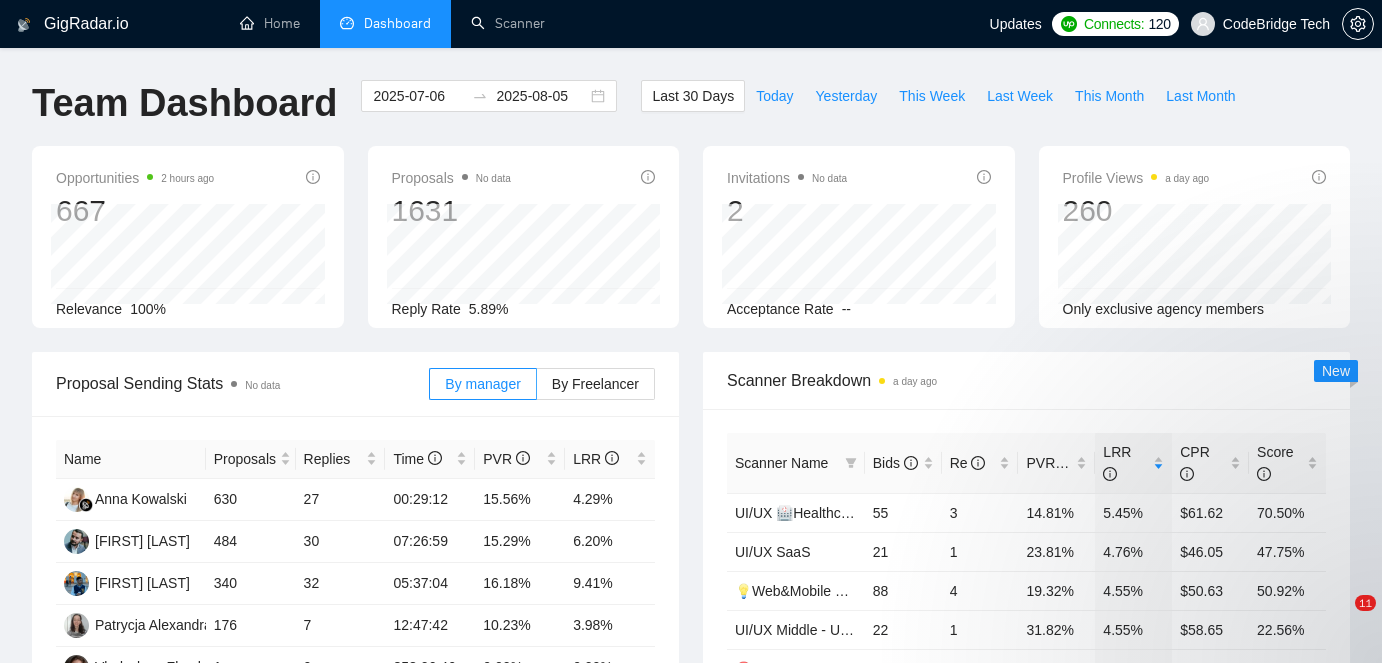 scroll, scrollTop: 0, scrollLeft: 0, axis: both 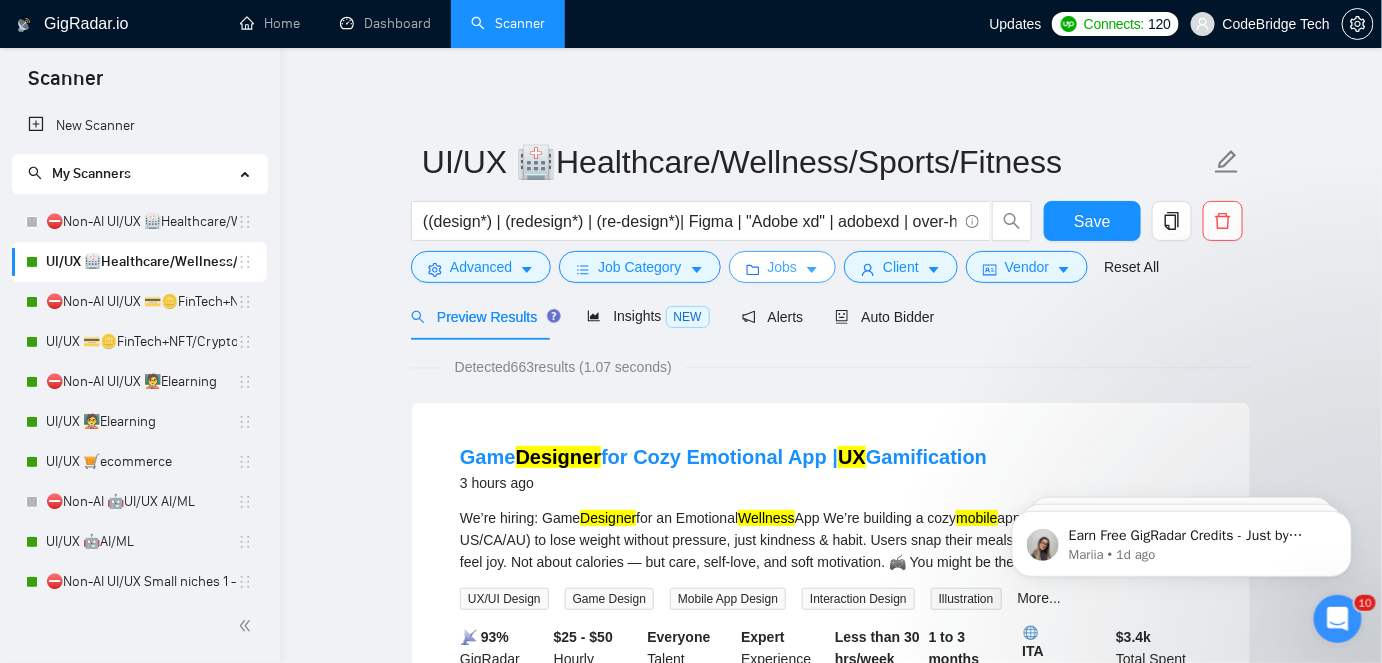 click on "Jobs" at bounding box center [783, 267] 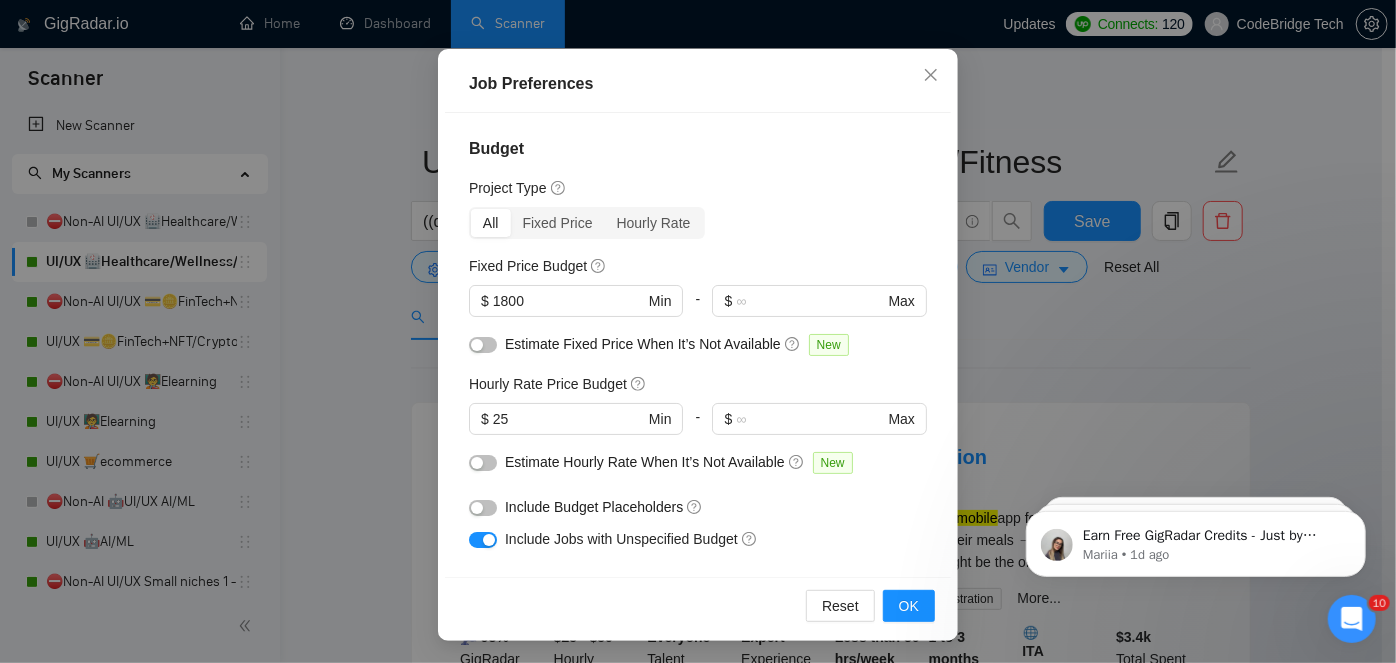 scroll, scrollTop: 147, scrollLeft: 0, axis: vertical 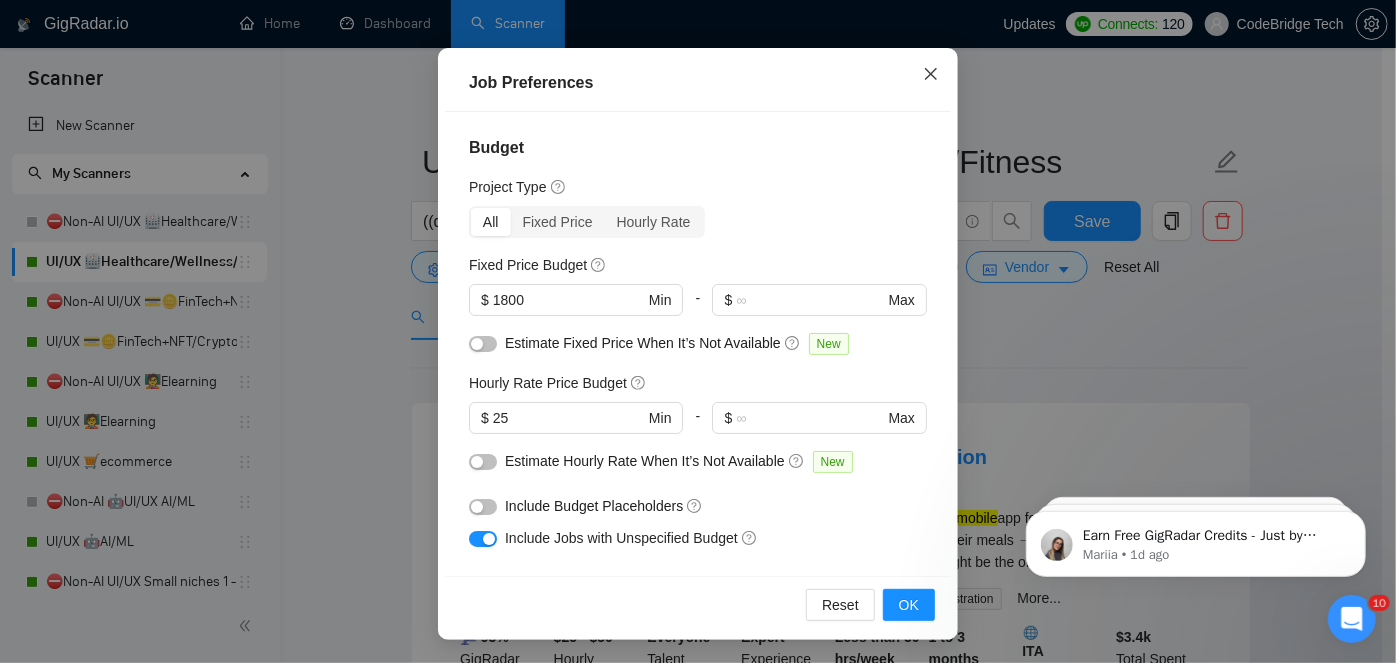 click at bounding box center (931, 75) 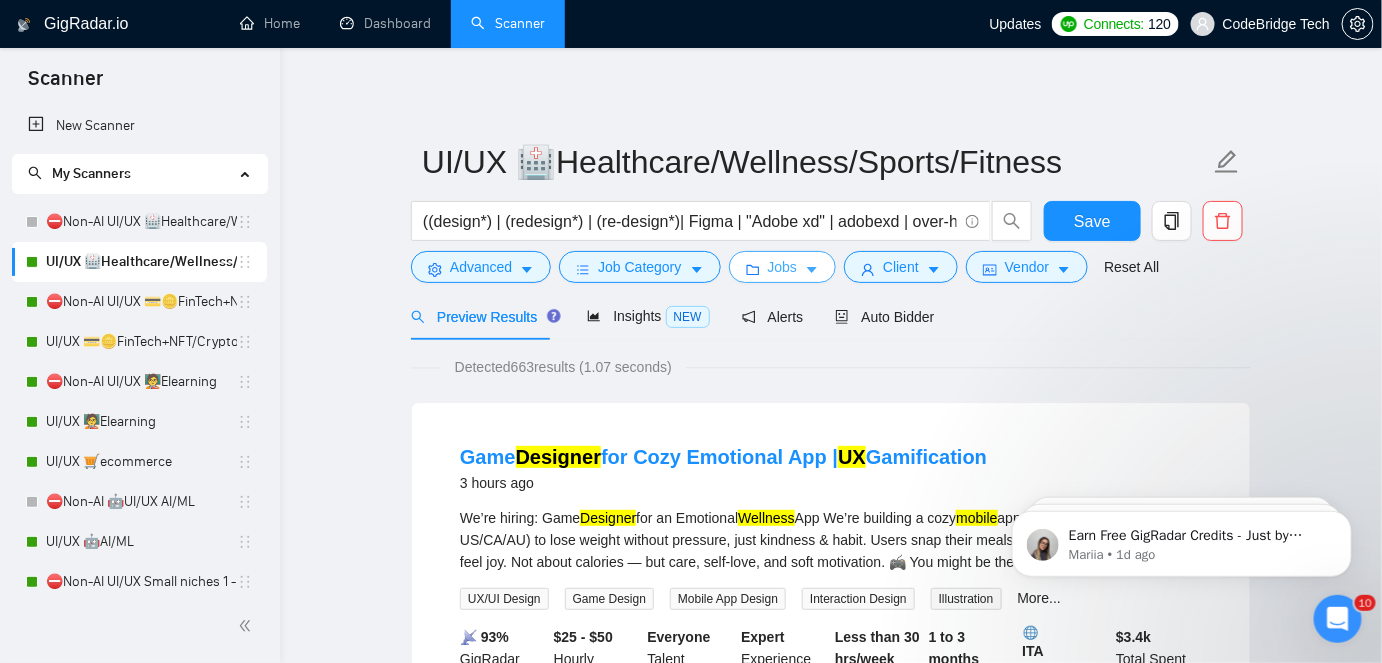 click on "Jobs" at bounding box center (783, 267) 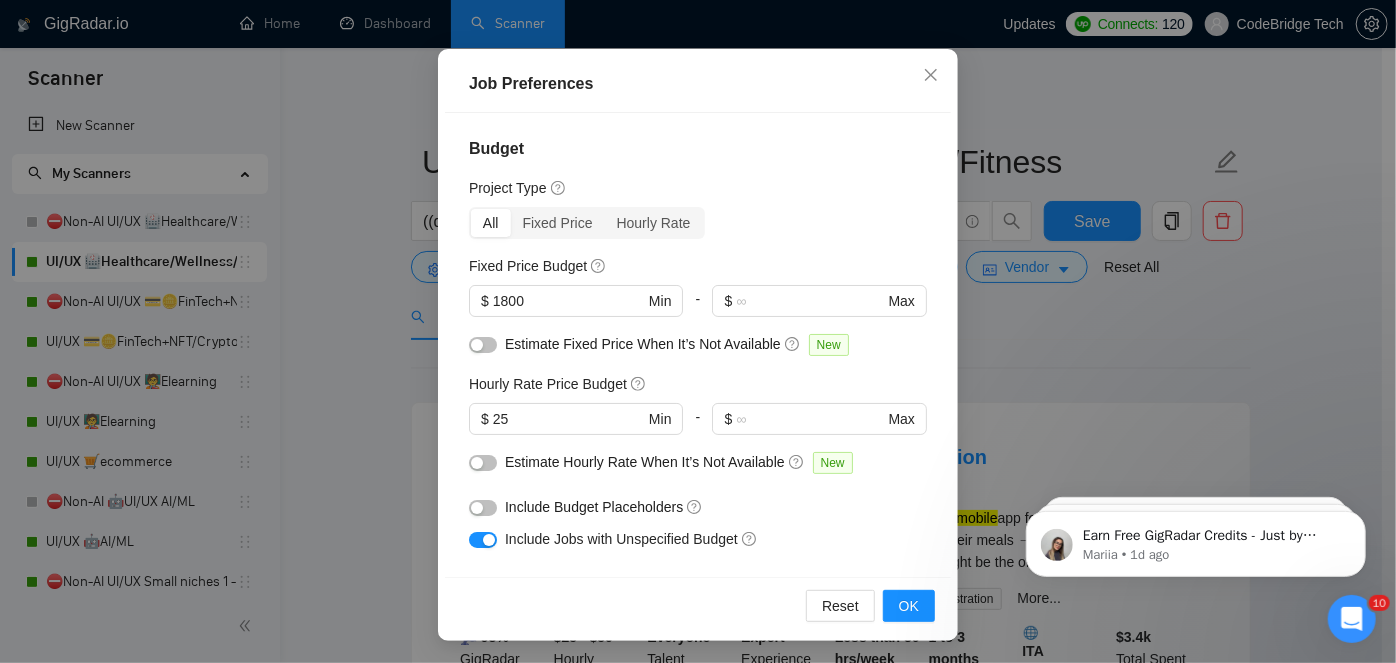 scroll, scrollTop: 147, scrollLeft: 0, axis: vertical 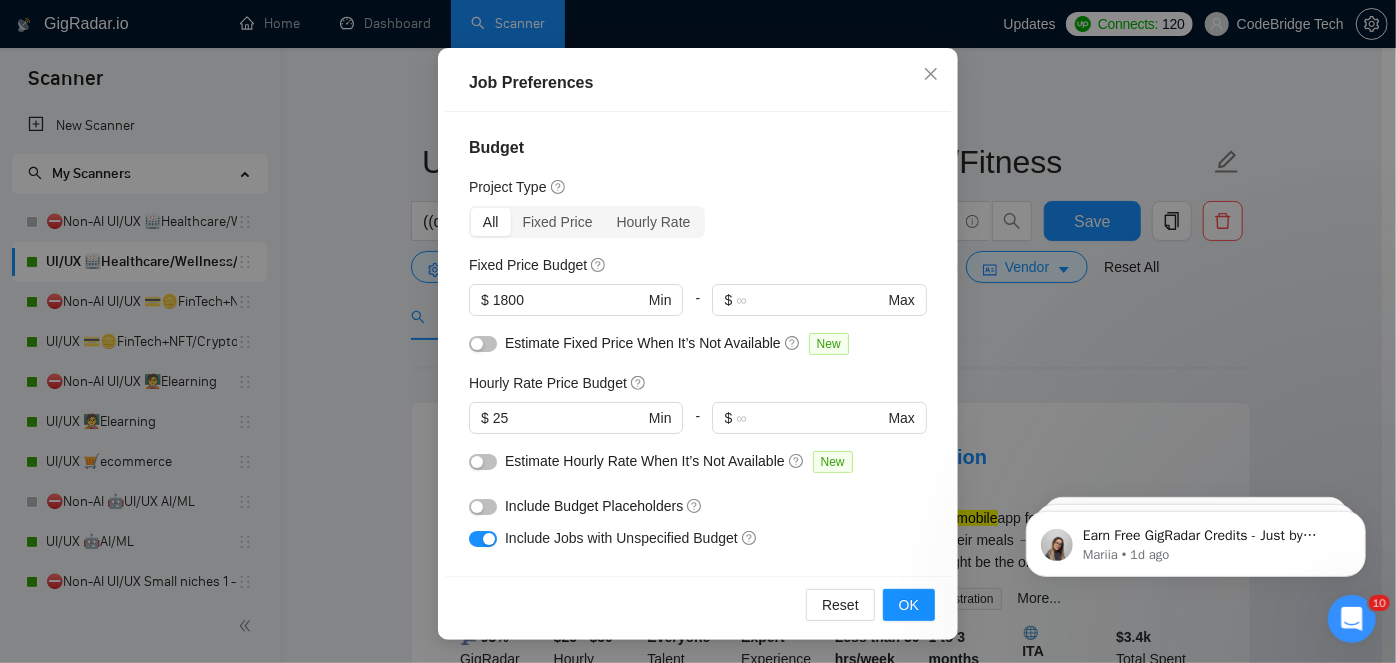 click on "Average Above average" at bounding box center (698, 1201) 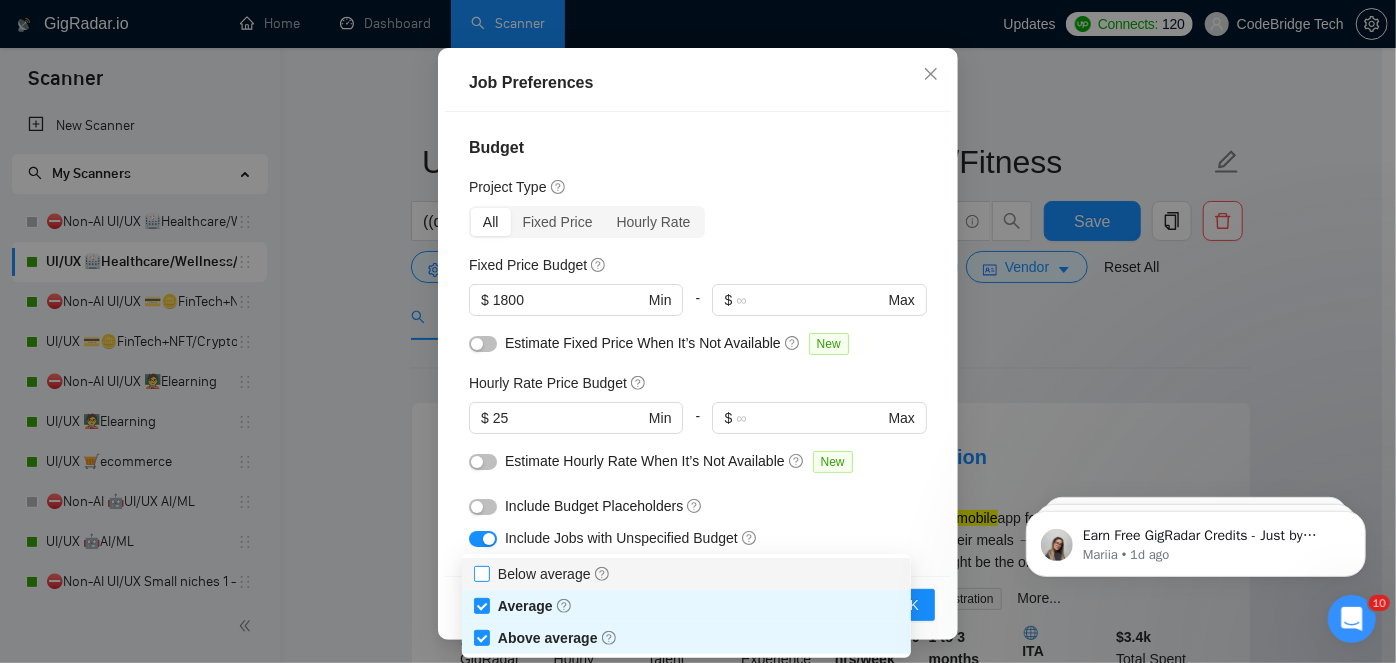 click on "Below average" at bounding box center (481, 573) 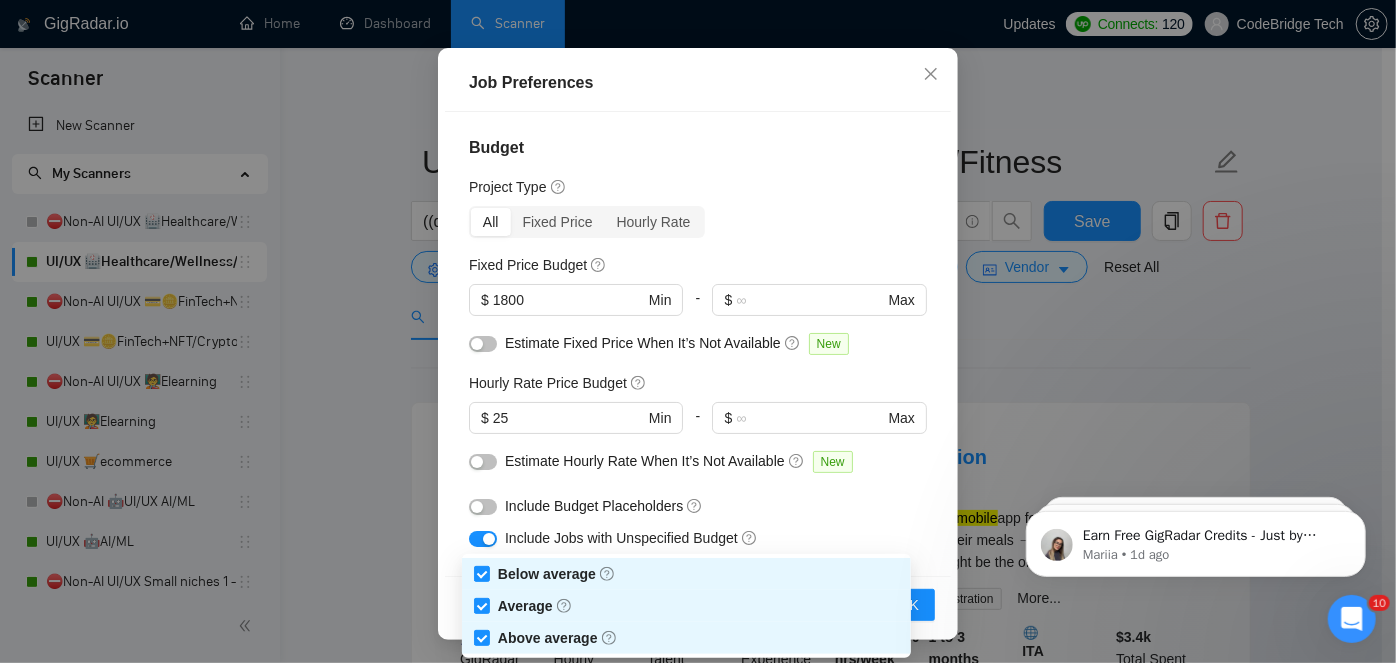 click on "Budget Project Type All Fixed Price Hourly Rate   Fixed Price Budget $ 1800 Min - $ Max Estimate Fixed Price When It’s Not Available New   Hourly Rate Price Budget $ 25 Min - $ Max Estimate Hourly Rate When It’s Not Available New Include Budget Placeholders Include Jobs with Unspecified Budget   Connects Price New Min - Max Project Duration   Unspecified Less than 1 month 1 to 3 months 3 to 6 months More than 6 months Hourly Workload   Unspecified <30 hrs/week >30 hrs/week Hours TBD Unsure Job Posting Questions New   Any posting questions Description Preferences Description Size New Average Above average Below average" at bounding box center (698, 344) 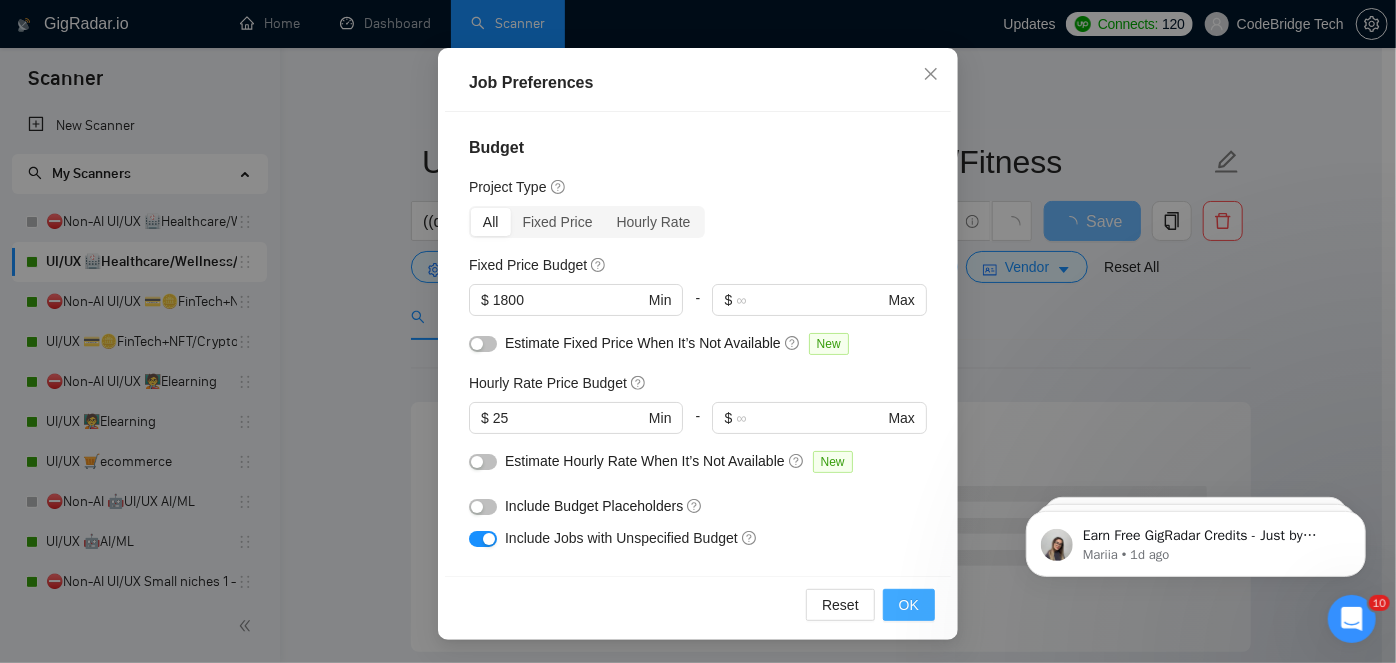 click on "OK" at bounding box center [909, 605] 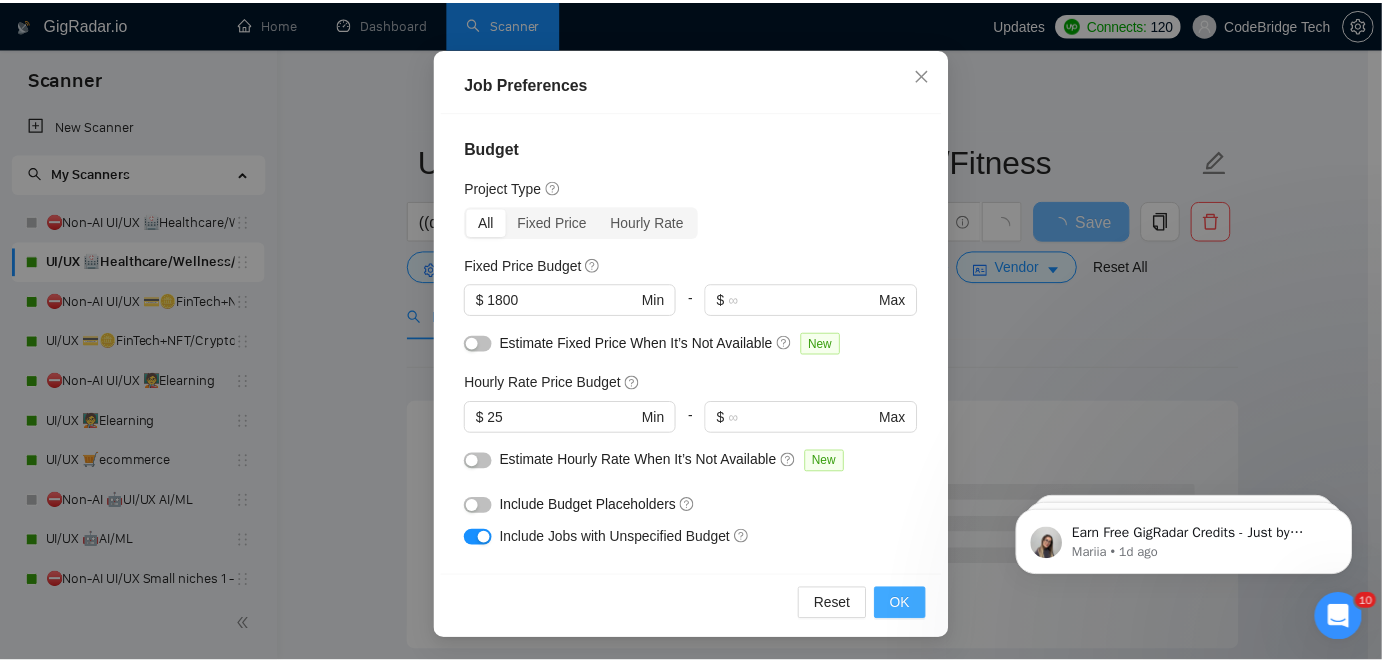 scroll, scrollTop: 72, scrollLeft: 0, axis: vertical 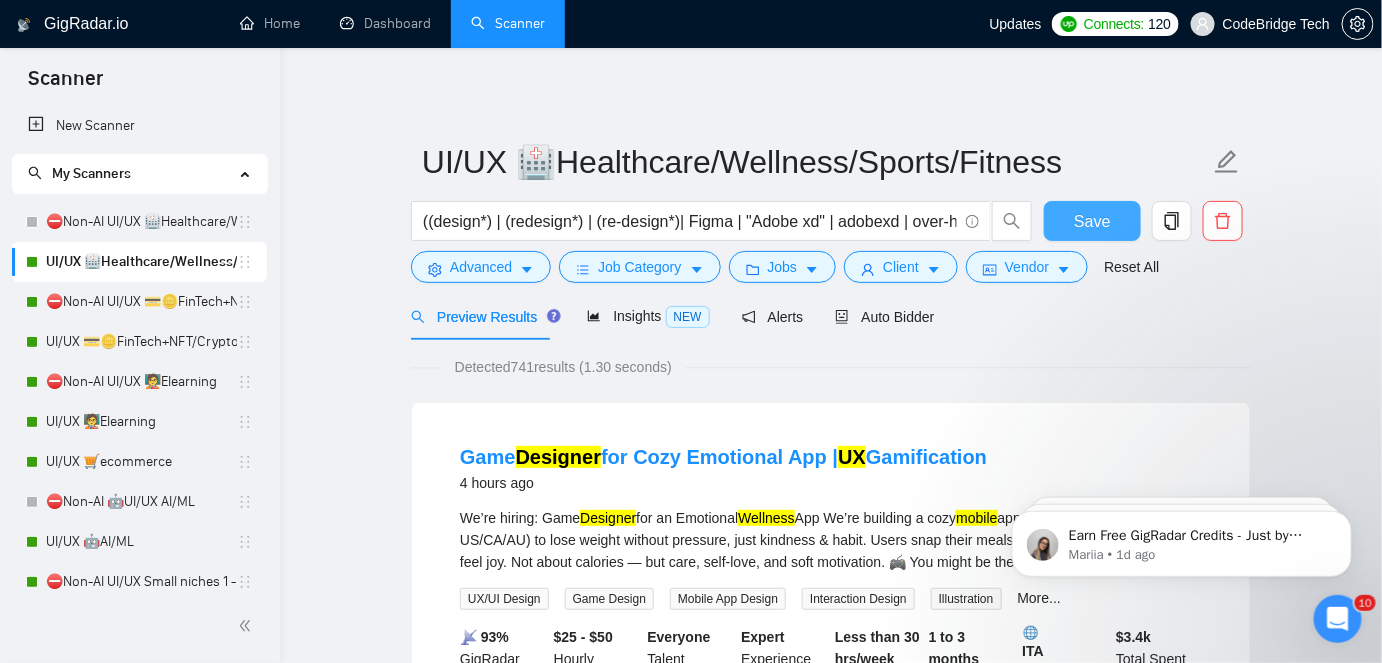 click on "Save" at bounding box center (1092, 221) 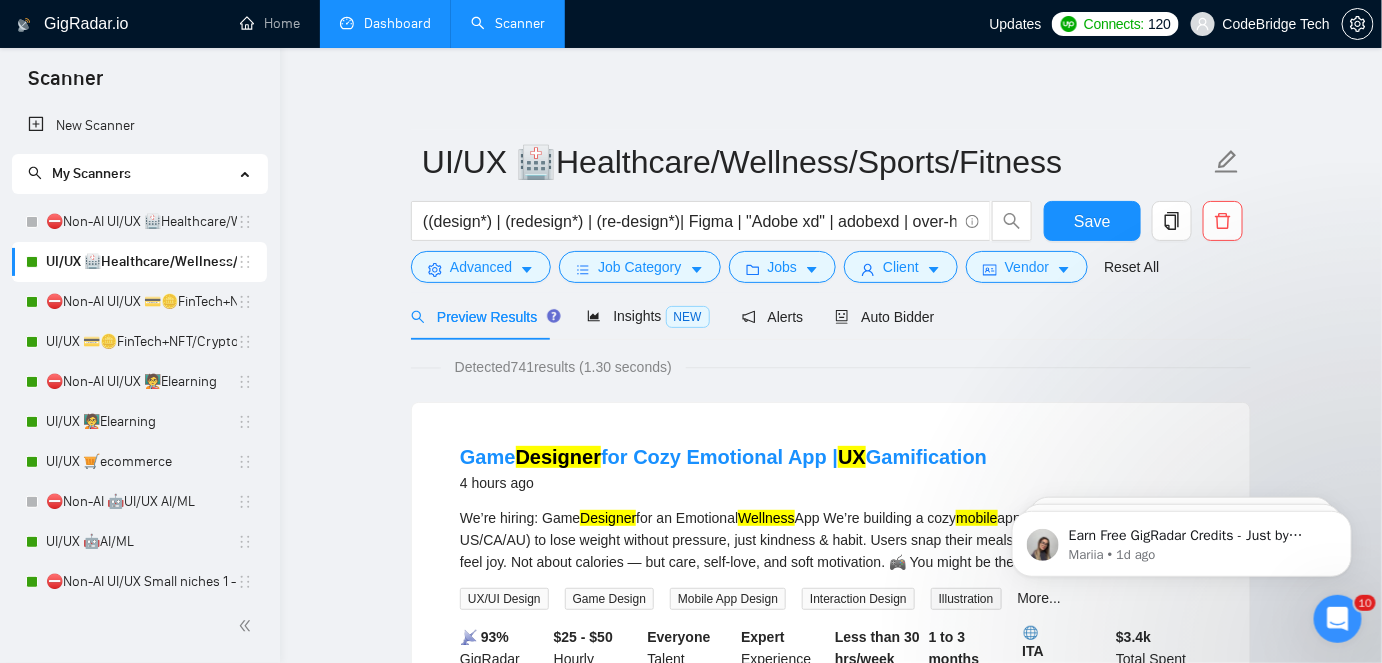 click on "Dashboard" at bounding box center (385, 23) 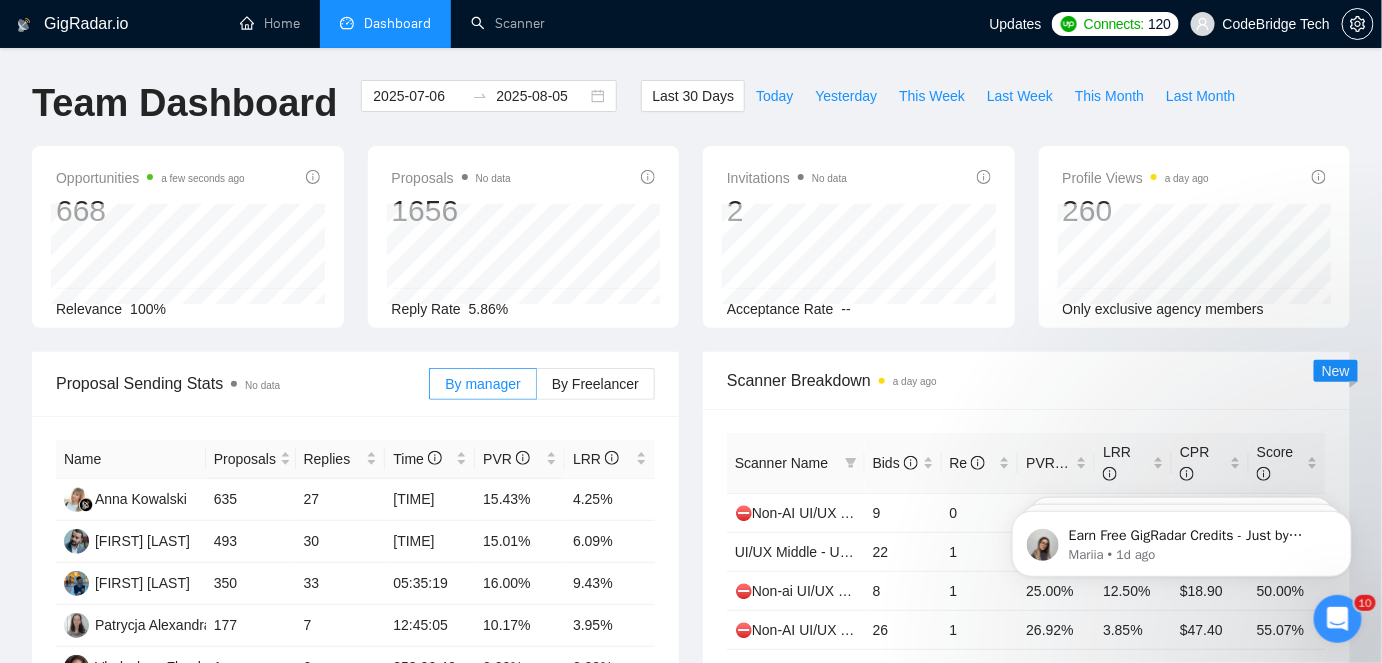 scroll, scrollTop: 90, scrollLeft: 0, axis: vertical 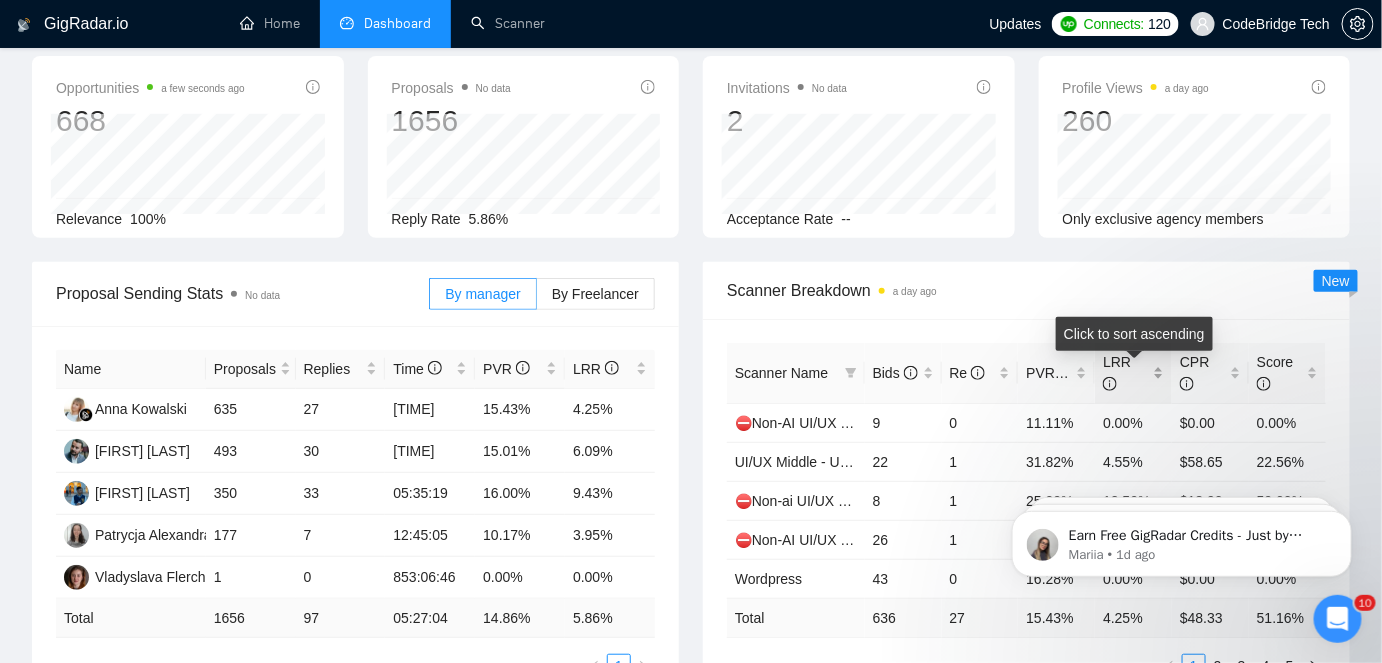 click 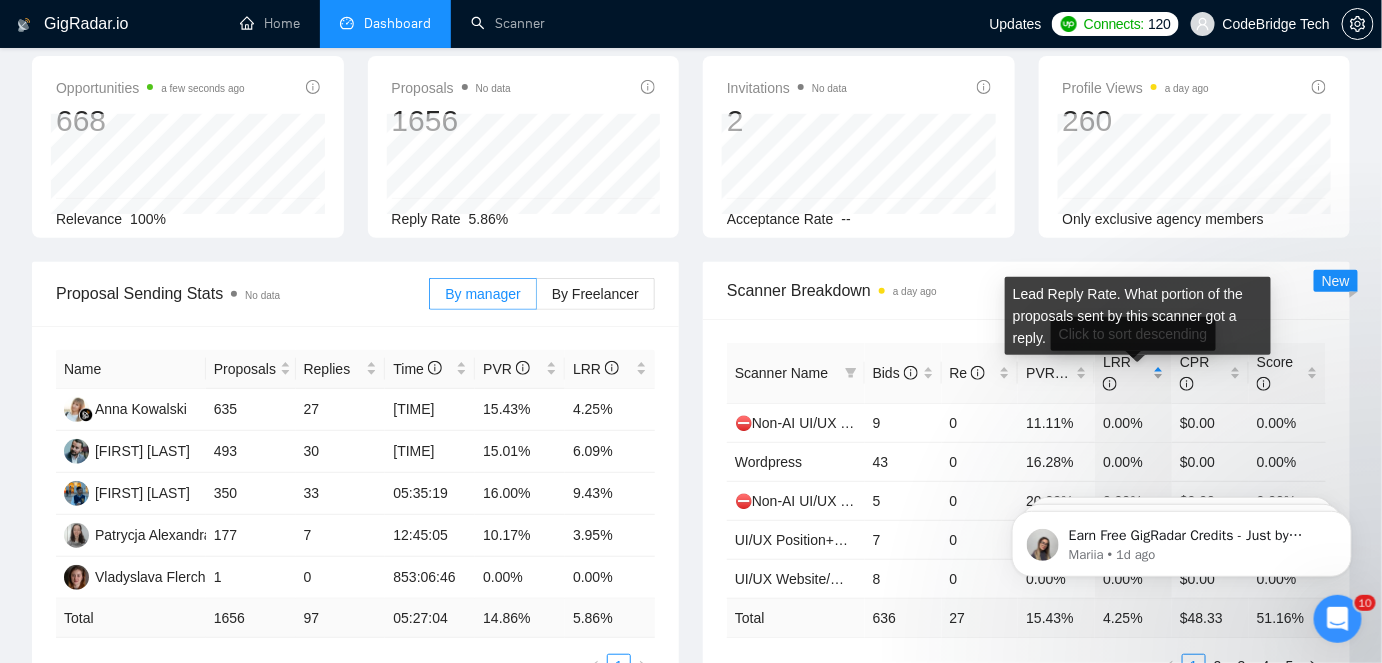 click 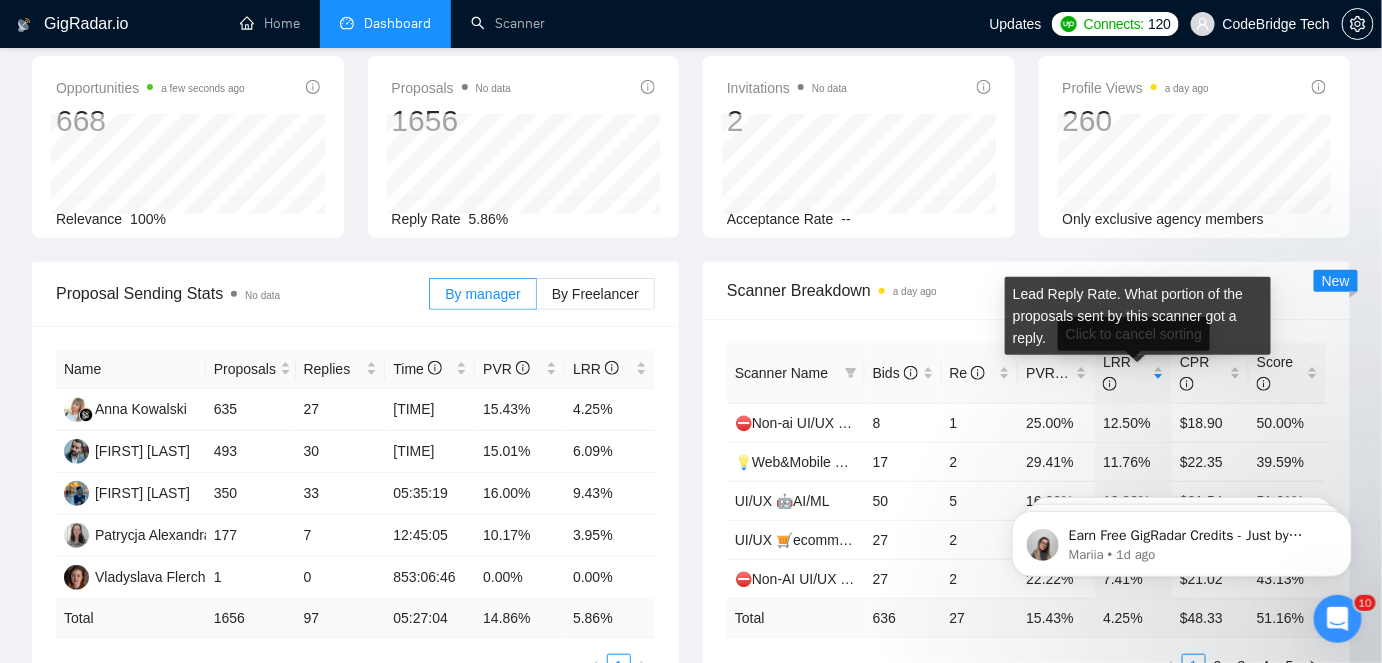 scroll, scrollTop: 181, scrollLeft: 0, axis: vertical 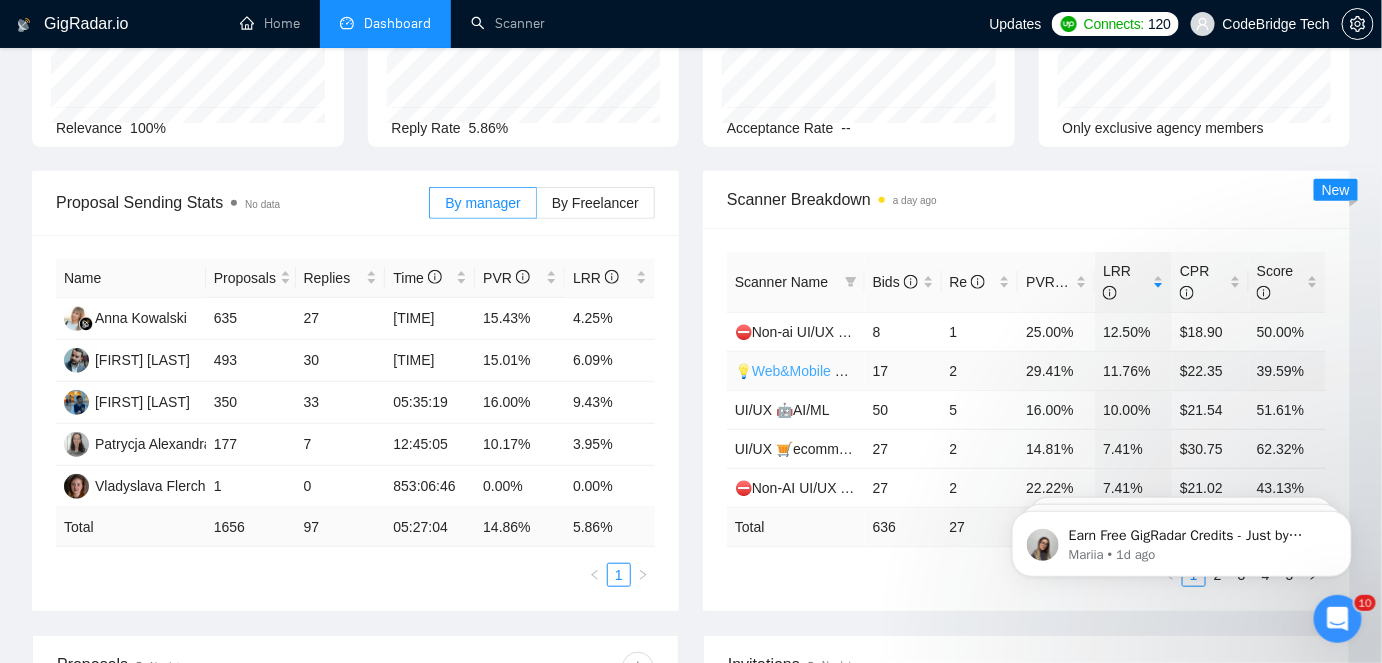 click on "💡Web&Mobile UI/UX SaaS 2 ([FIRST])" at bounding box center (859, 371) 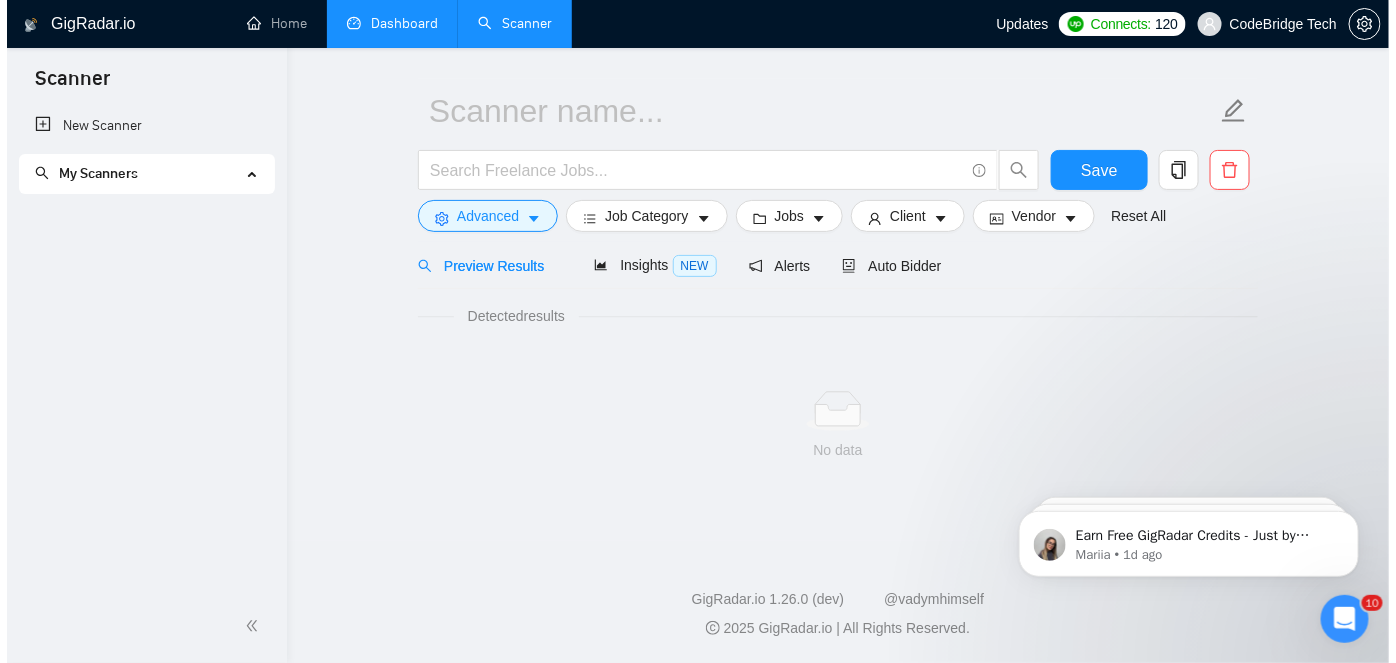 scroll, scrollTop: 50, scrollLeft: 0, axis: vertical 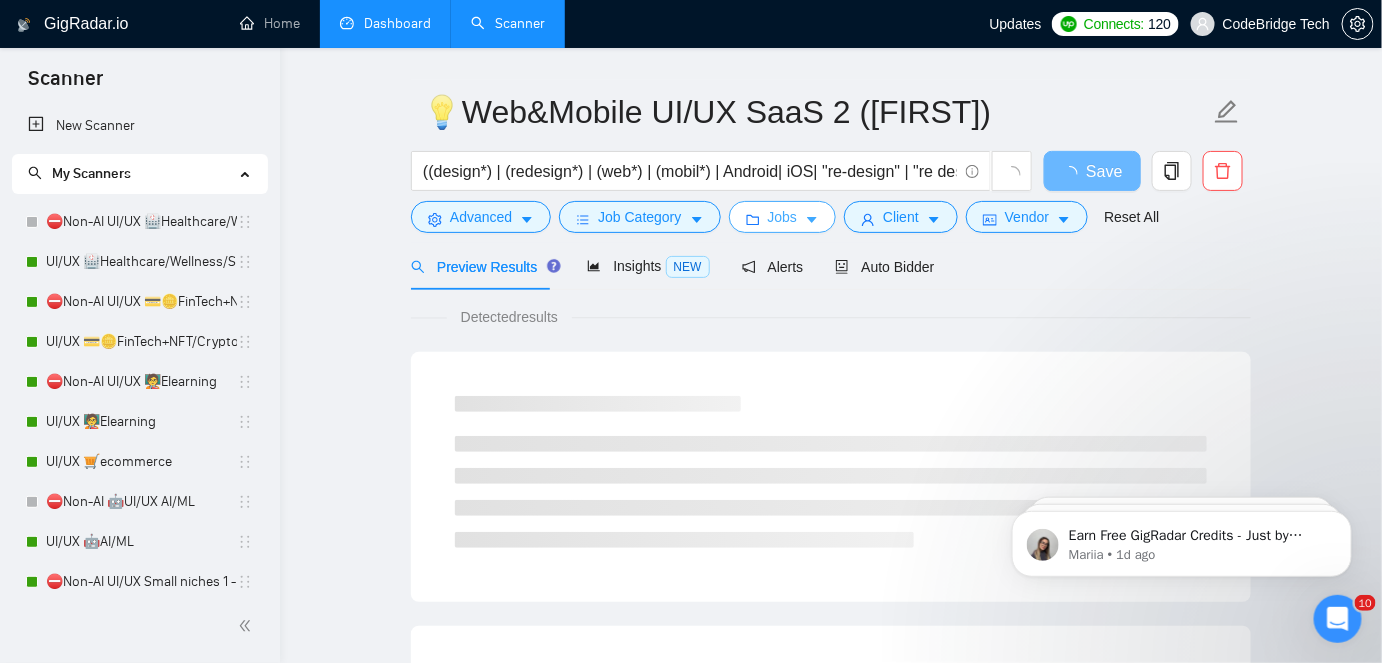 click on "Jobs" at bounding box center (783, 217) 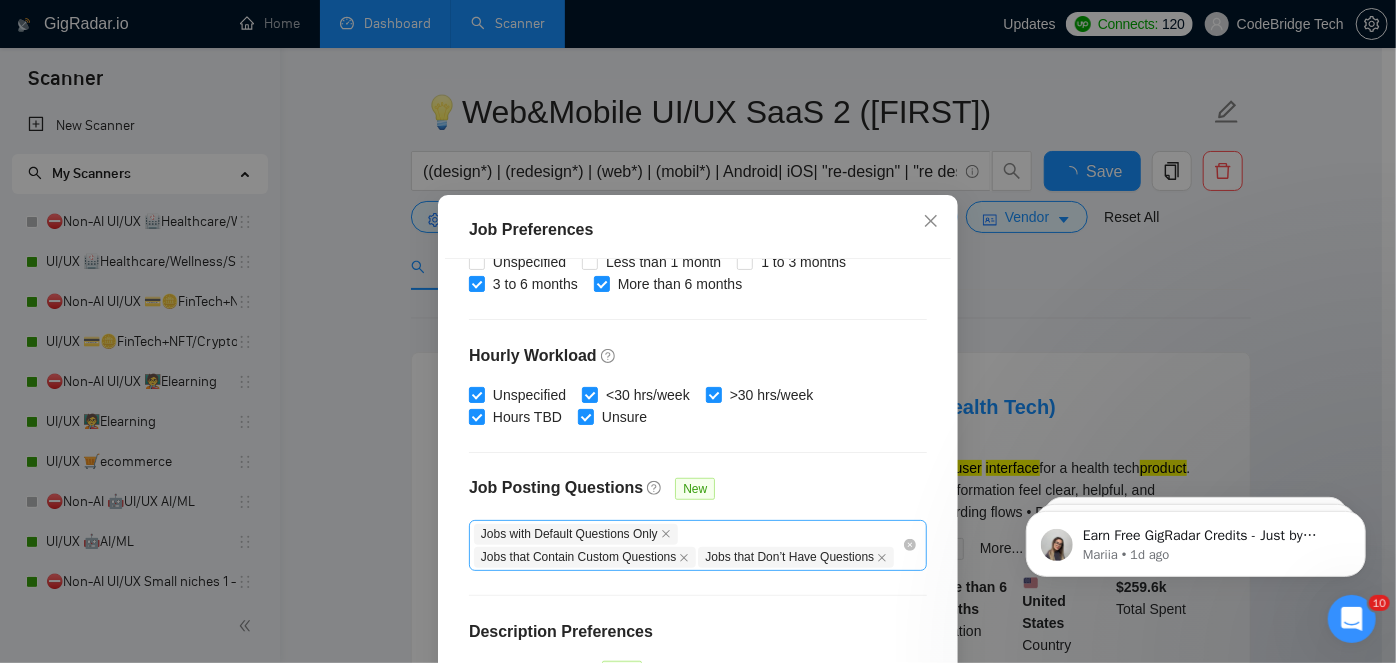 scroll, scrollTop: 681, scrollLeft: 0, axis: vertical 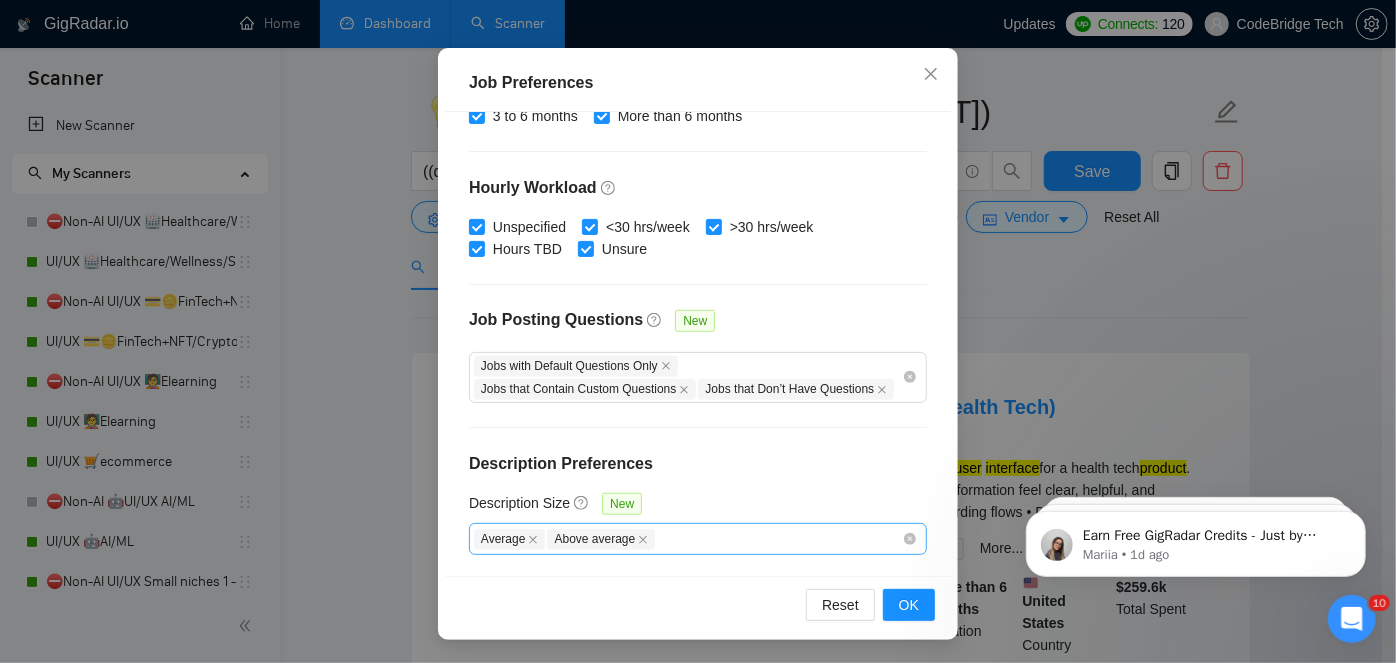click on "Average Above average" at bounding box center (688, 539) 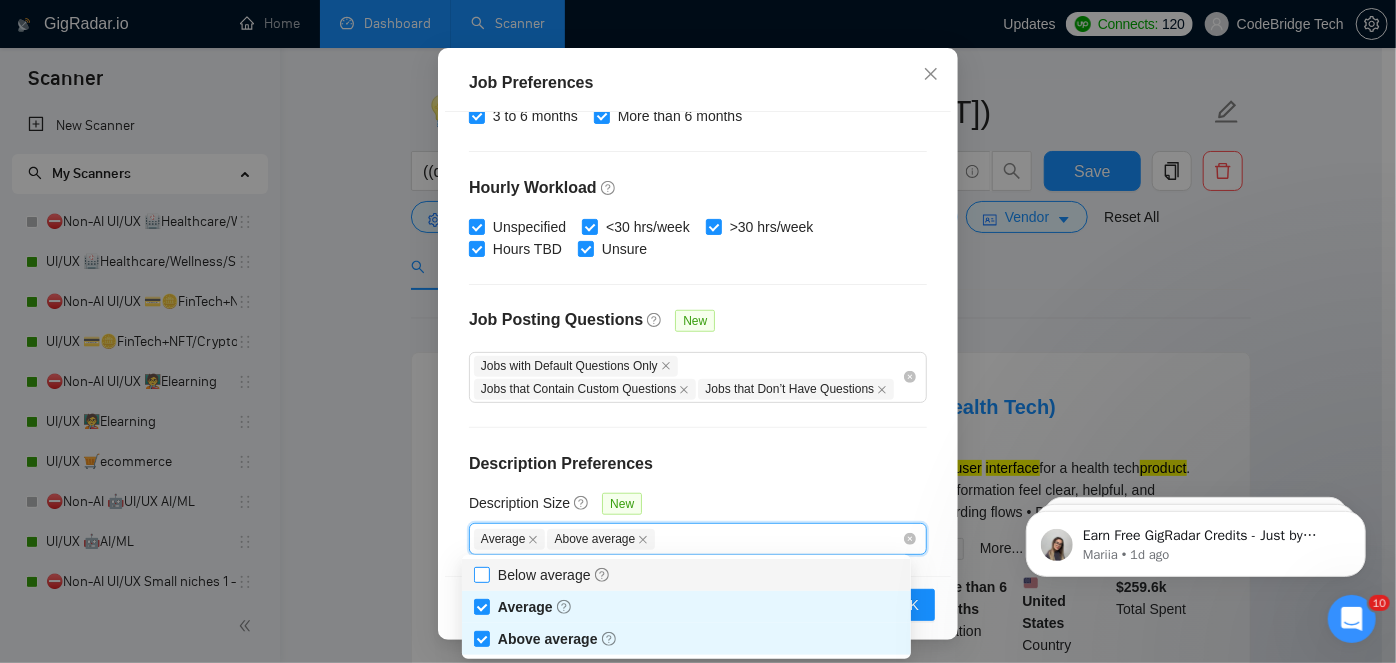click at bounding box center (482, 575) 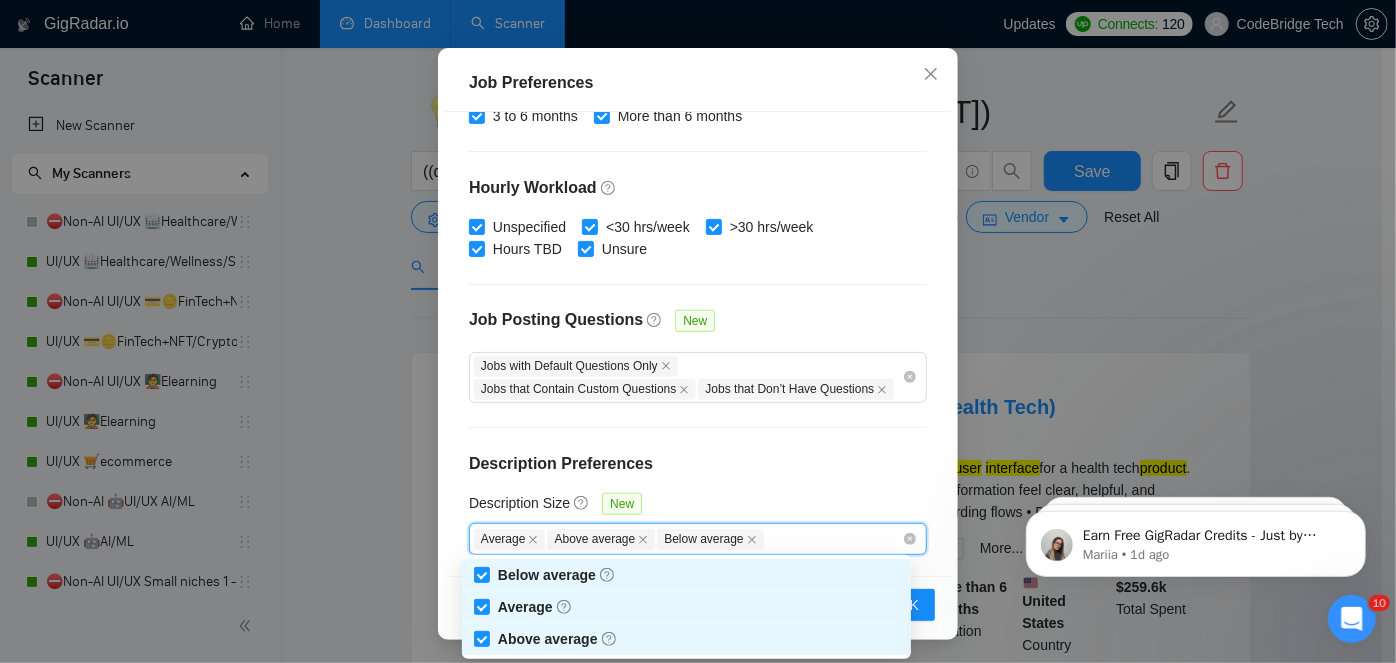 click on "Description Preferences" at bounding box center (698, 464) 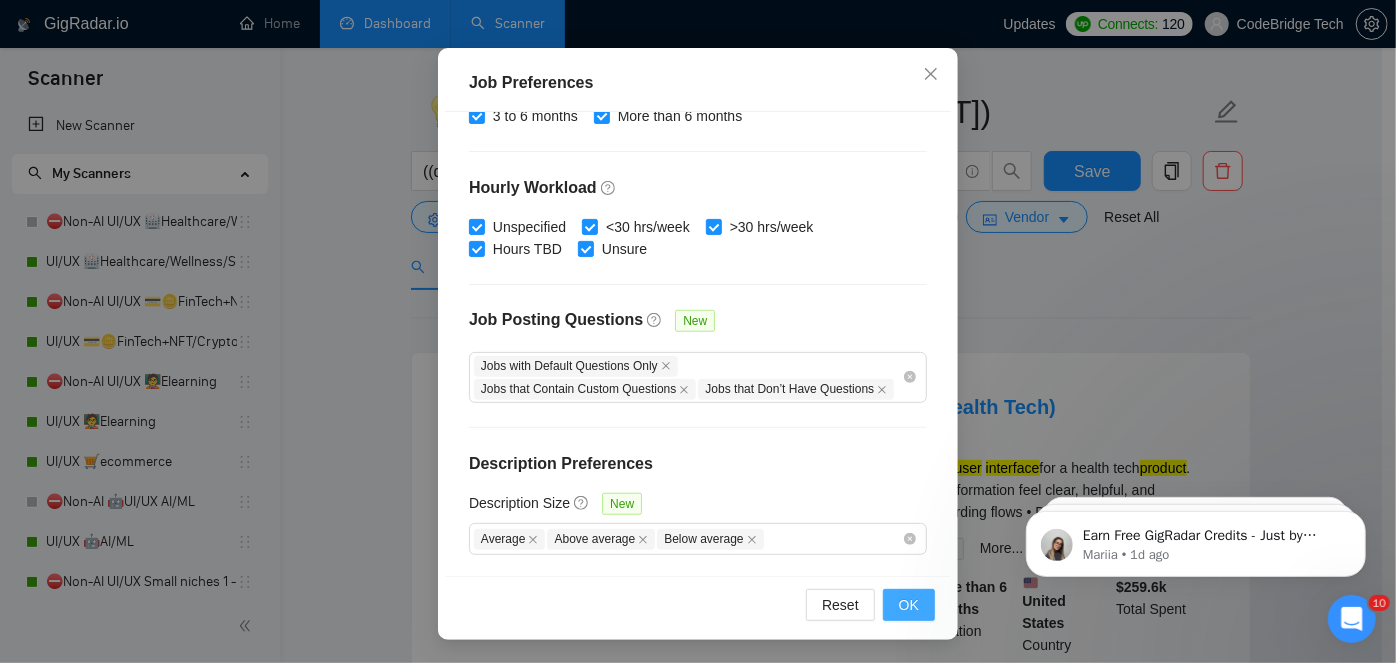 click on "OK" at bounding box center [909, 605] 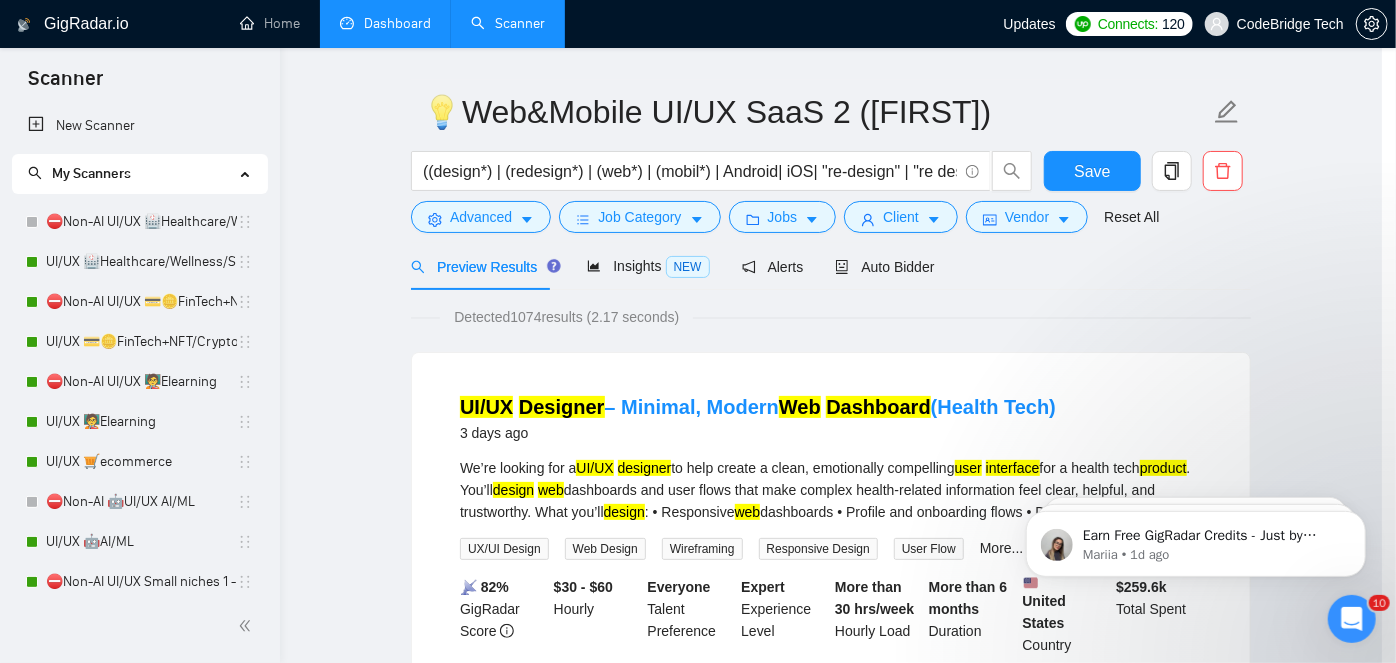 scroll, scrollTop: 72, scrollLeft: 0, axis: vertical 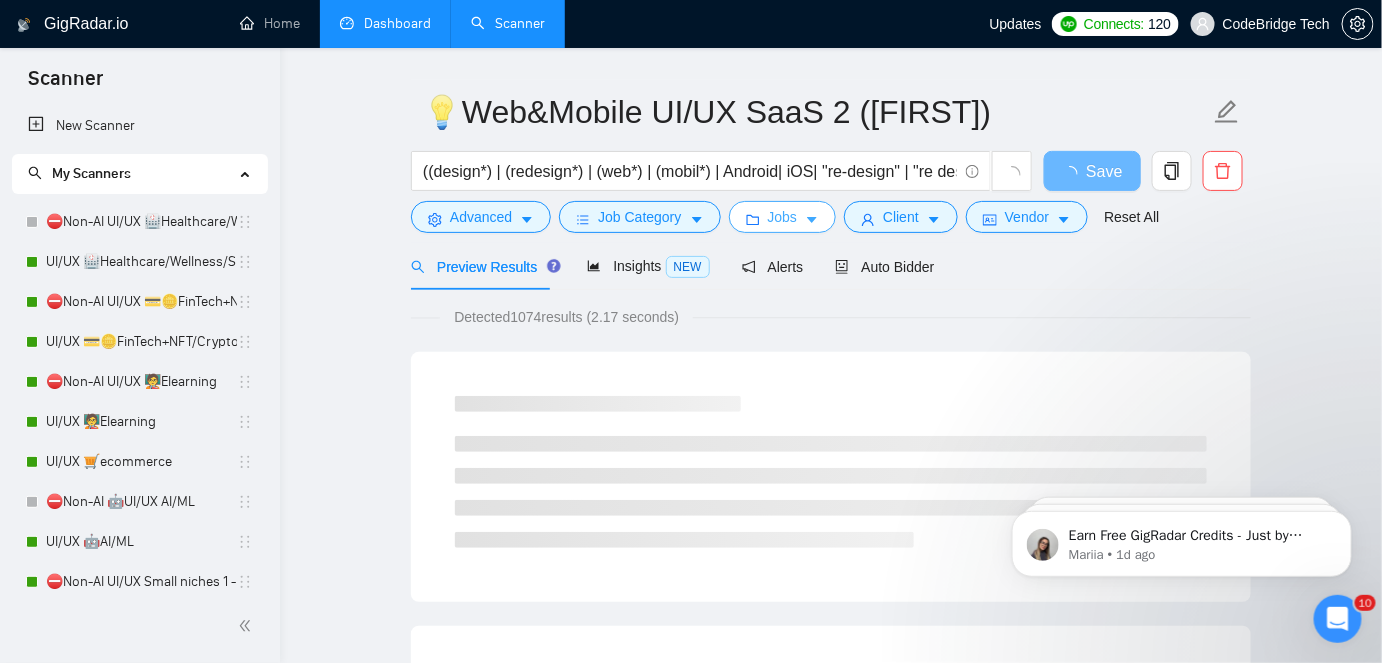 click on "Jobs" at bounding box center [783, 217] 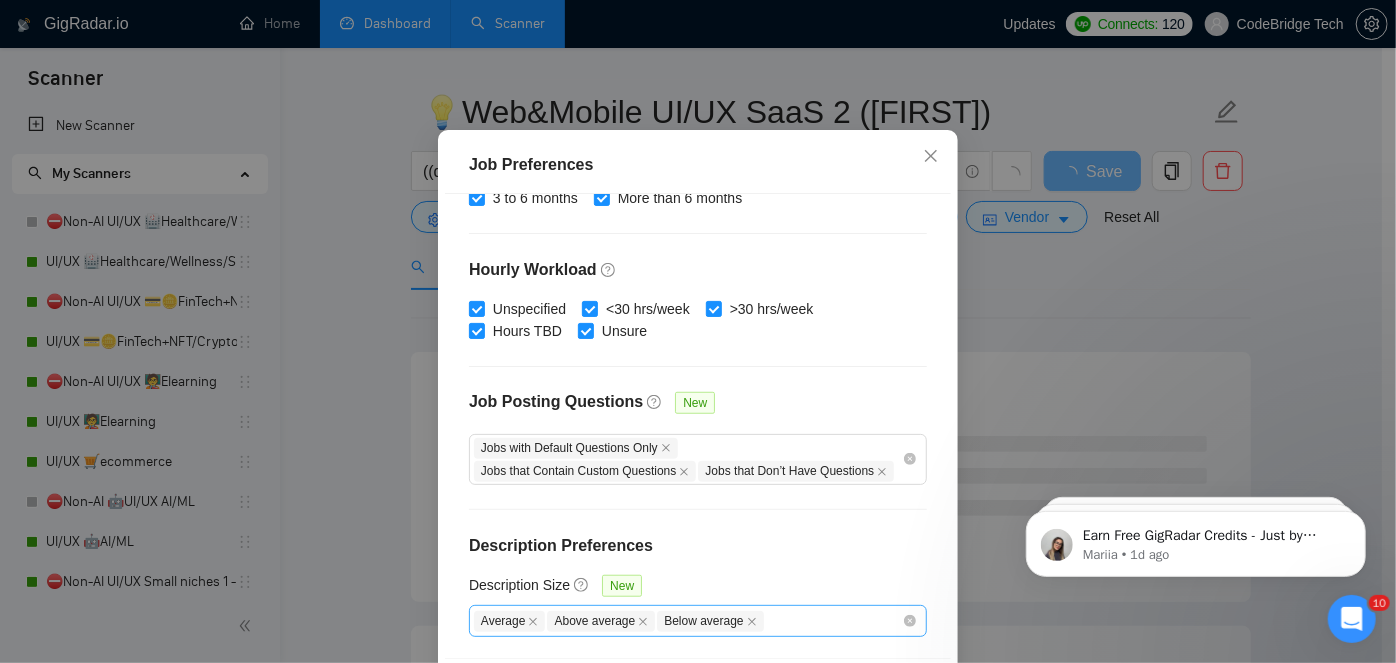 scroll, scrollTop: 147, scrollLeft: 0, axis: vertical 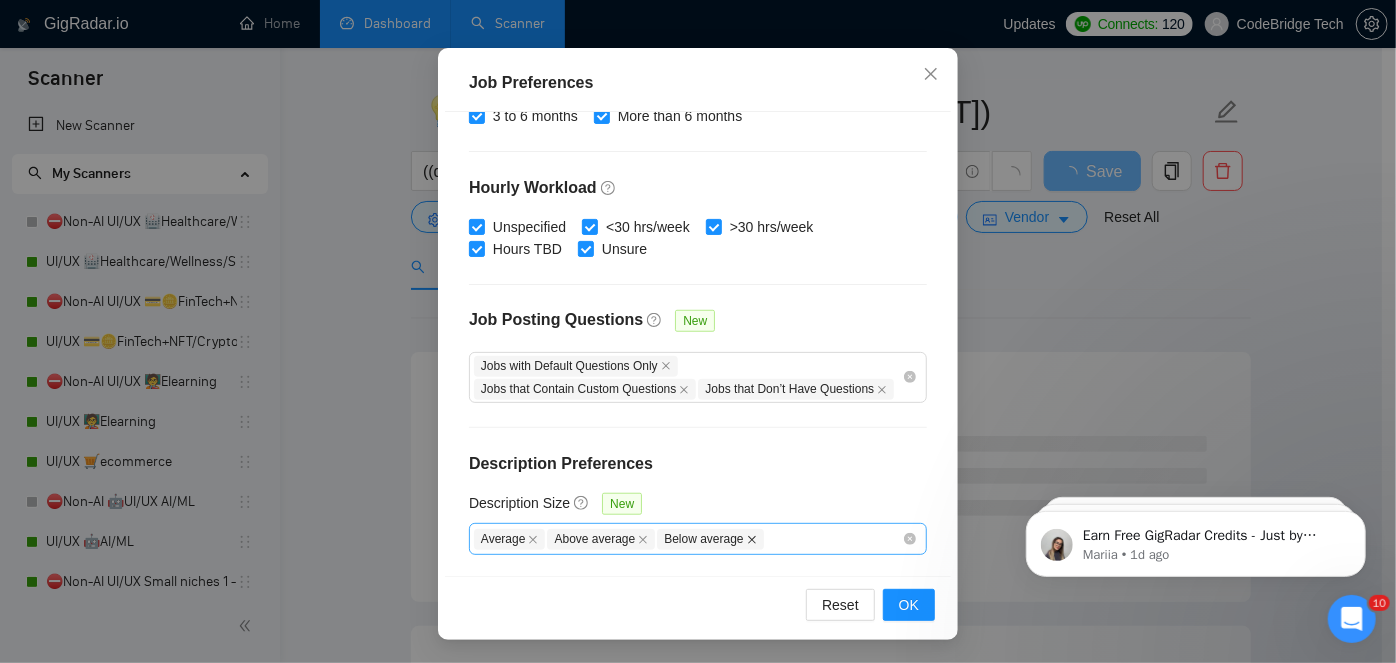 click 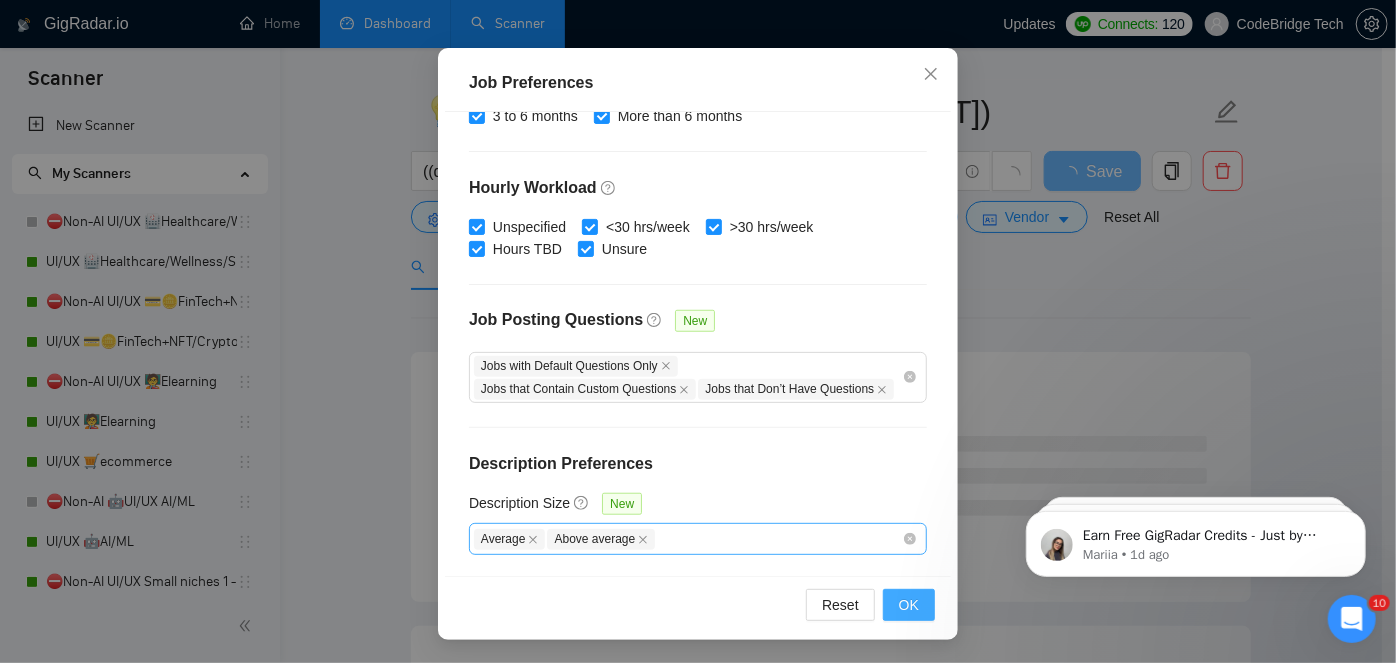 click on "OK" at bounding box center [909, 605] 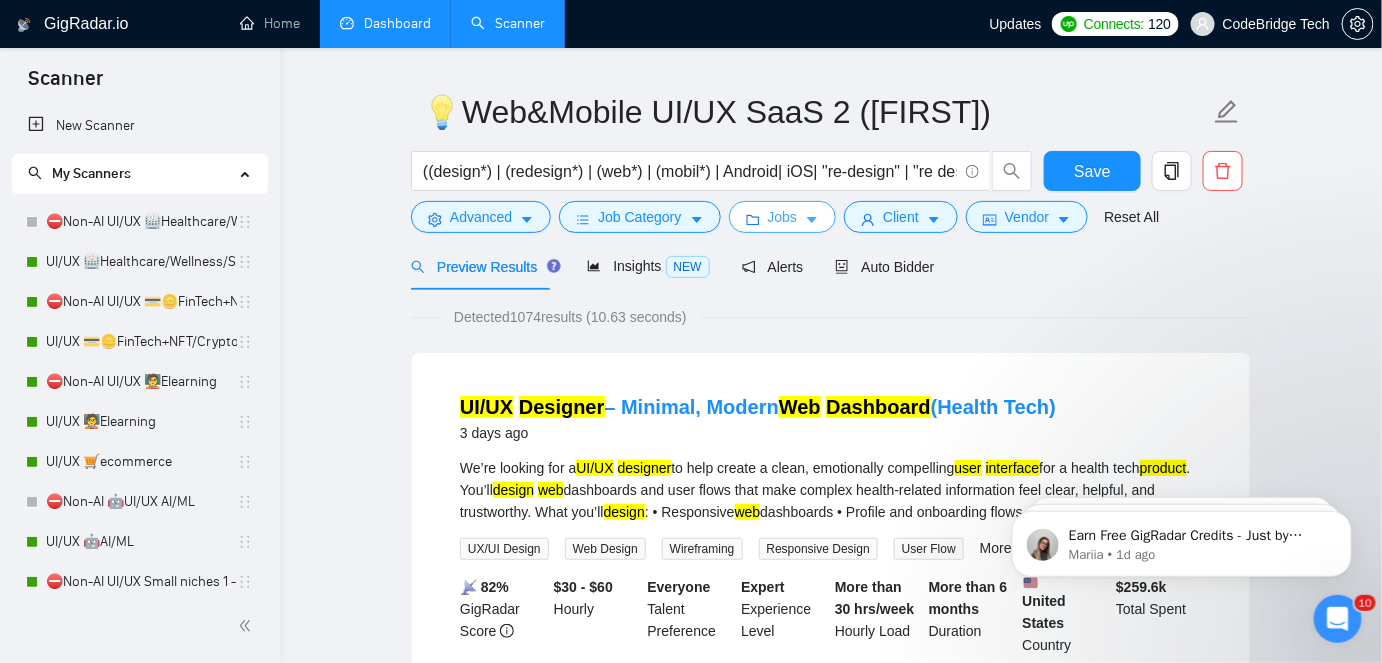 click on "Jobs" at bounding box center [783, 217] 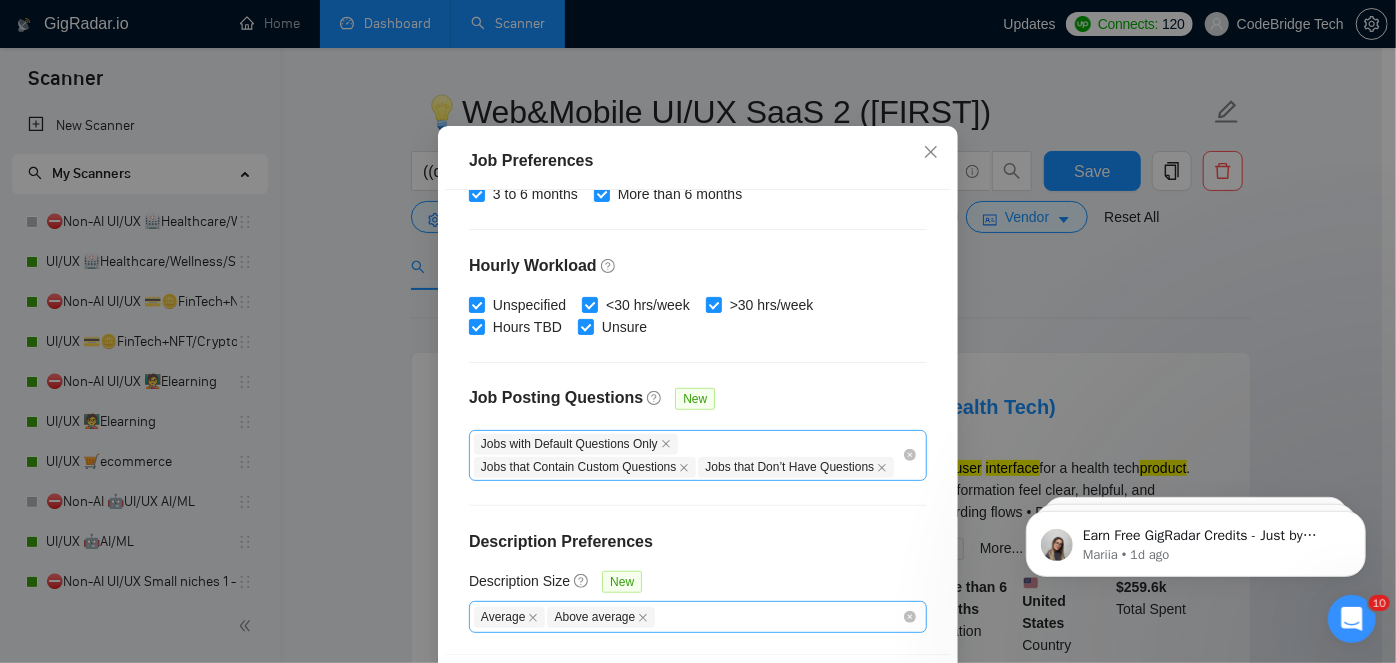 scroll, scrollTop: 147, scrollLeft: 0, axis: vertical 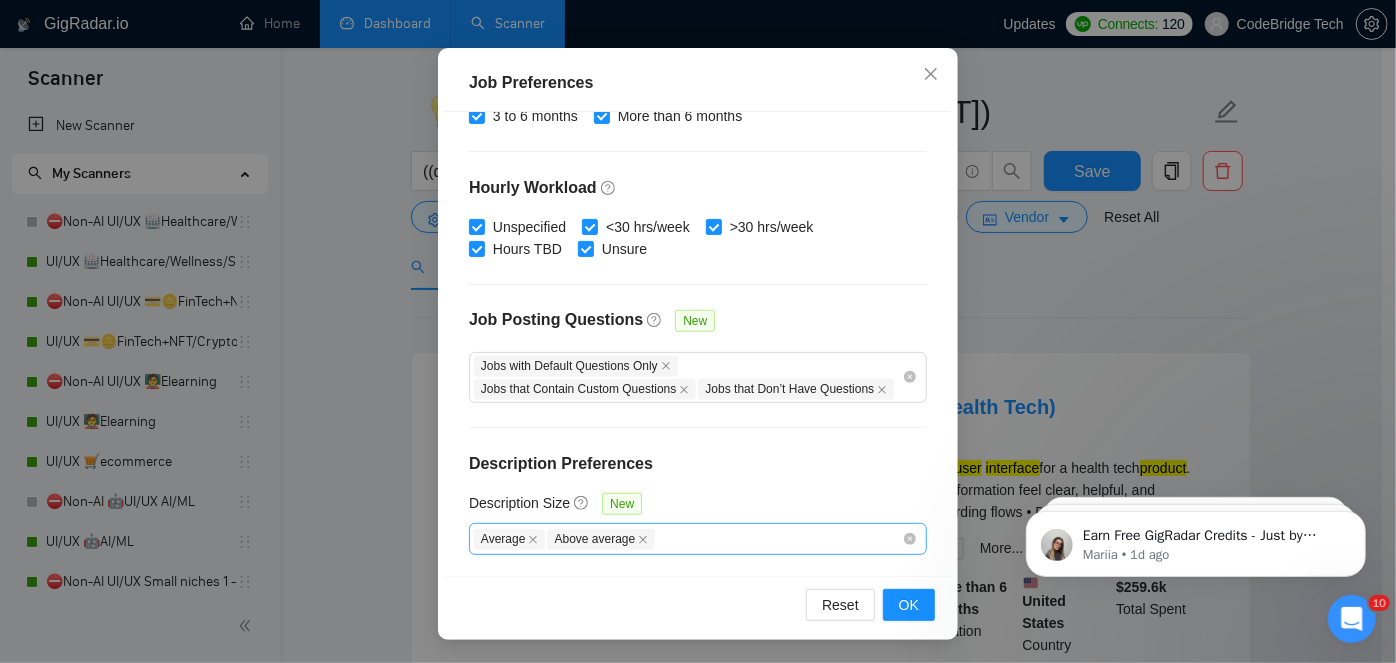 click on "Average Above average" at bounding box center [688, 539] 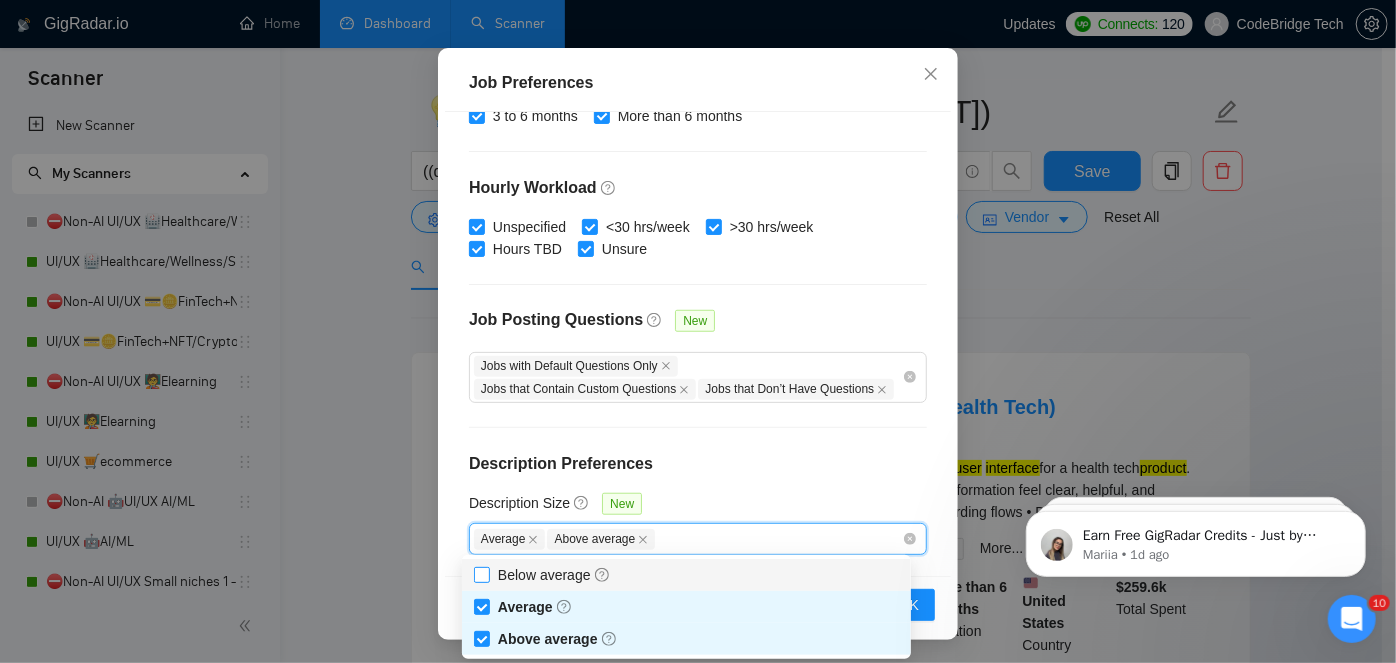 click on "Below average" at bounding box center [554, 575] 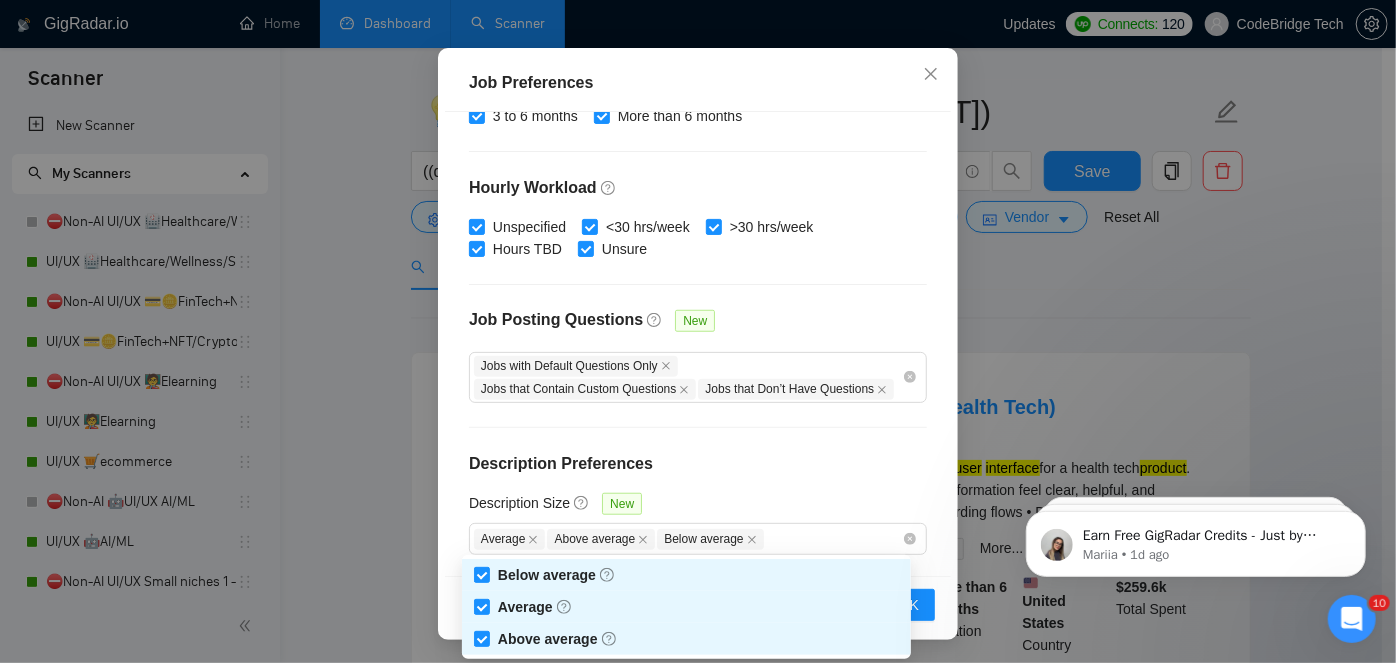 click on "Description Preferences" at bounding box center [698, 464] 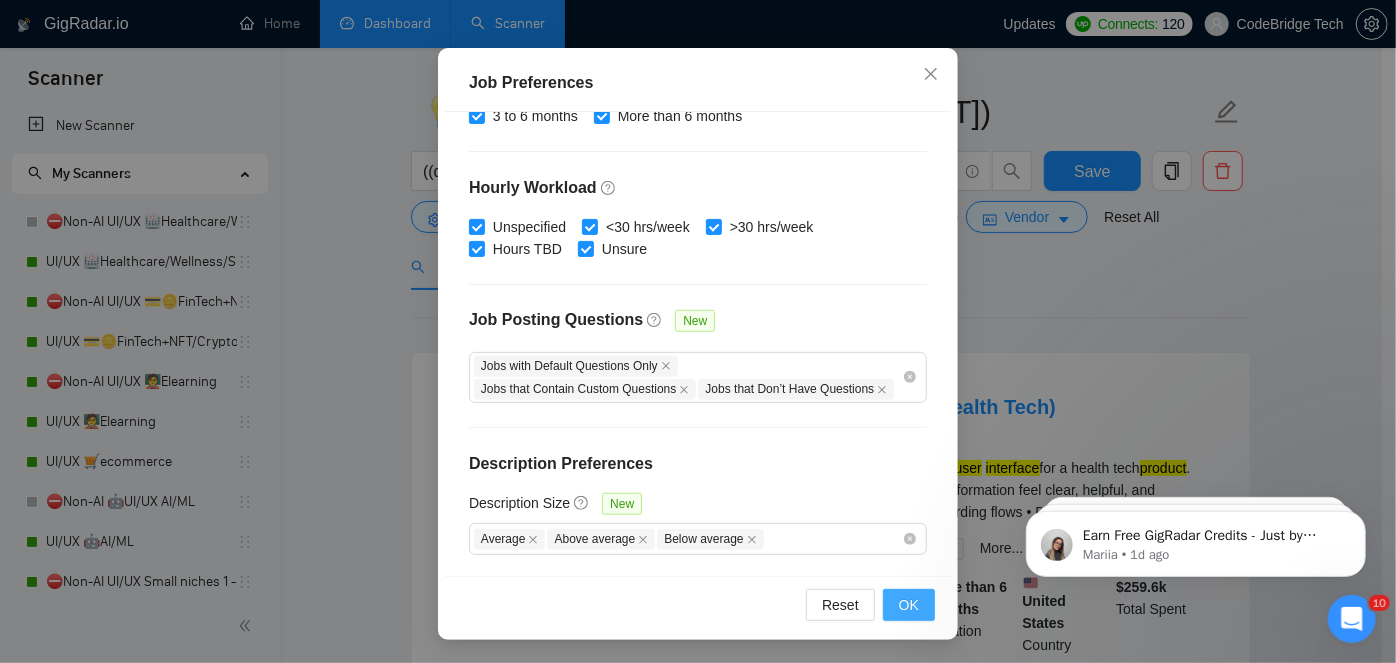 click on "OK" at bounding box center [909, 605] 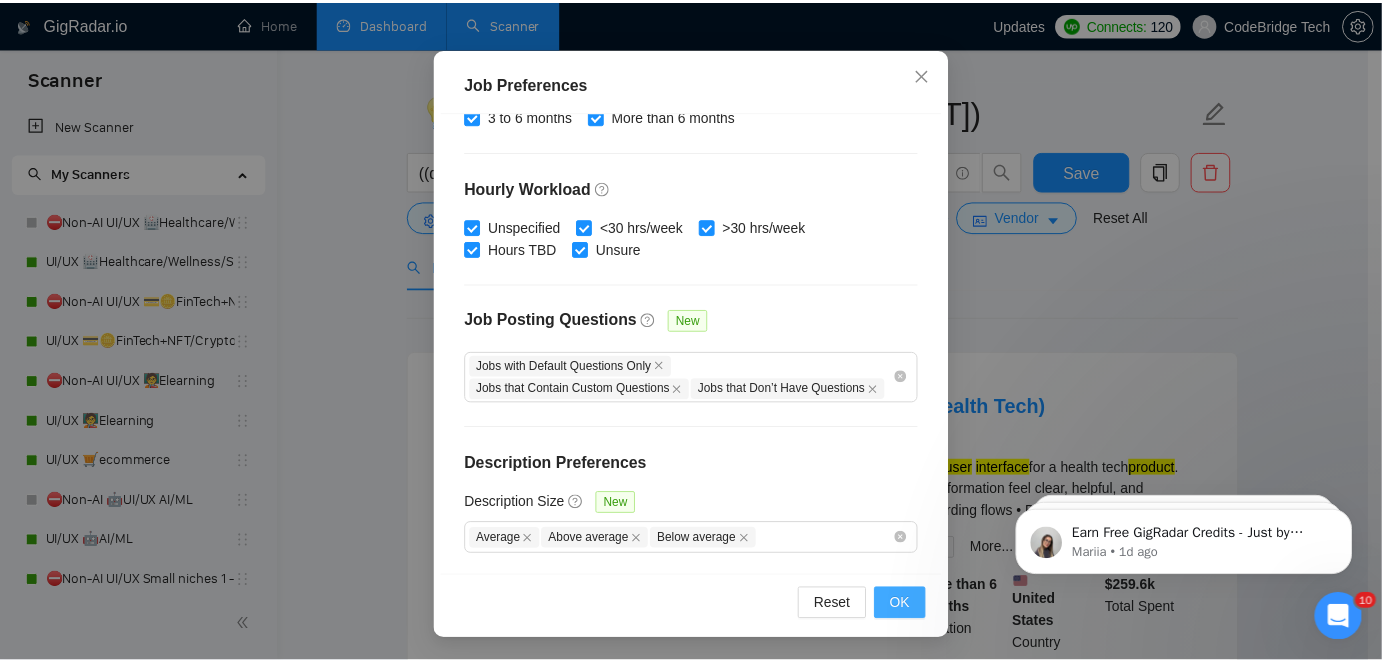 scroll, scrollTop: 72, scrollLeft: 0, axis: vertical 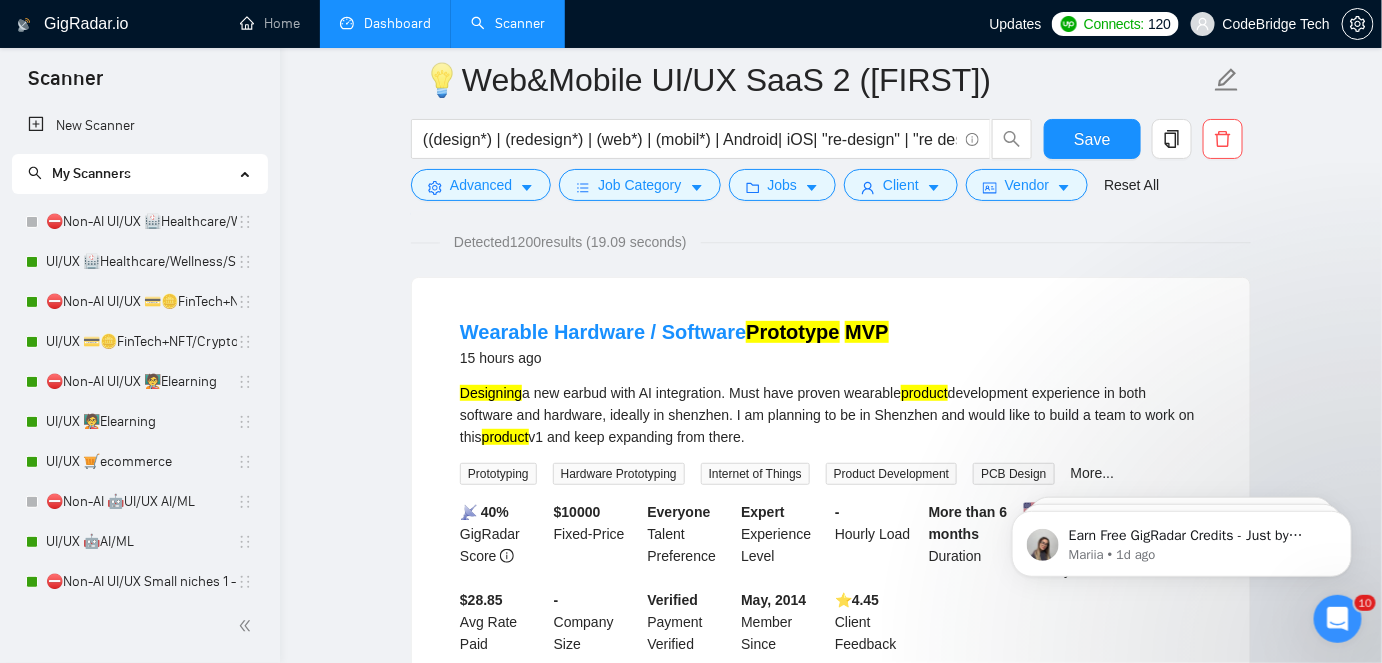 click on "Earn Free GigRadar Credits - Just by Sharing Your Story! 💬 Want more credits for sending proposals? It’s simple - share, inspire, and get rewarded! 🤫 Here’s how you can earn free credits: Introduce yourself in the #intros channel of the GigRadar Upwork Community and grab +20 credits for sending bids., Post your success story (closed projects, high LRR, etc.) in the #general channel and claim +50 credits for sending bids. Why? GigRadar is building a powerful network of freelancers and agencies. We want you to make valuable connections, showcase your wins, and inspire others while getting rewarded! 🚀 Not a member yet? Join our Slack community now 👉 Join Slack Community Claiming your credits is easy: Reply to this message with a screenshot of your post, and our Tech Support Team will instantly top up your credits! 💸 [FIRST] • 1d ago [FIRST] • 2d ago Rate your conversation AI Assistant from GigRadar 📡 • 5d ago" 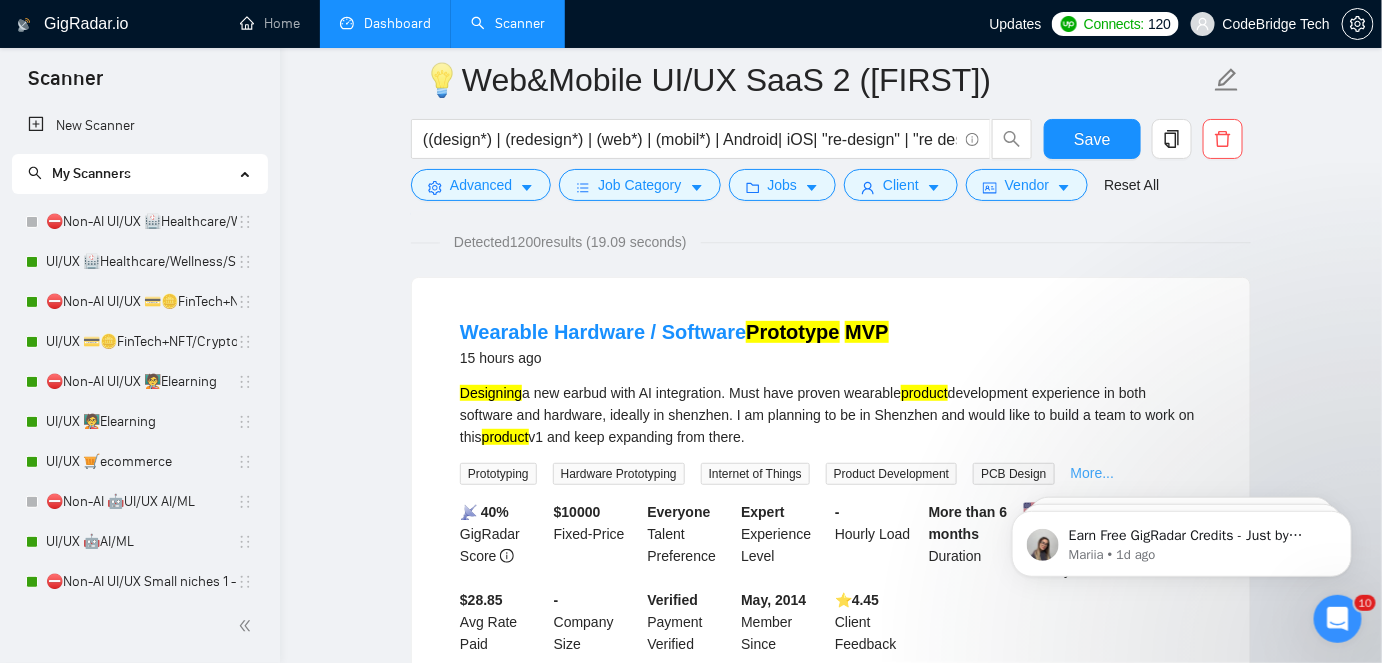 click on "More..." at bounding box center (1093, 473) 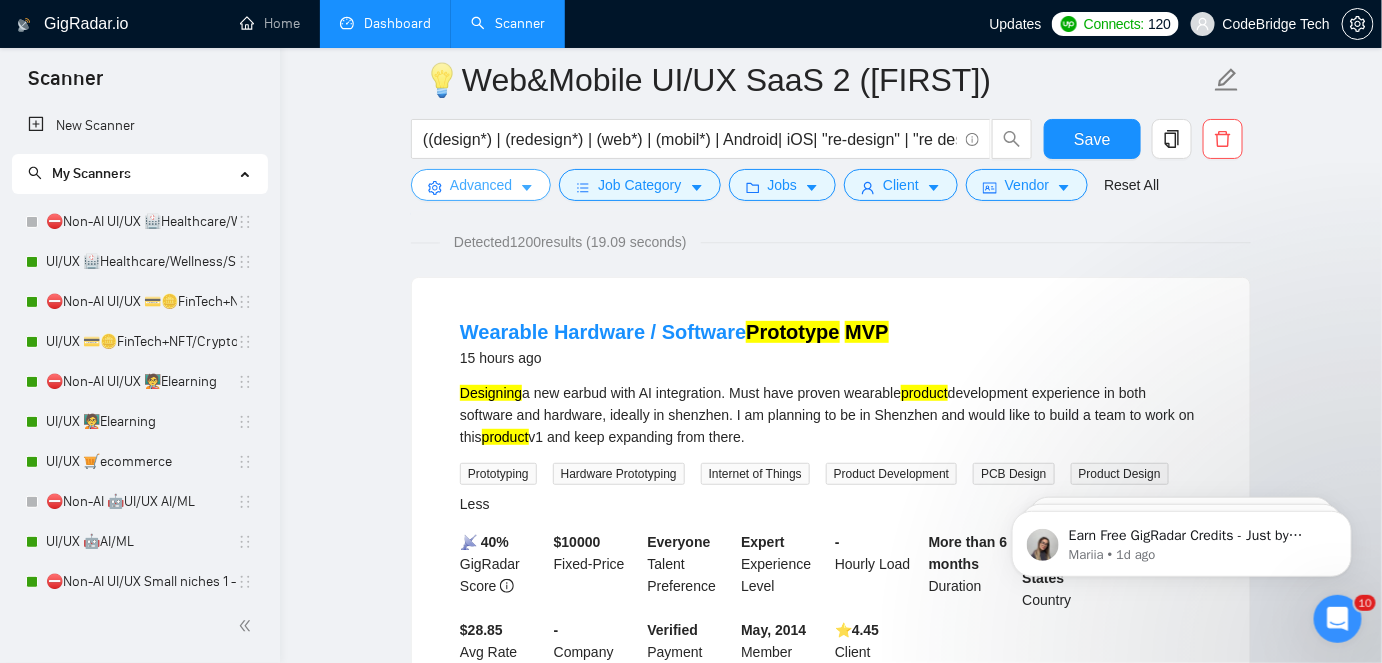 click on "Advanced" at bounding box center (481, 185) 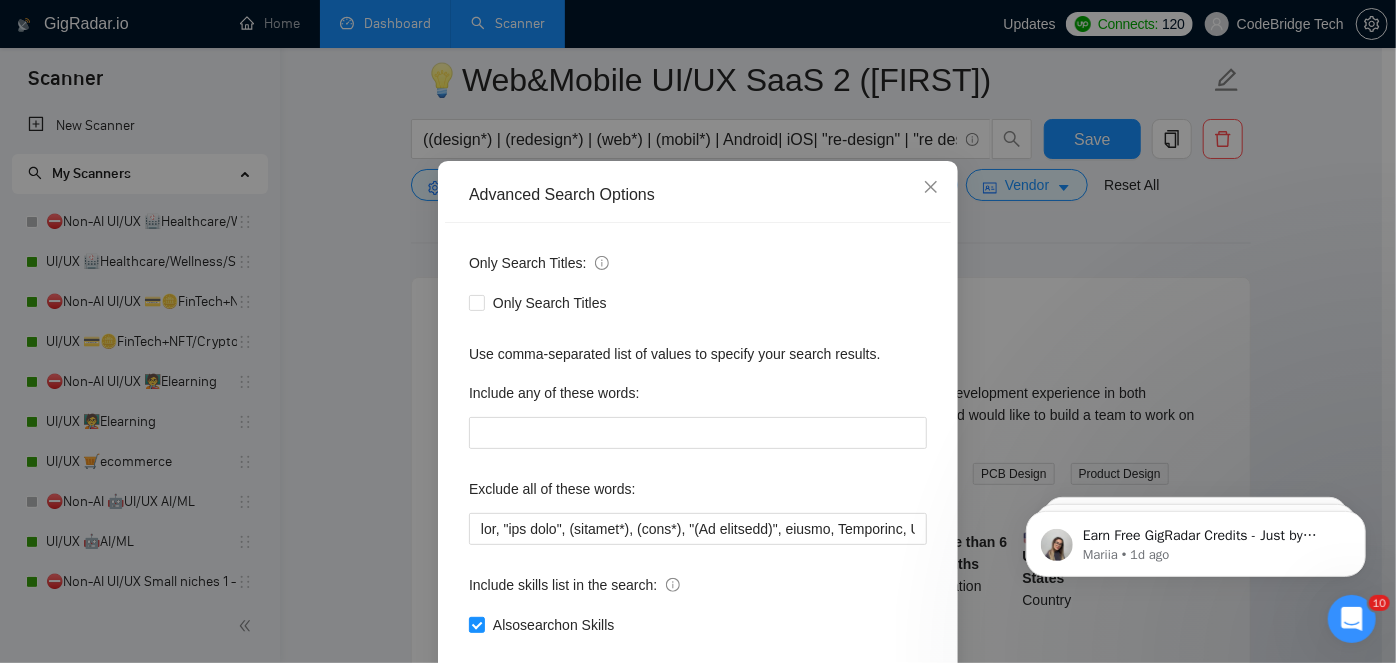scroll, scrollTop: 90, scrollLeft: 0, axis: vertical 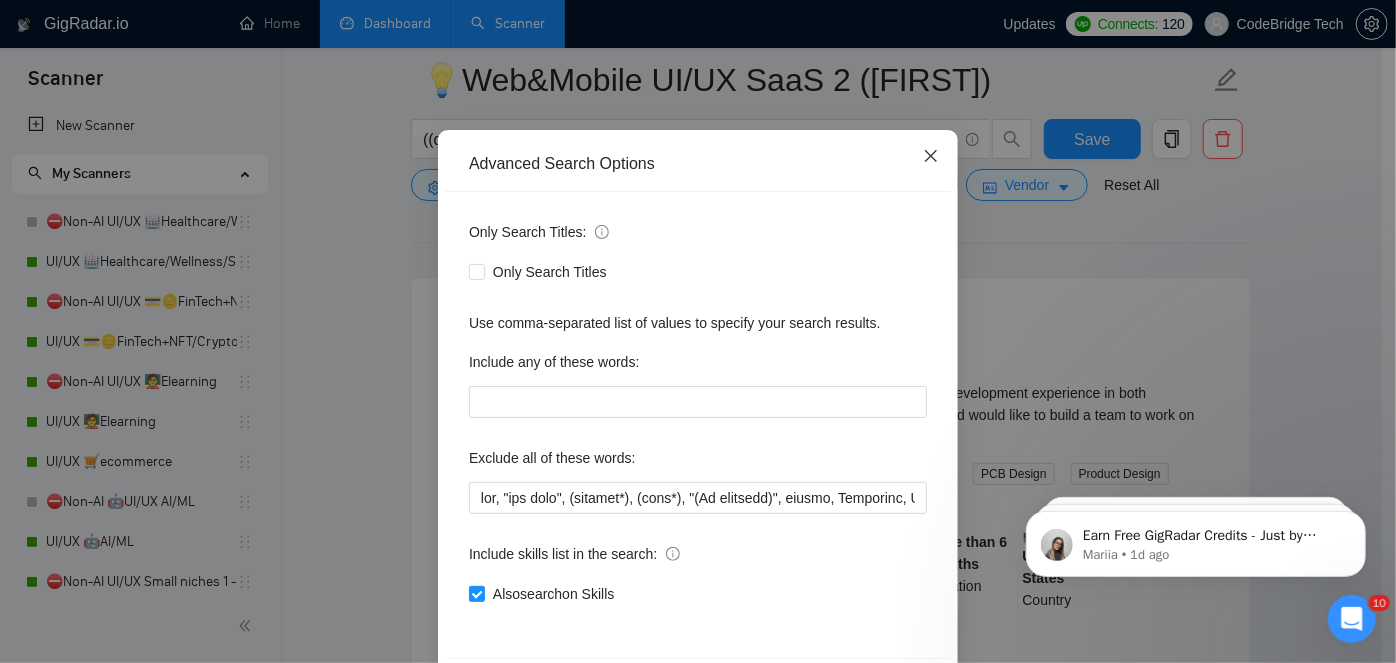click 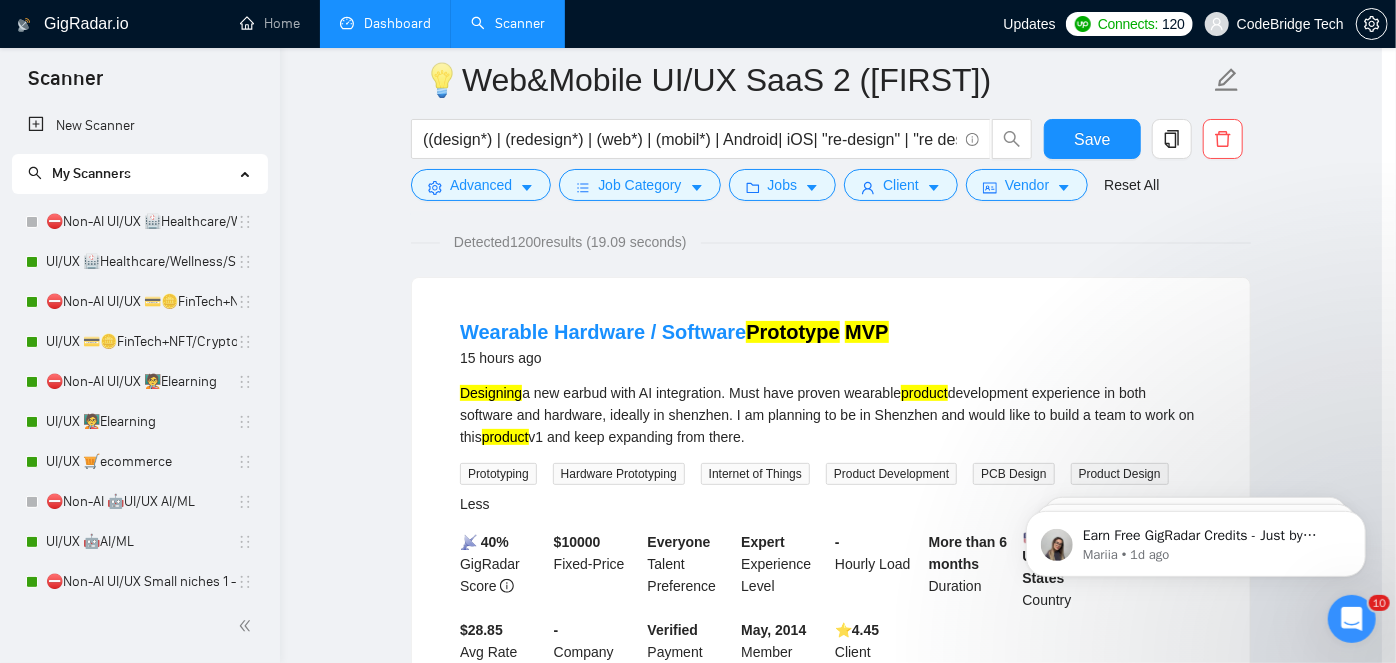 scroll, scrollTop: 68, scrollLeft: 0, axis: vertical 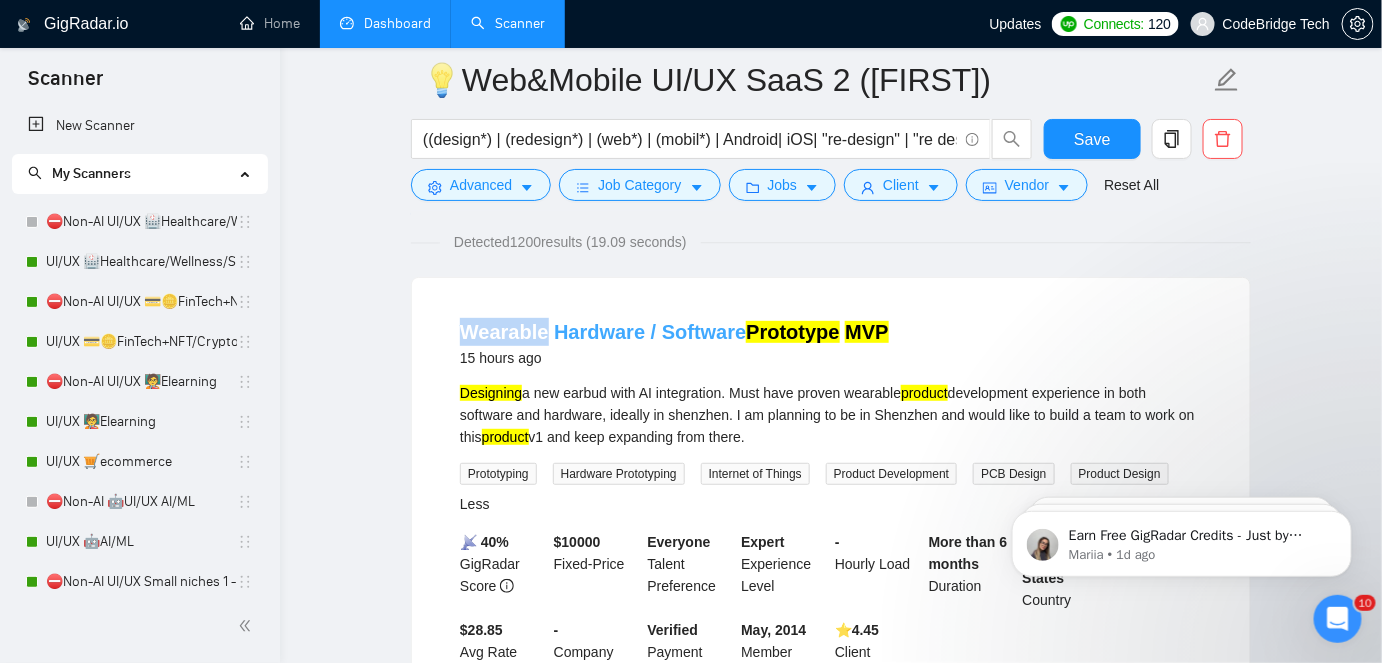 drag, startPoint x: 452, startPoint y: 334, endPoint x: 546, endPoint y: 328, distance: 94.19129 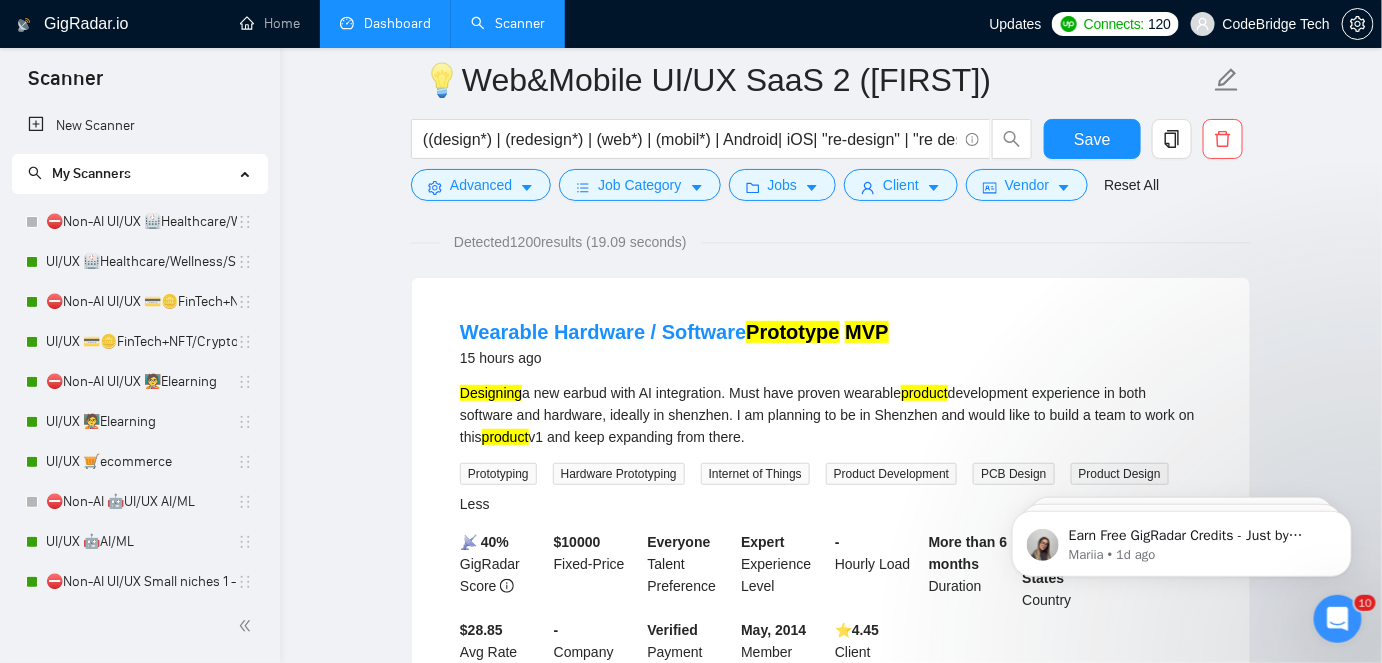 click on "💡Web&Mobile UI/UX SaaS 2 (Mariia) ((design*) | (redesign*) | (web*) | (mobil*) | Android| iOS| "re-design" | "re design" | UX* | UI* | "user experience" | "user interface" | "user flow" | (wirefram*) | (prototype*)) (saas | sas | "Software as a service" | "Software-as-a-service" | dashboard | ERP | B2B | B2C | IoT | CRM) | MVP | "Proof of Concept" |  | "management tool" | PoC |  portal | platform |Mockup | product) Save Advanced   Job Category   Jobs   Client   Vendor   Reset All" at bounding box center [831, 129] 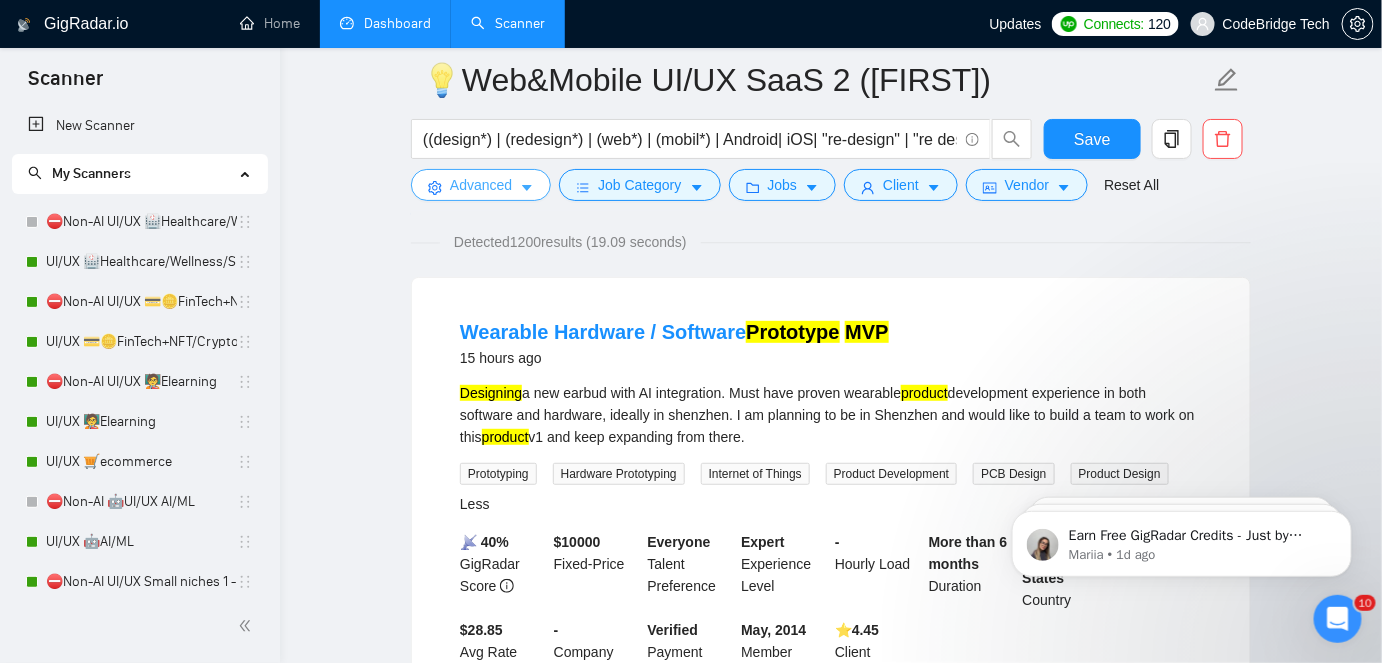 click on "Advanced" at bounding box center (481, 185) 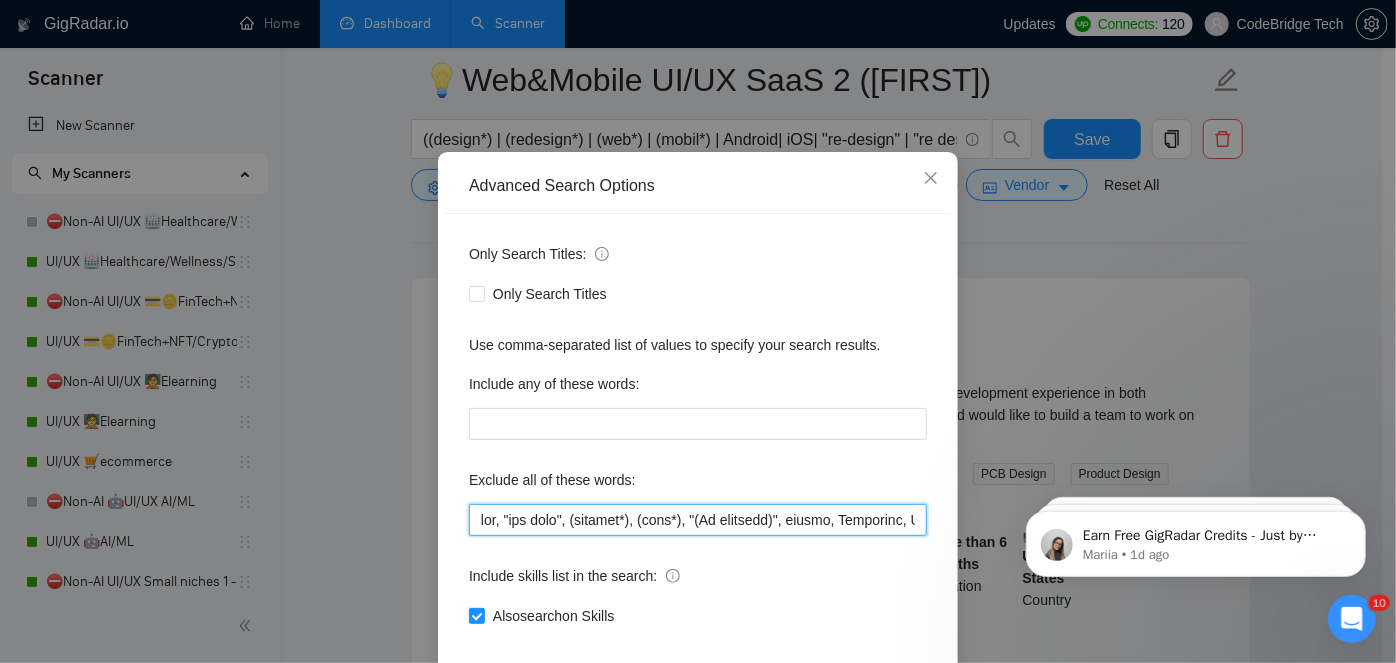 click at bounding box center [698, 520] 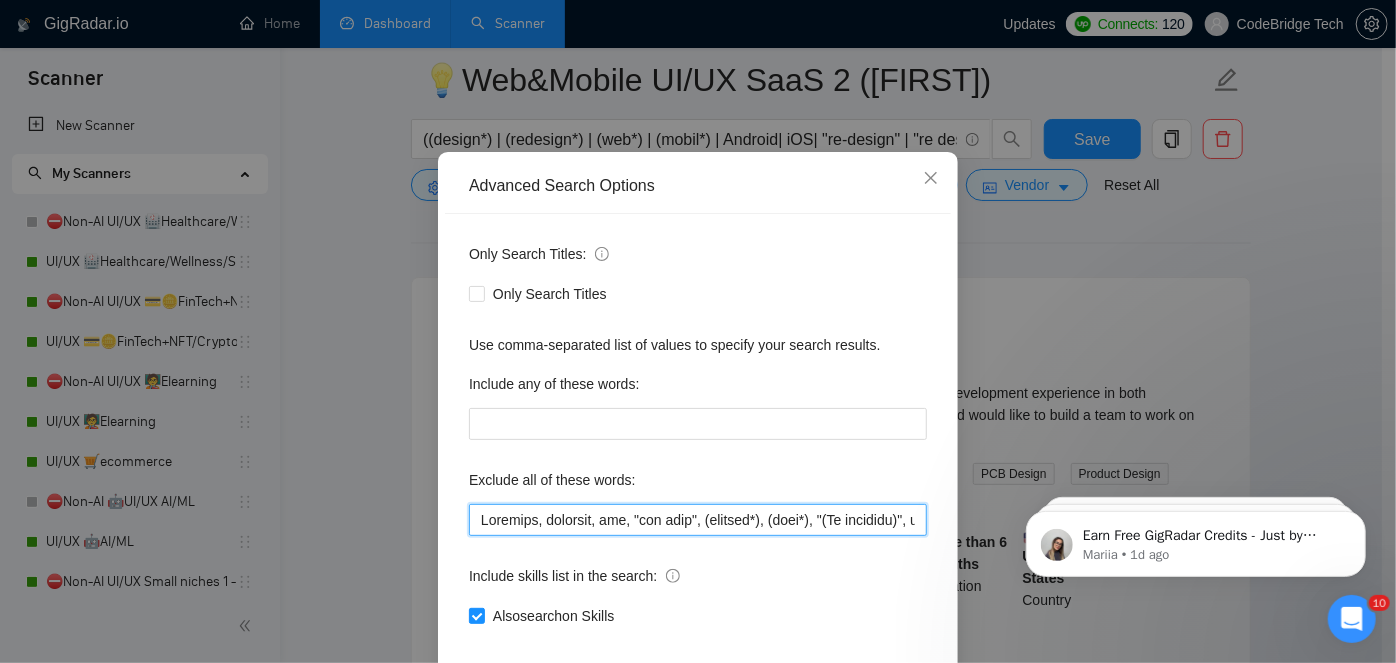 scroll, scrollTop: 168, scrollLeft: 0, axis: vertical 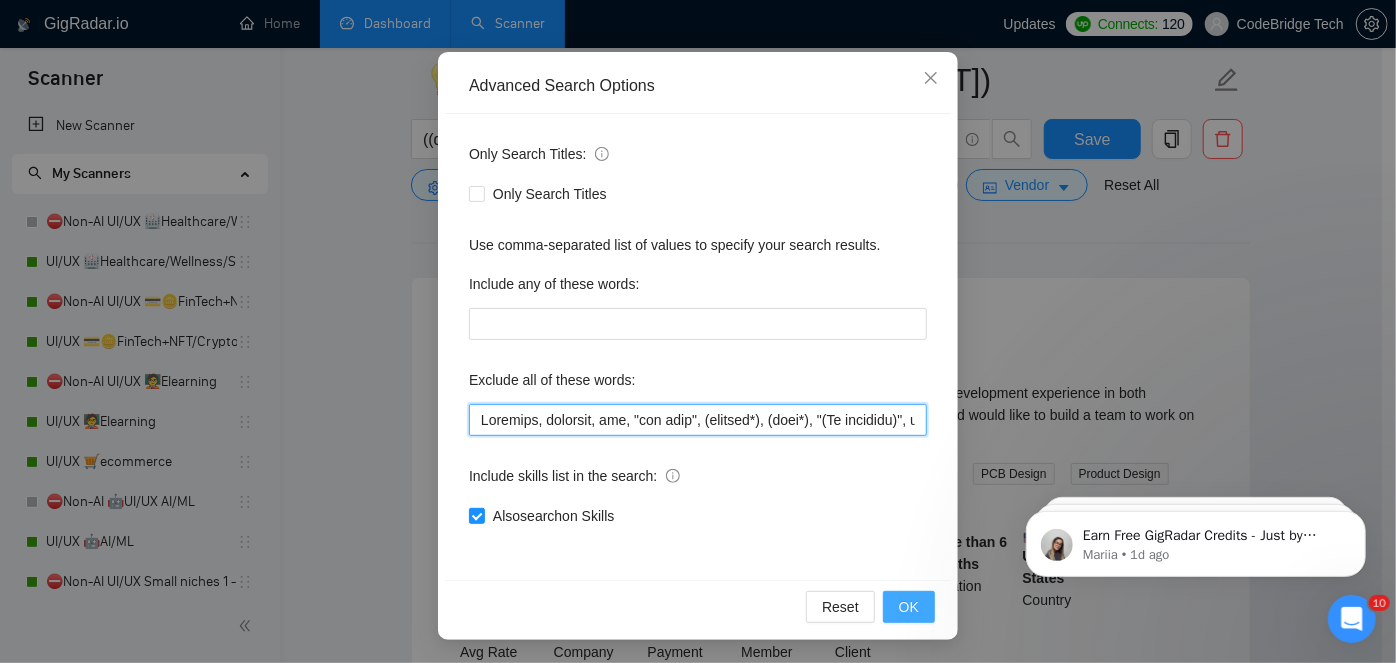 type on "Wearable, hardware, ghl, "hub spot", (hubspot*), (icon*), "(No agencies)", cursor, Highlevel, Podia, Bespoke, groove, textile,fabric, clone, Godaddy, odoo, Embedded, Unbounce, "gohighlevel", "go high level", builder, "tv apps", Clickfunnels, ReadyMag, adult, erotic, tilda, Unity, amazon, "tote bag", booth, 3d, jersey, "on site", "on-site", "Quick turnaround", "work fast", "fast worker", Tableau, "technical design", "tech pack", "Jewelry design", Microsoft, powerpoint, Tableau, "technical design", "tech pack", "microsoft word", excel, "social media marketing", "digital marketing", images, image, "ad designer", ads, wordpress, branding, banner, "Creative Content", "content creator", print,Swift, learndash, autocad, autodesk, "Fashion design", "fashion designer, "alpha testing", recherche , cherche, "google docs", "google sheet", bubble, Shopify, framer, e-book, ebook, duda, "logo refresh", Webflow, flutterflow, firebase, equity, "Static Ads", package, Stripo , EDM, "Native german", "a few hours of work", "no..." 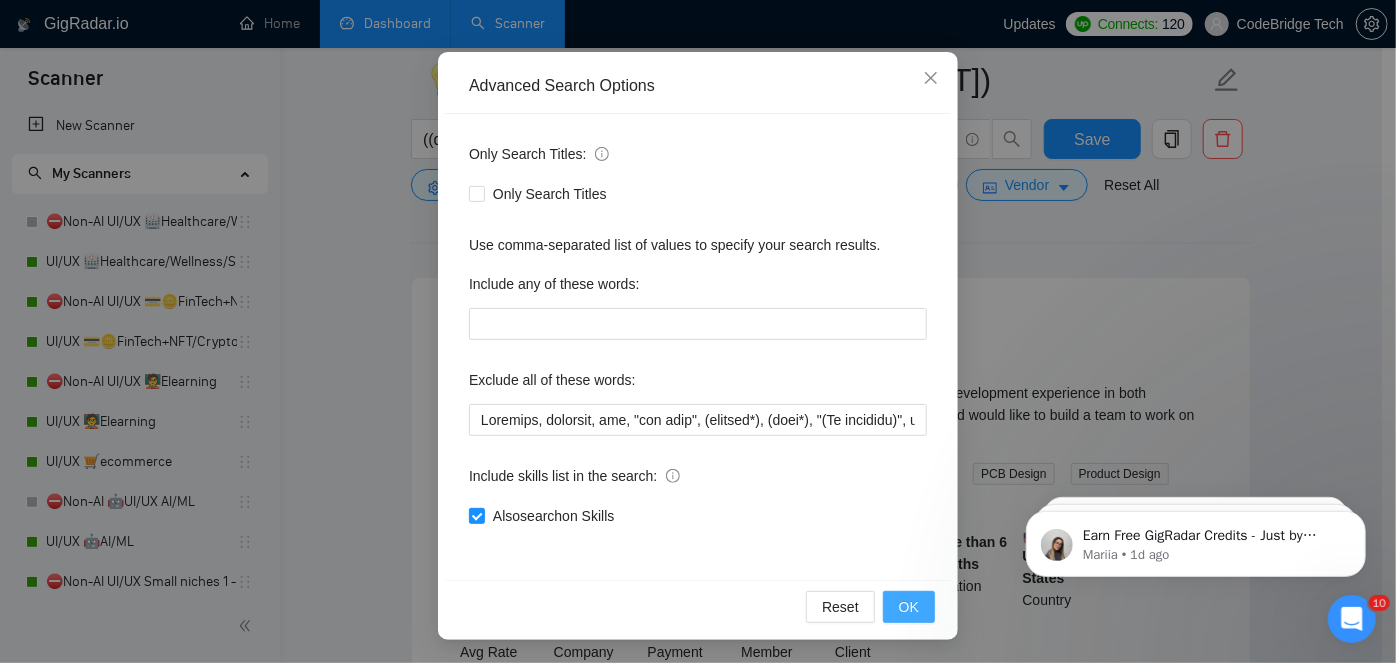 click on "OK" at bounding box center [909, 607] 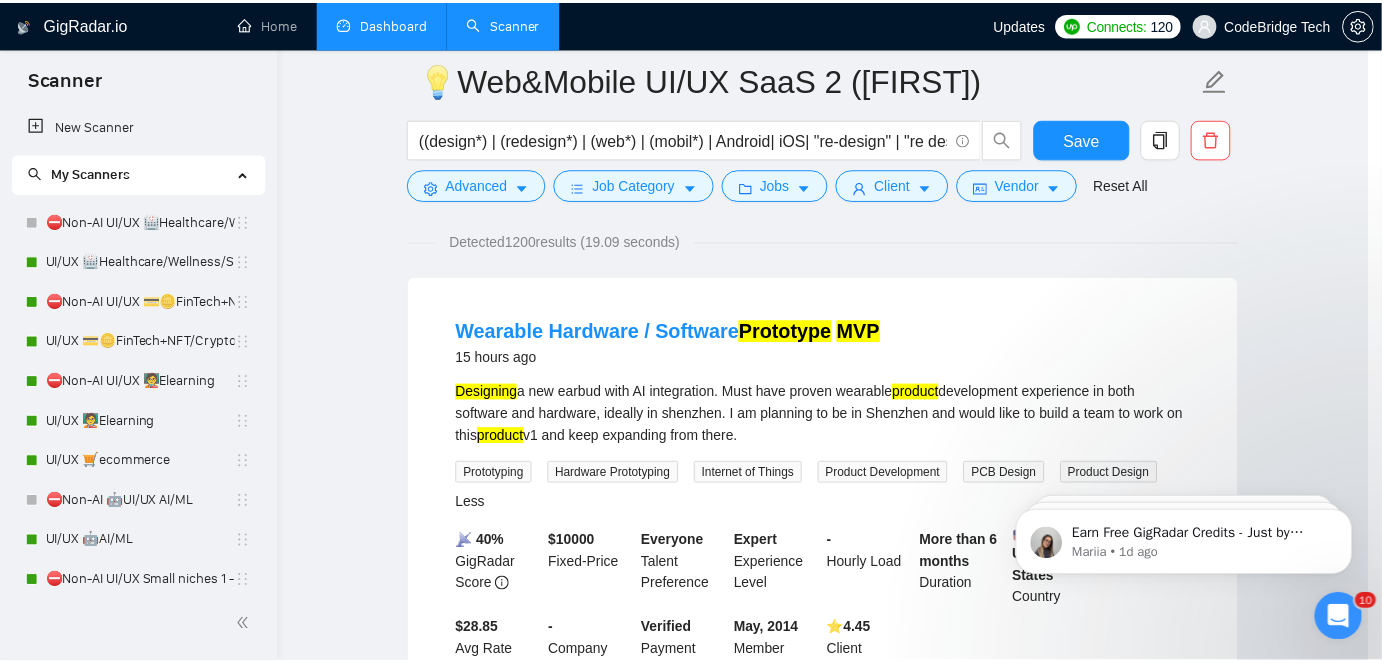 scroll, scrollTop: 68, scrollLeft: 0, axis: vertical 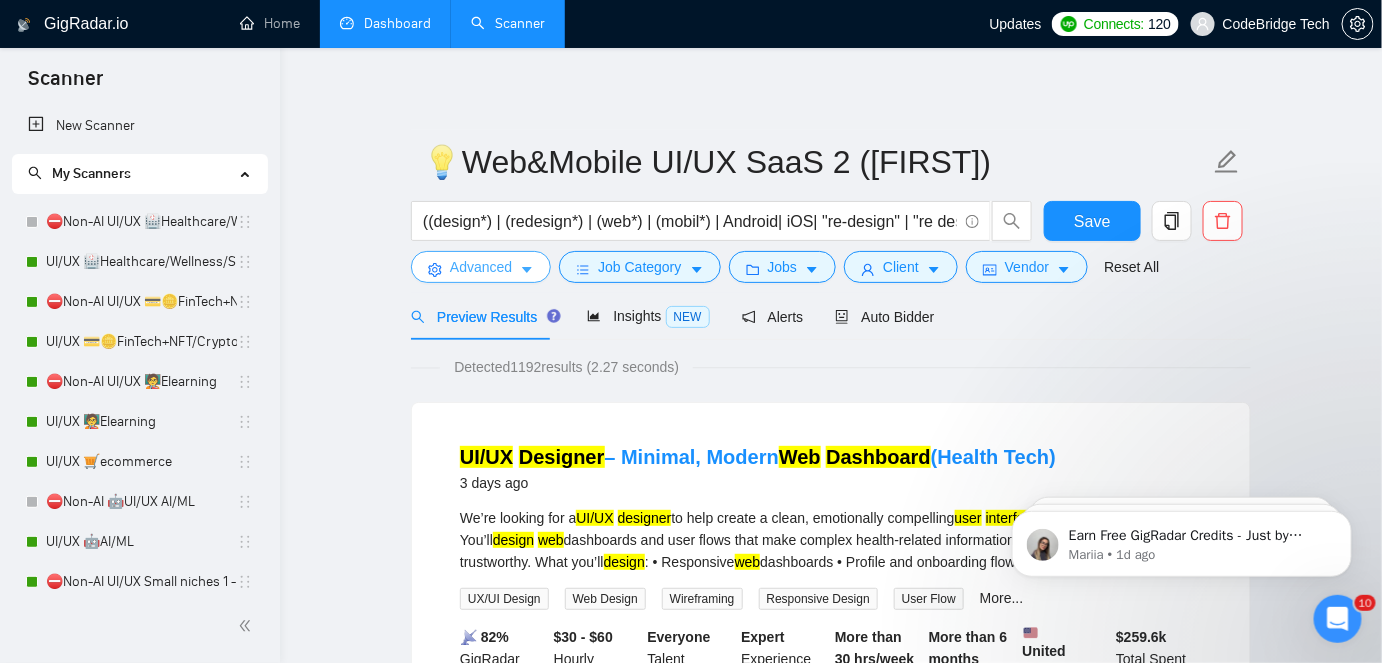 click on "Advanced" at bounding box center (481, 267) 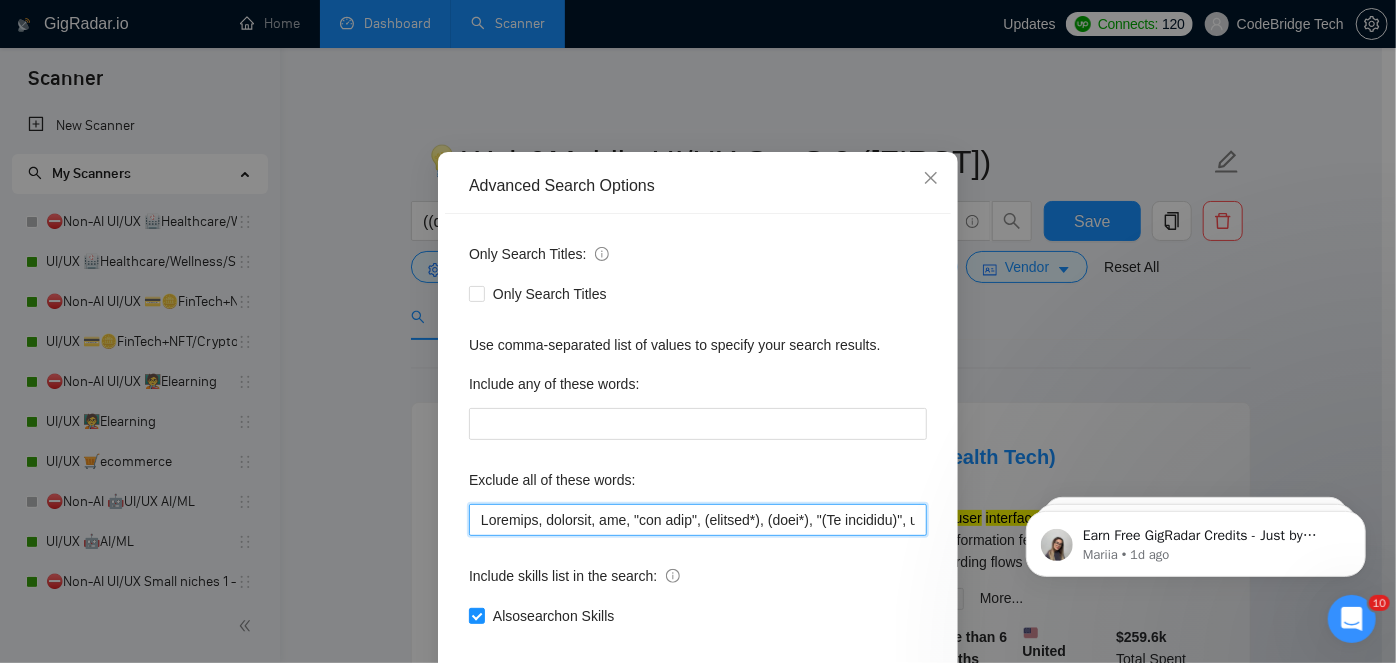 drag, startPoint x: 600, startPoint y: 592, endPoint x: 411, endPoint y: 592, distance: 189 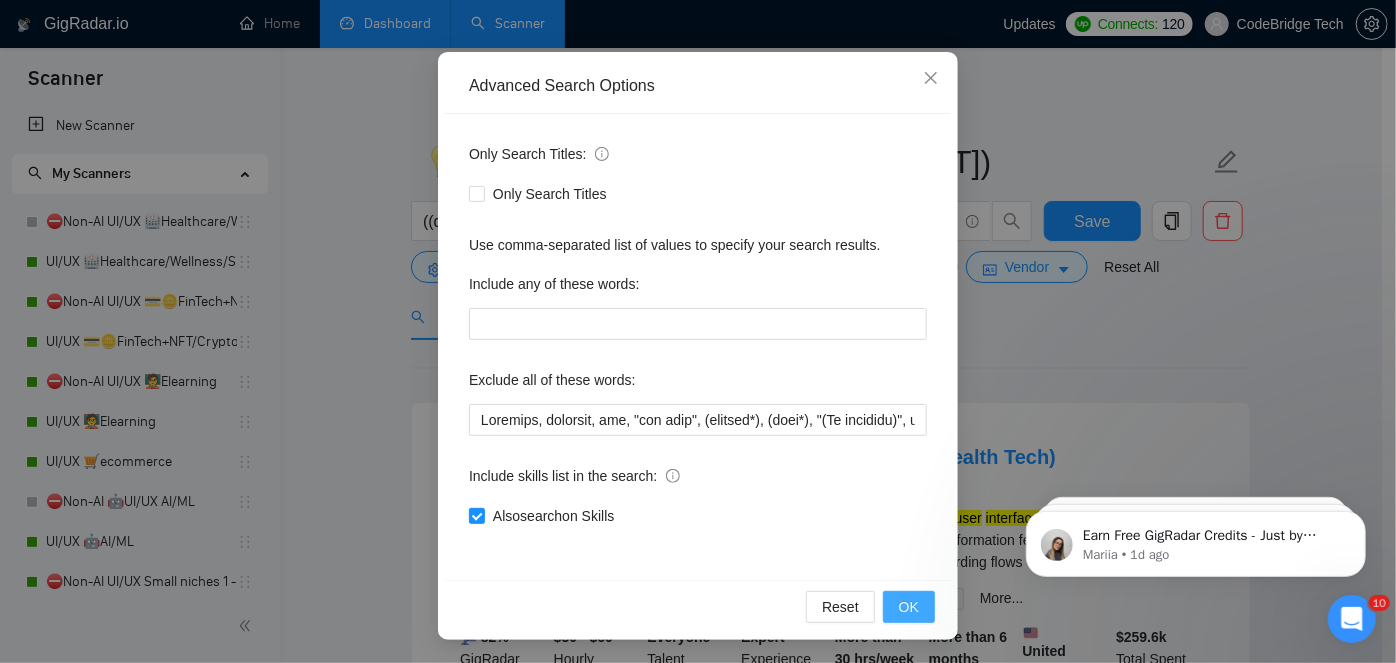click on "OK" at bounding box center (909, 607) 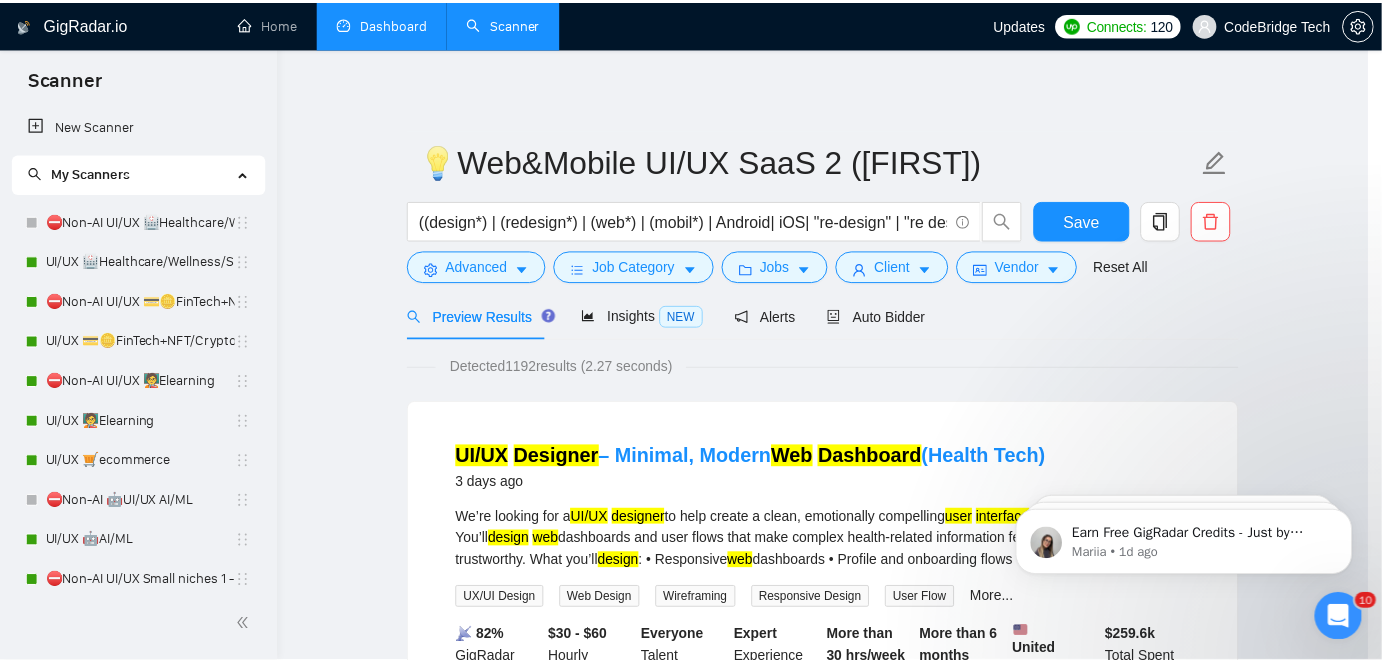 scroll, scrollTop: 68, scrollLeft: 0, axis: vertical 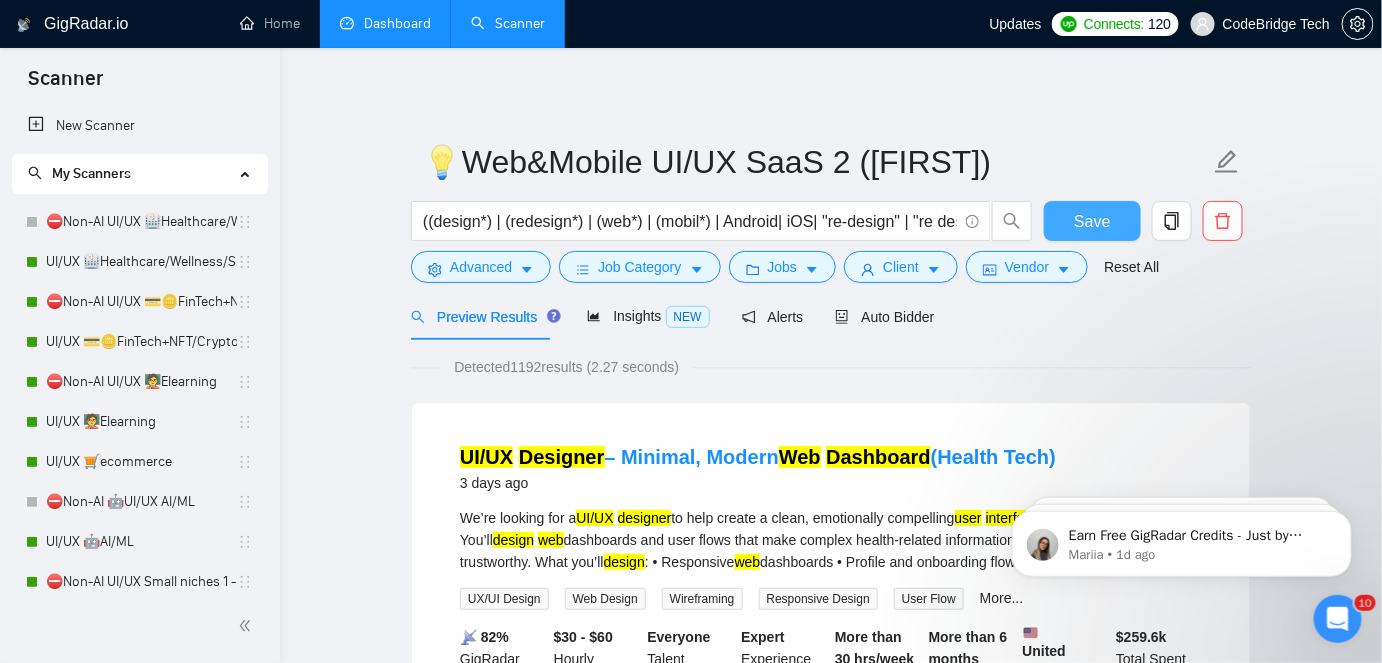 click on "Save" at bounding box center (1092, 221) 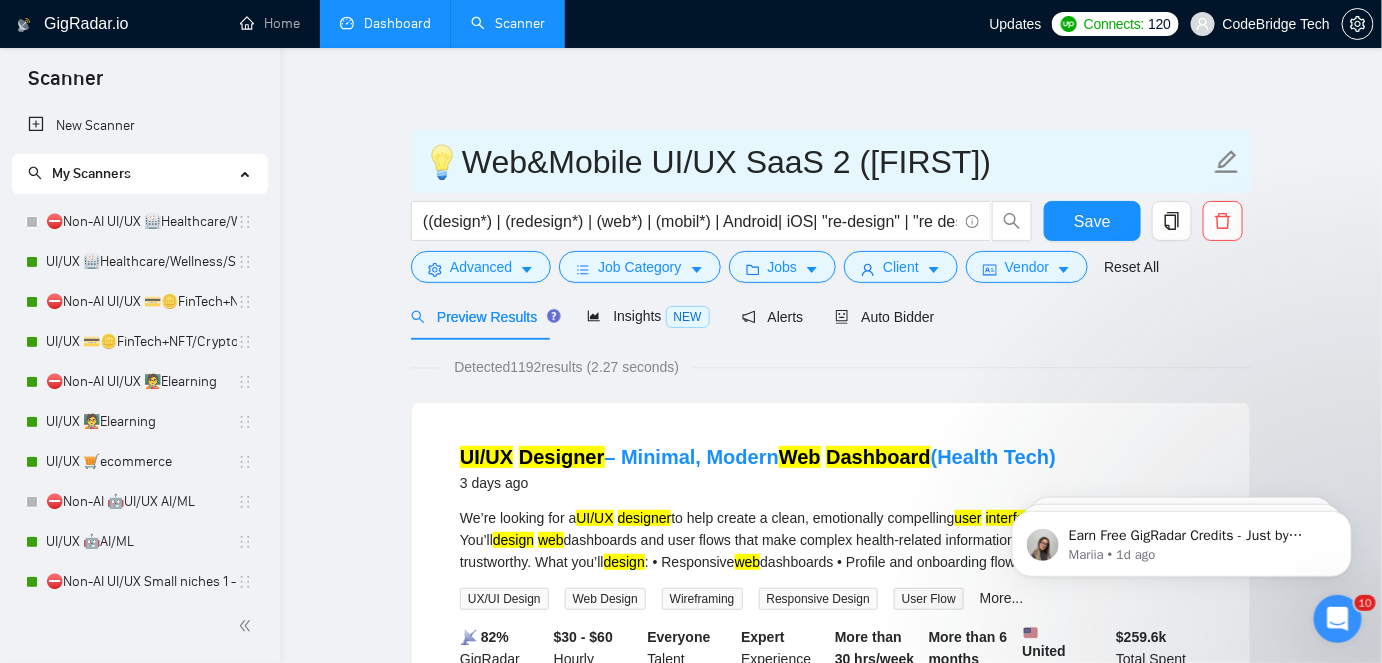 click on "💡Web&Mobile UI/UX SaaS 2 ([FIRST])" at bounding box center (816, 162) 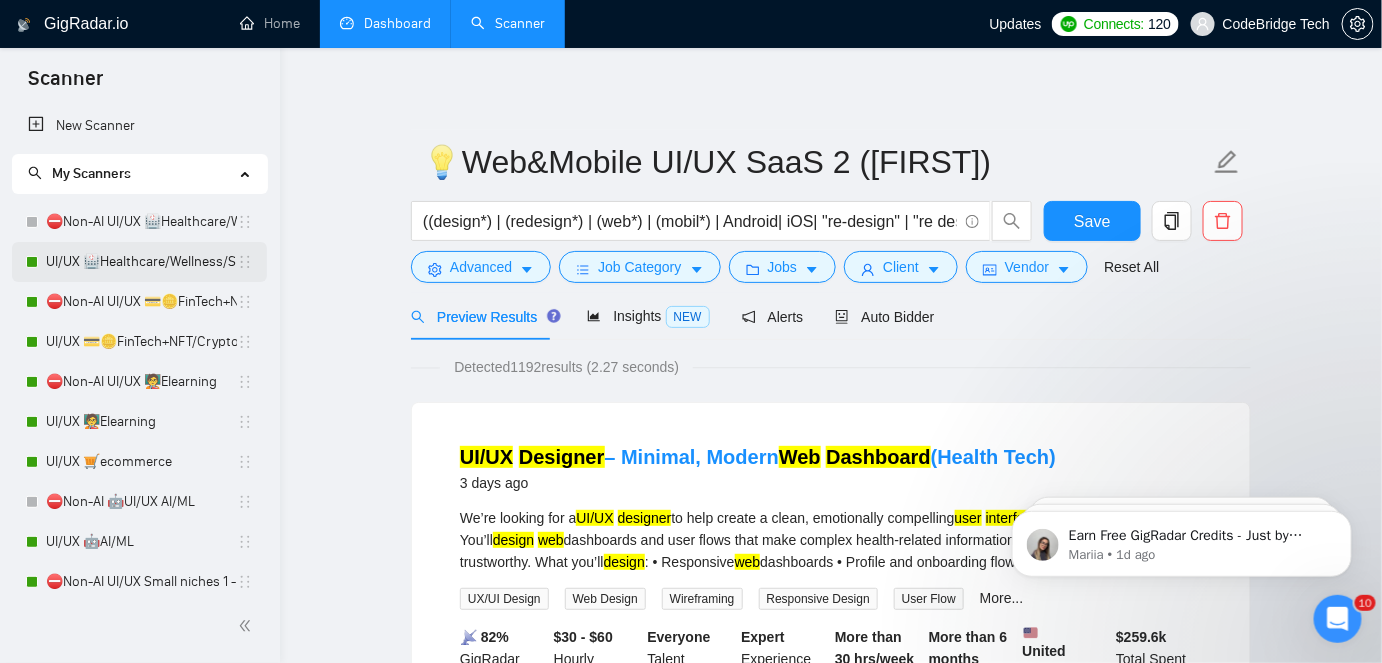 click on "UI/UX 🏥Healthcare/Wellness/Sports/Fitness" at bounding box center (141, 262) 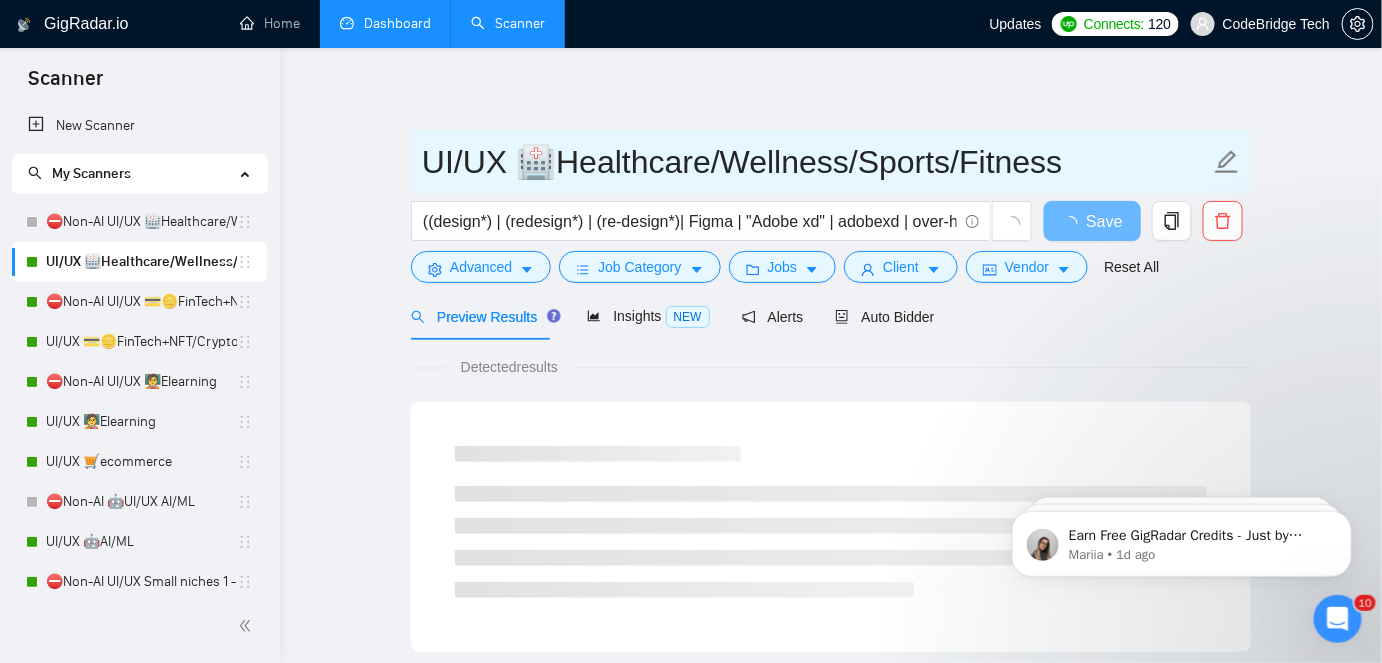 click on "UI/UX 🏥Healthcare/Wellness/Sports/Fitness" at bounding box center [816, 162] 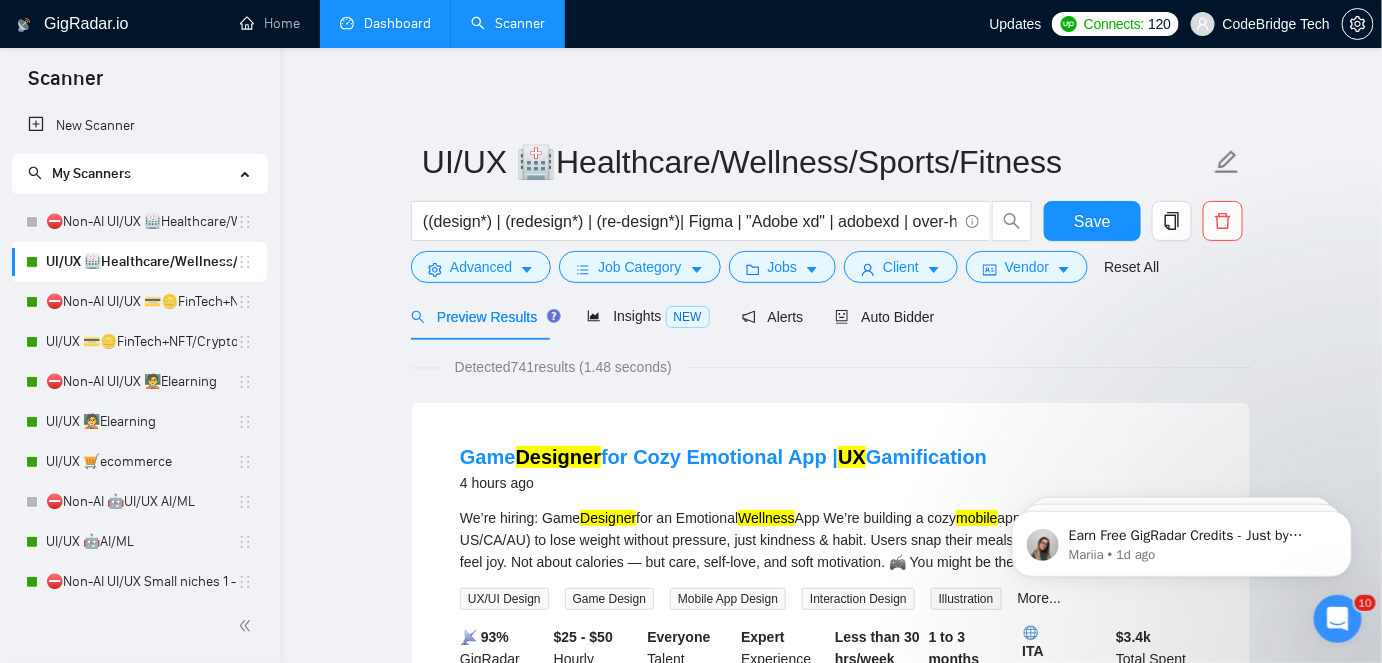 click on "Scanner" at bounding box center [508, 23] 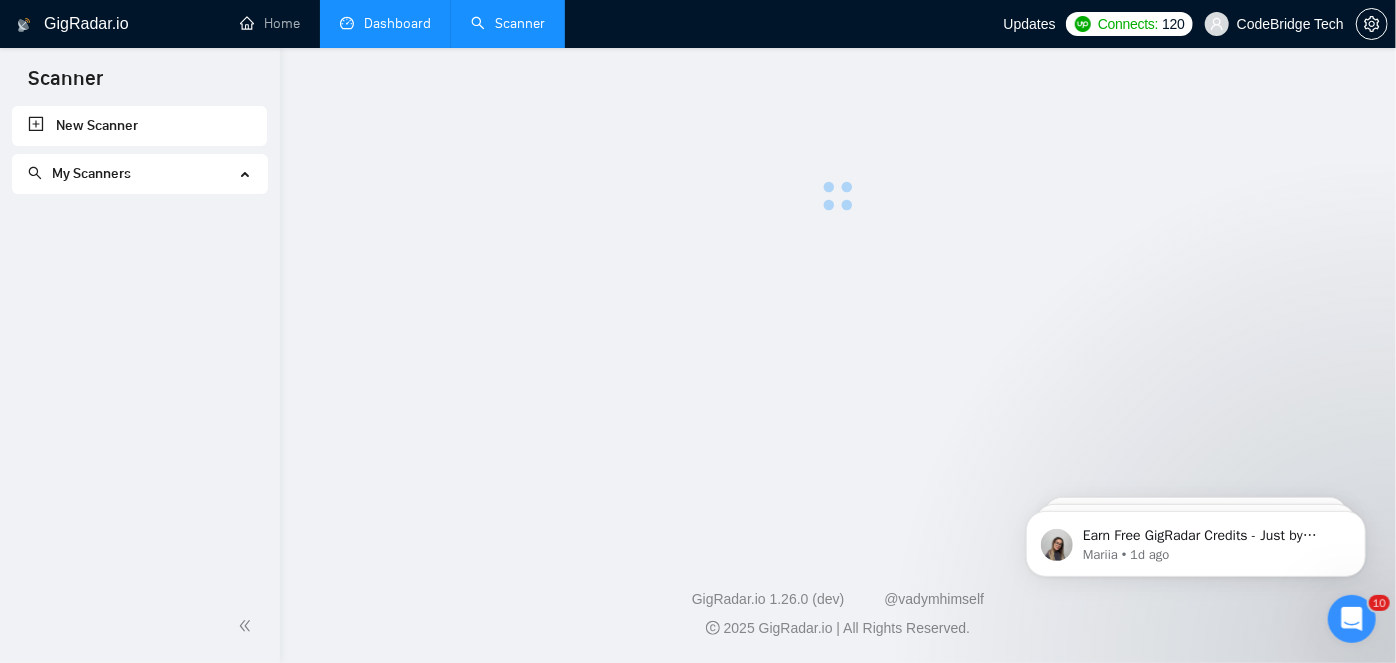 click on "Dashboard" at bounding box center (385, 23) 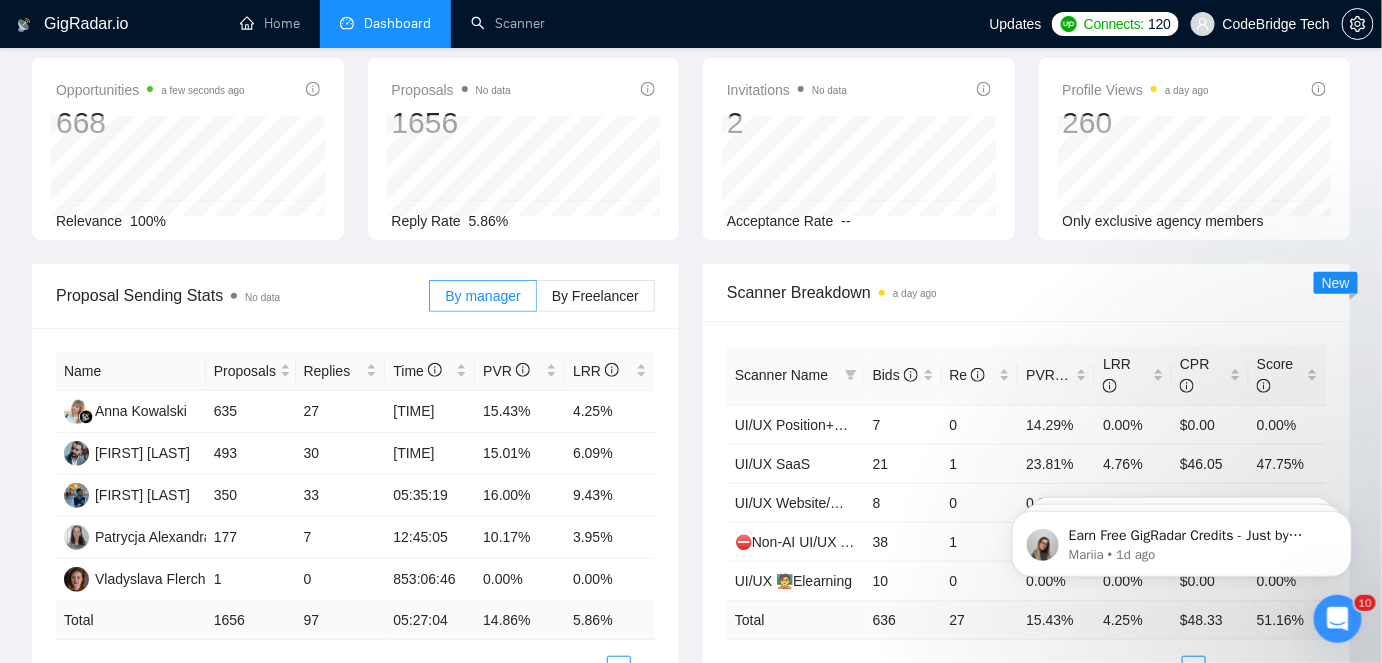 scroll, scrollTop: 90, scrollLeft: 0, axis: vertical 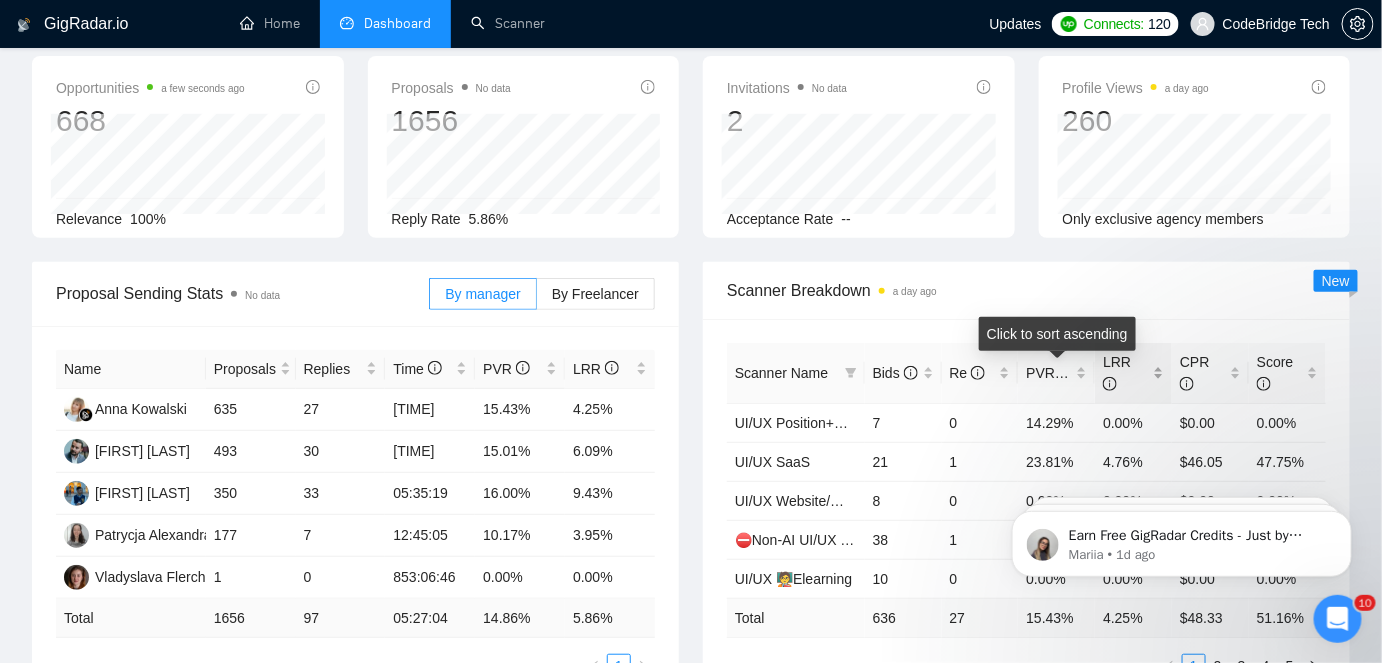 click on "LRR" at bounding box center (1117, 373) 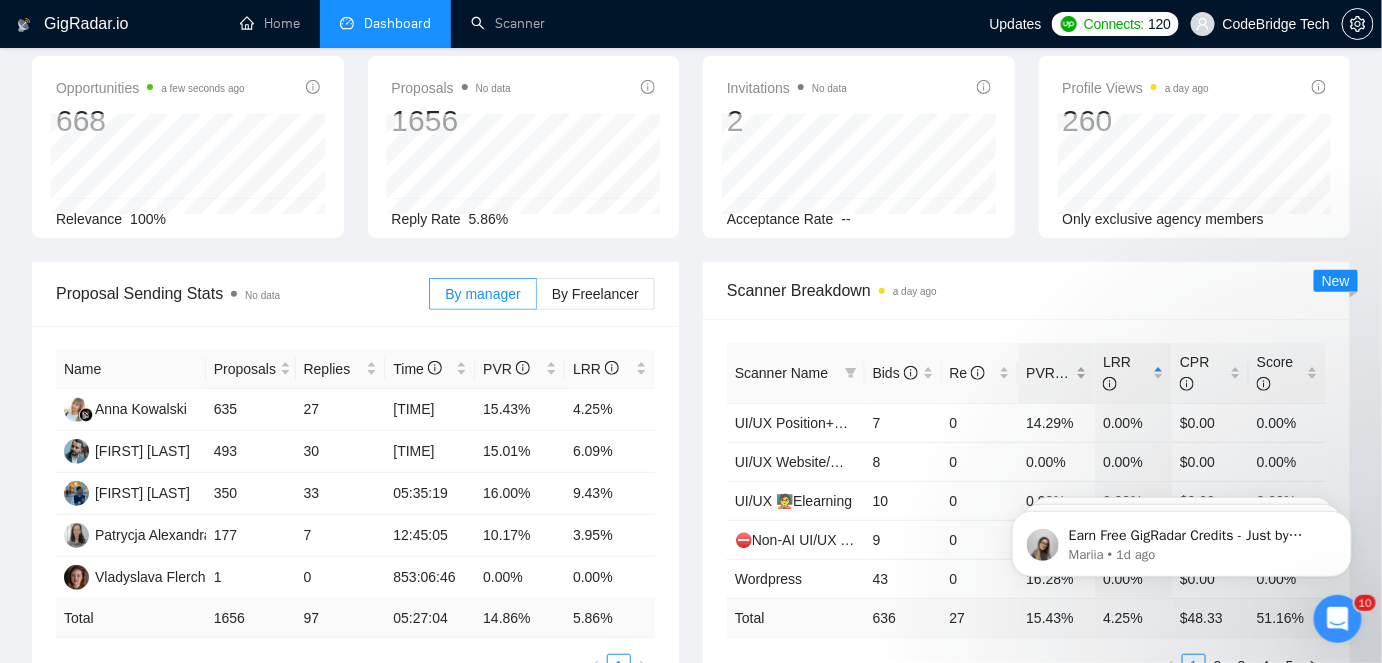 click 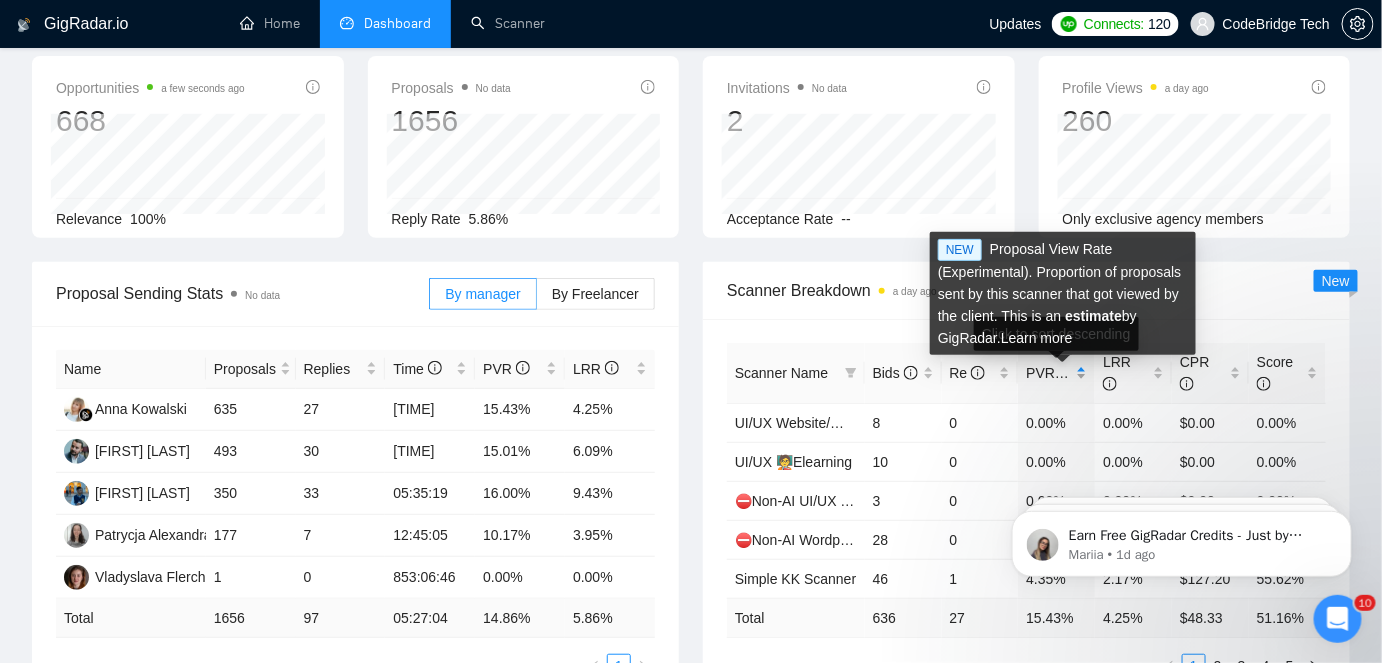 click 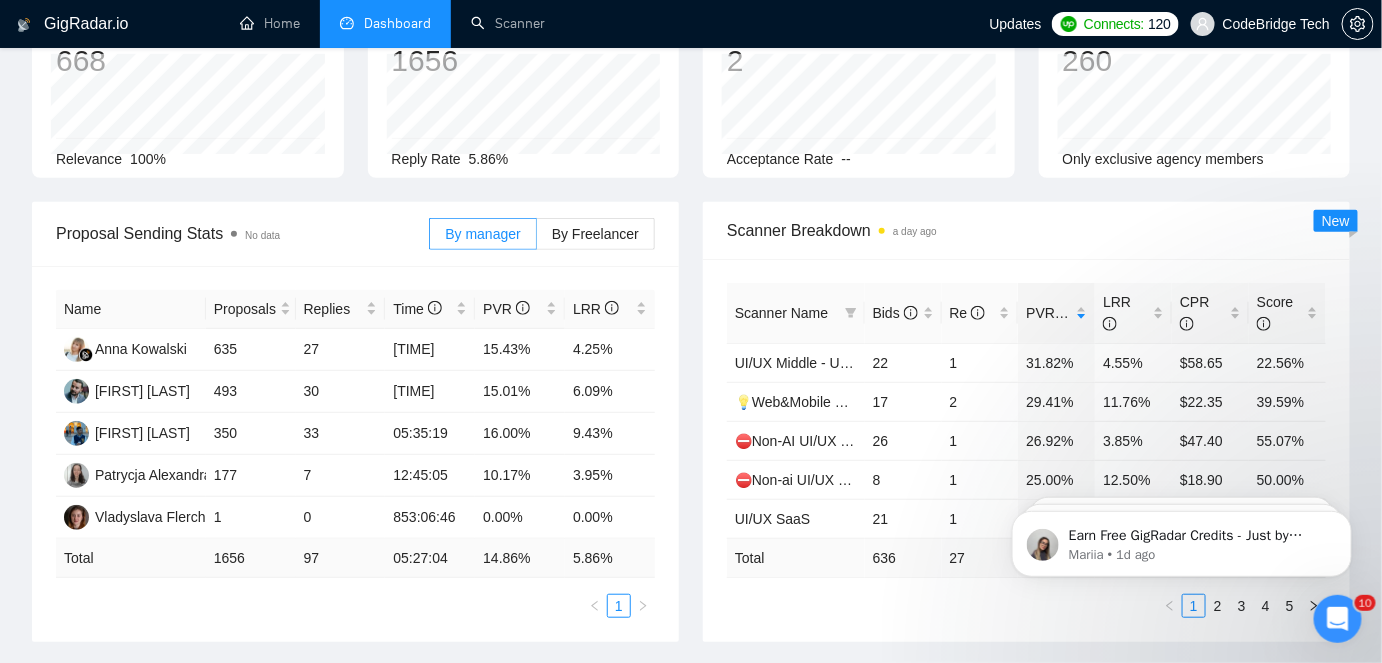 scroll, scrollTop: 181, scrollLeft: 0, axis: vertical 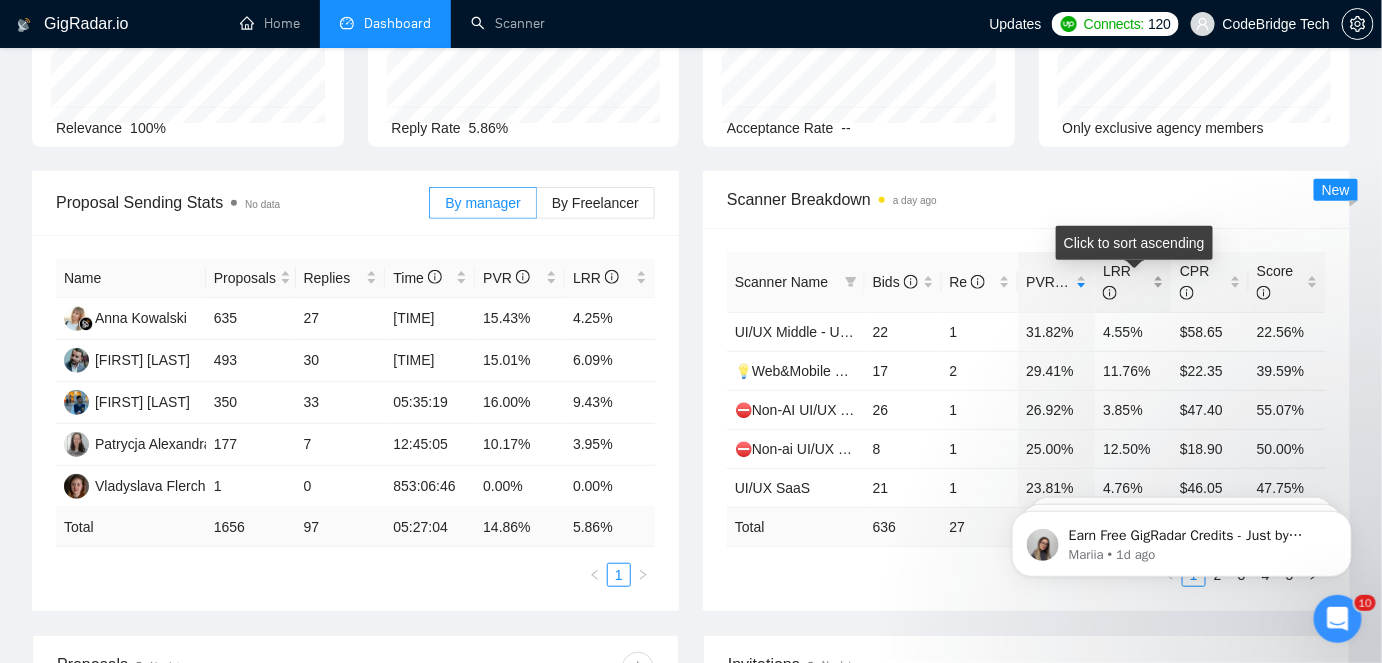 click on "LRR" at bounding box center (1117, 282) 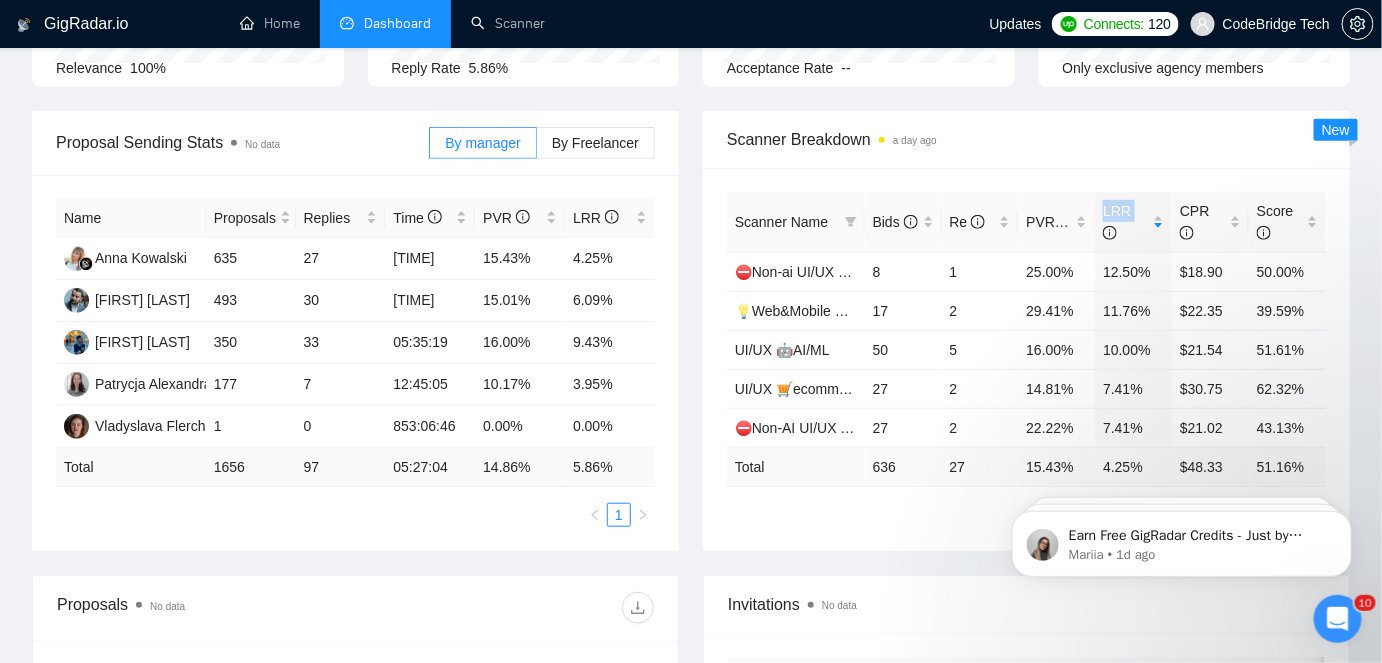 scroll, scrollTop: 272, scrollLeft: 0, axis: vertical 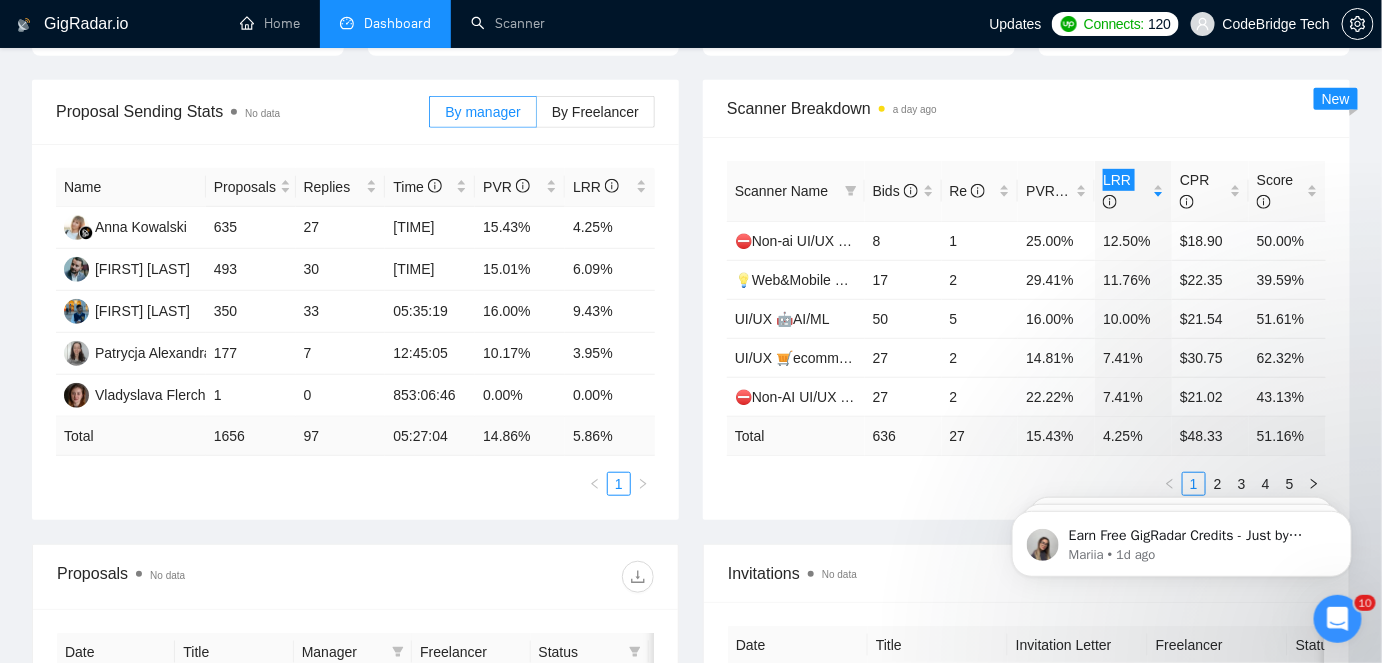 click on "Earn Free GigRadar Credits - Just by Sharing Your Story! 💬 Want more credits for sending proposals? It’s simple - share, inspire, and get rewarded! 🤫 Here’s how you can earn free credits: Introduce yourself in the #intros channel of the GigRadar Upwork Community and grab +20 credits for sending bids., Post your success story (closed projects, high LRR, etc.) in the #general channel and claim +50 credits for sending bids. Why? GigRadar is building a powerful network of freelancers and agencies. We want you to make valuable connections, showcase your wins, and inspire others while getting rewarded! 🚀 Not a member yet? Join our Slack community now 👉 Join Slack Community Claiming your credits is easy: Reply to this message with a screenshot of your post, and our Tech Support Team will instantly top up your credits! 💸 [FIRST] • 1d ago [FIRST] • 2d ago Rate your conversation AI Assistant from GigRadar 📡 • 5d ago" at bounding box center [1181, 538] 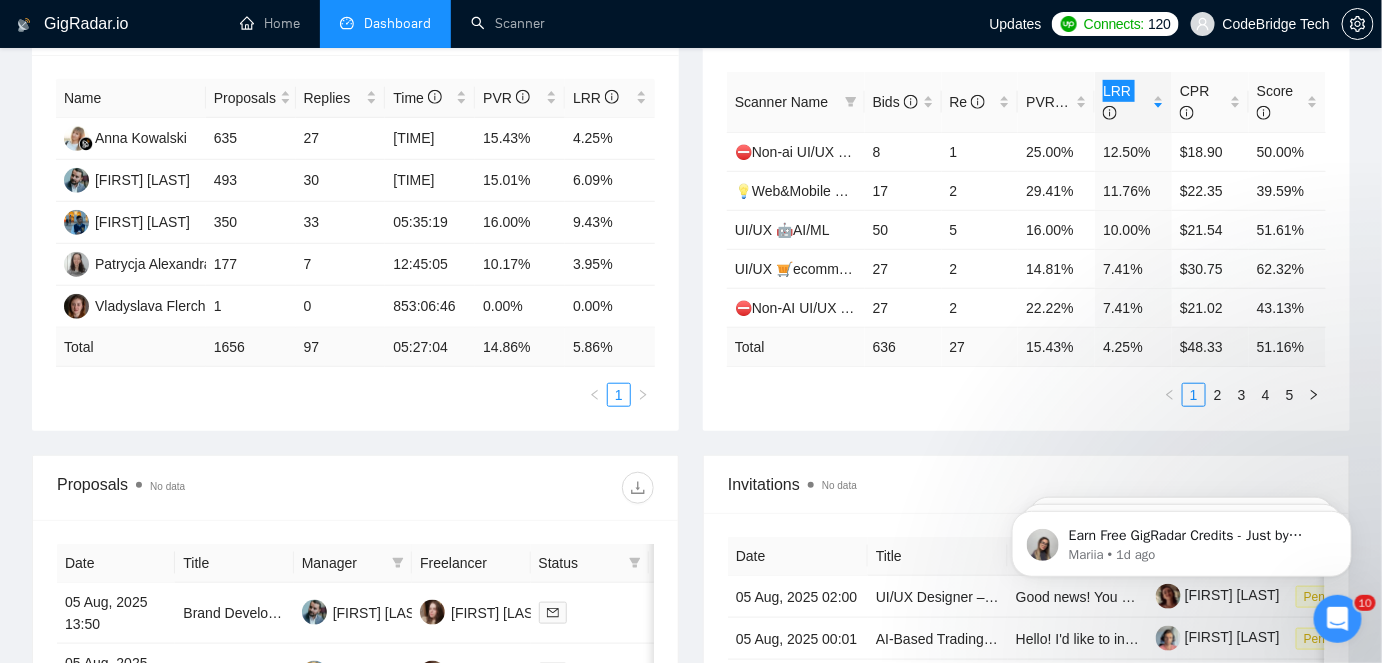 scroll, scrollTop: 454, scrollLeft: 0, axis: vertical 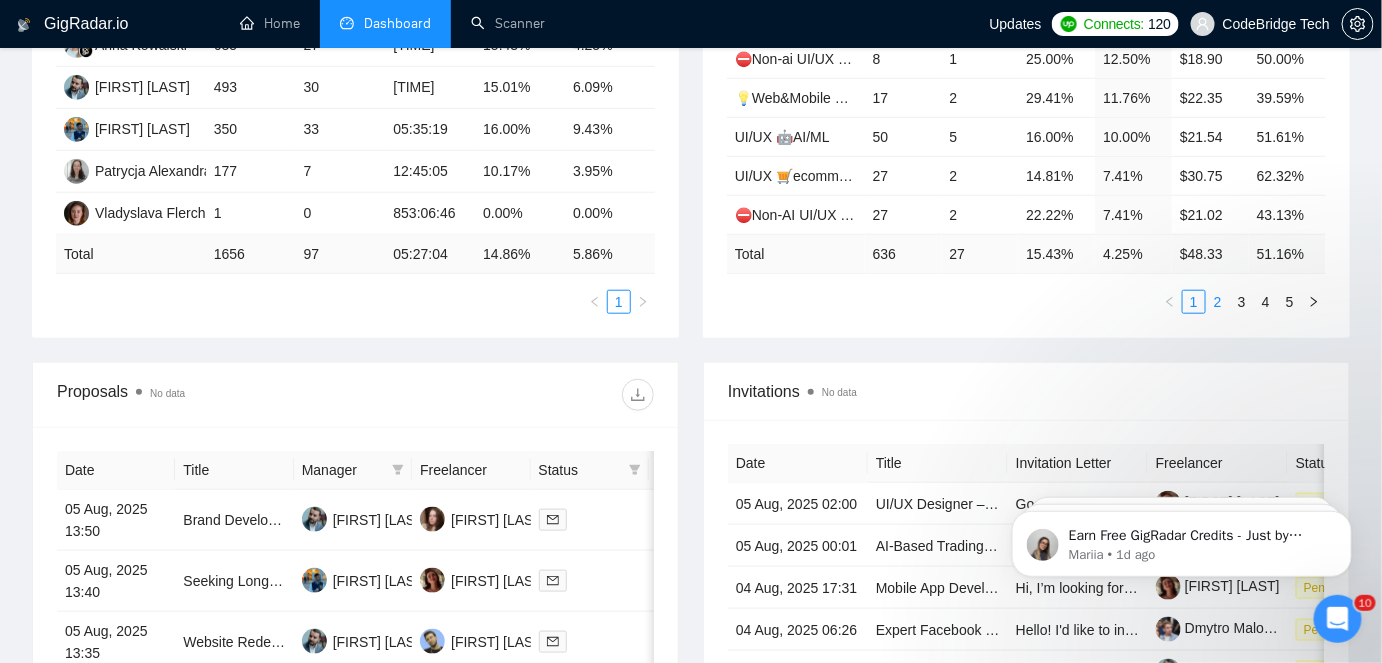 click on "2" at bounding box center [1218, 302] 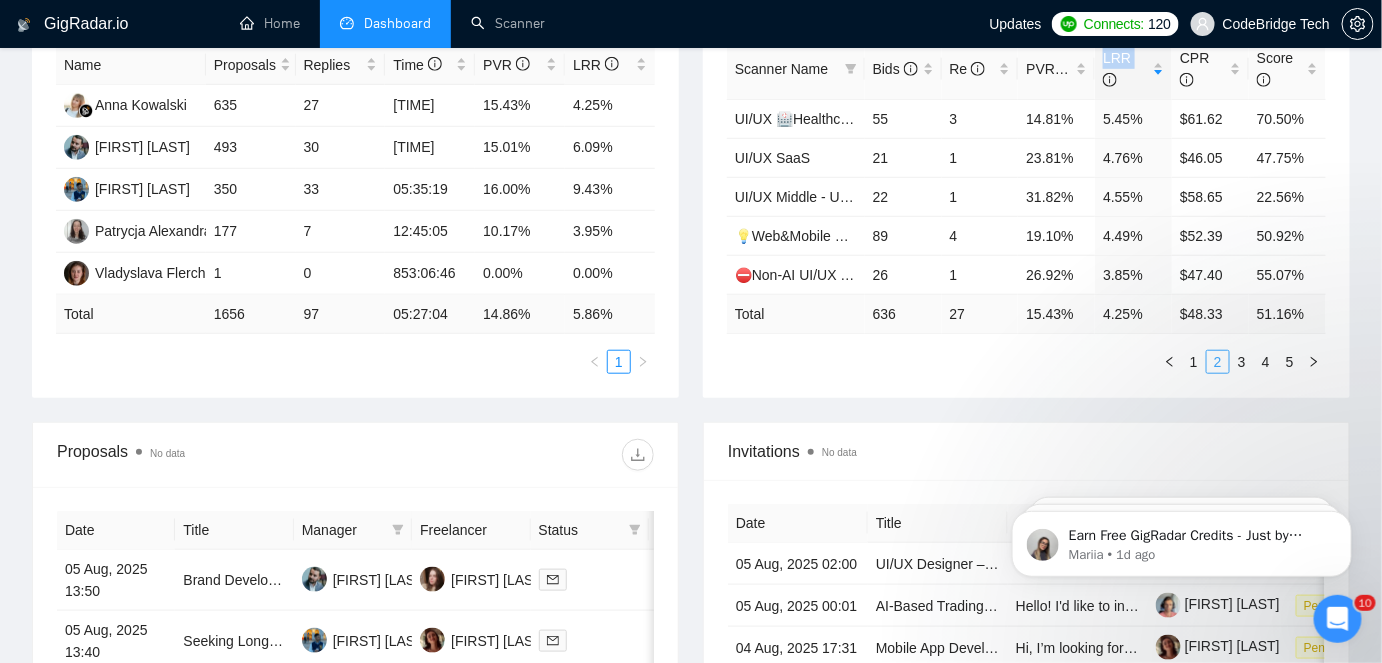scroll, scrollTop: 363, scrollLeft: 0, axis: vertical 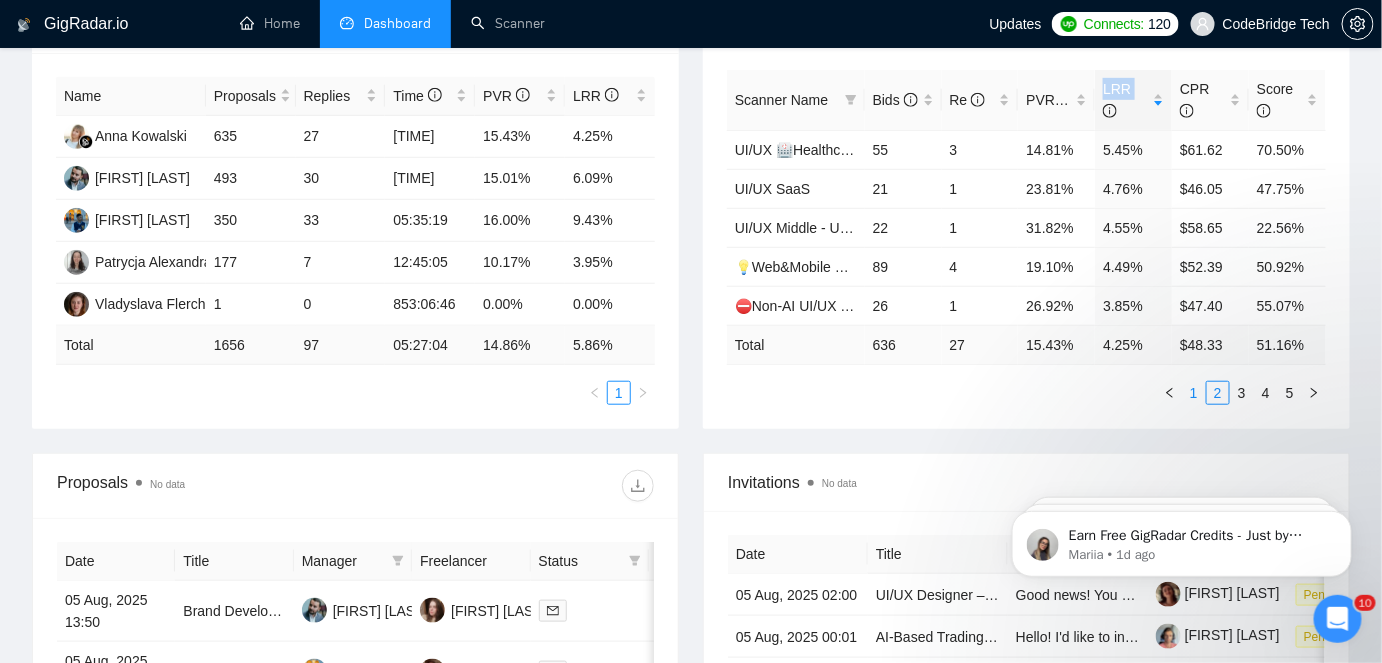 click on "1" at bounding box center (1194, 393) 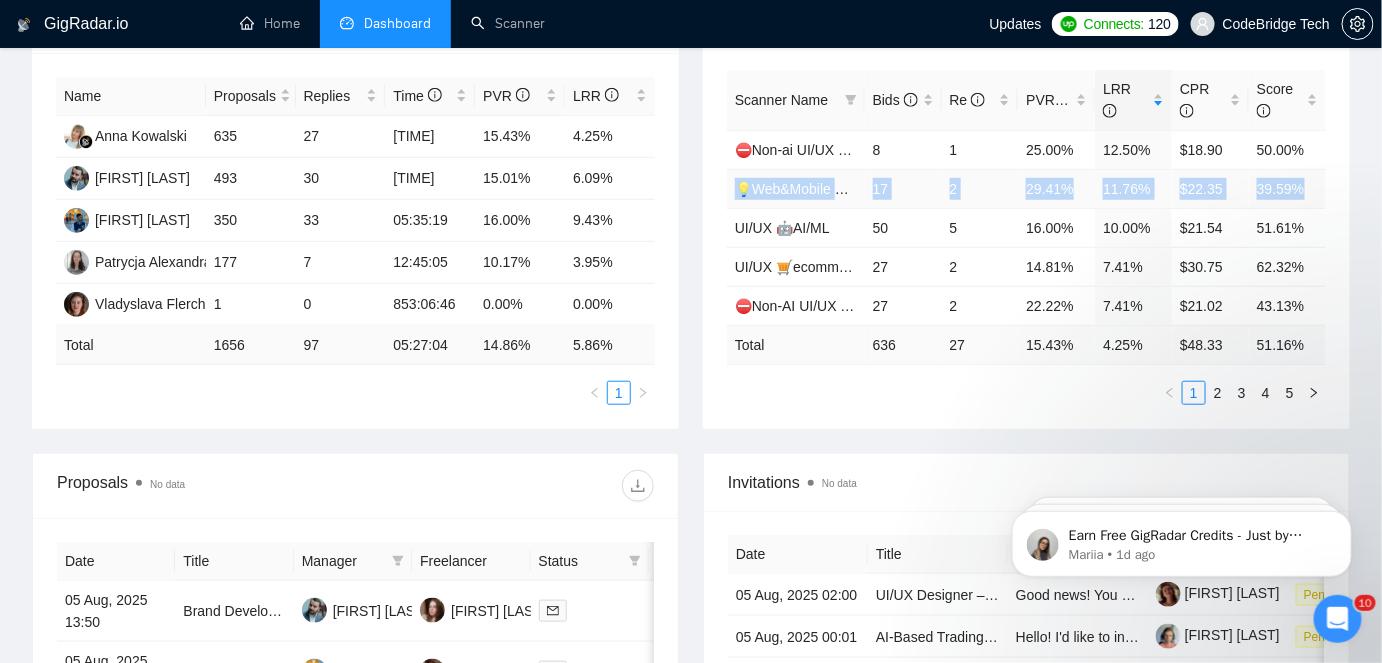 drag, startPoint x: 729, startPoint y: 189, endPoint x: 1304, endPoint y: 188, distance: 575.00085 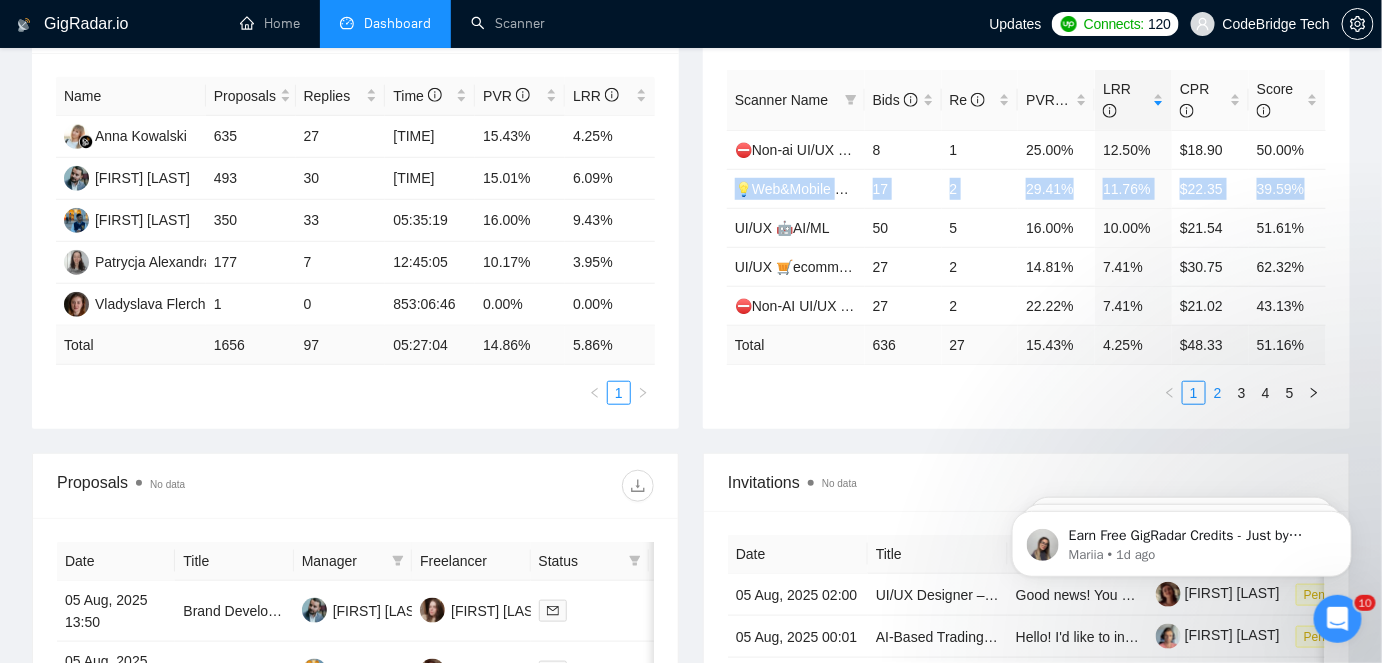 click on "2" at bounding box center (1218, 393) 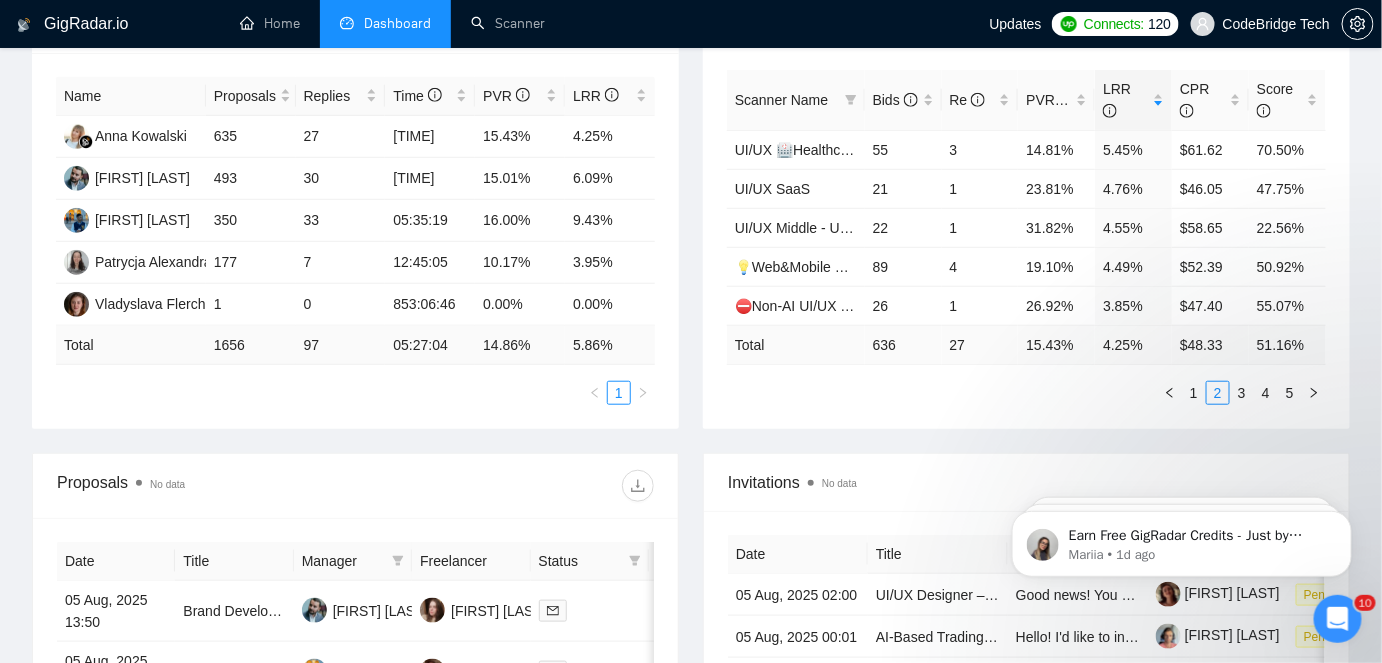 type 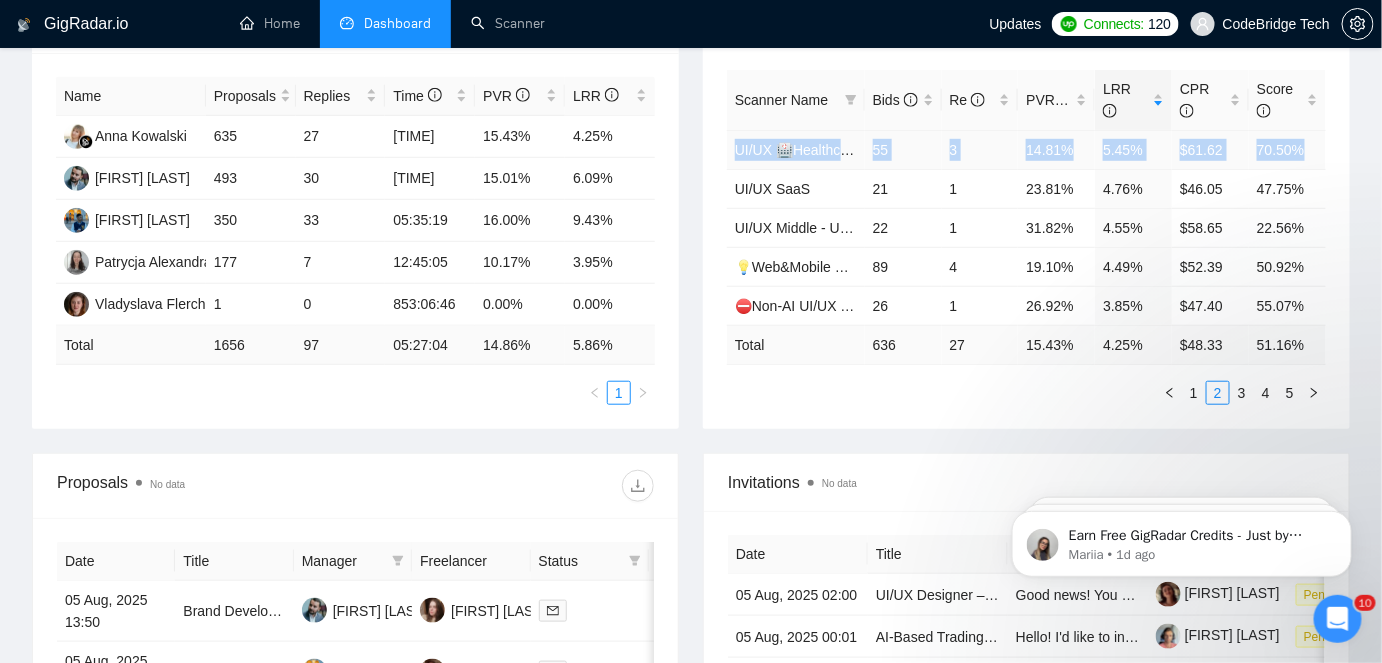 drag, startPoint x: 808, startPoint y: 152, endPoint x: 1322, endPoint y: 146, distance: 514.03503 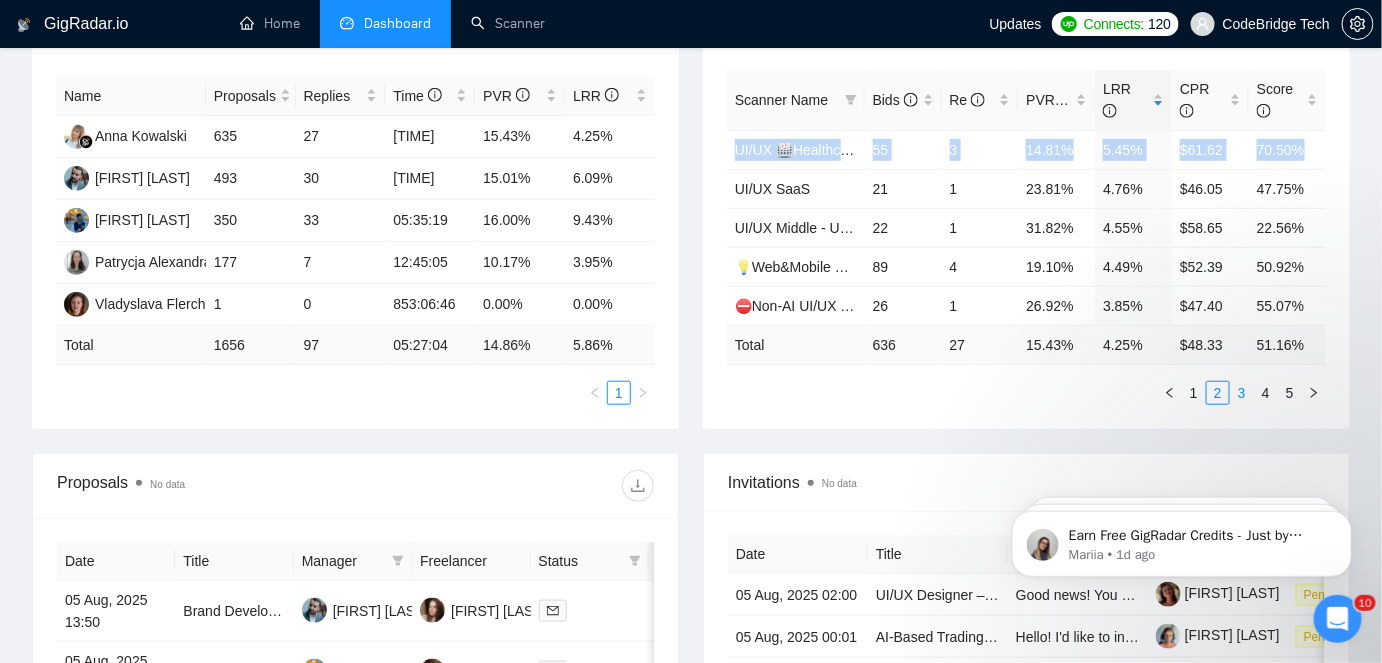 click on "3" at bounding box center [1242, 393] 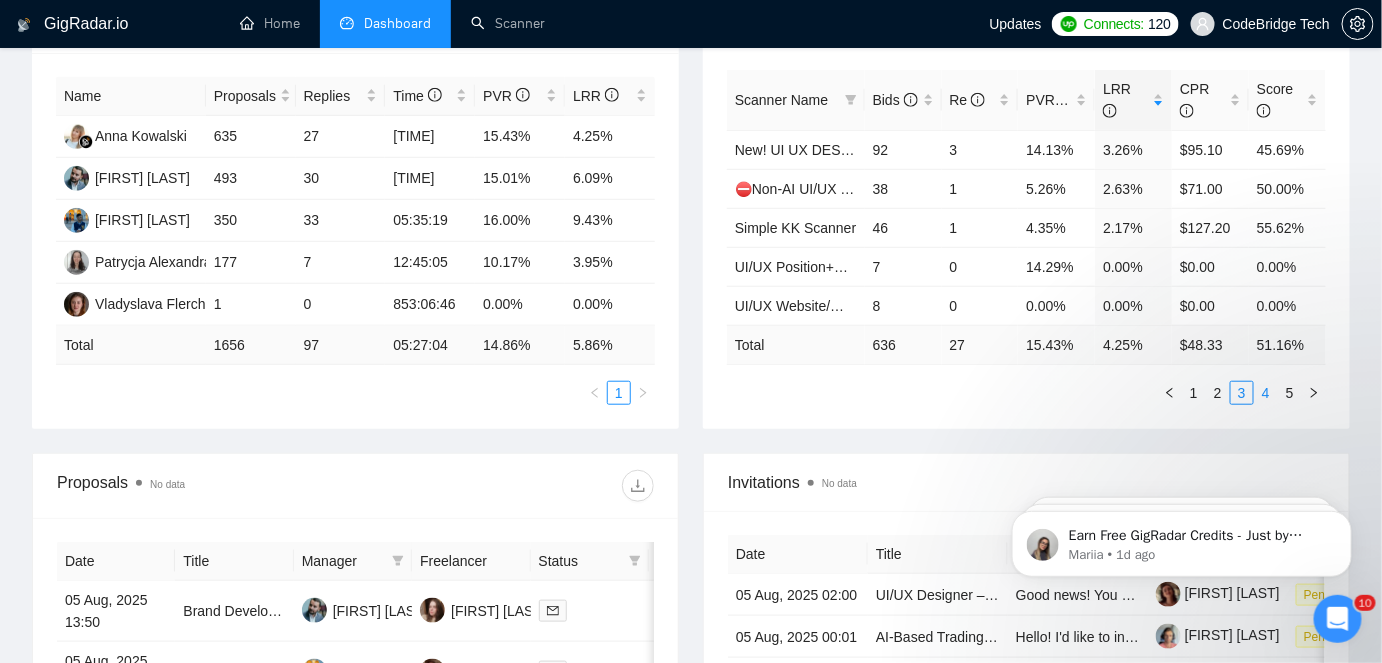 click on "4" at bounding box center [1266, 393] 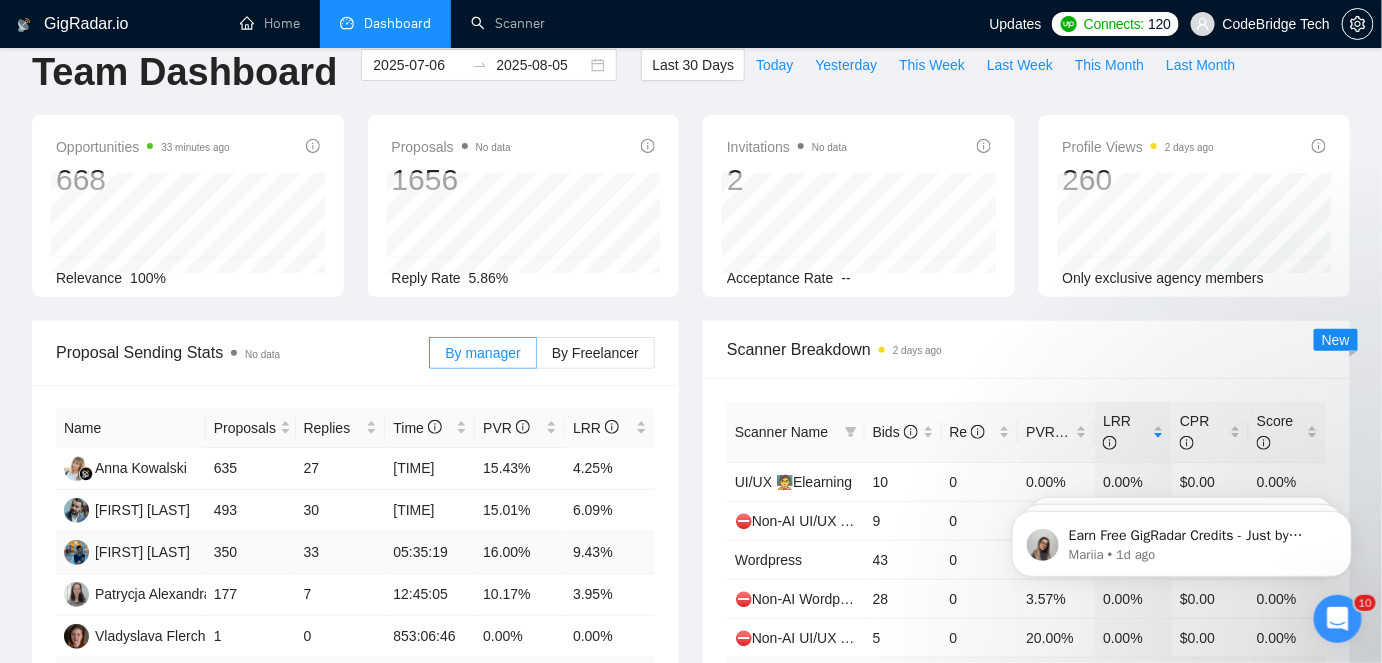 scroll, scrollTop: 0, scrollLeft: 0, axis: both 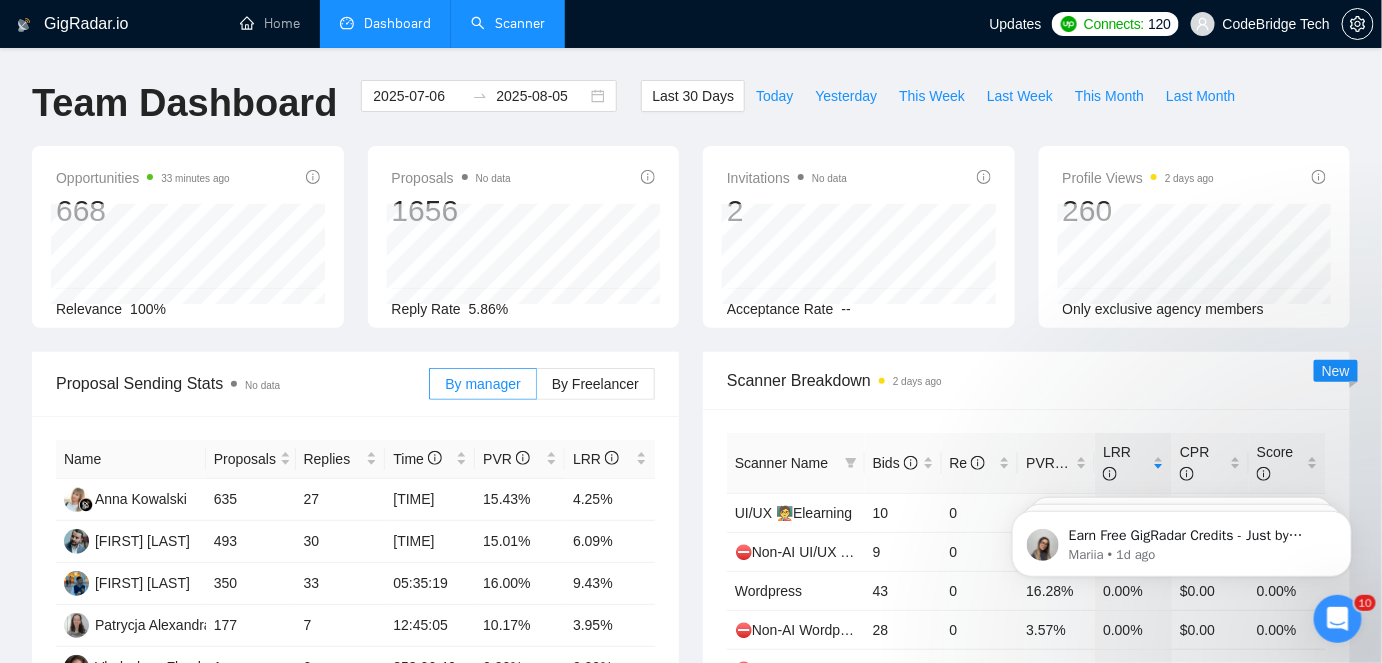 click on "Scanner" at bounding box center (508, 23) 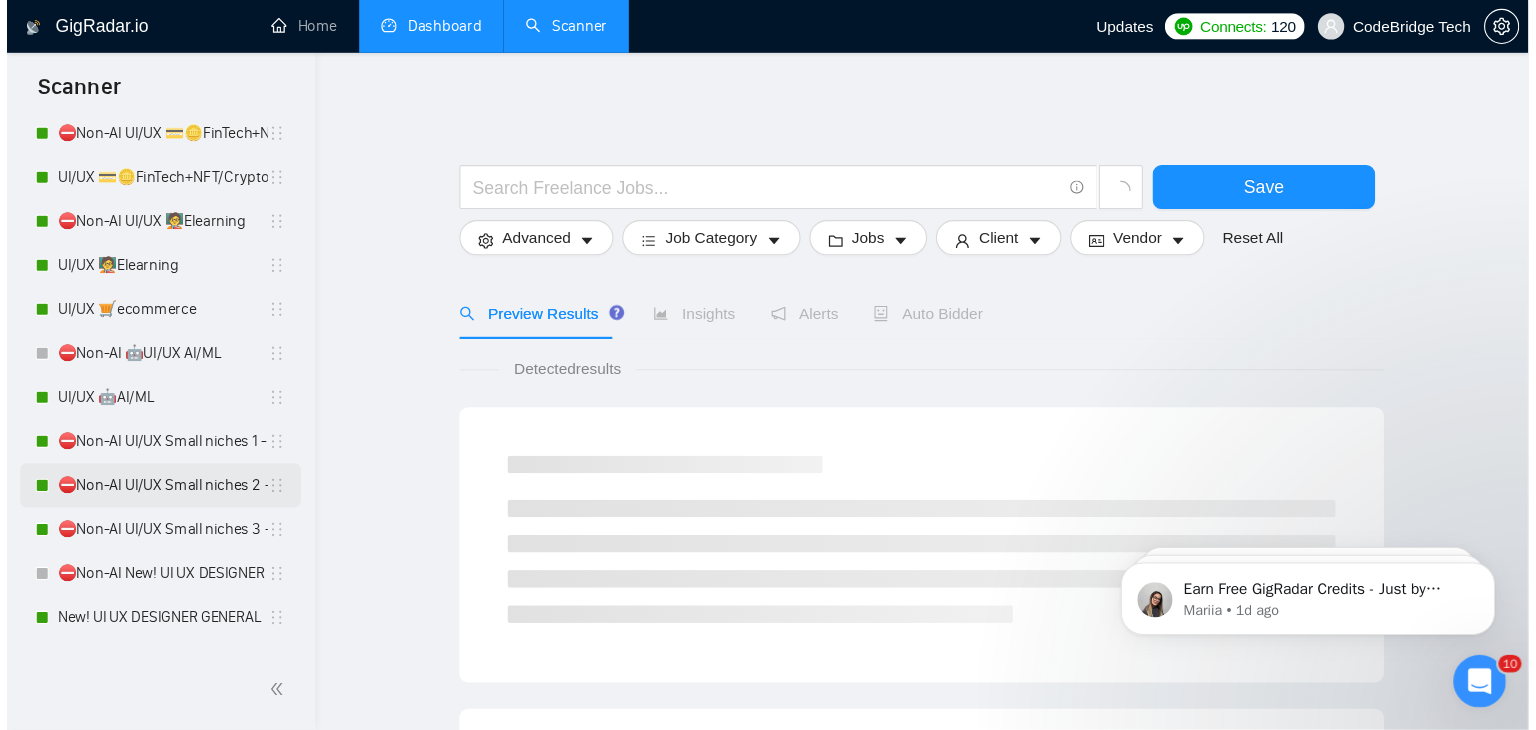 scroll, scrollTop: 363, scrollLeft: 0, axis: vertical 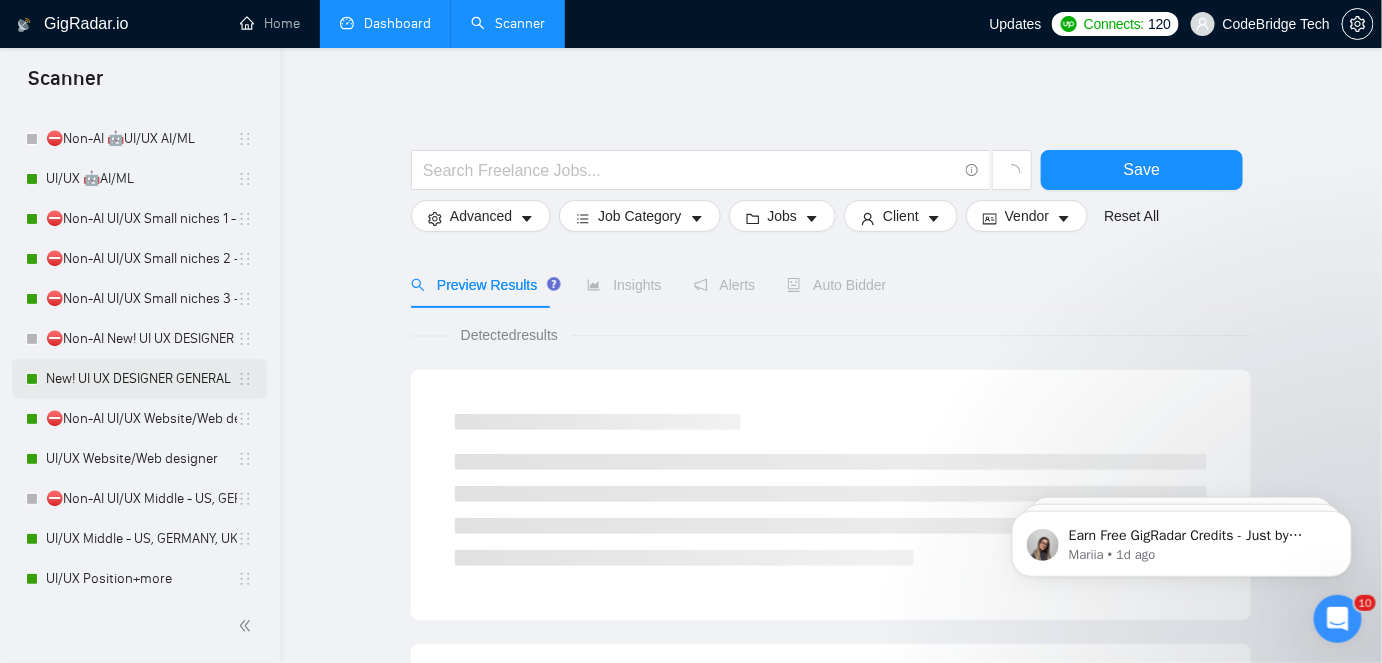 click on "New! UI UX DESIGNER GENERAL" at bounding box center (141, 379) 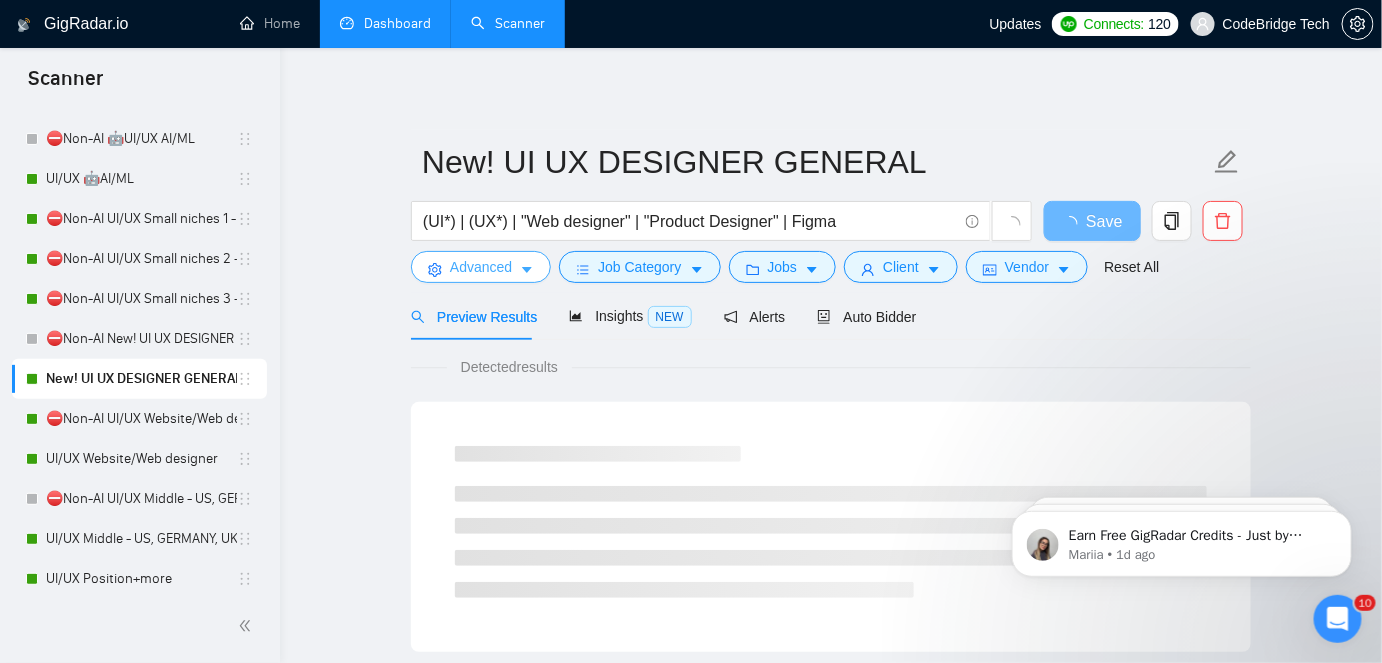 click on "Advanced" at bounding box center [481, 267] 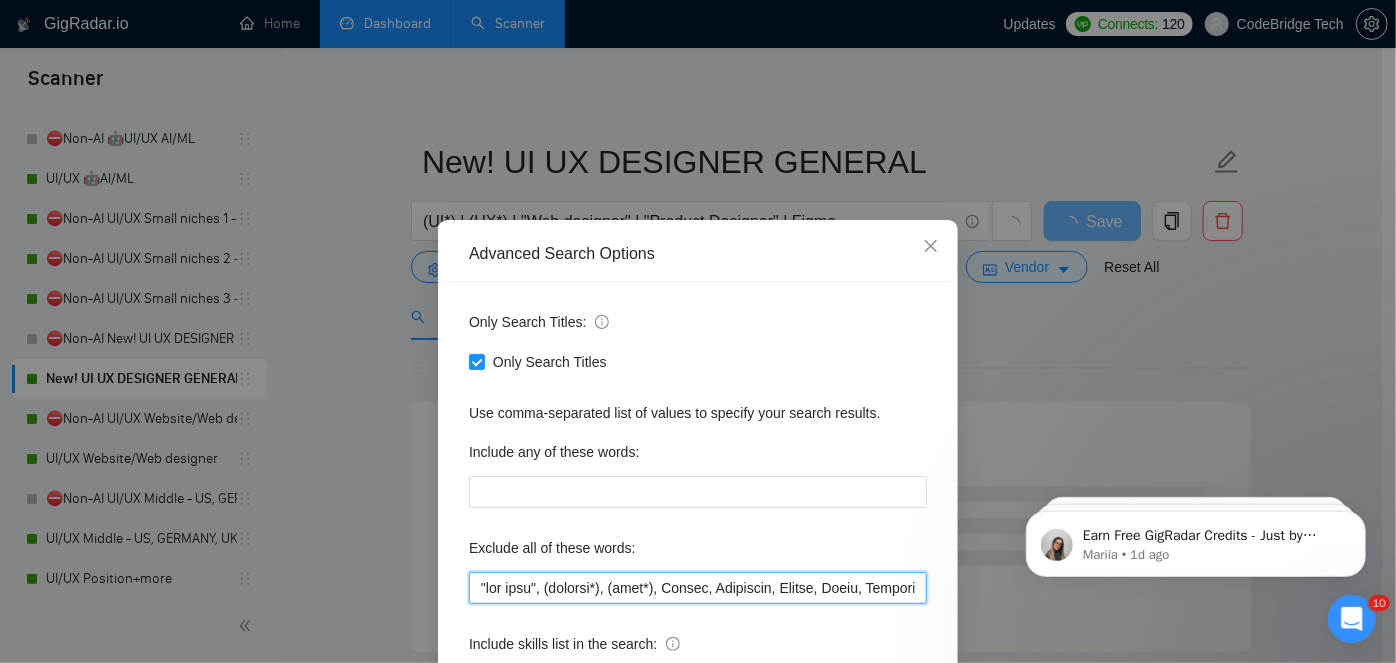 click at bounding box center (698, 588) 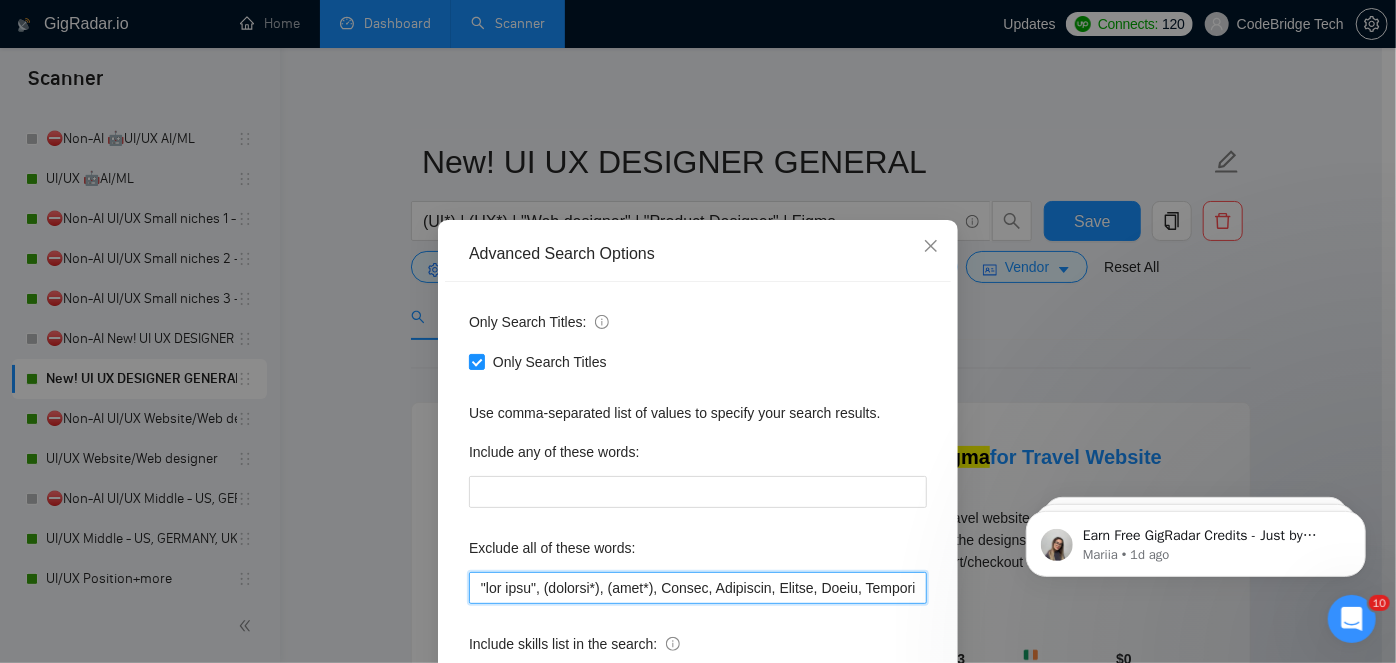 click at bounding box center [698, 588] 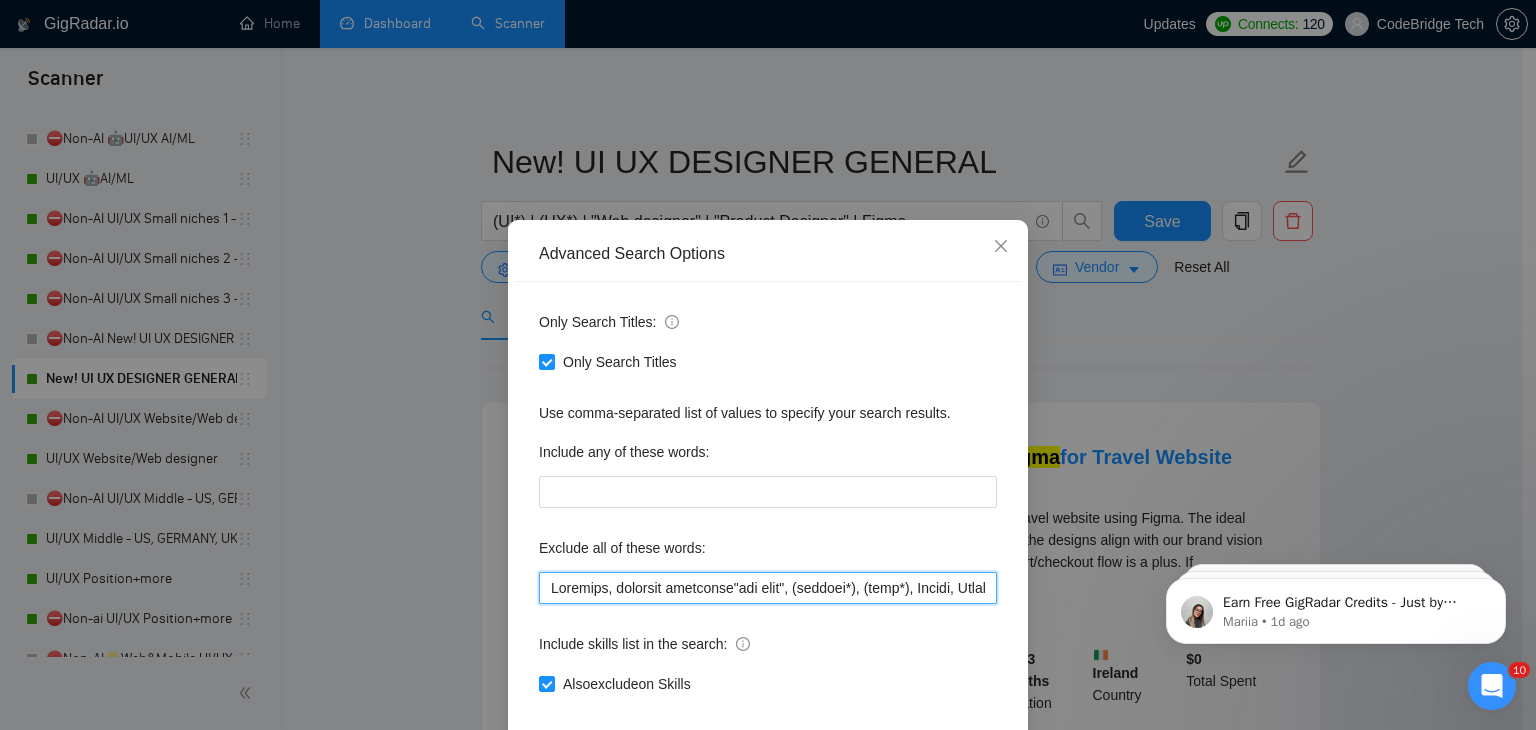 scroll, scrollTop: 364, scrollLeft: 0, axis: vertical 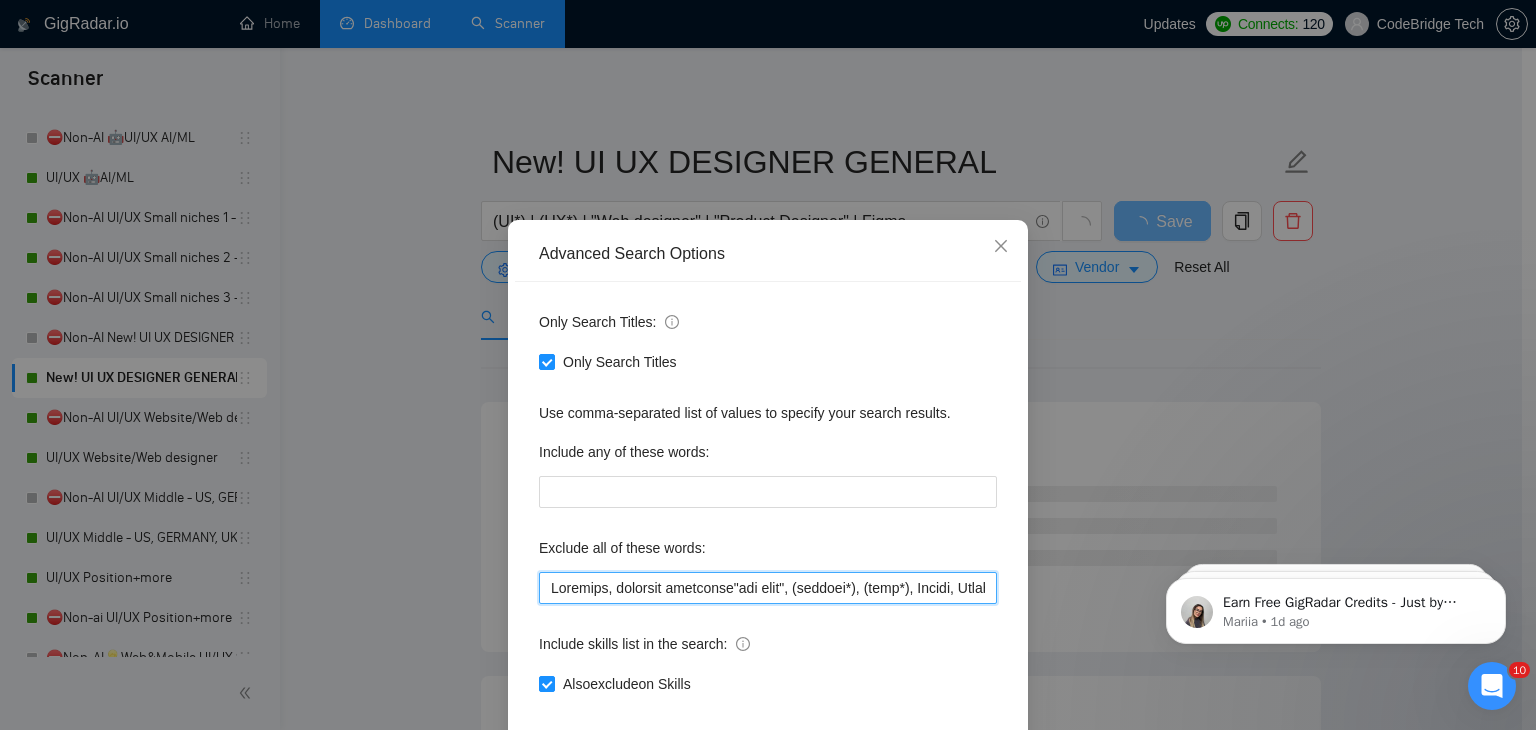 click at bounding box center (768, 588) 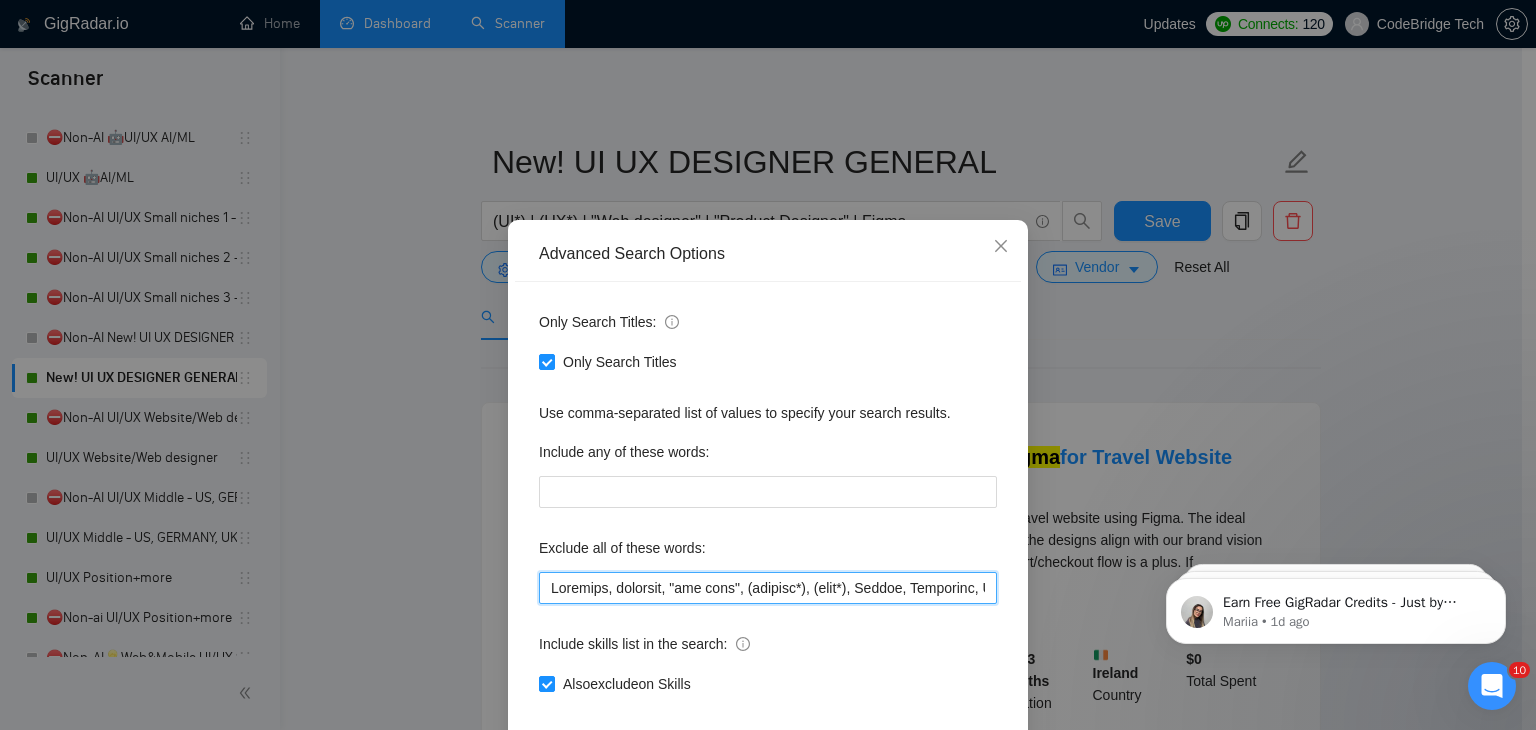 scroll, scrollTop: 102, scrollLeft: 0, axis: vertical 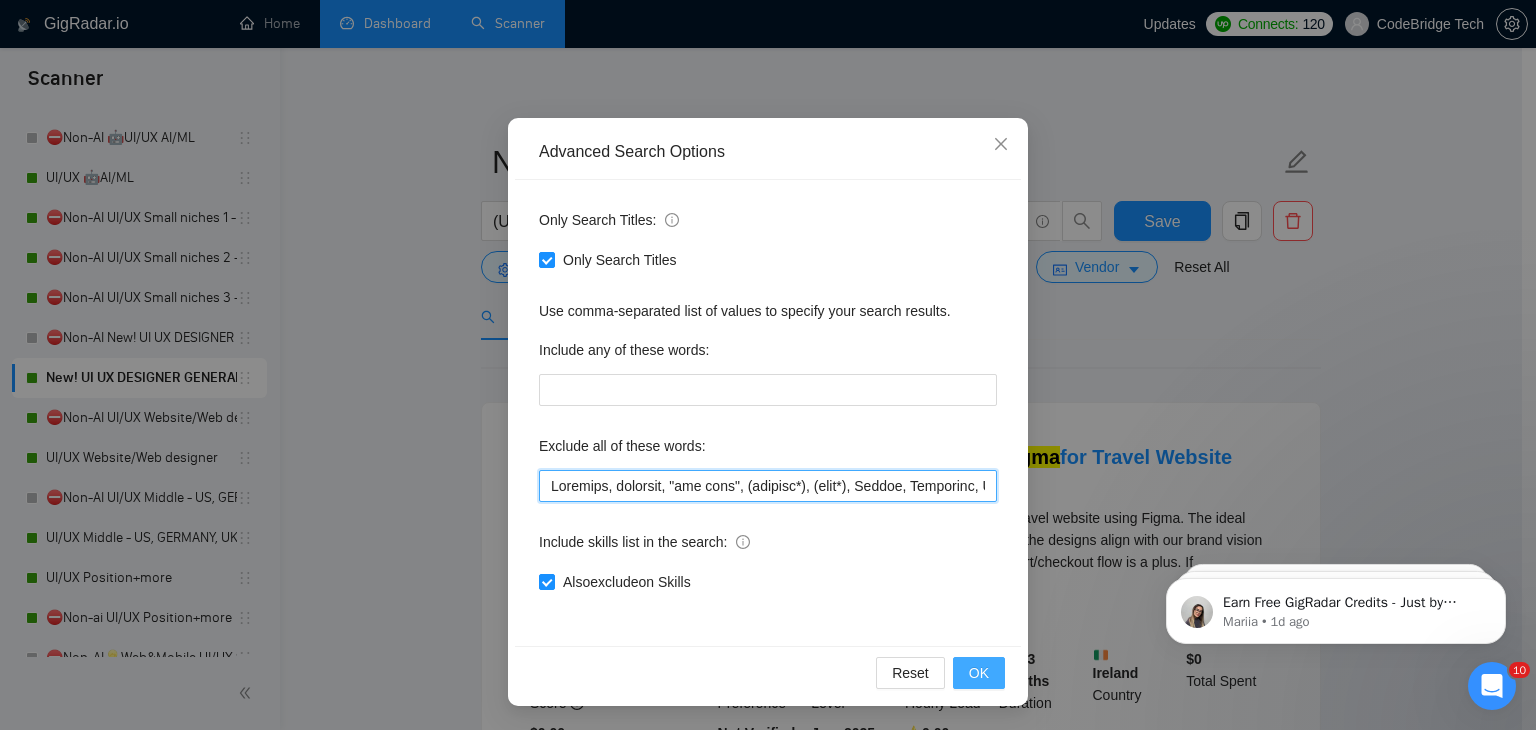 type on "Wearable, hardware, "hub spot", (hubspot*), (icon*), Cursor, Highlevel, Hotjar, Podia, Bespoke, groove, textile,fabric, Graphic, Godaddy, "fast turnaround", odoo, templates, template, "(Partnership Shares)",adult, erotic, "$1000/month", e-book, ebook, tilda, workbook, Unity, Learndash, amazon, "tote bag", booth, "tote bag", "Jewelry design", Powerpoint, microsoft, Infographic,"Quick turnaround", "work fast", "fast worker", Tableau, "technical design", "tech pack", "microsoft word", excel, Onsite, "on site", "on-site", image, images, "ad designer", ads, branding, banner, banners,"social media marketing", "digital marketing", "Creative Content",banner, "Creative Content", "content creator", Email, "Fashion designer", "fashion design", "Google sheet", bubble, "Convert Figma to HTML", suitedash, artwork, Shopify, framer, Webflow, firebase, equity, Stripo , EDM, "Native german", "logo design", "logo designer", poster, brochure, GoHighLevel, "go high level", Duda, streetwear, beehiiv, shopify, wix, salesforce, f..." 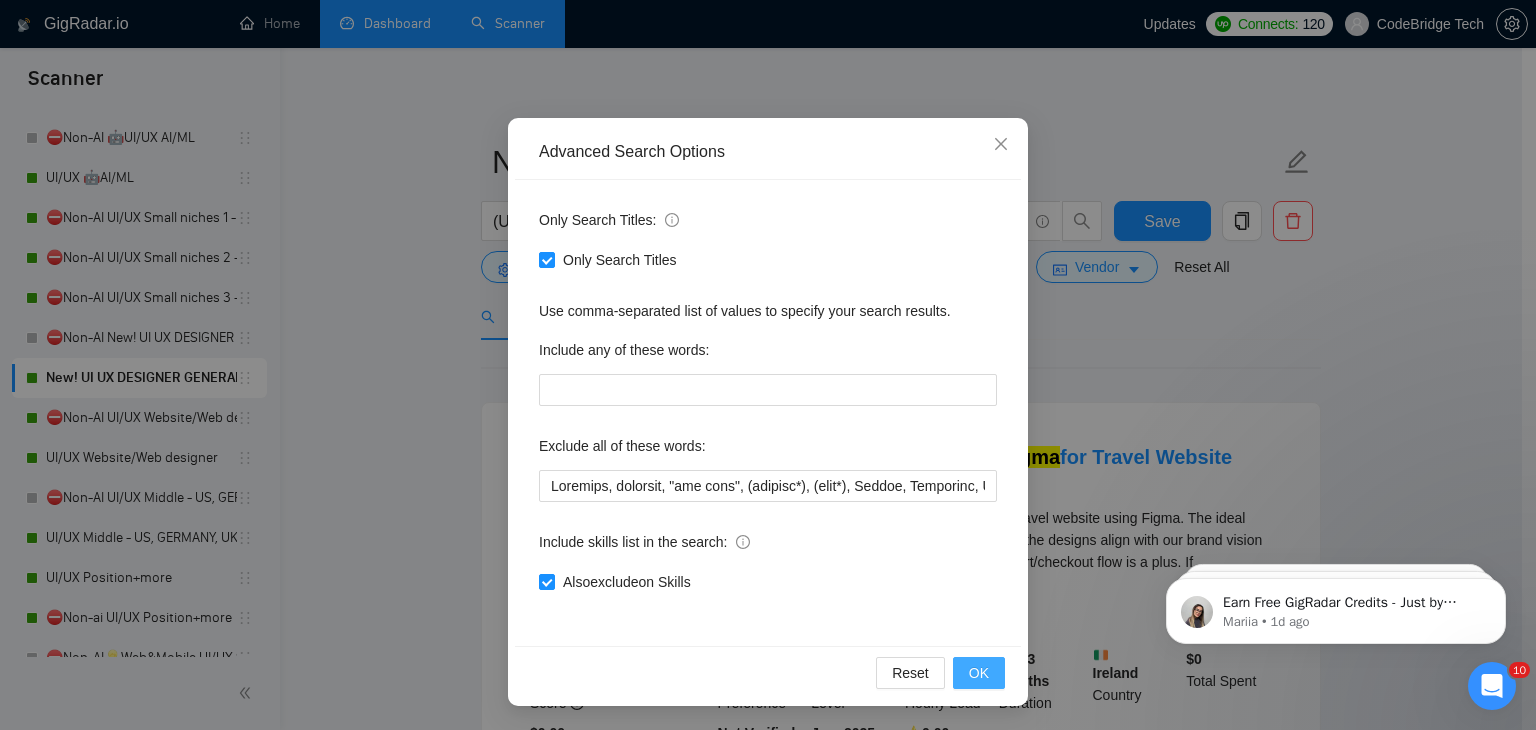 click on "OK" at bounding box center [979, 673] 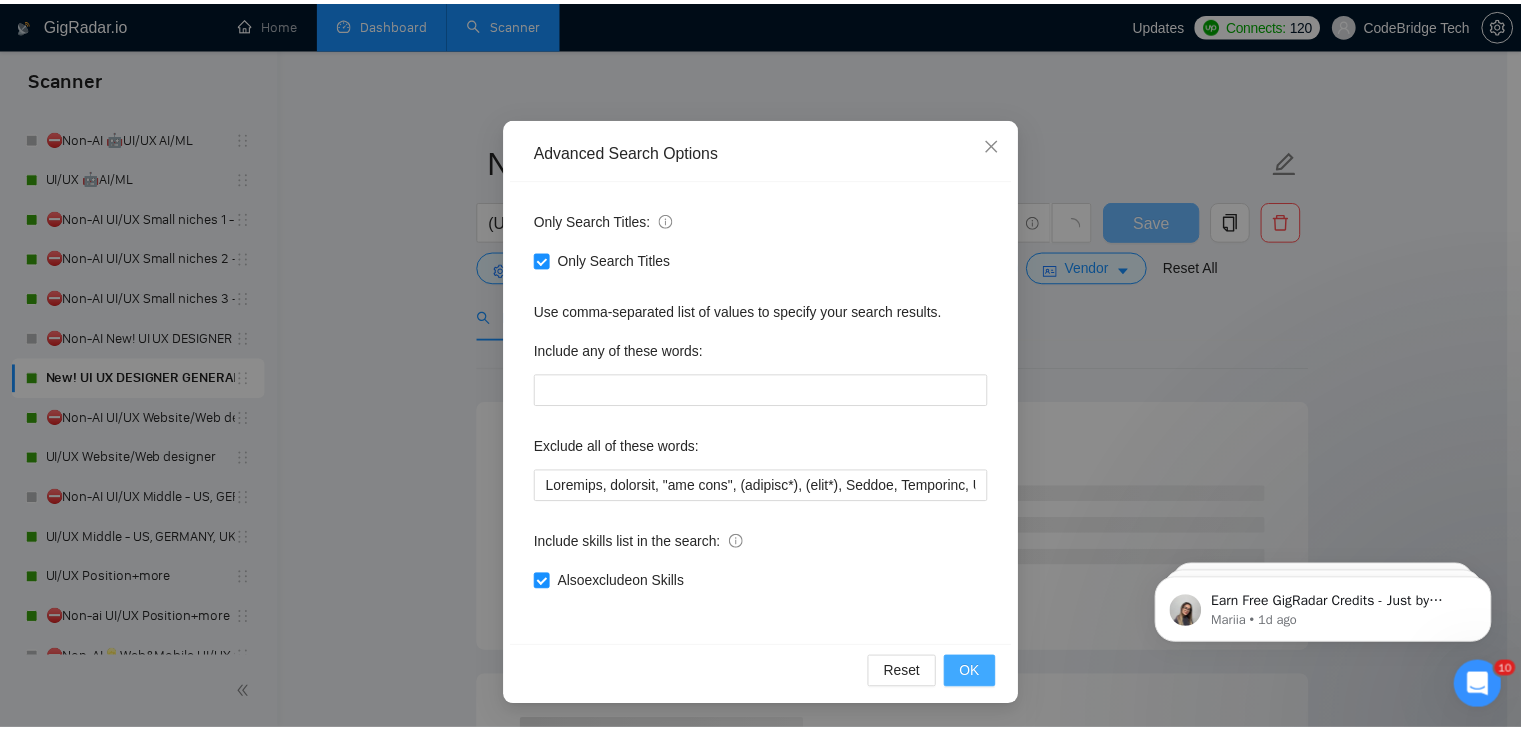 scroll, scrollTop: 2, scrollLeft: 0, axis: vertical 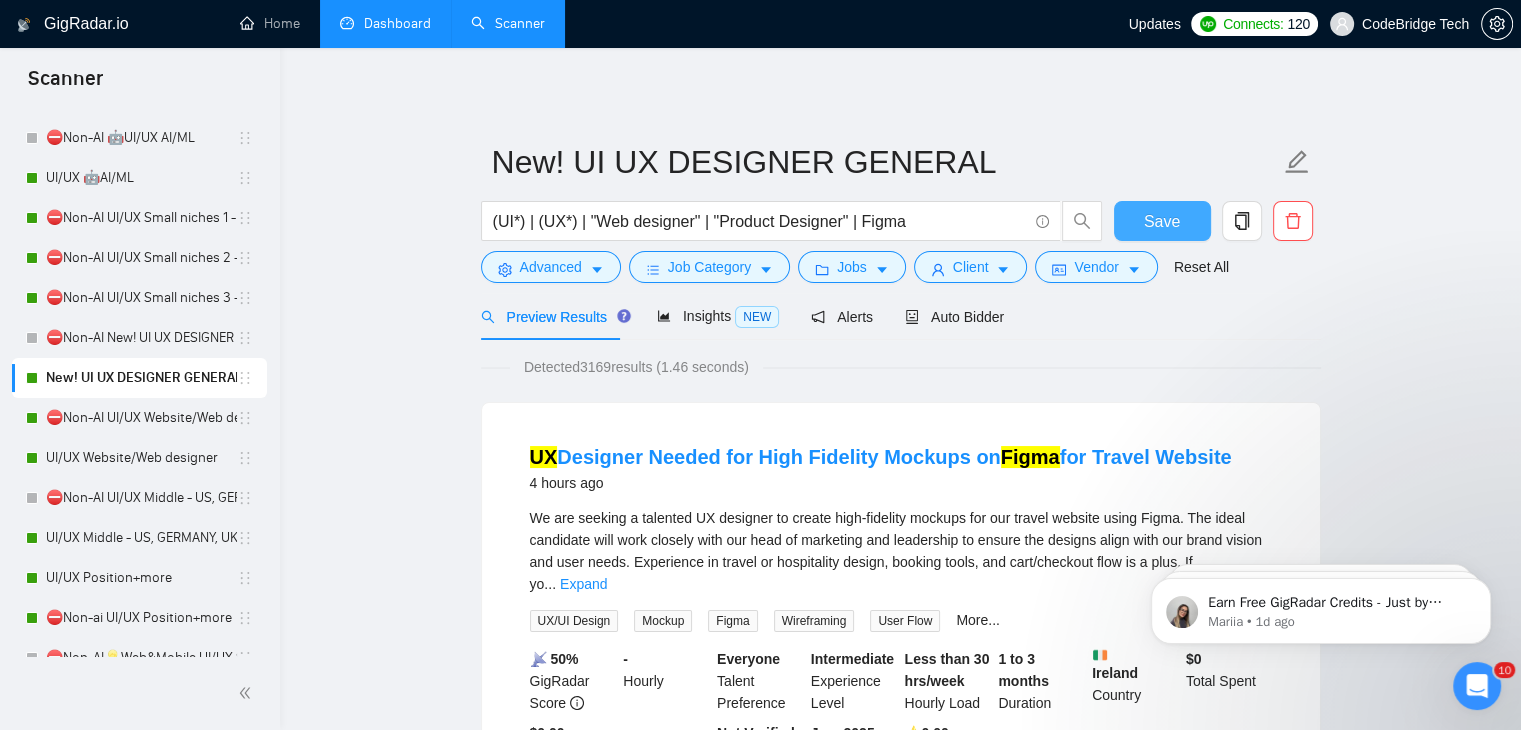 click on "Save" at bounding box center [1162, 221] 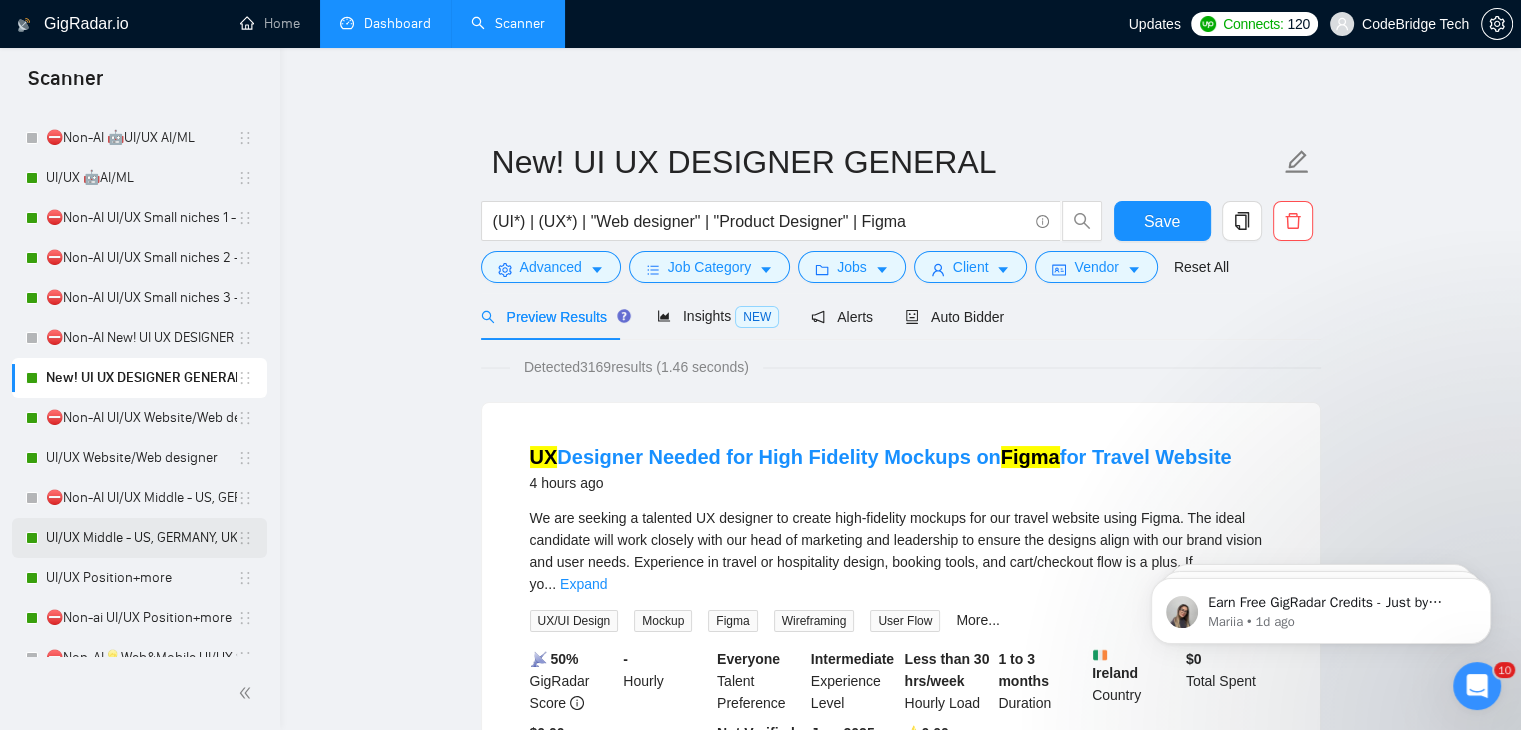 click on "UI/UX Middle - US, GERMANY, UK, CANADA, ISRAEL" at bounding box center [141, 538] 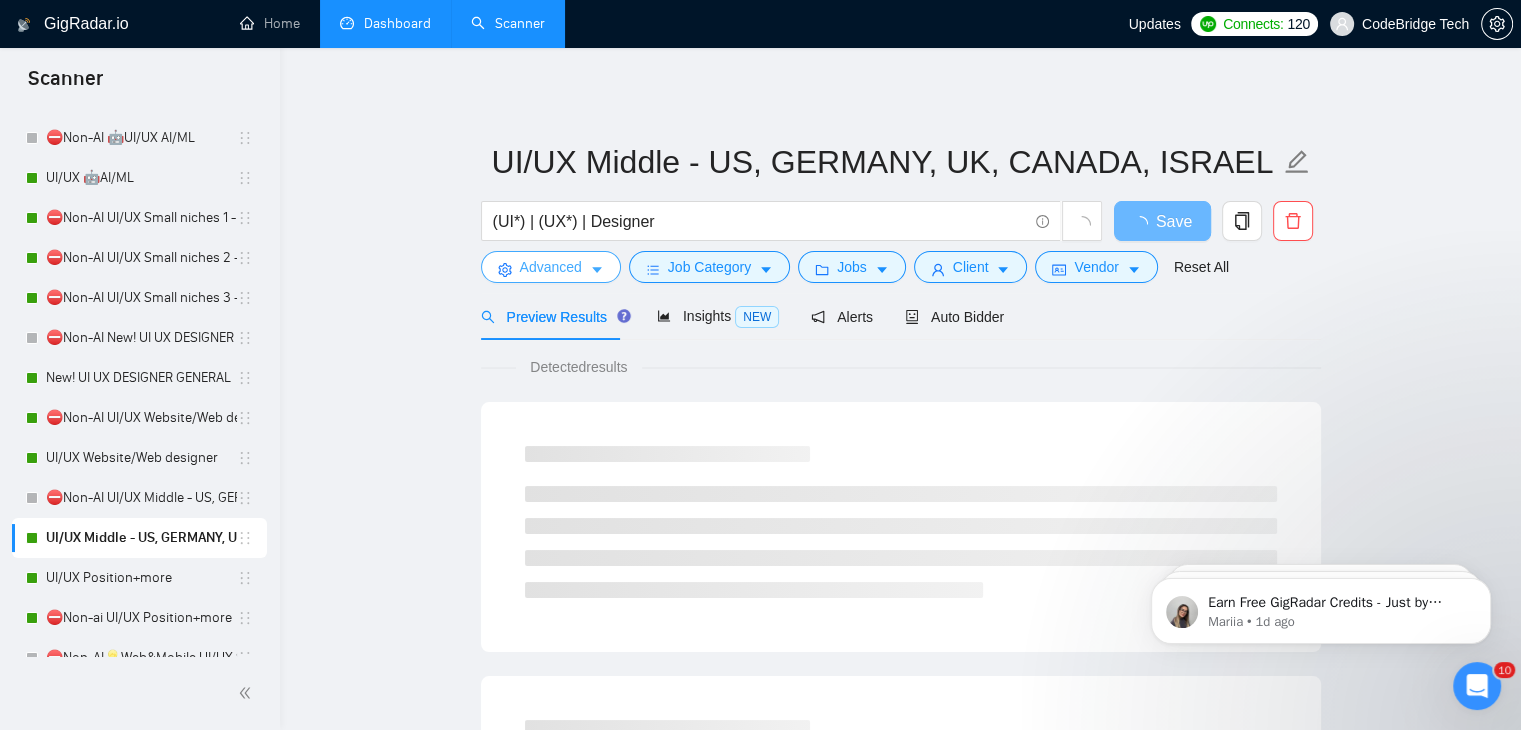click on "Advanced" at bounding box center [551, 267] 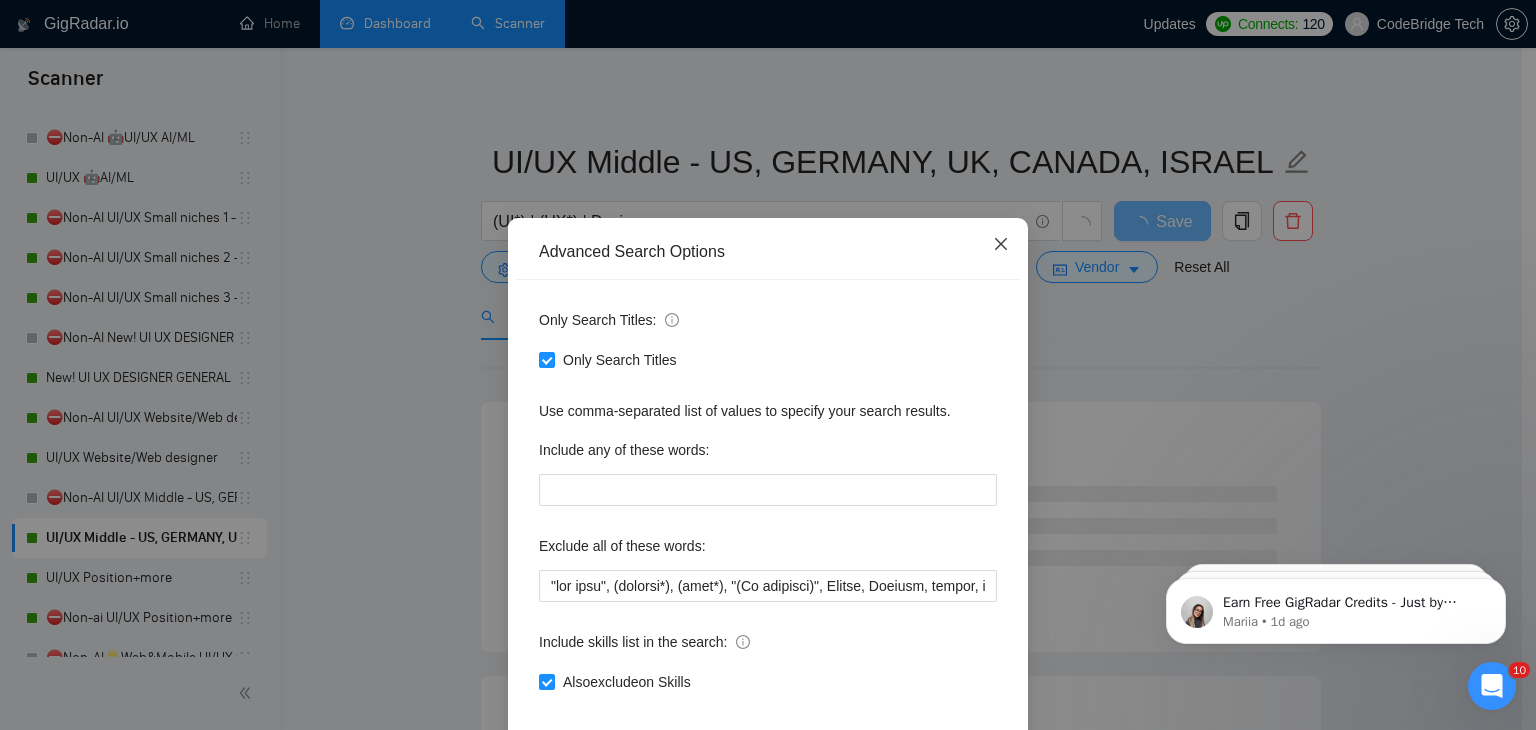 click 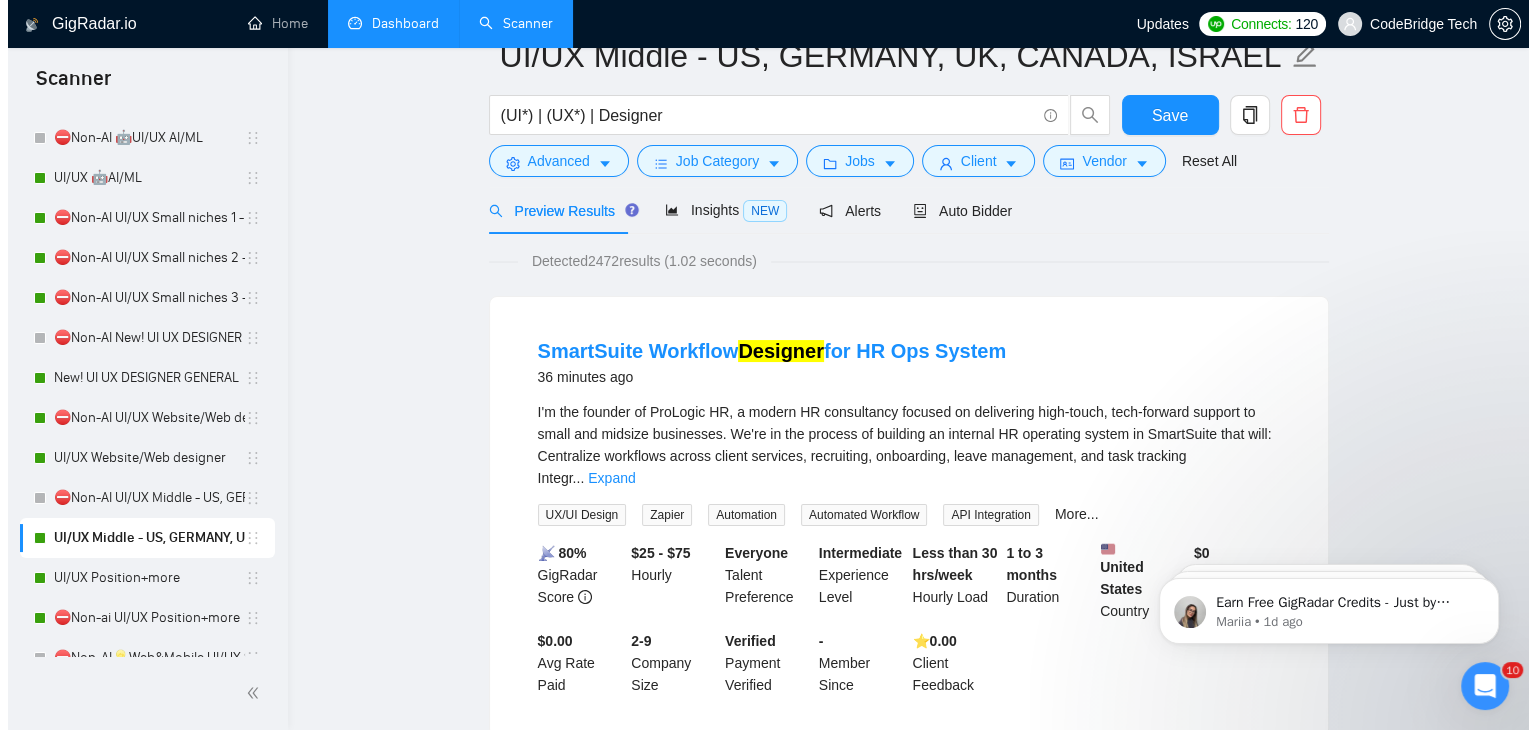 scroll, scrollTop: 0, scrollLeft: 0, axis: both 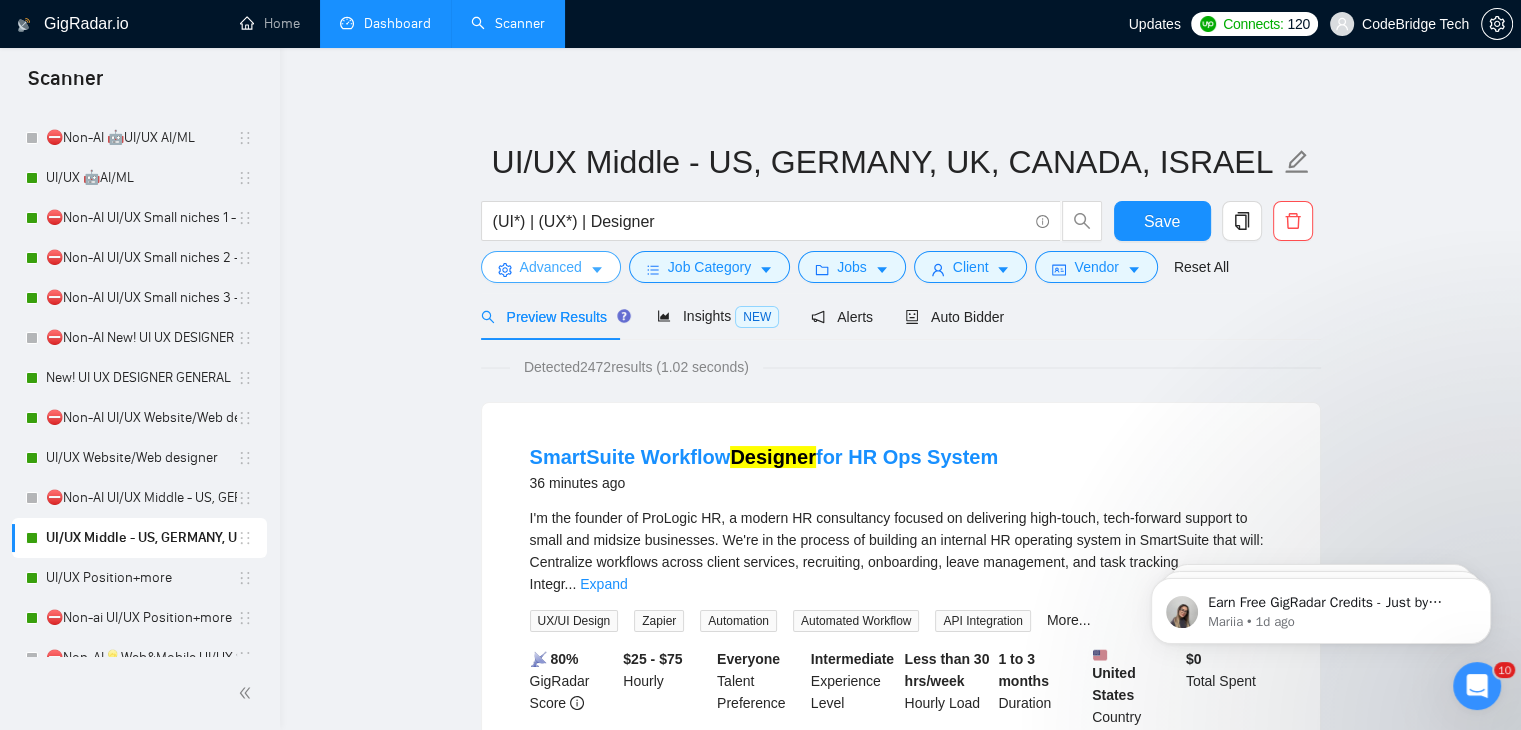 click on "Advanced" at bounding box center [551, 267] 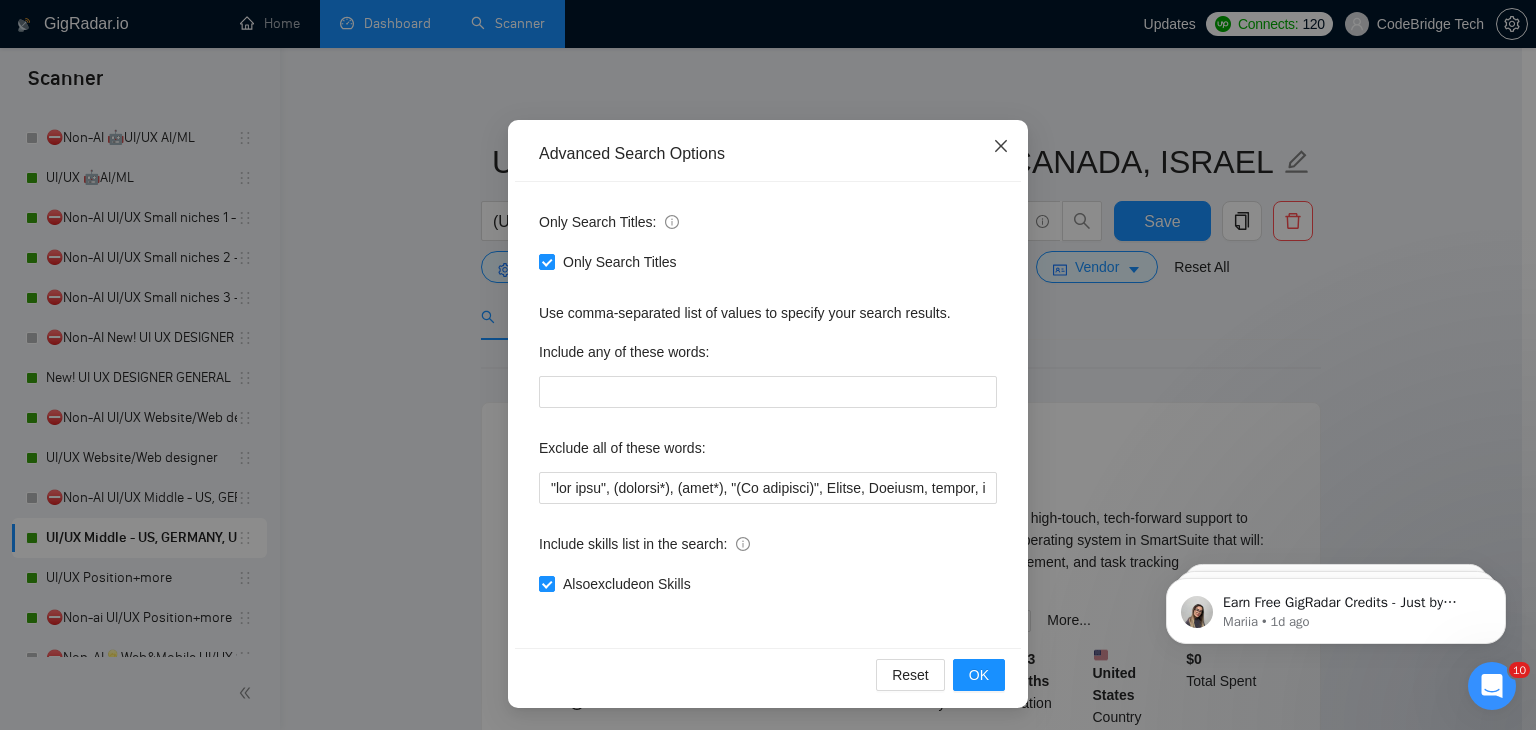 click 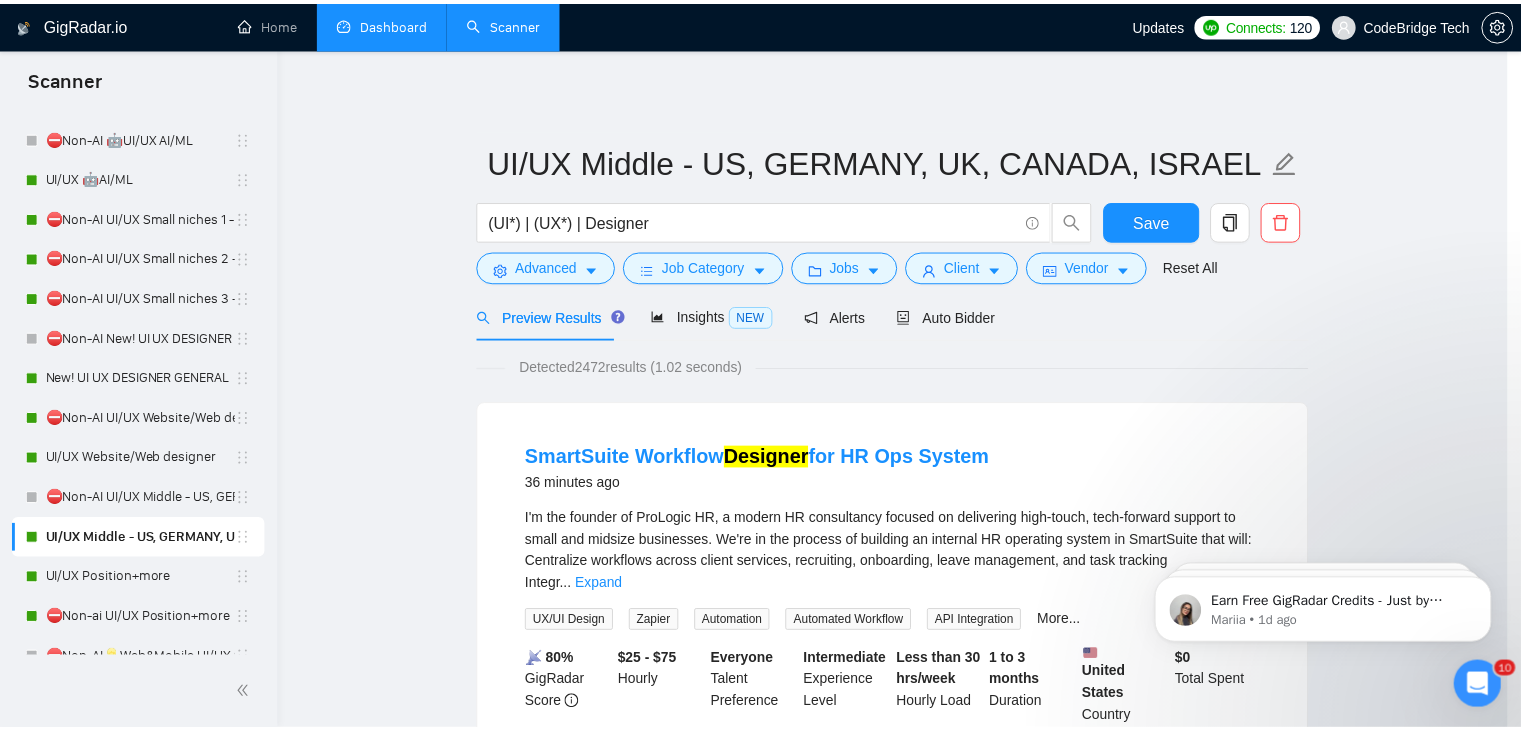 scroll, scrollTop: 2, scrollLeft: 0, axis: vertical 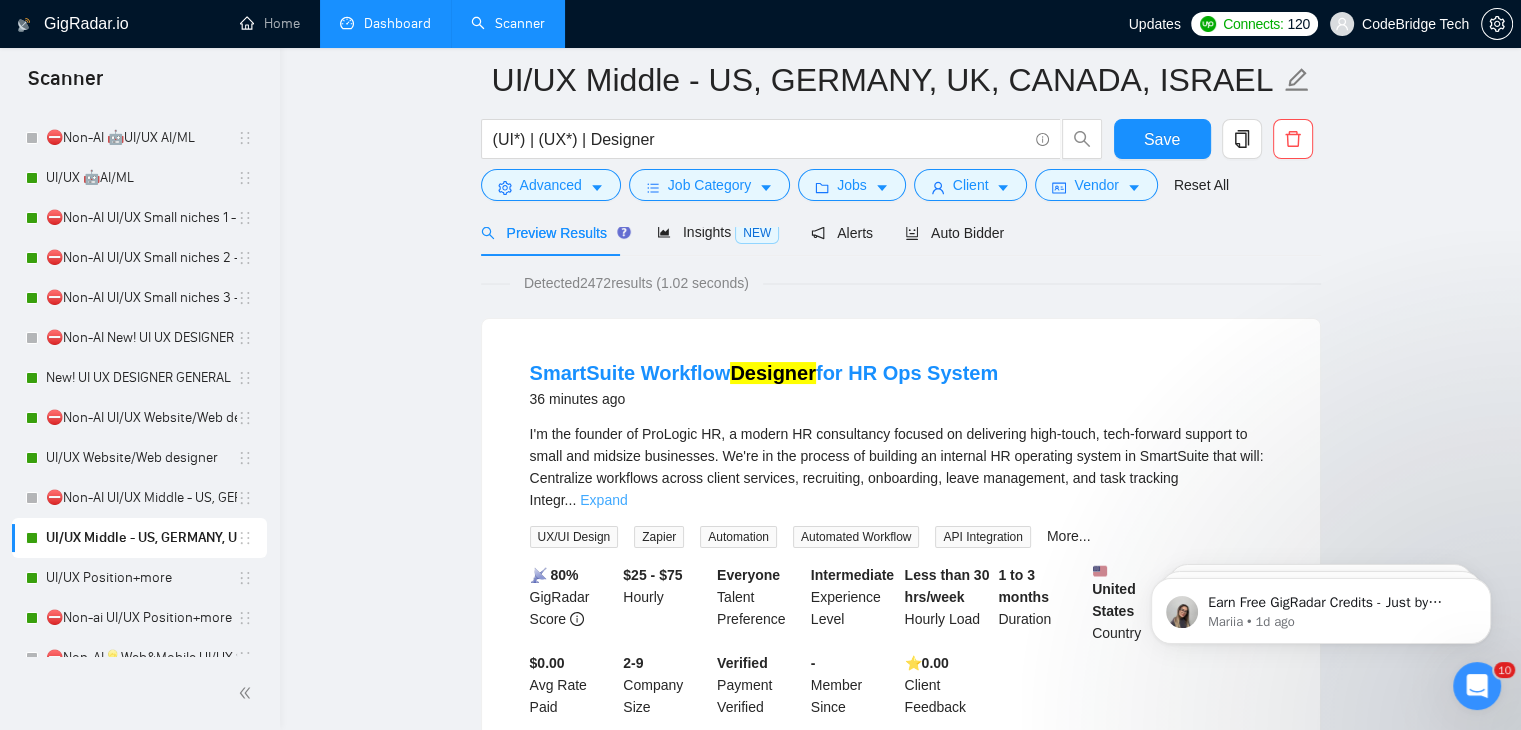click on "Expand" at bounding box center [603, 500] 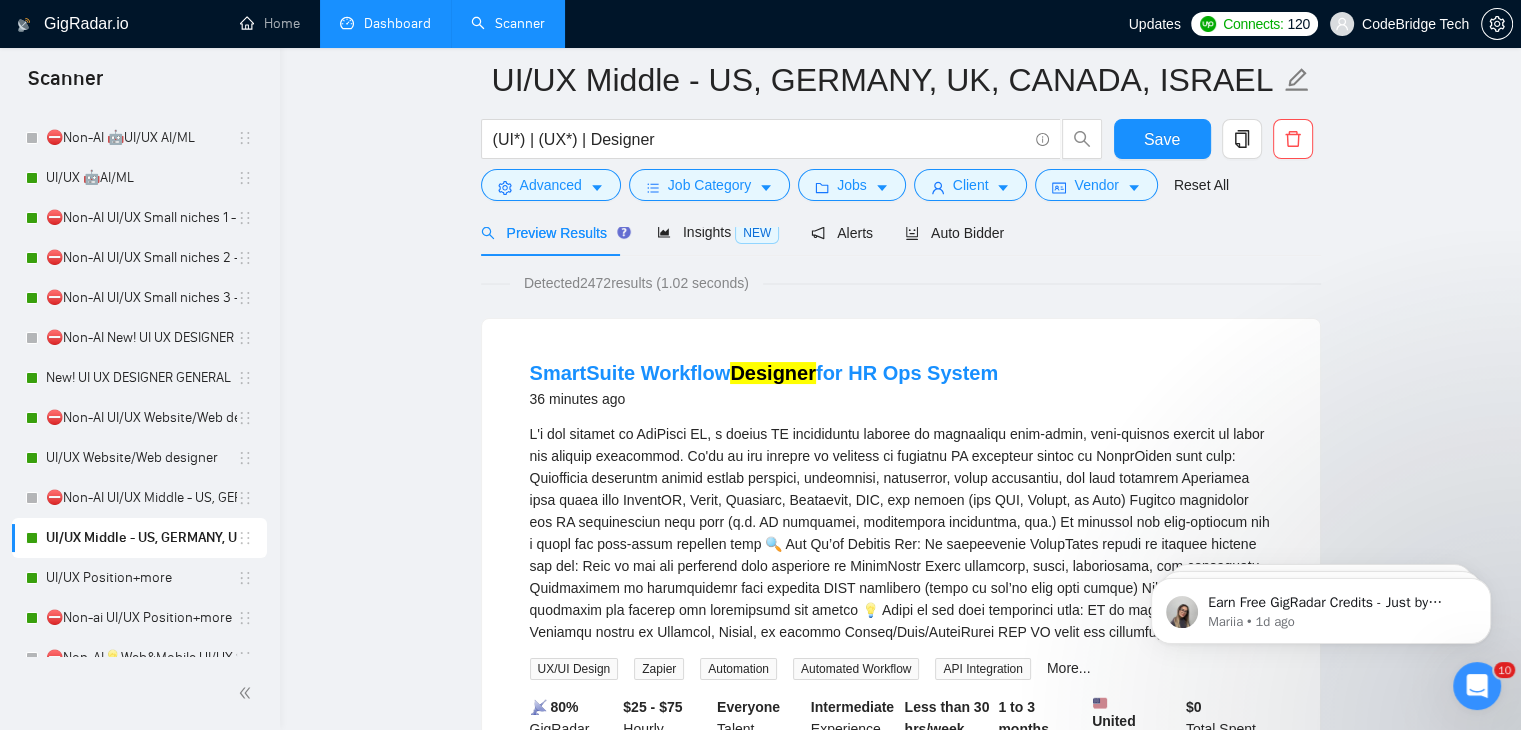 scroll, scrollTop: 200, scrollLeft: 0, axis: vertical 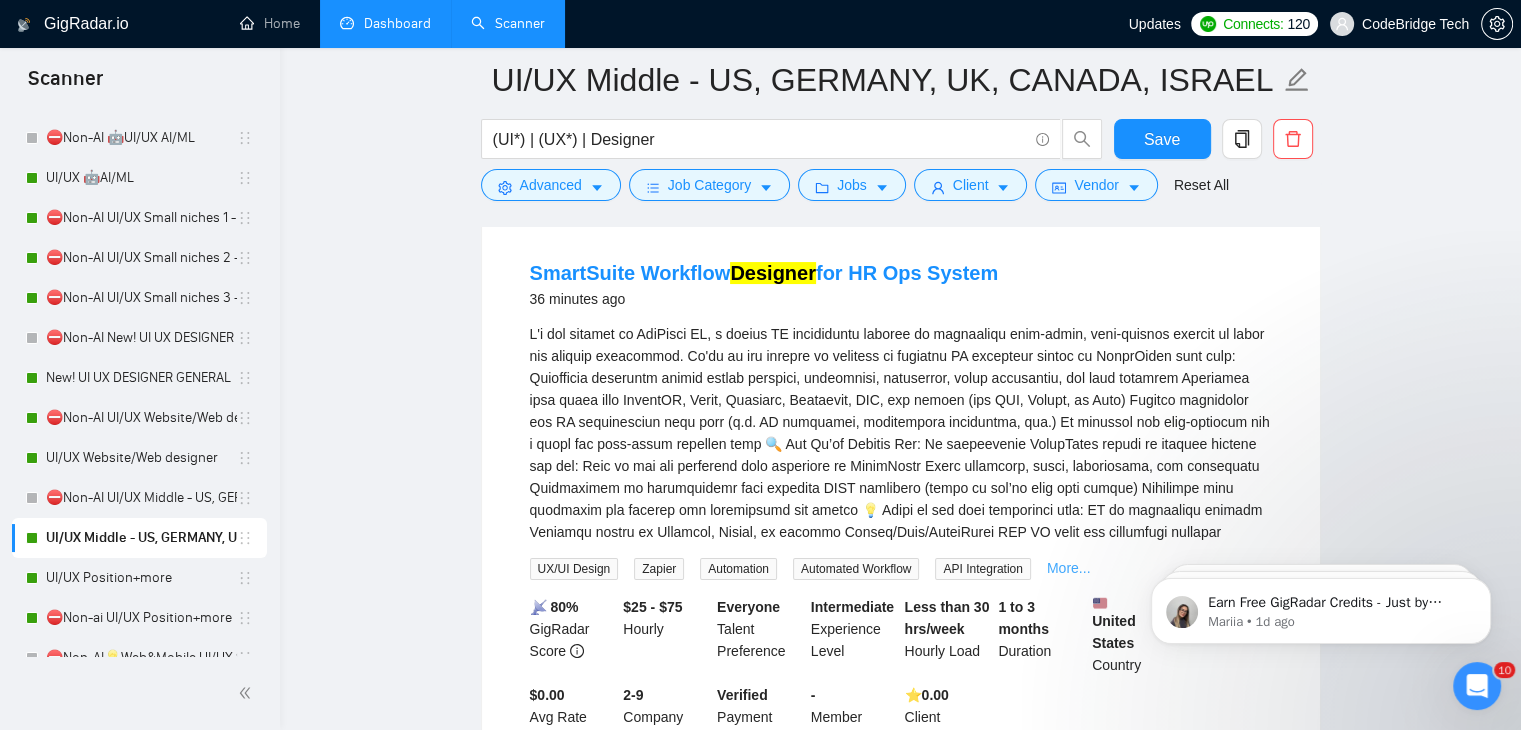 click on "More..." at bounding box center (1069, 568) 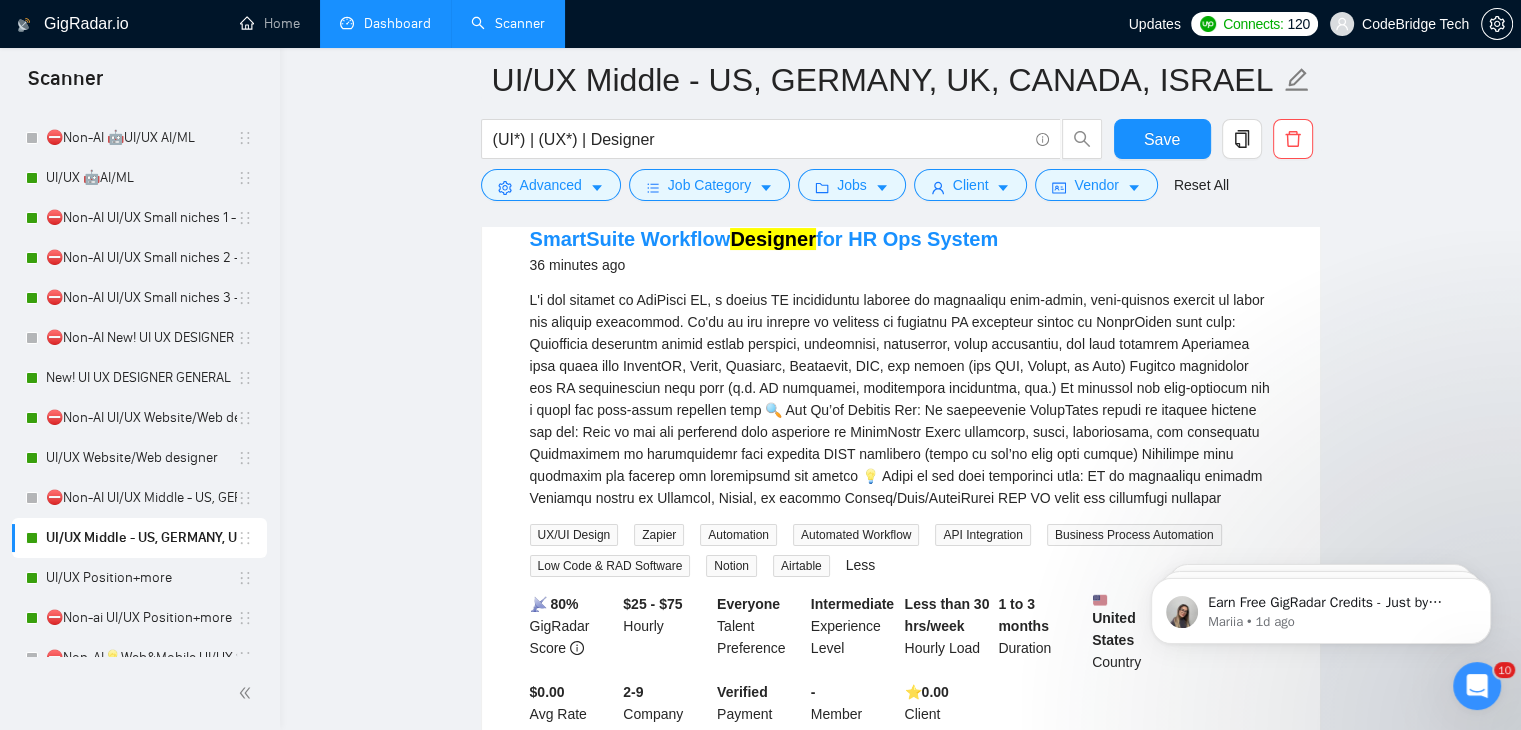 scroll, scrollTop: 200, scrollLeft: 0, axis: vertical 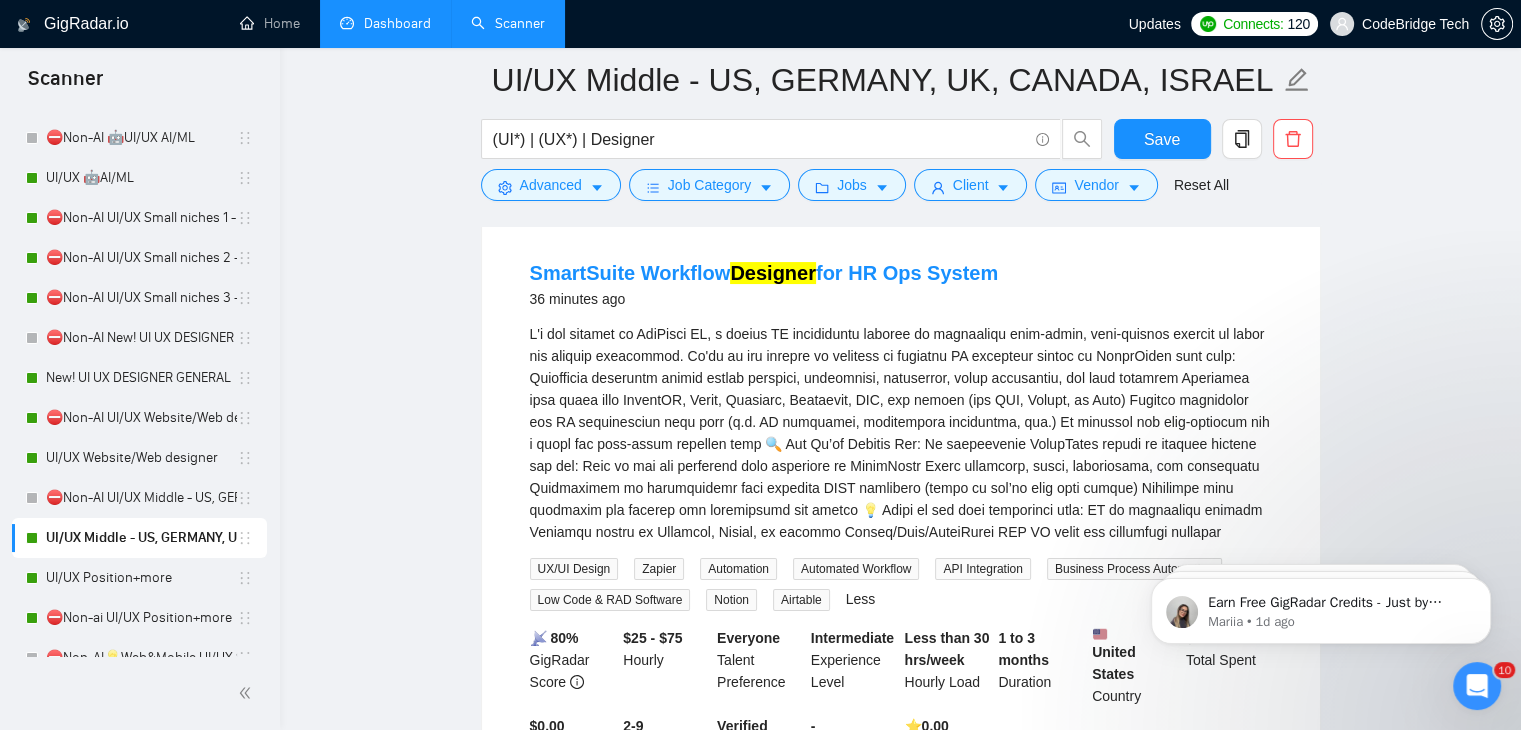 click at bounding box center [901, 433] 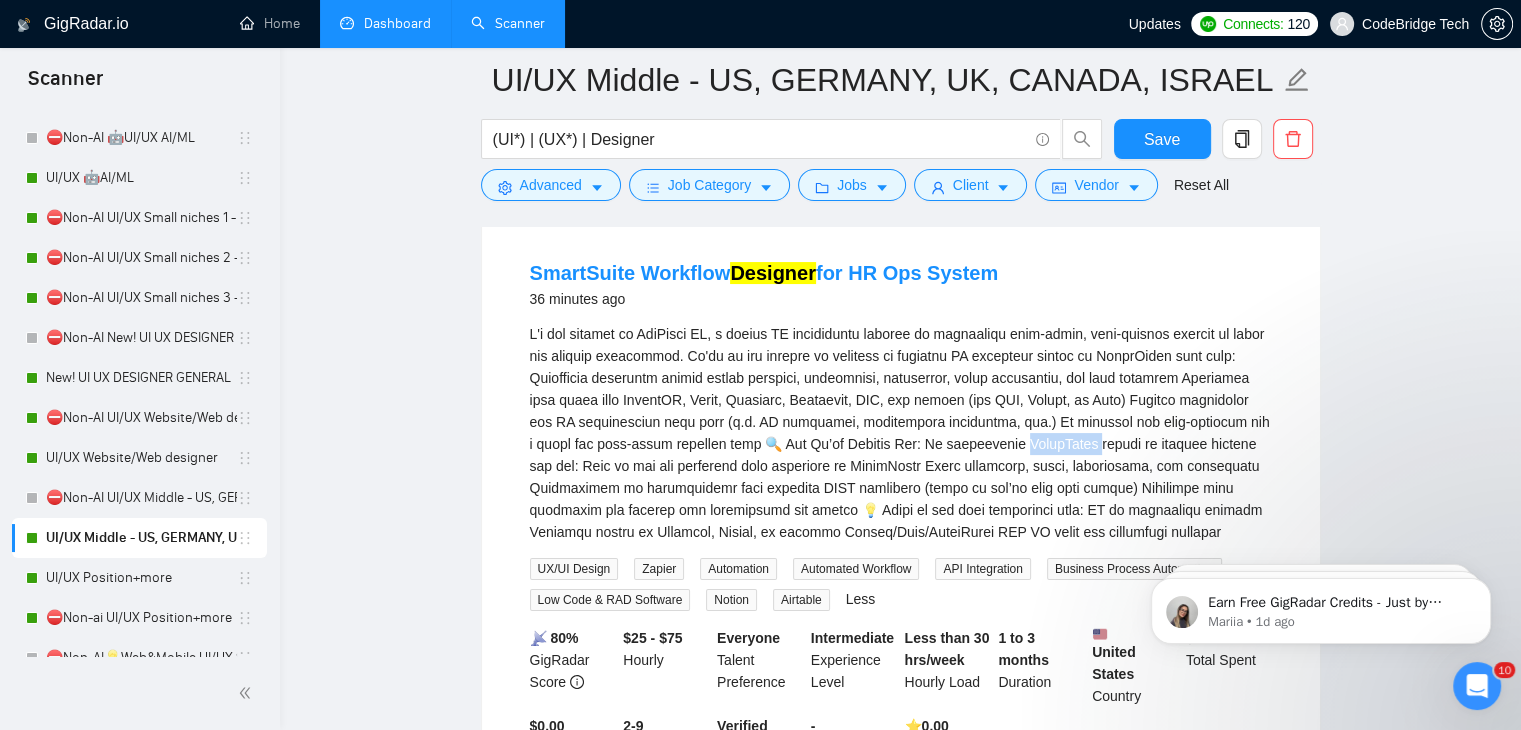 click at bounding box center [901, 433] 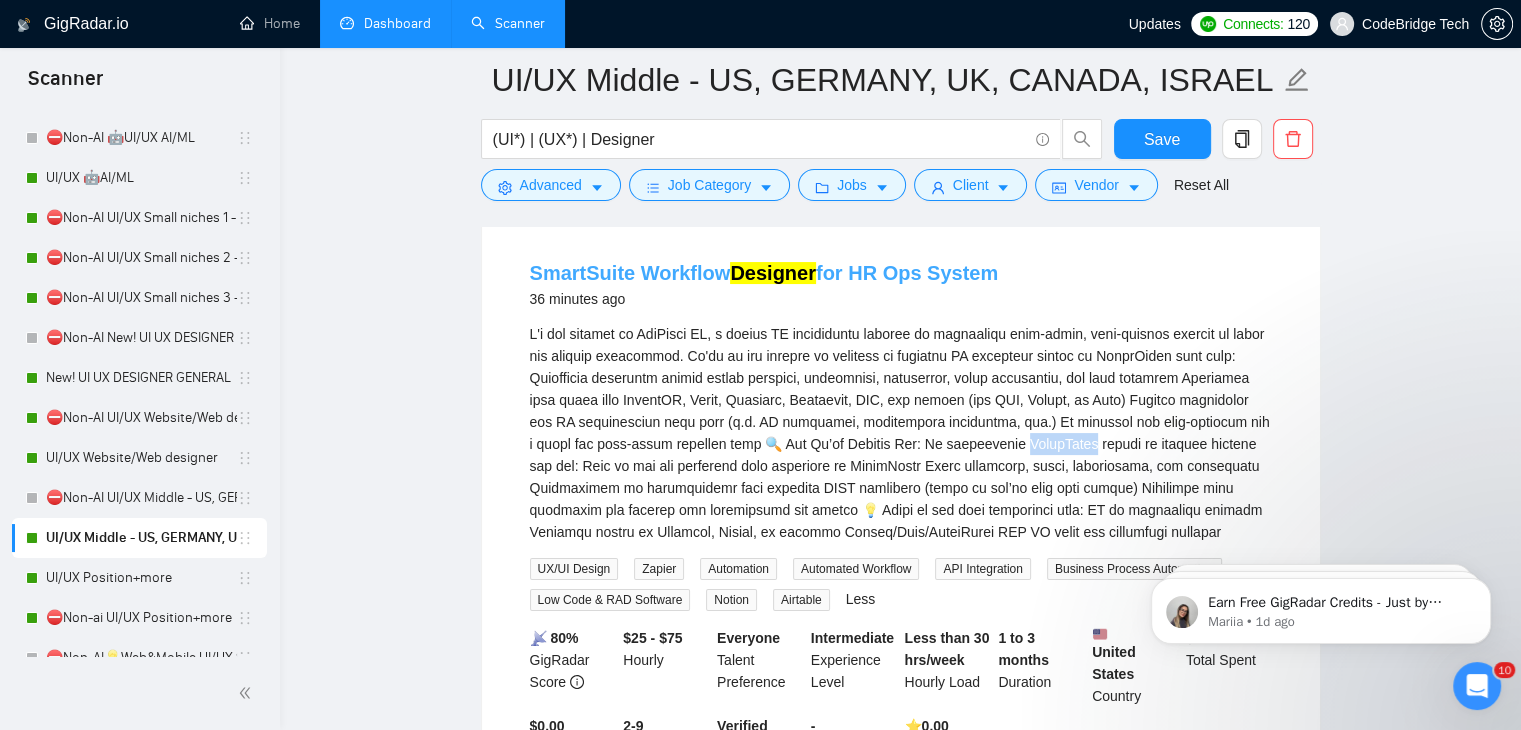 copy on "martSuite" 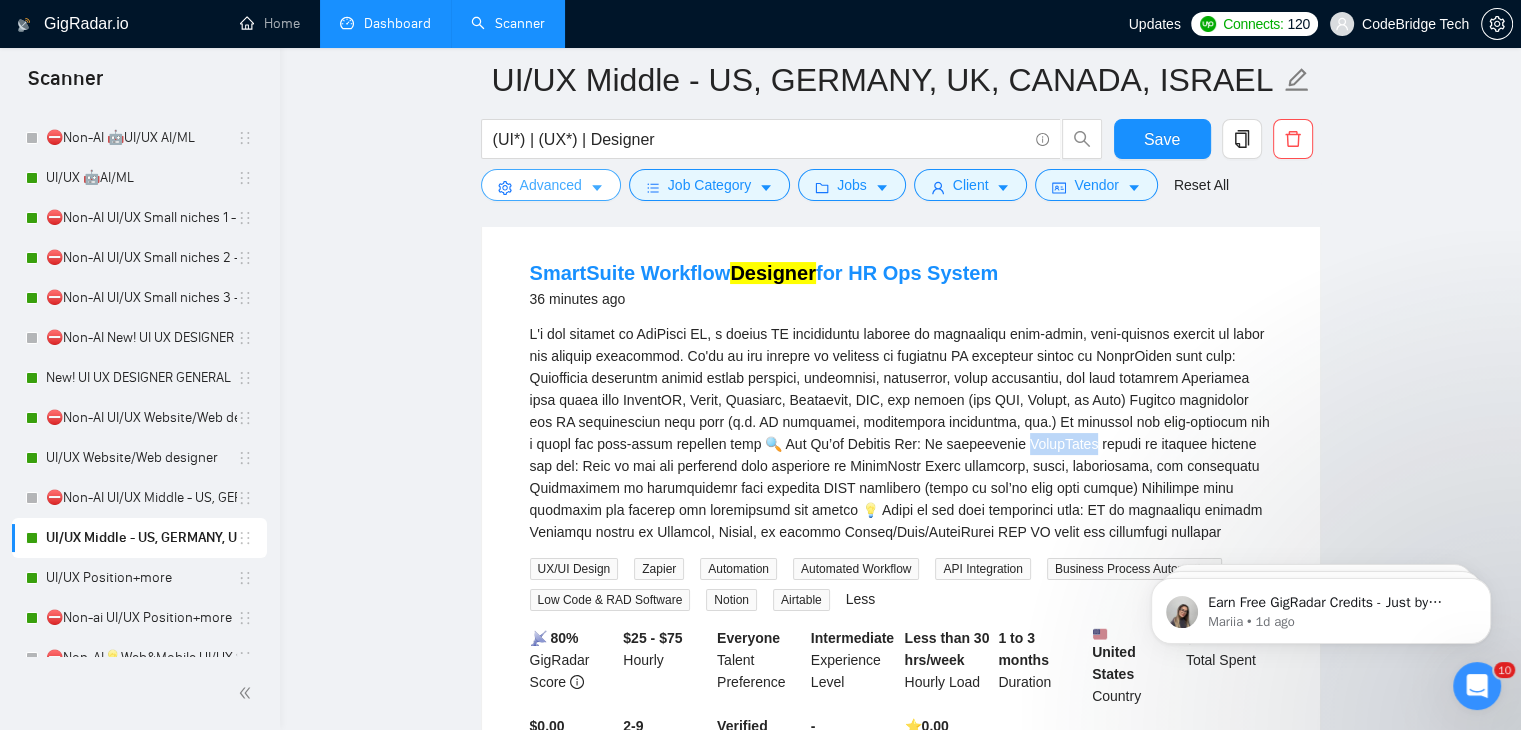 click on "Advanced" at bounding box center (551, 185) 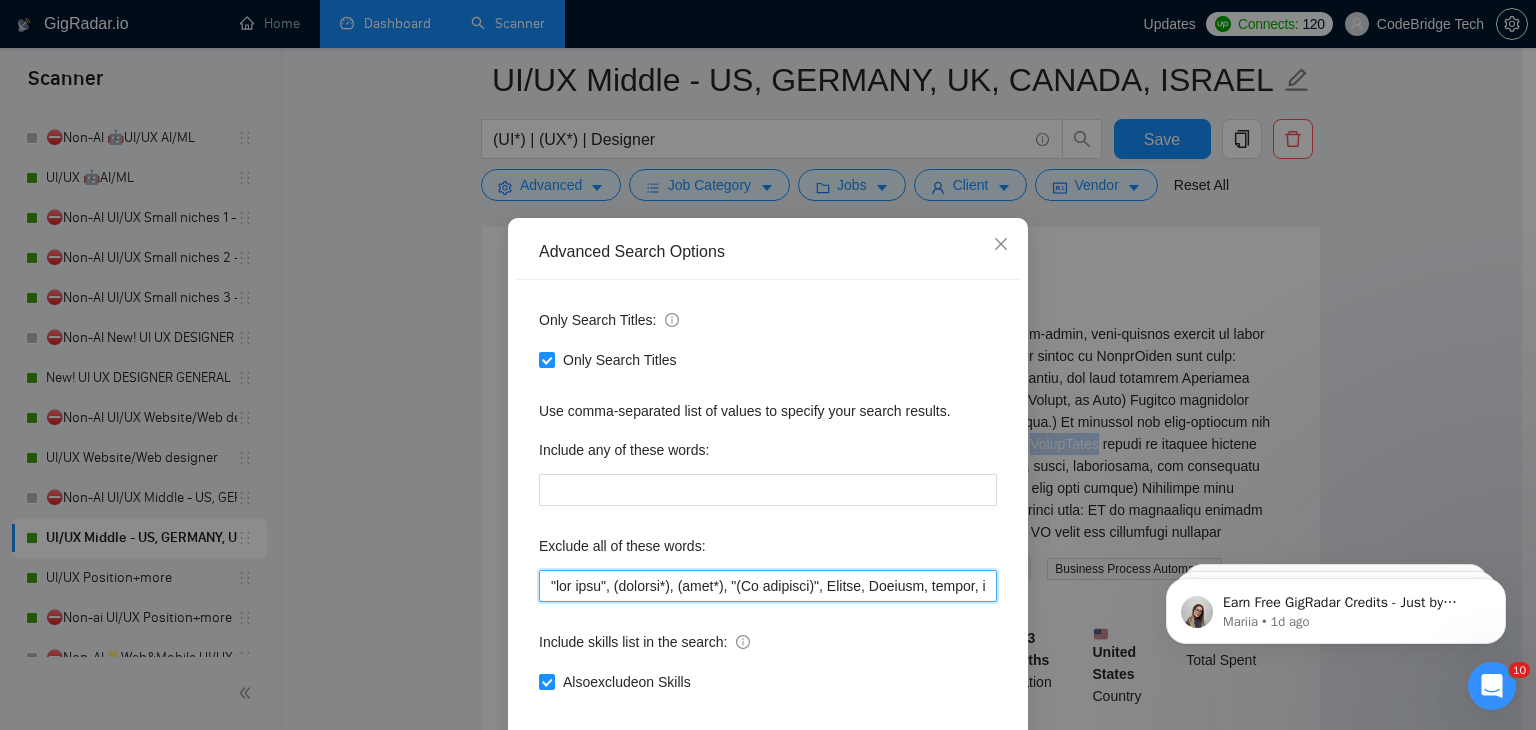 click at bounding box center (768, 586) 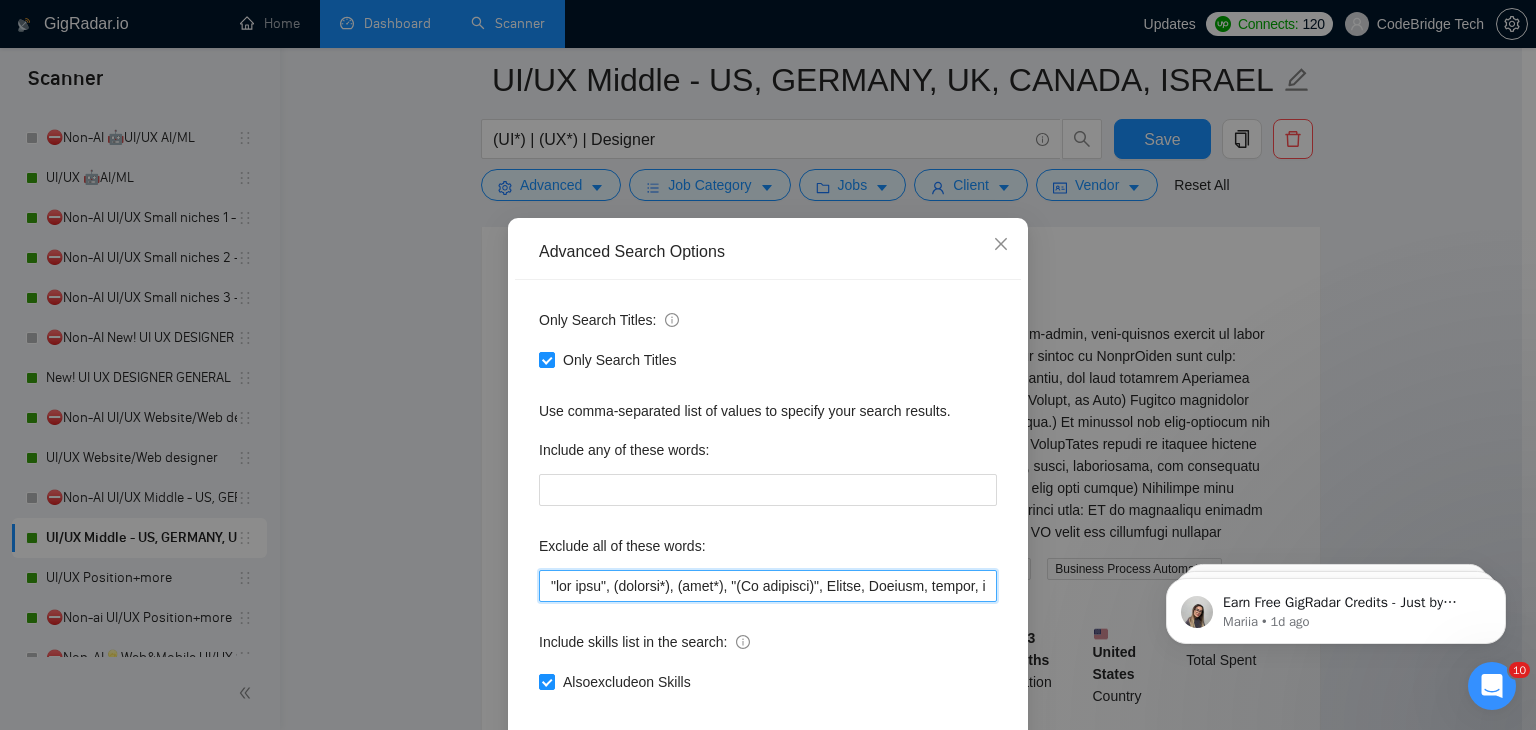 click at bounding box center (768, 586) 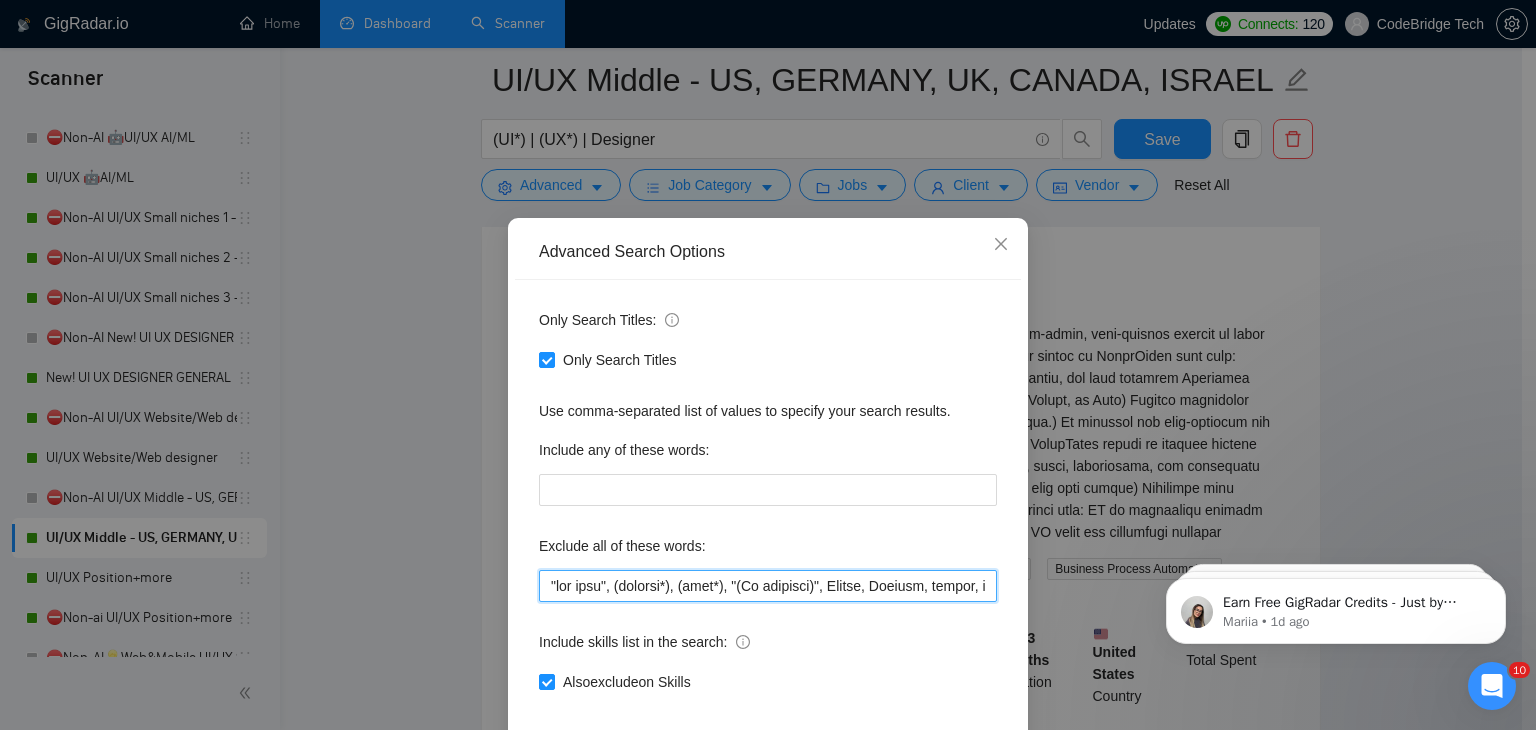 paste on "SmartSuite" 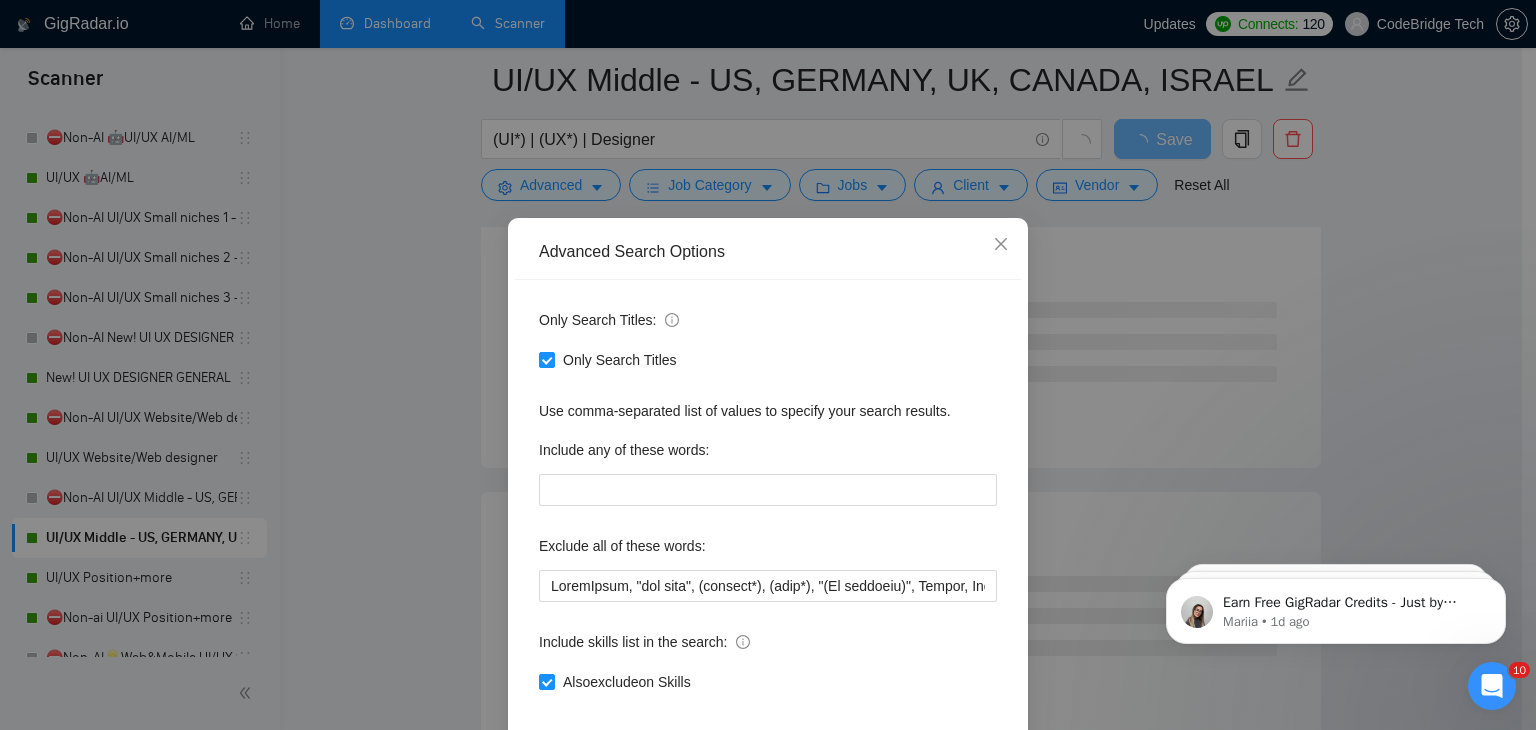 click on "Exclude all of these words:" at bounding box center (622, 546) 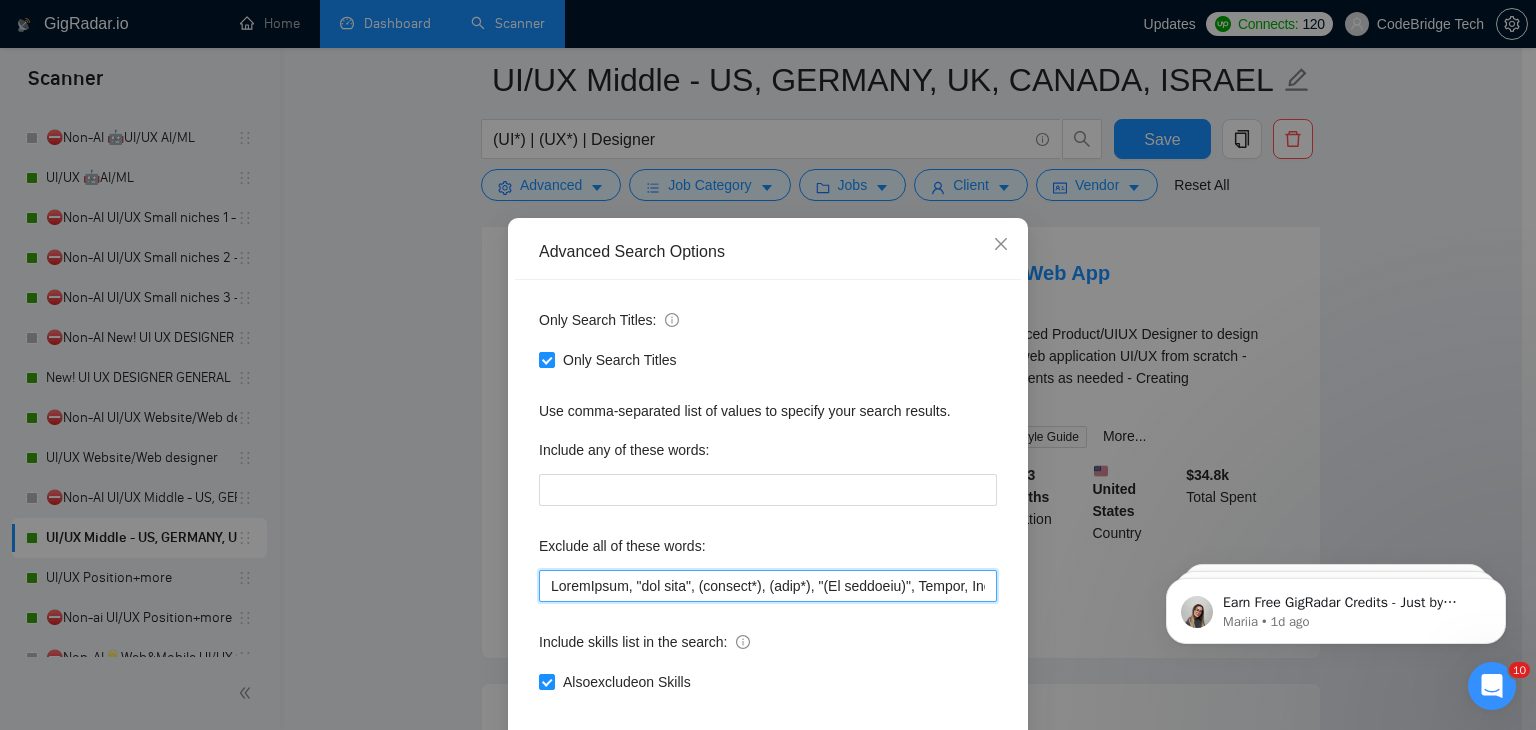 click at bounding box center [768, 586] 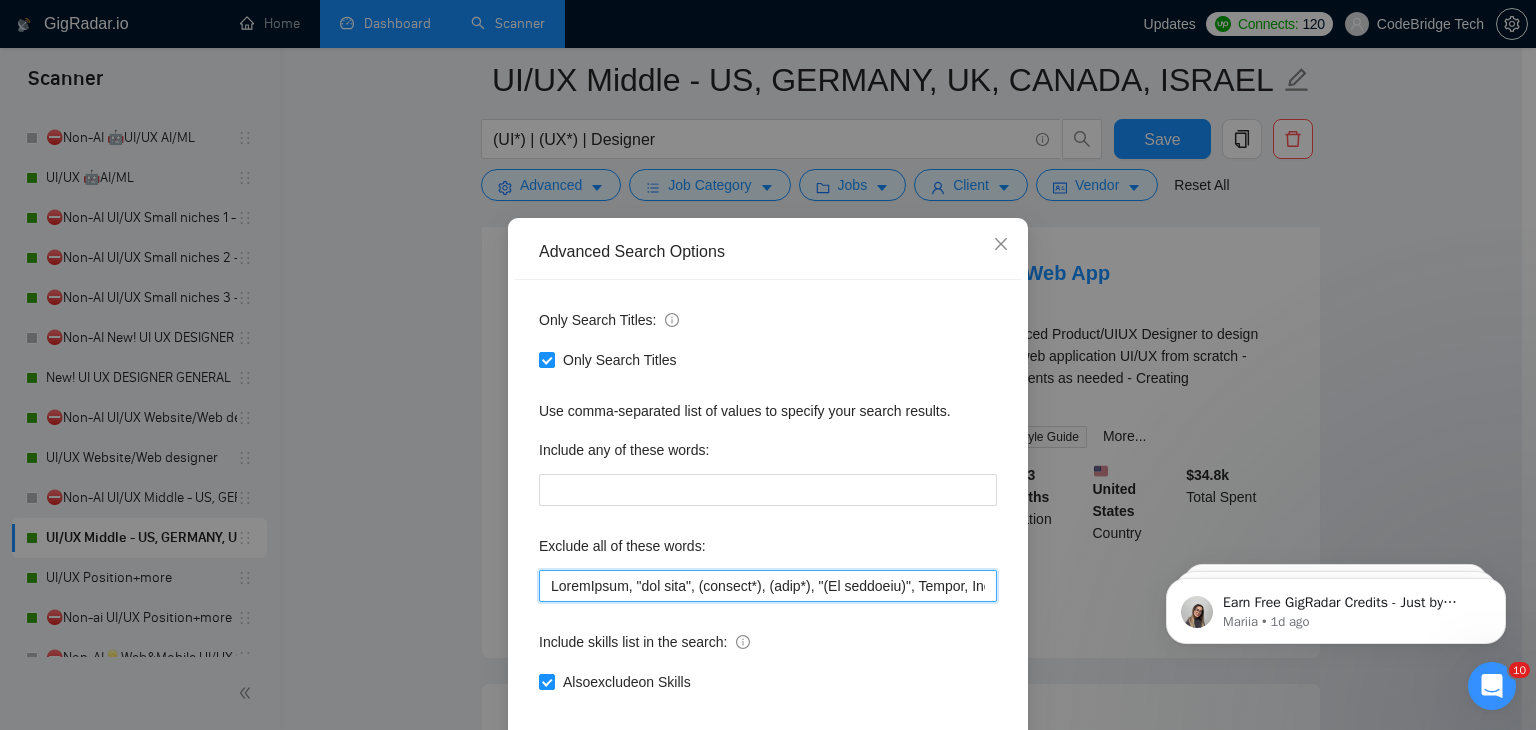 paste on "Wearable, hardware" 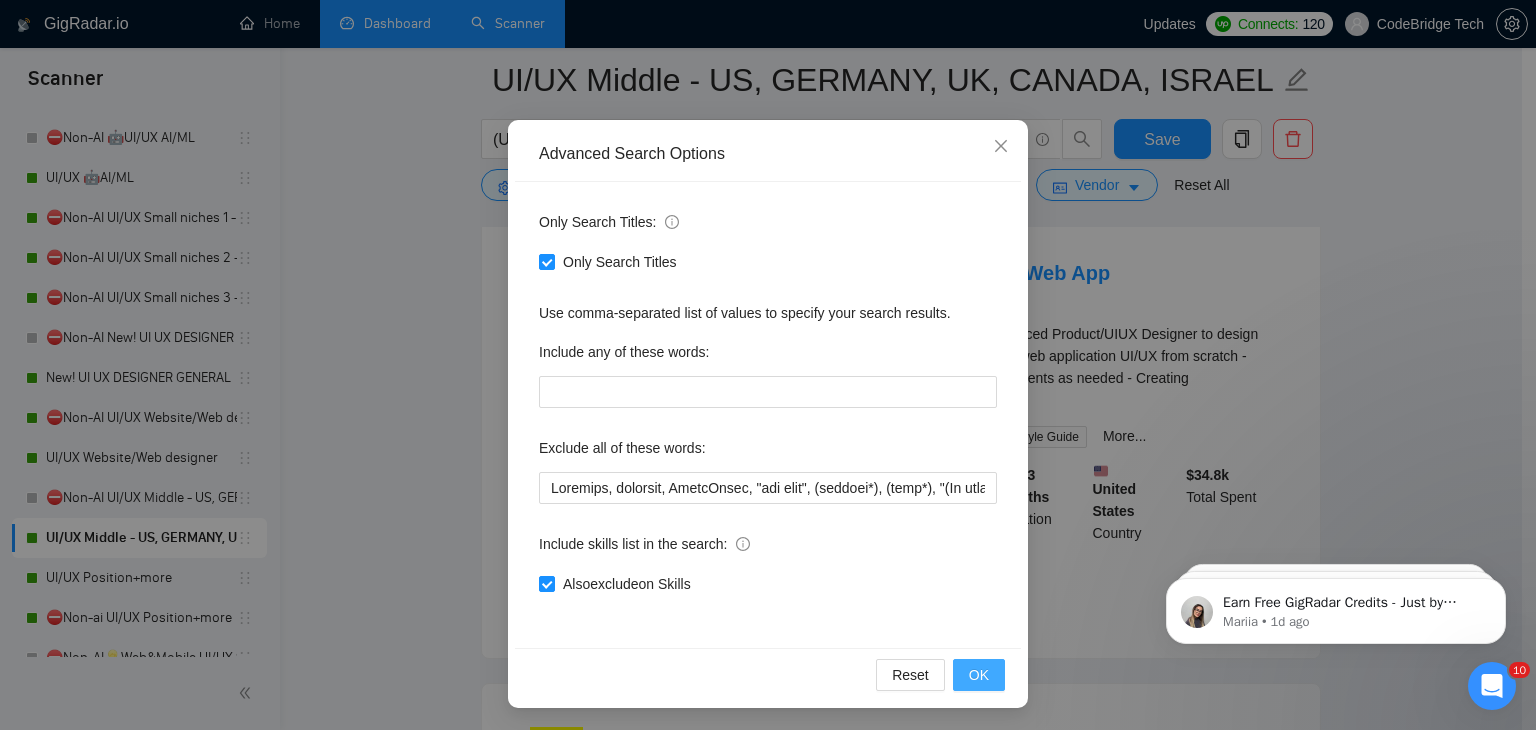click on "OK" at bounding box center [979, 675] 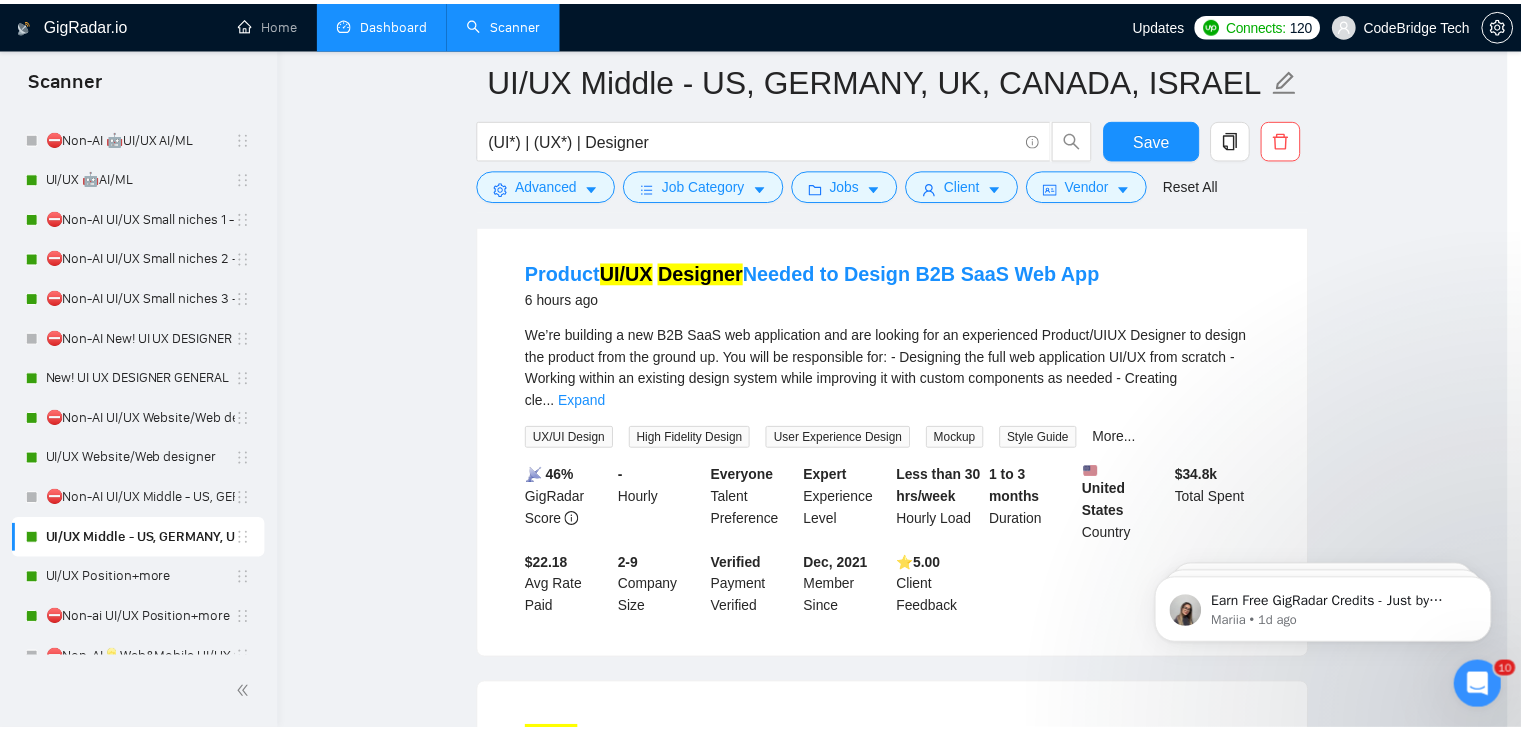 scroll, scrollTop: 2, scrollLeft: 0, axis: vertical 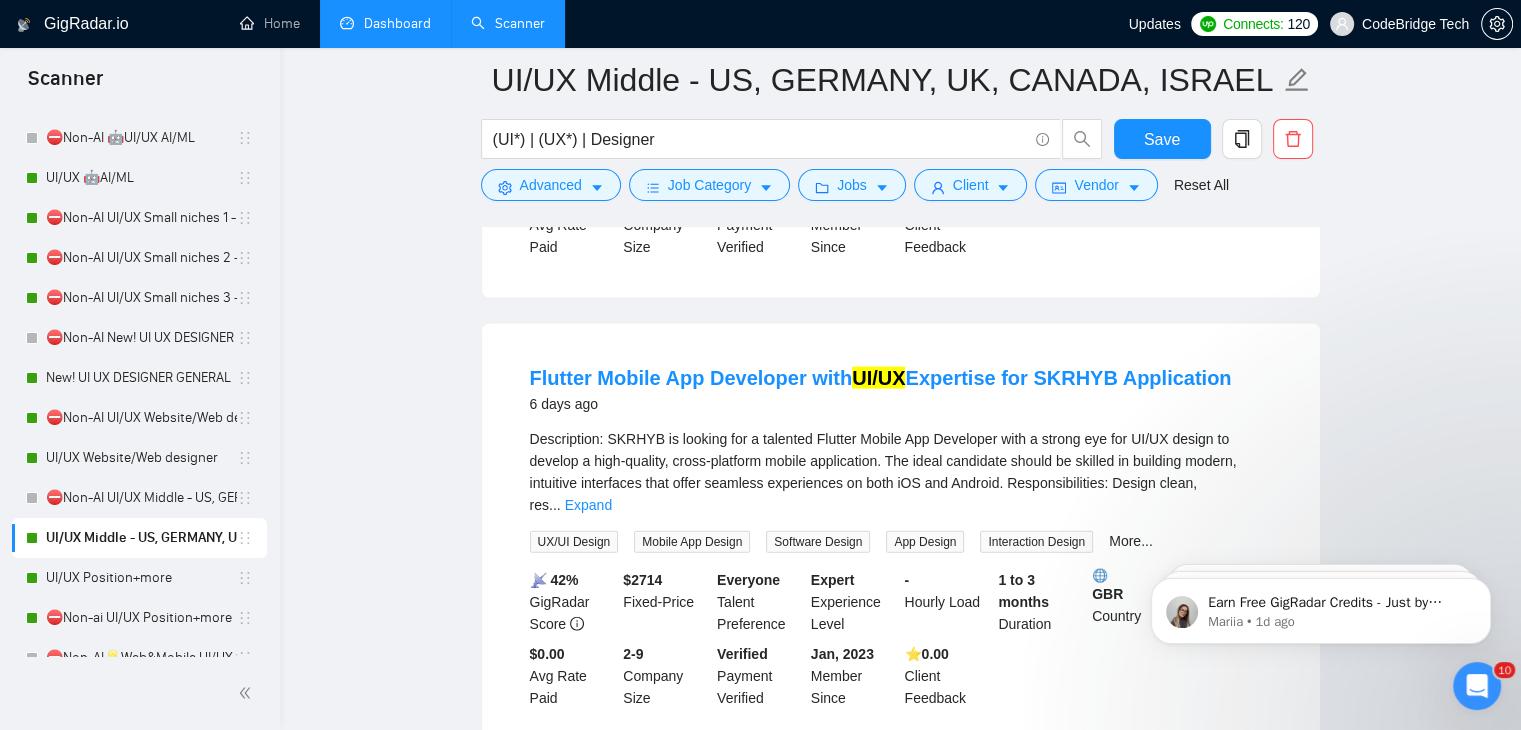 click on "GigRadar.io Home Dashboard Scanner Updates  Connects: 120 CodeBridge Tech UI/UX Middle - US, GERMANY, UK, CANADA, ISRAEL (UI*) | (UX*) | Designer Save Advanced   Job Category   Jobs   Client   Vendor   Reset All Preview Results Insights NEW Alerts Auto Bidder Detected   2461  results   (1.41 seconds) Product  UI/UX   Designer  Needed to Design B2B SaaS Web App 6 hours ago We’re building a new B2B SaaS web application and are looking for an experienced Product/UIUX Designer to design the product from the ground up.
You will be responsible for:
- Designing the full web application UI/UX from scratch
- Working within an existing design system while improving it with custom components as needed
- Creating cle ... Expand UX/UI Design High Fidelity Design User Experience Design Mockup Style Guide More... 📡   46% GigRadar Score   - Hourly Everyone Talent Preference Expert Experience Level Less than 30 hrs/week Hourly Load 1 to 3 months Duration   United States Country $ 34.8k Total Spent $22.18 Avg Rate Paid" at bounding box center (900, -1686) 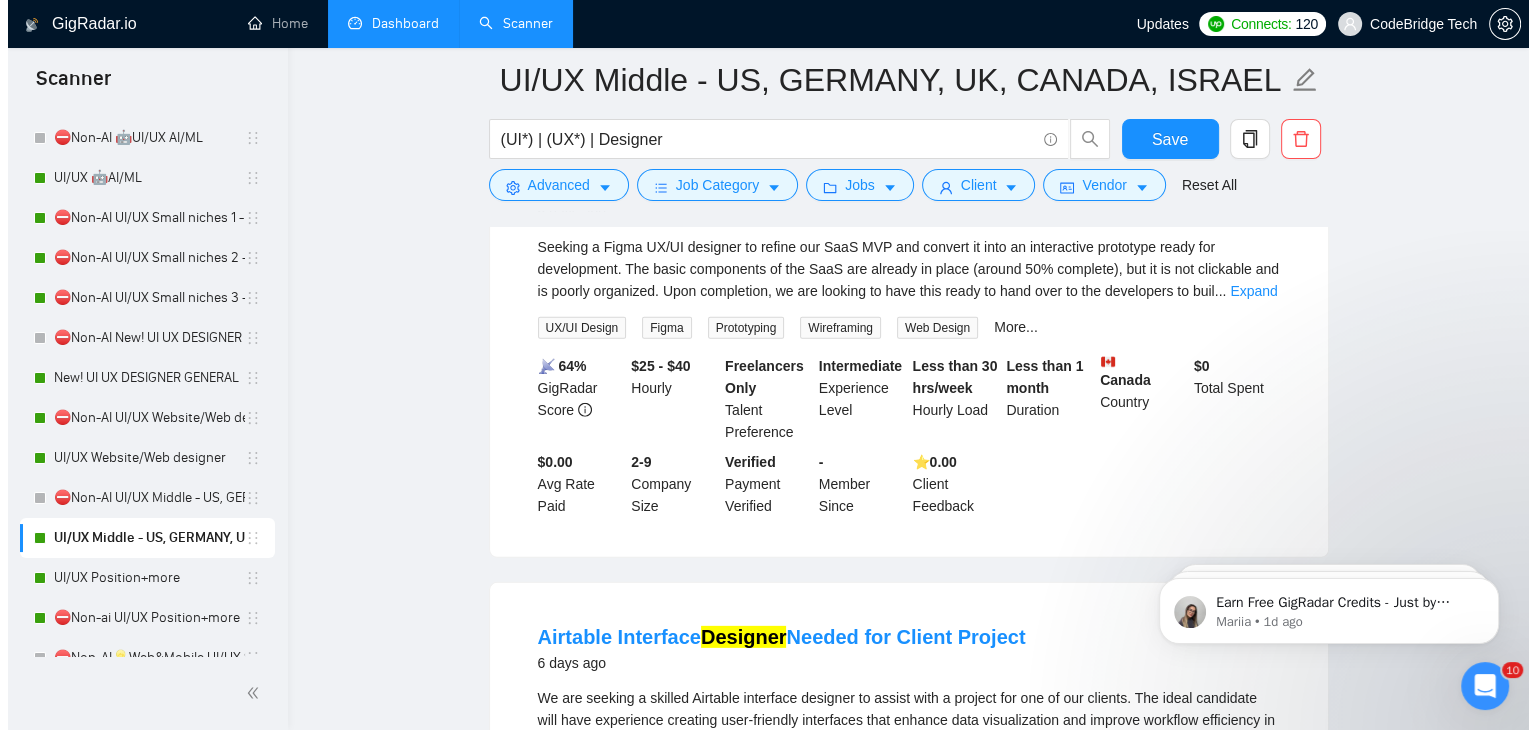 scroll, scrollTop: 6024, scrollLeft: 0, axis: vertical 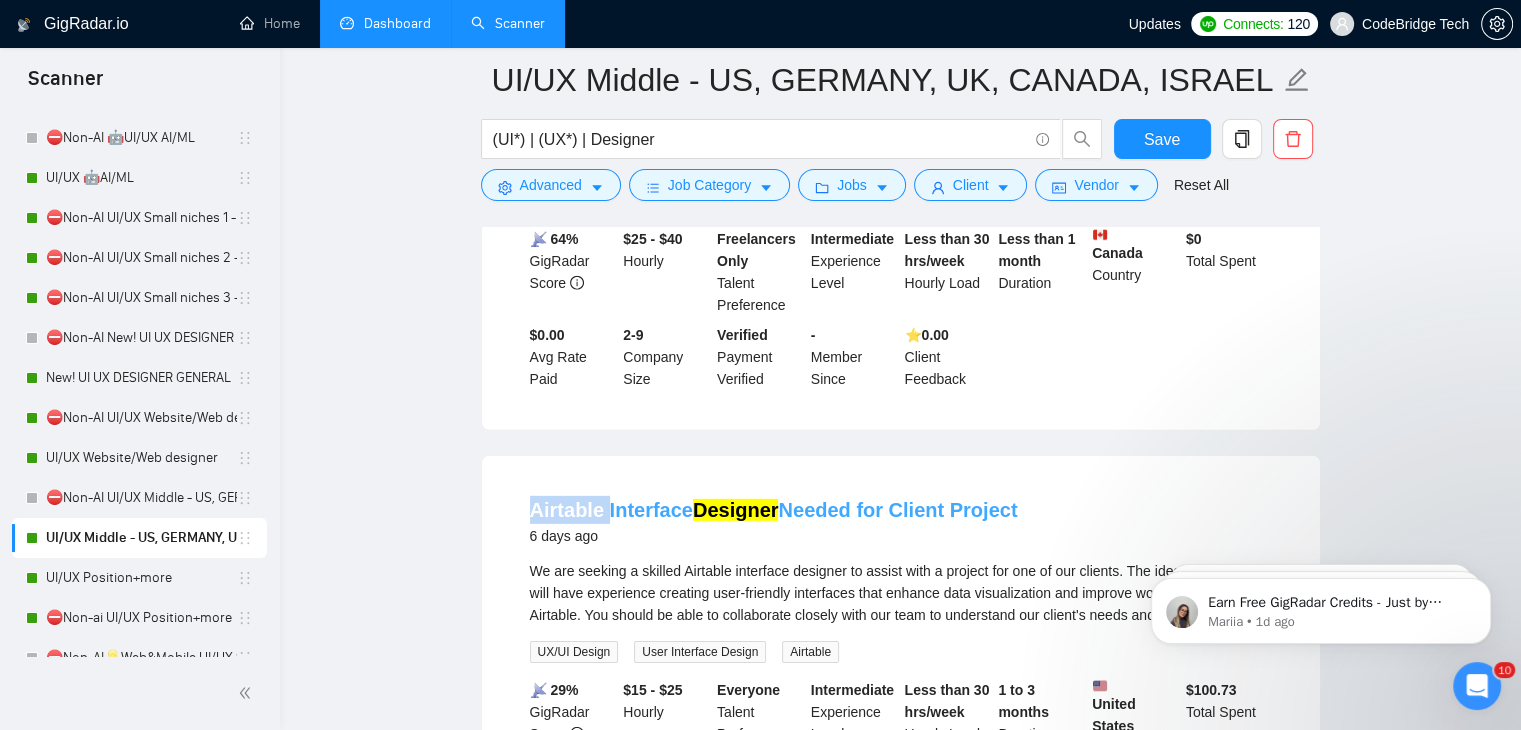 drag, startPoint x: 515, startPoint y: 251, endPoint x: 607, endPoint y: 247, distance: 92.086914 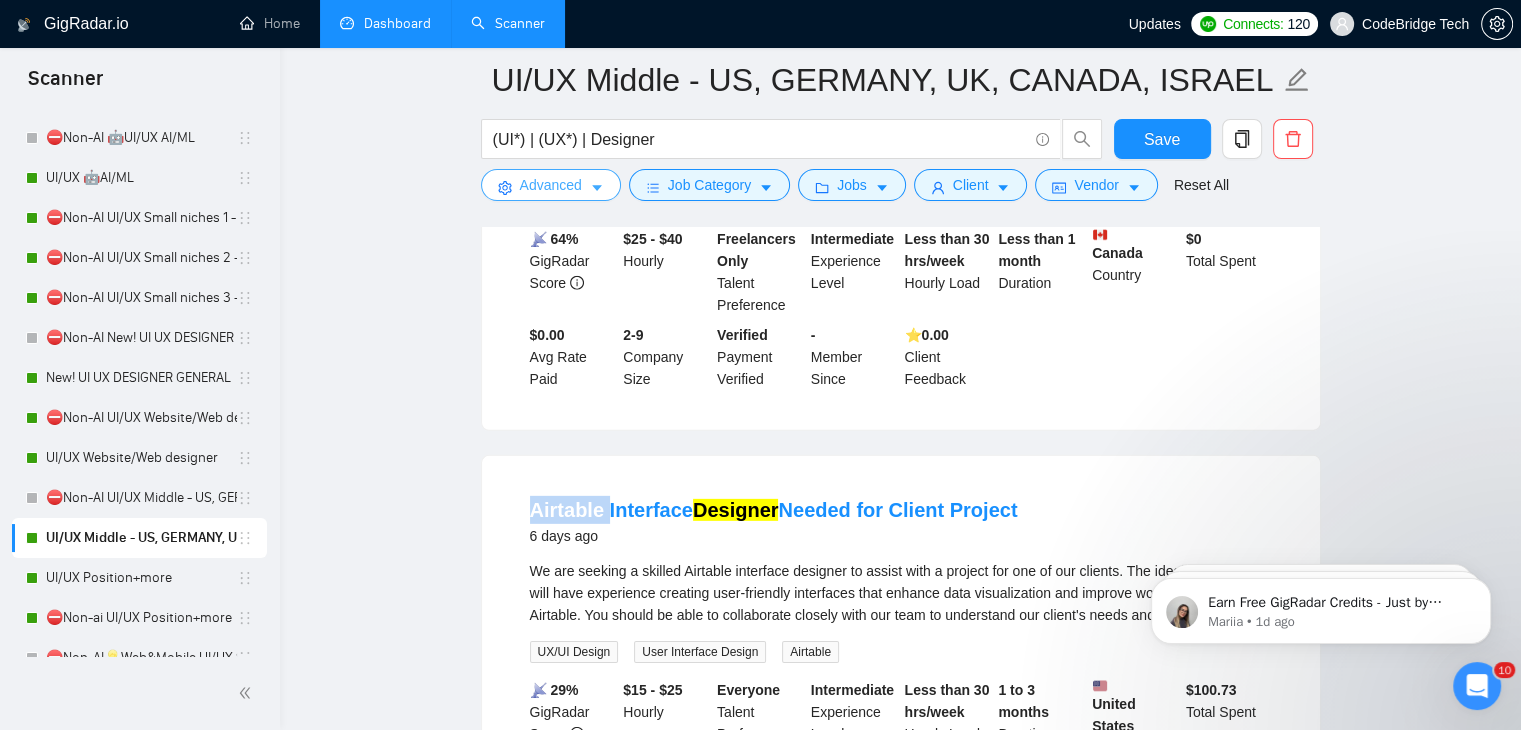 click on "Advanced" at bounding box center [551, 185] 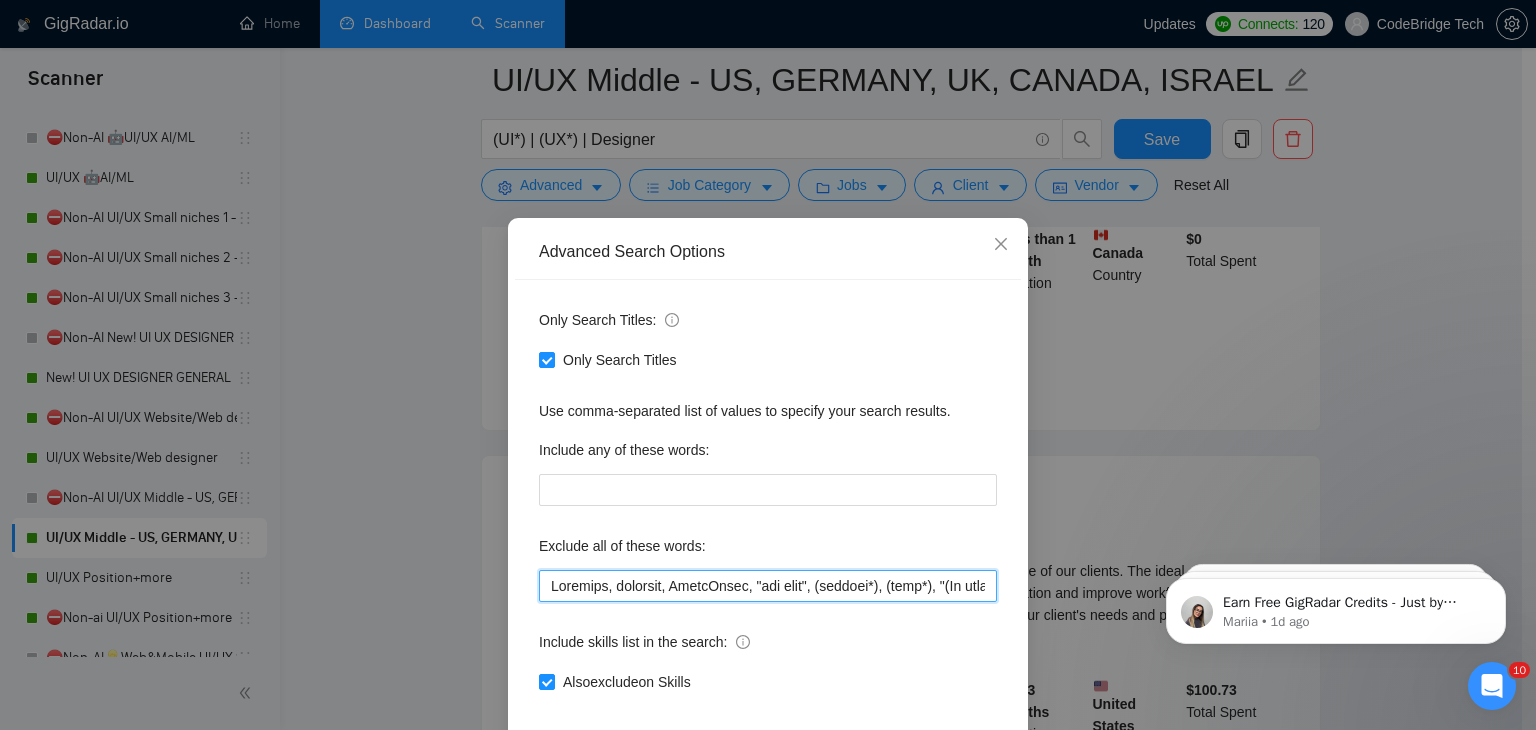 click at bounding box center (768, 586) 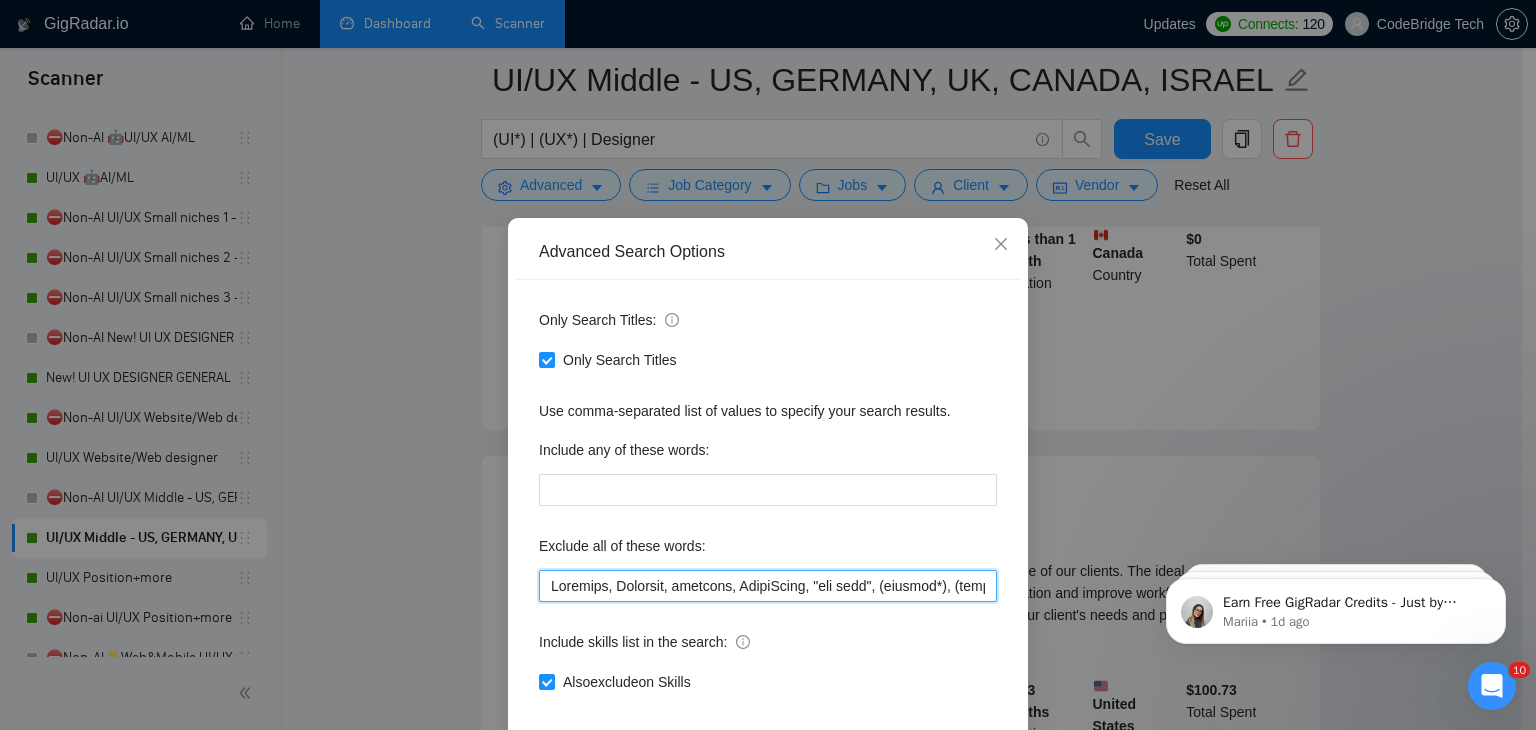 scroll, scrollTop: 5347, scrollLeft: 0, axis: vertical 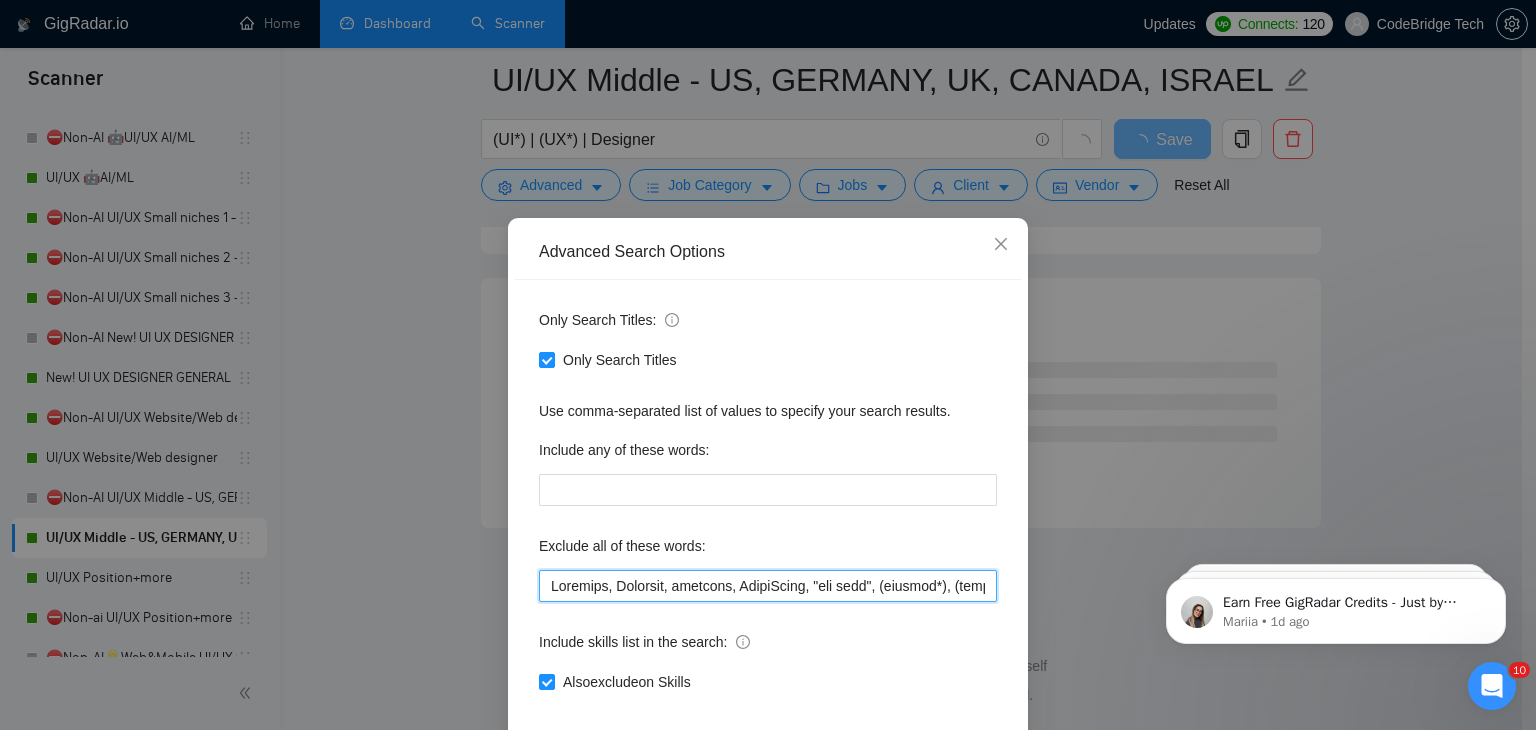drag, startPoint x: 797, startPoint y: 588, endPoint x: 505, endPoint y: 576, distance: 292.24646 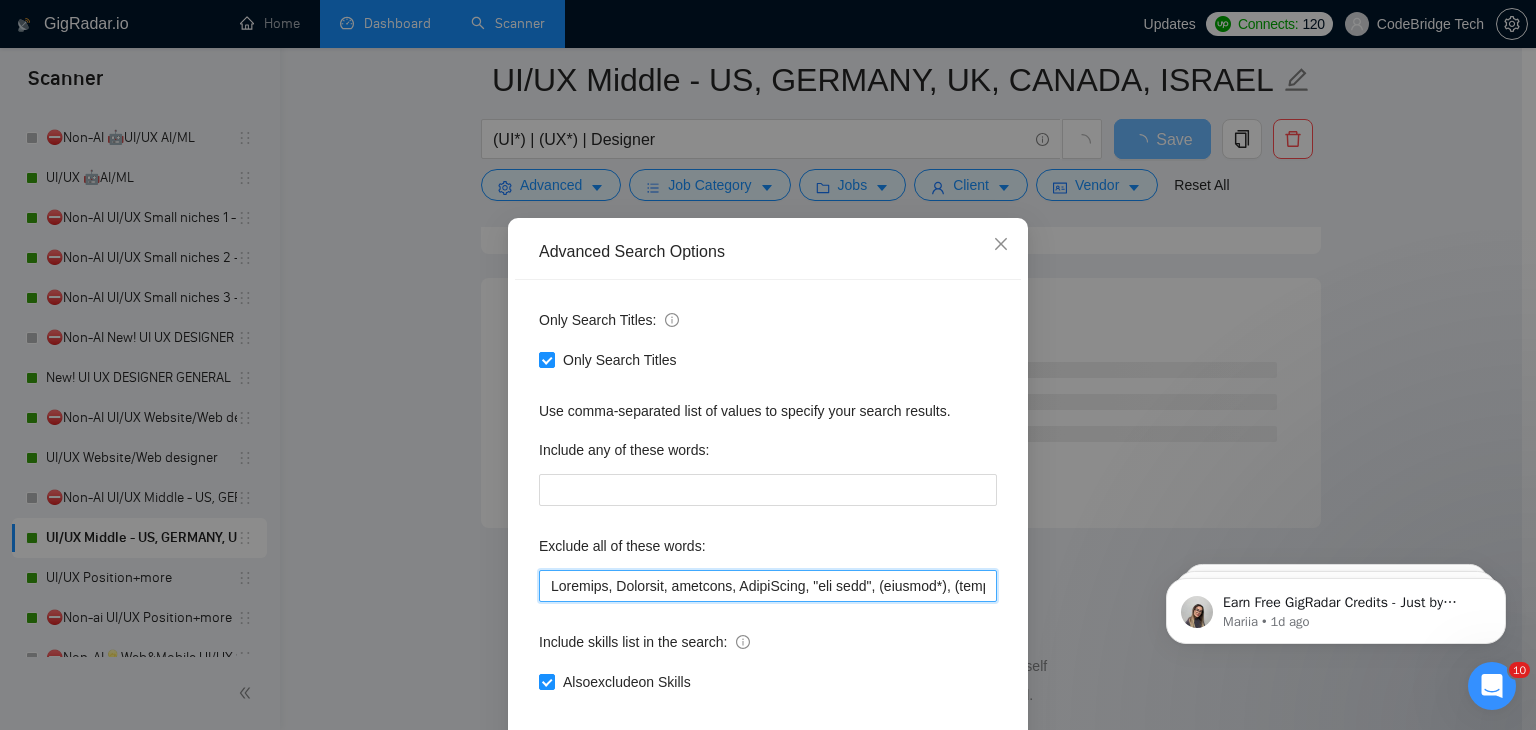 click on "Advanced Search Options Only Search Titles:   Only Search Titles Use comma-separated list of values to specify your search results. Include any of these words: Exclude all of these words: Include skills list in the search:   Also  exclude  on Skills Reset OK" at bounding box center (768, 512) 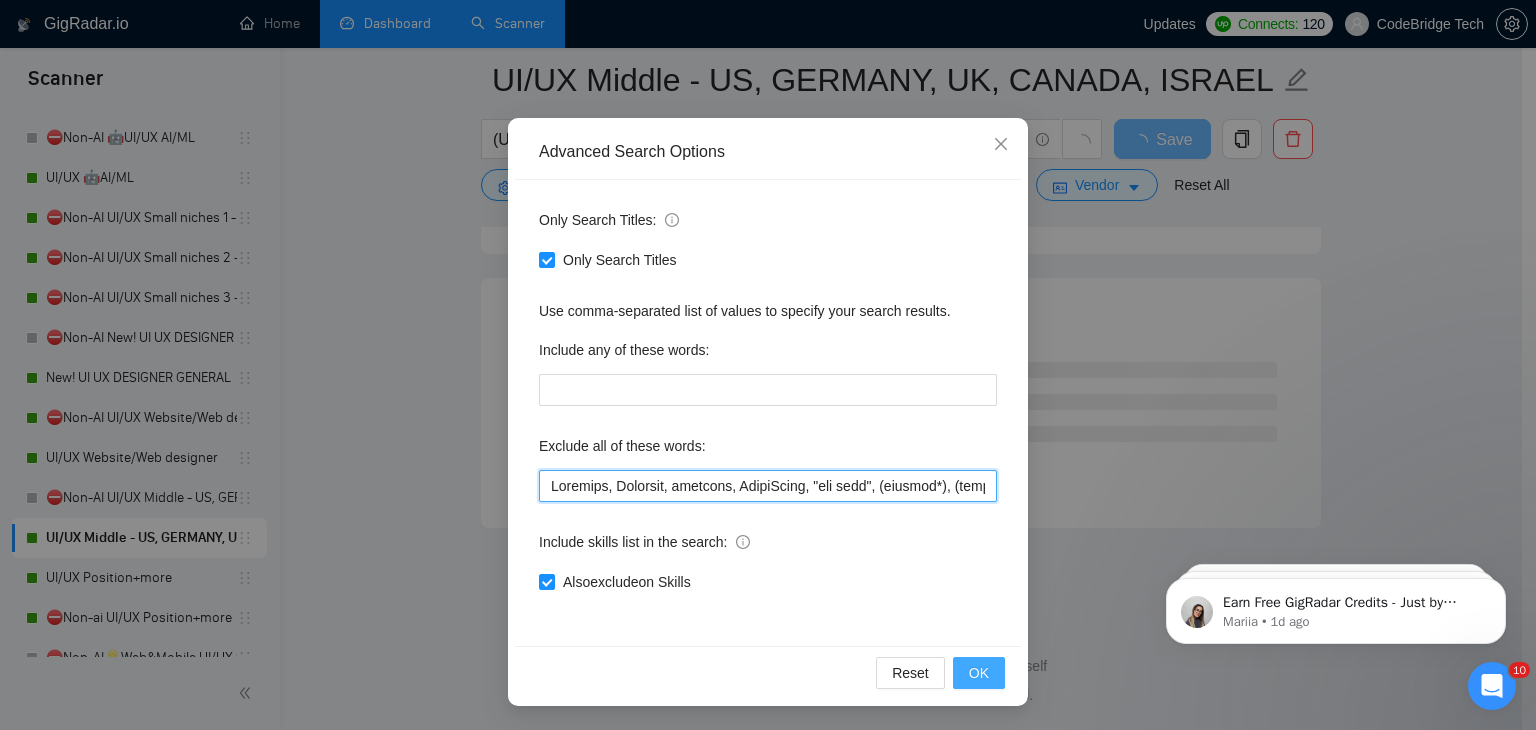 type on "Airtable, Wearable, hardware, SmartSuite, "hub spot", (hubspot*), (icon*), "(No agencies)", Hotjar, Bespoke, groove, textile,fabric, graphic, gohighlevel, "fast turnaround", odoo, Embedded, mailchimp, mailerlite, Wrap, Clickfunnels, ReadyMag, tilda, workbook, Unity, Bubble, Learndash, amazon, "tote bag", 3d, Powerpoint, microsoft, "jewlery design", wordpress, onsite, "on site", "on-site", image, images, "ad designer", ads, branding, banner, banners,"social media marketing", "digital marketing",banner, "Creative Content", "content creator", autocad, autodesk,  "alpha testing", recherche , cherche, "google docs", "google sheet", print, Email, "Fashion design", "fashion designer", "Convert Figma to HTML", suitedash, artwork,Shopify, framer,Webflow, "Go High Level", firebase, equity, Stripo , EDM, "Native german", "a few hours of work", "not big", "logo designer", "logo design", brochure, poster, "business card", Duda, streetwear, beehiiv, unbounce, Clothing, Klaviyo, shopify, sharepoint, book, salesforce, flu..." 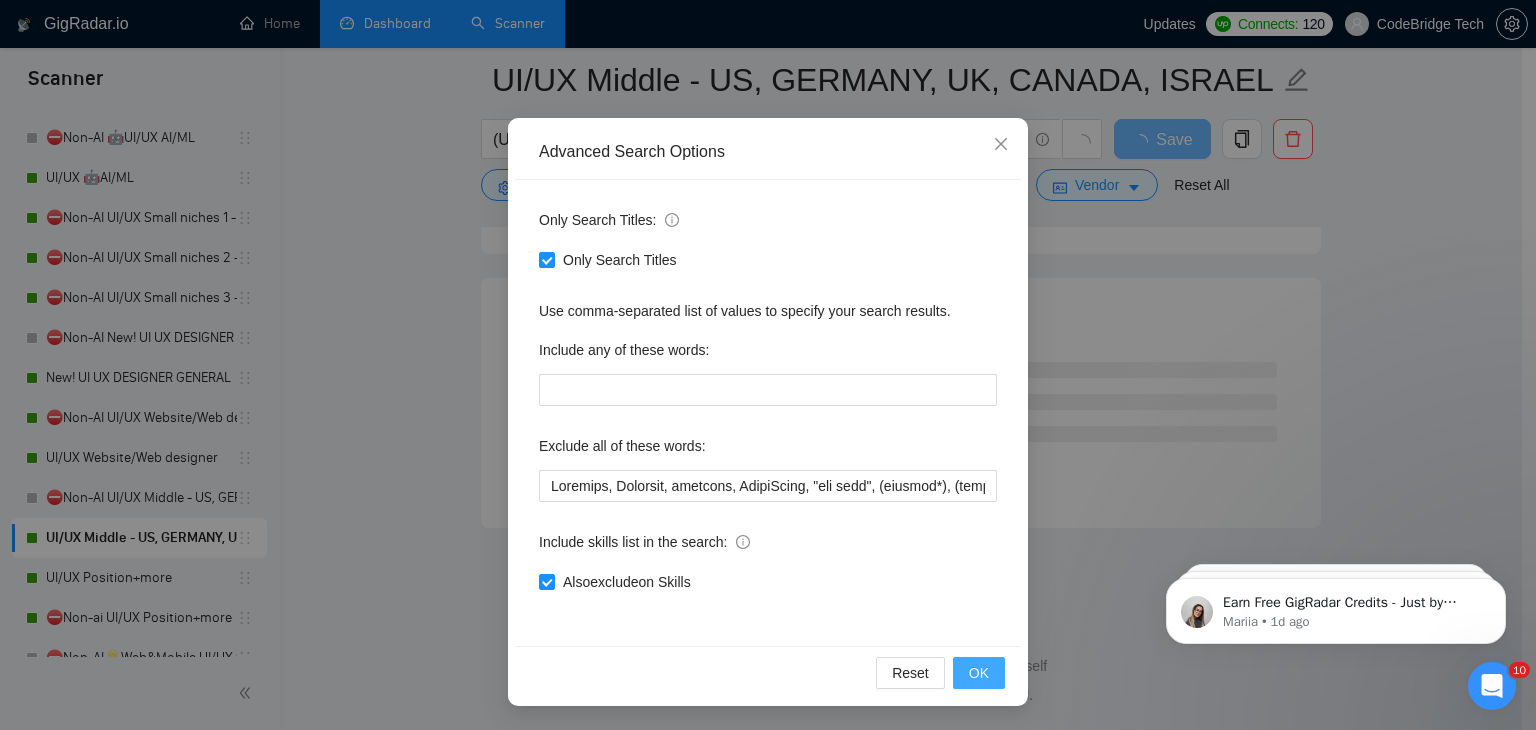 click on "OK" at bounding box center [979, 673] 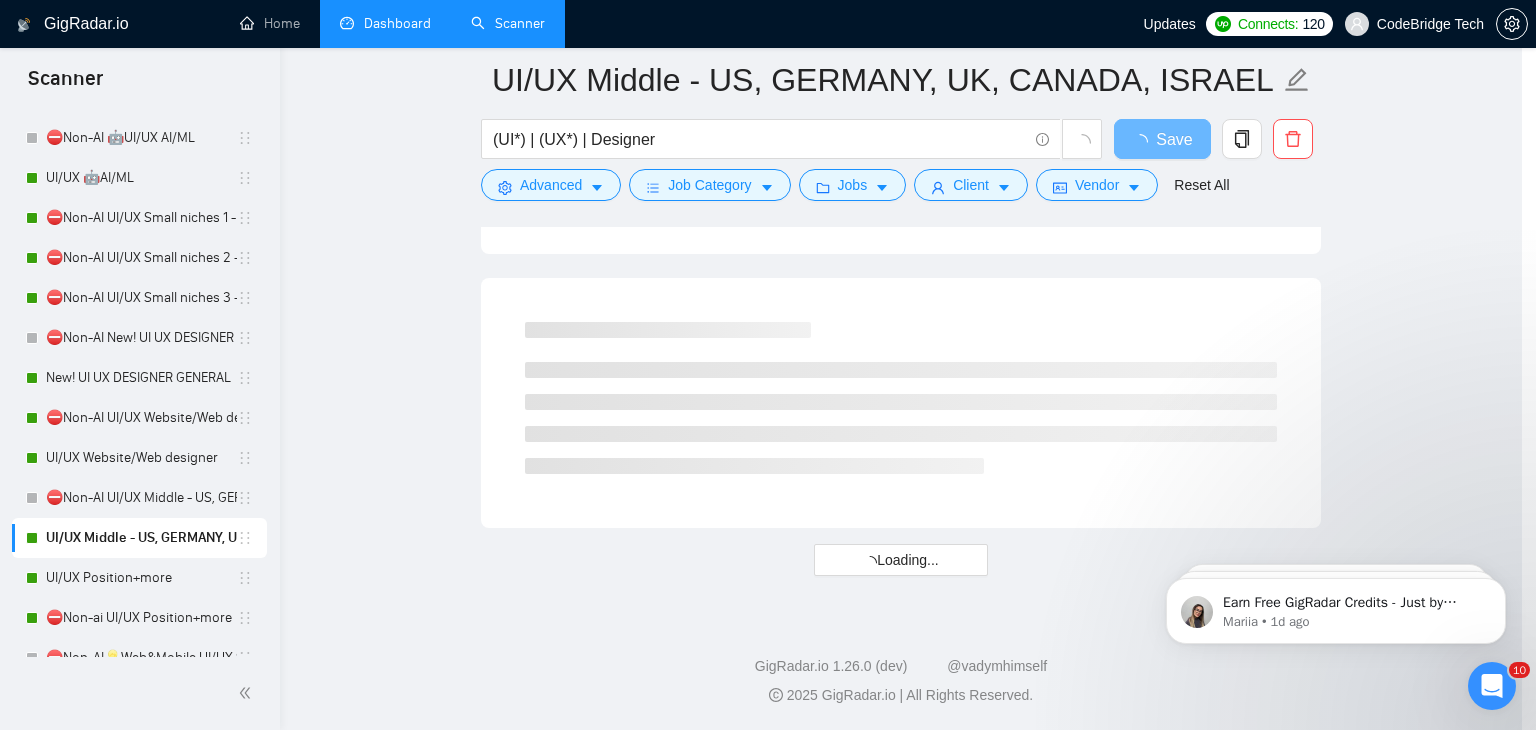 scroll, scrollTop: 2, scrollLeft: 0, axis: vertical 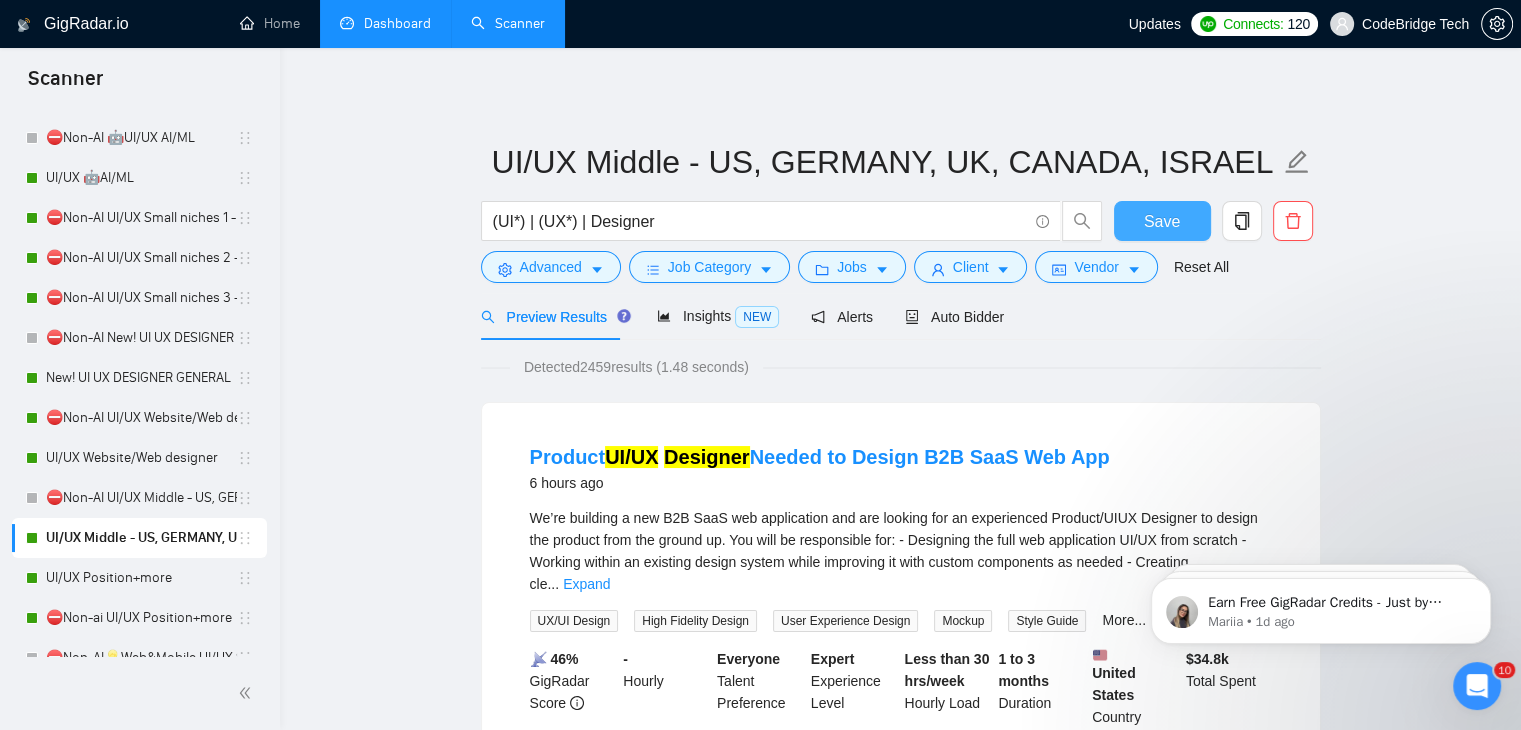 click on "Save" at bounding box center (1162, 221) 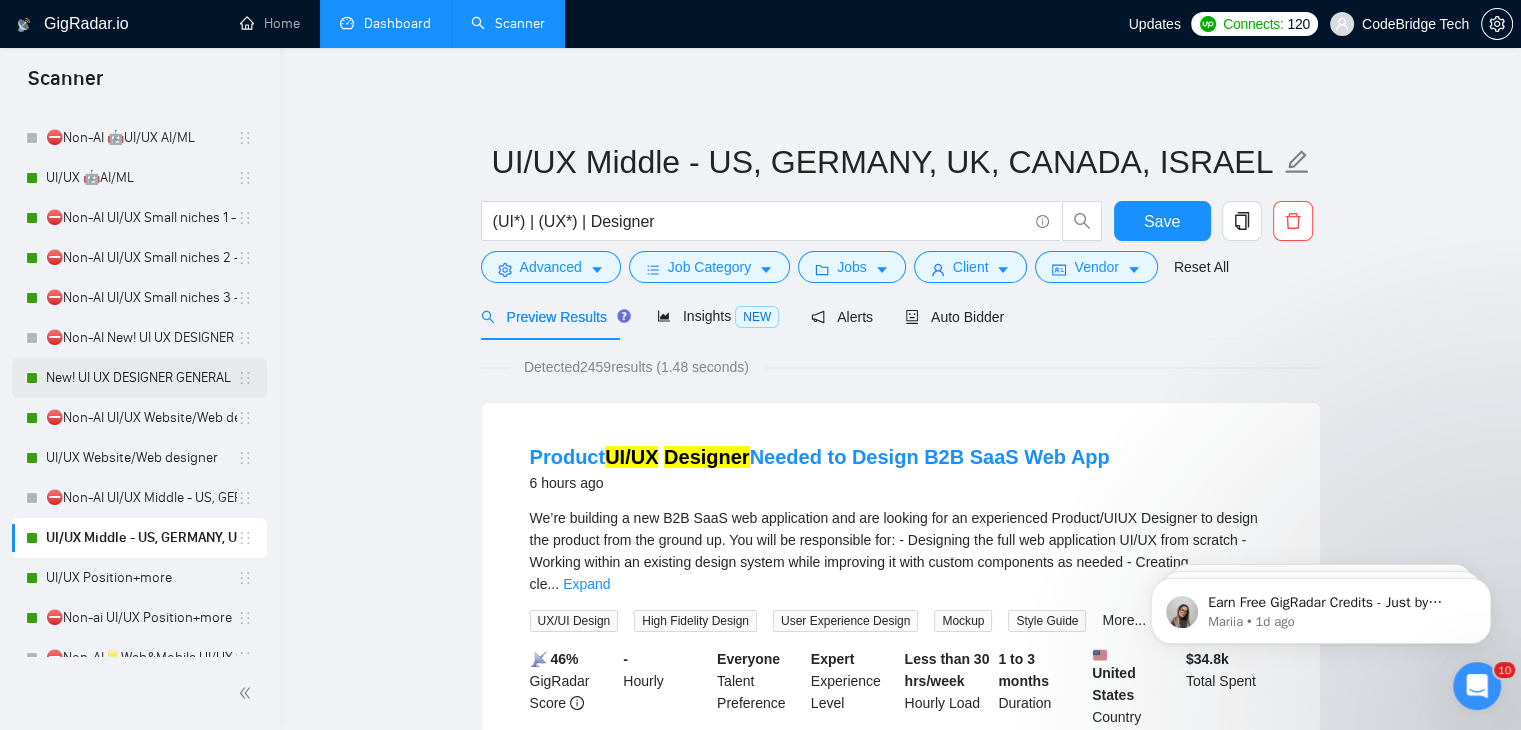 click on "New! UI UX DESIGNER GENERAL" at bounding box center (141, 378) 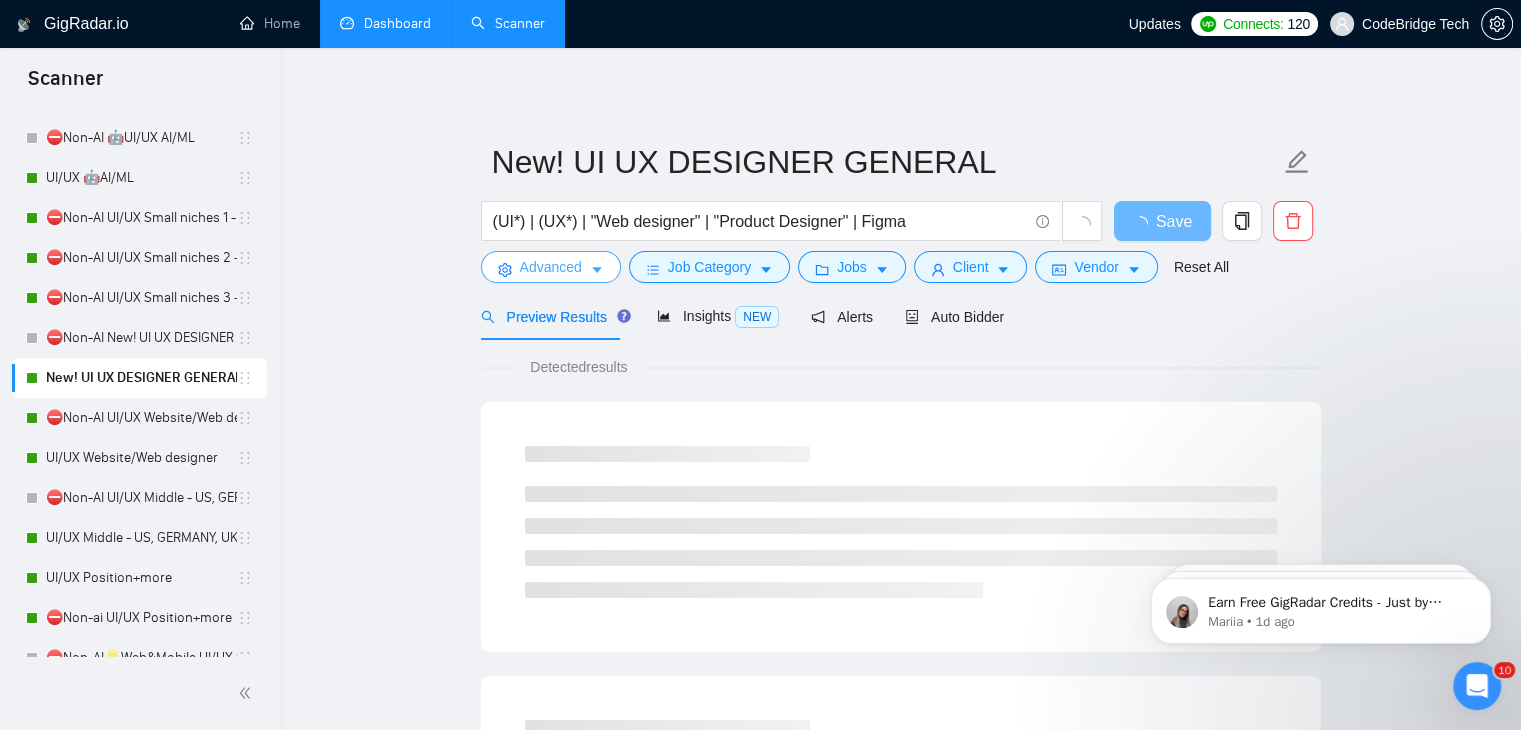 click on "Advanced" at bounding box center (551, 267) 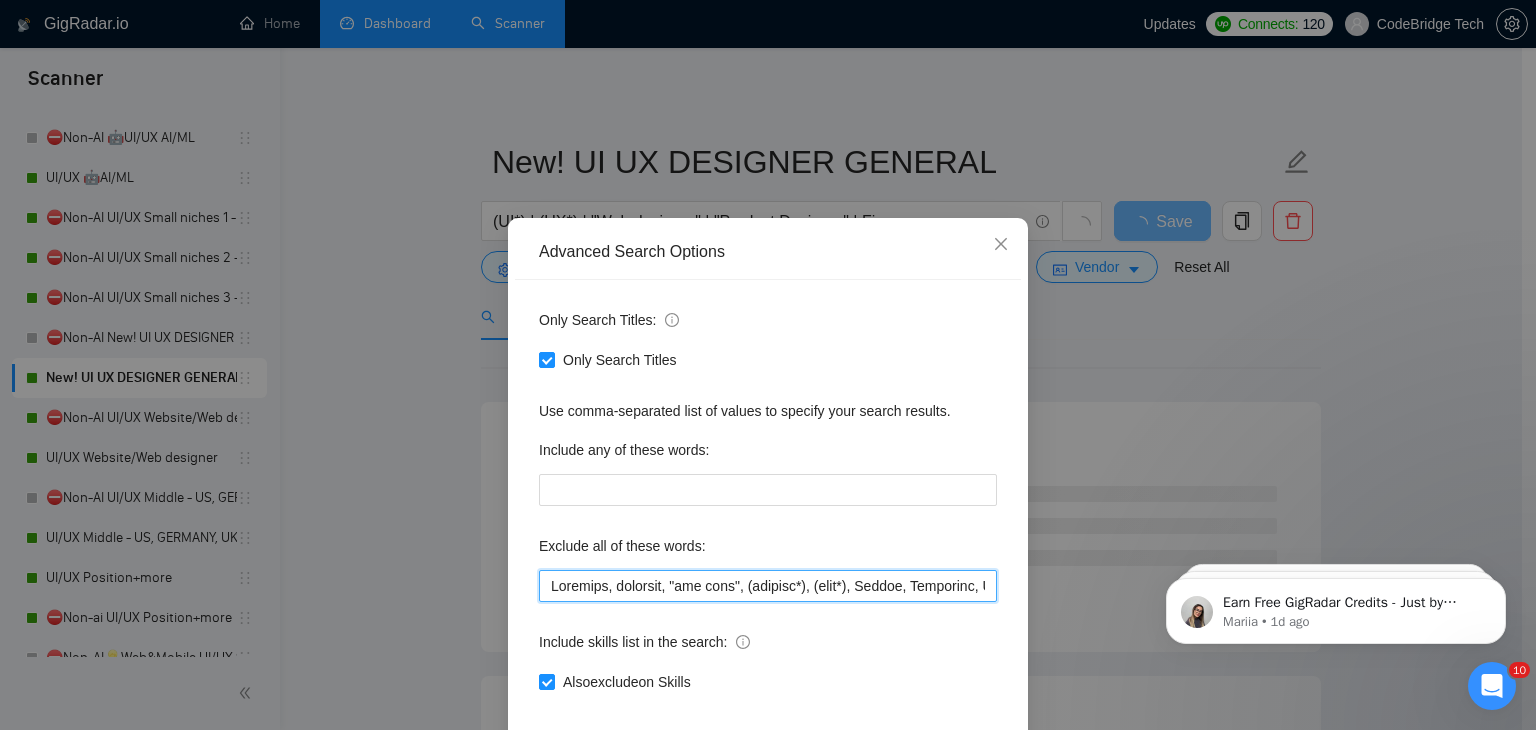 click at bounding box center (768, 586) 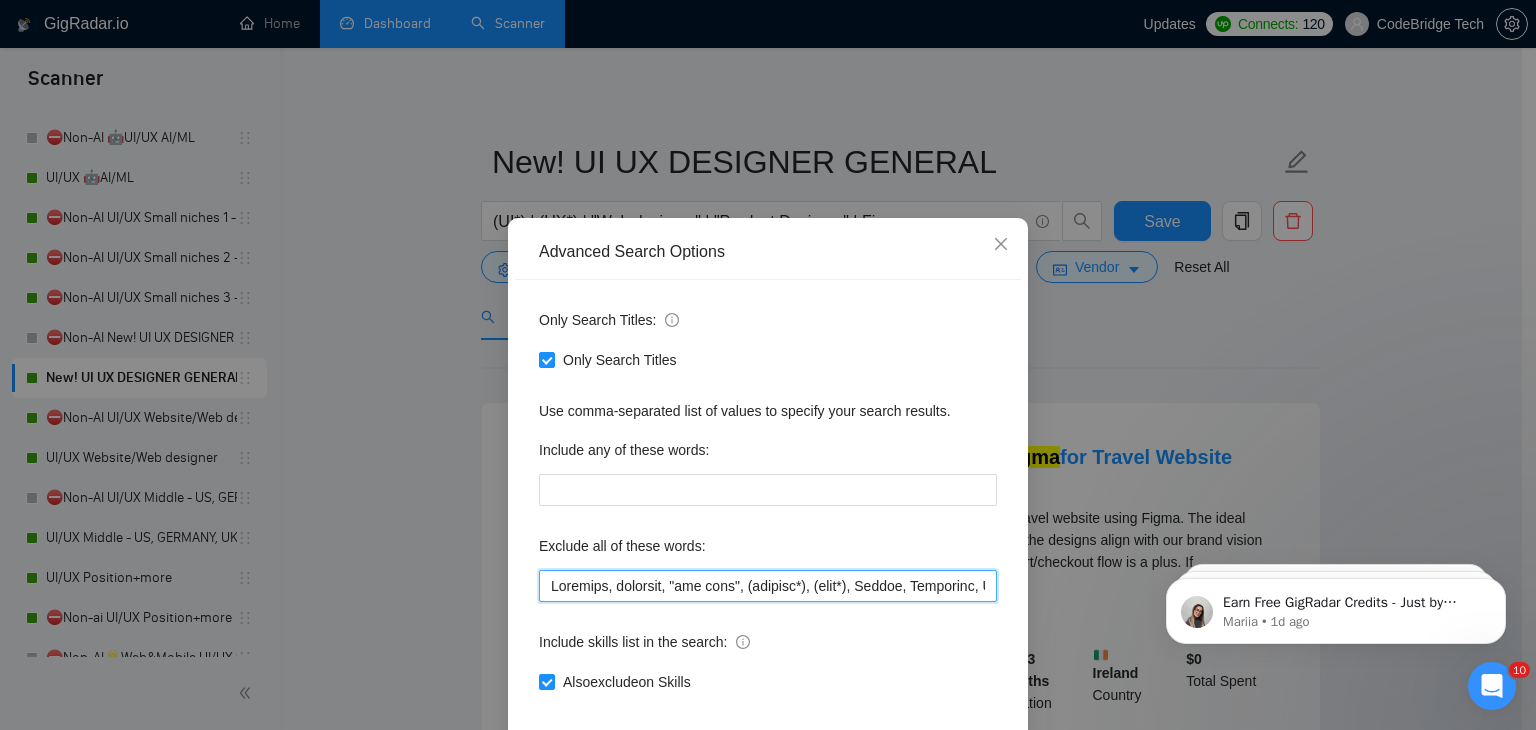 click at bounding box center [768, 586] 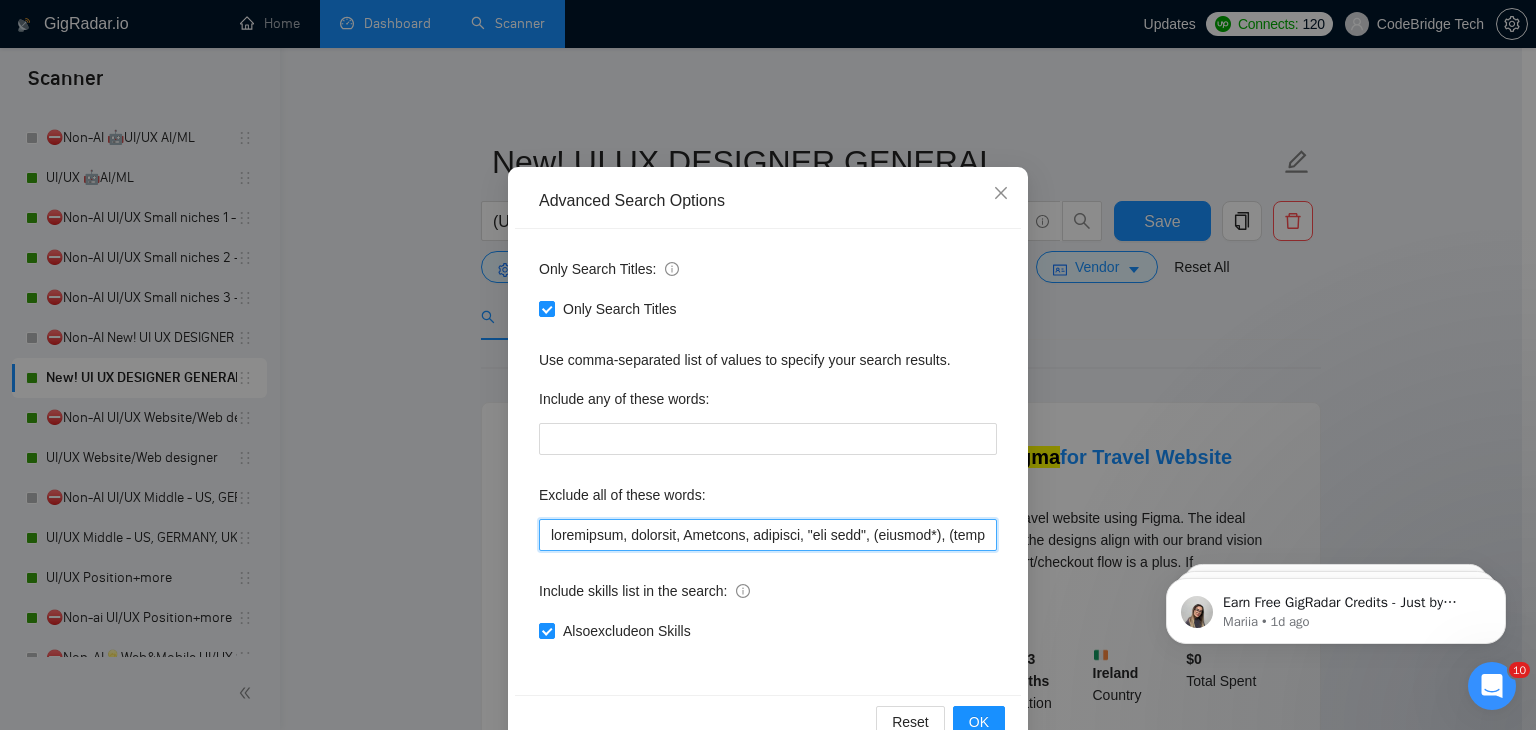 scroll, scrollTop: 102, scrollLeft: 0, axis: vertical 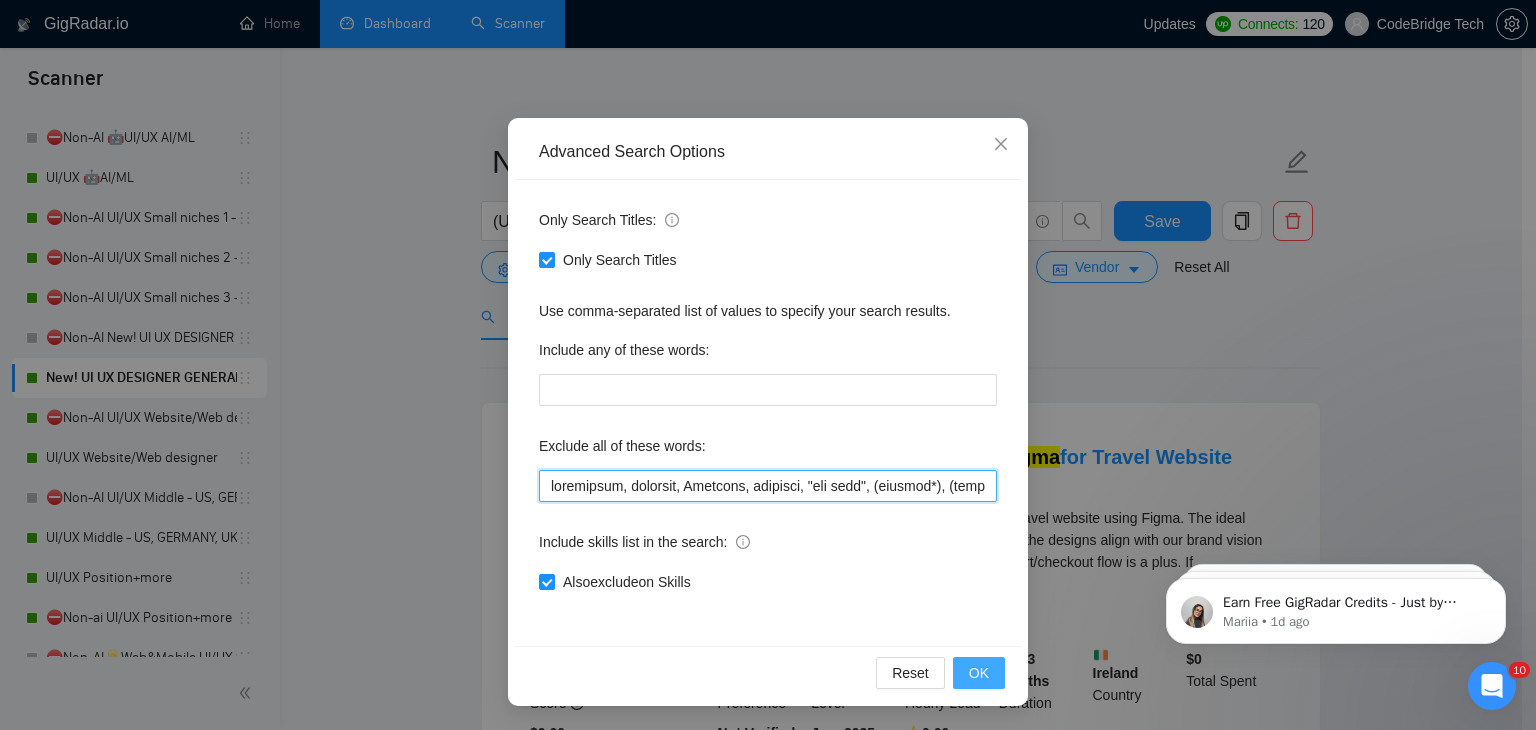 type on "smartsuite, airtable, Wearable, hardware, "hub spot", (hubspot*), (icon*), Cursor, Highlevel, Hotjar, Podia, Bespoke, groove, textile,fabric, Graphic, Godaddy, "fast turnaround", odoo, templates, template, "(Partnership Shares)",adult, erotic, "$1000/month", e-book, ebook, tilda, workbook, Unity, Learndash, amazon, "tote bag", booth, "tote bag", "Jewelry design", Powerpoint, microsoft, Infographic,"Quick turnaround", "work fast", "fast worker", Tableau, "technical design", "tech pack", "microsoft word", excel, Onsite, "on site", "on-site", image, images, "ad designer", ads, branding, banner, banners,"social media marketing", "digital marketing", "Creative Content",banner, "Creative Content", "content creator", Email, "Fashion designer", "fashion design", "Google sheet", bubble, "Convert Figma to HTML", suitedash, artwork, Shopify, framer, Webflow, firebase, equity, Stripo , EDM, "Native german", "logo design", "logo designer", poster, brochure, GoHighLevel, "go high level", Duda, streetwear, beehiiv, shopi..." 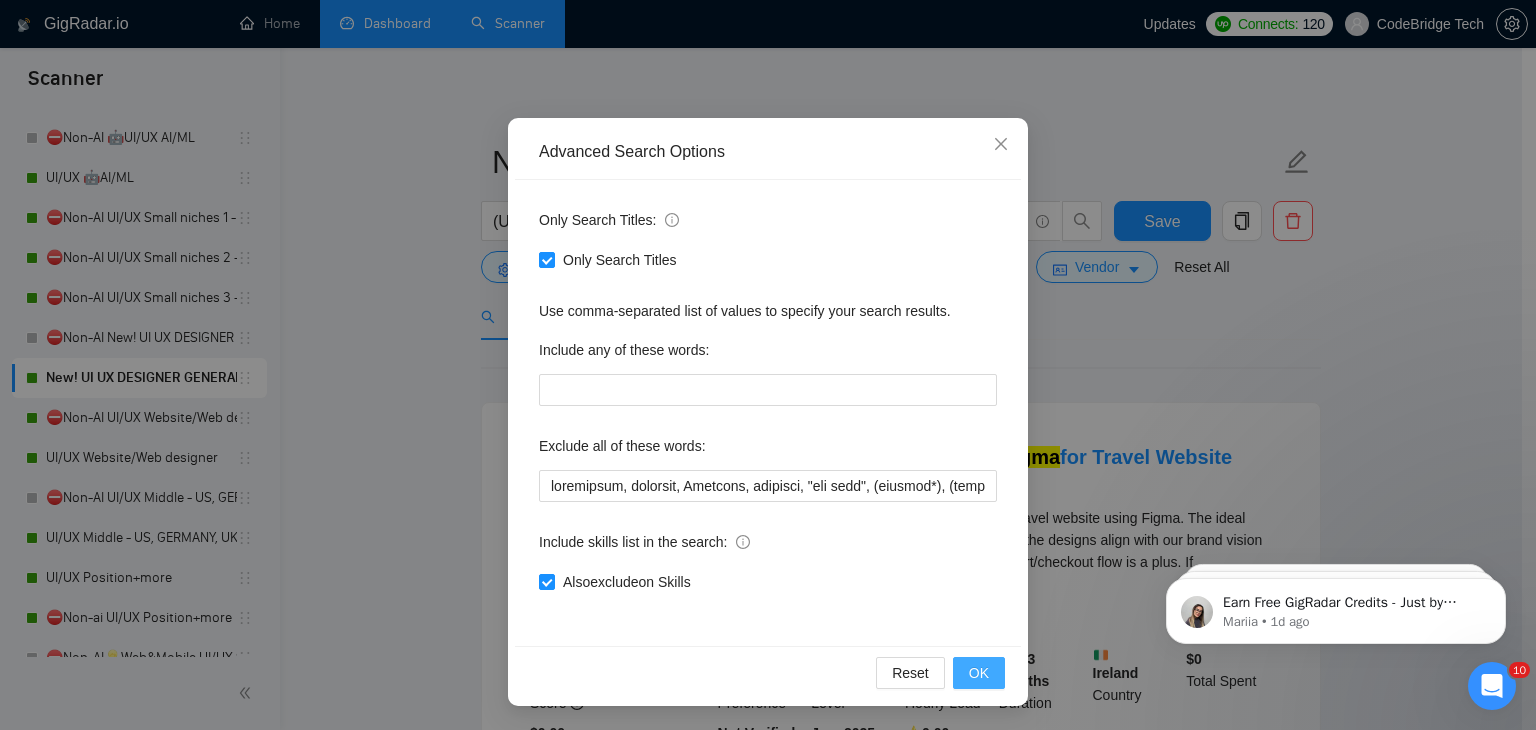 click on "OK" at bounding box center [979, 673] 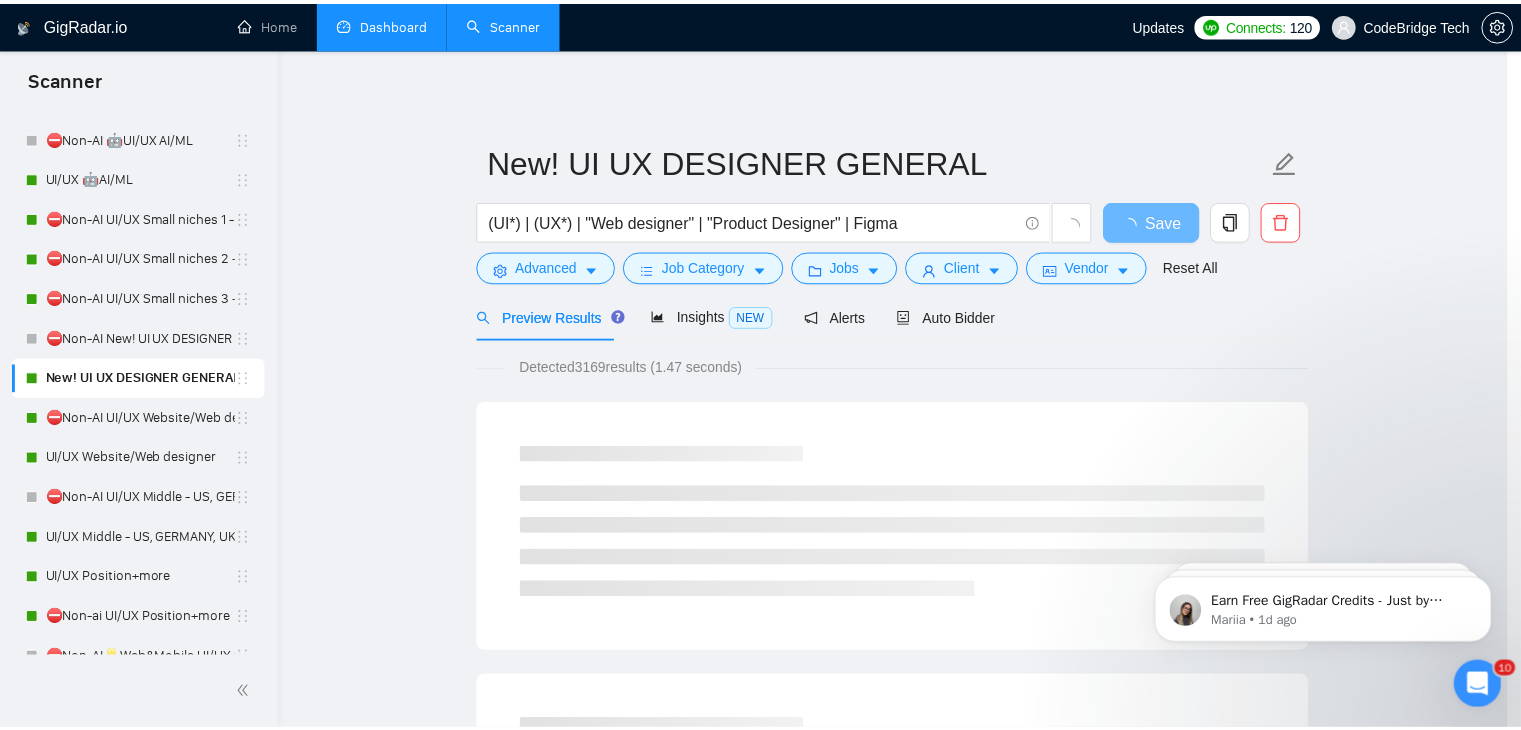 scroll, scrollTop: 2, scrollLeft: 0, axis: vertical 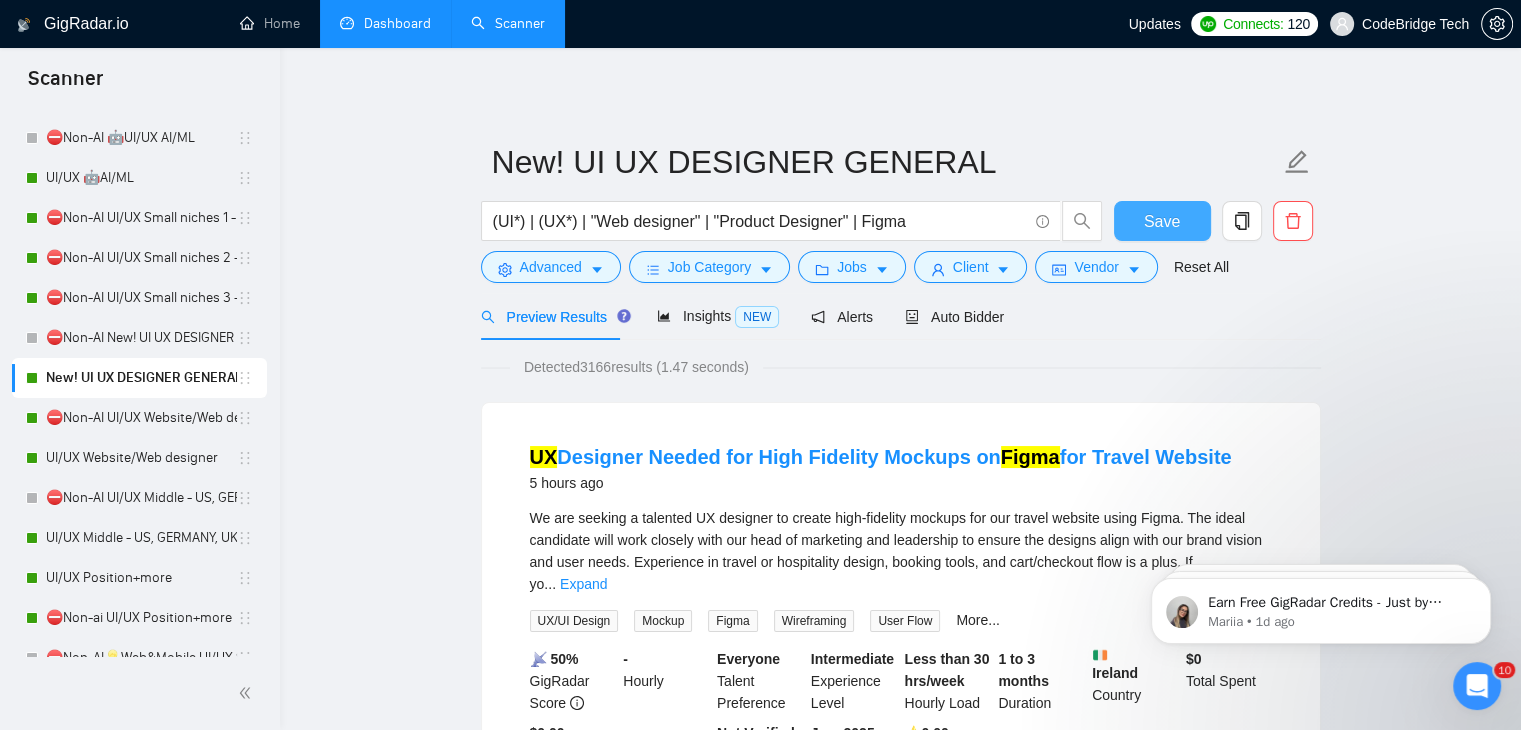 click on "Save" at bounding box center (1162, 221) 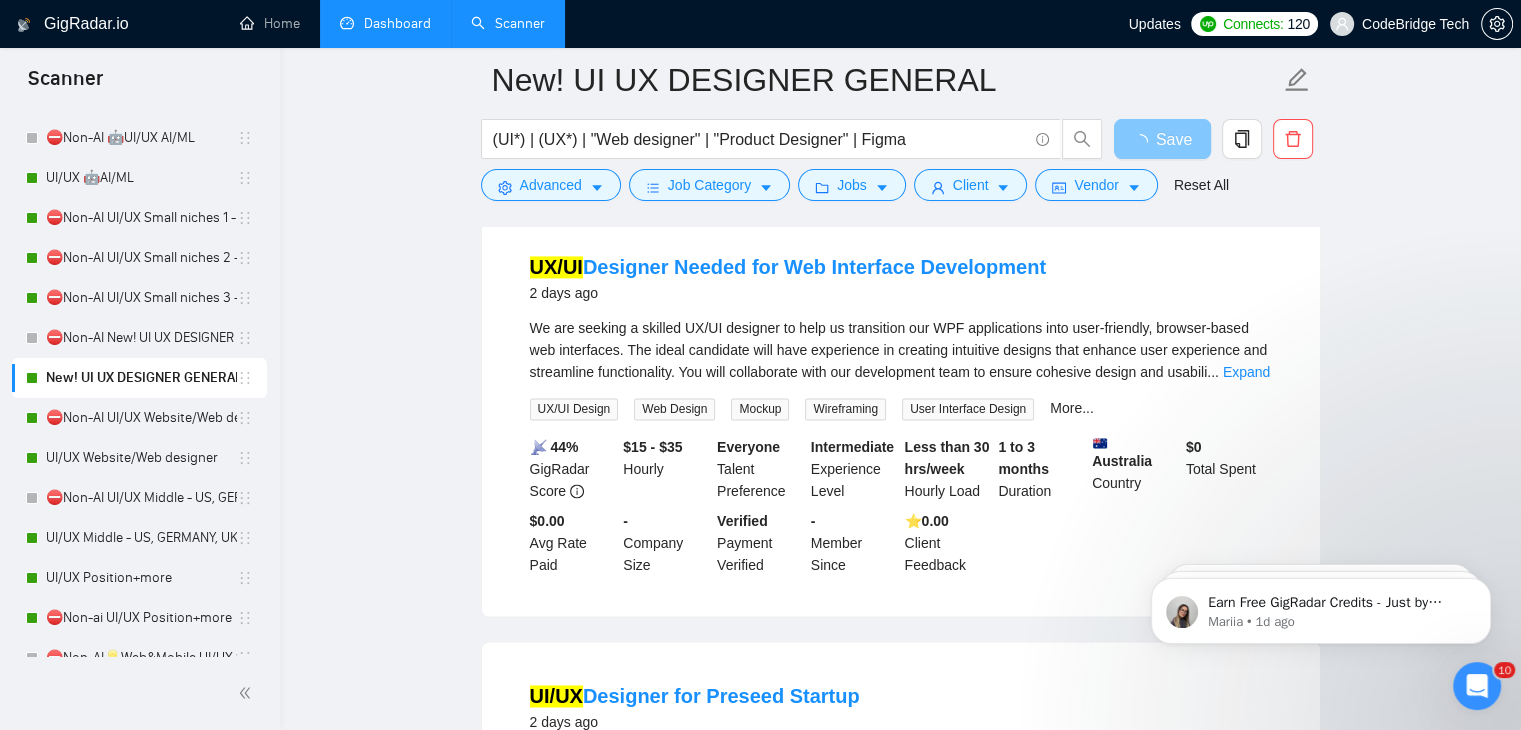scroll, scrollTop: 3000, scrollLeft: 0, axis: vertical 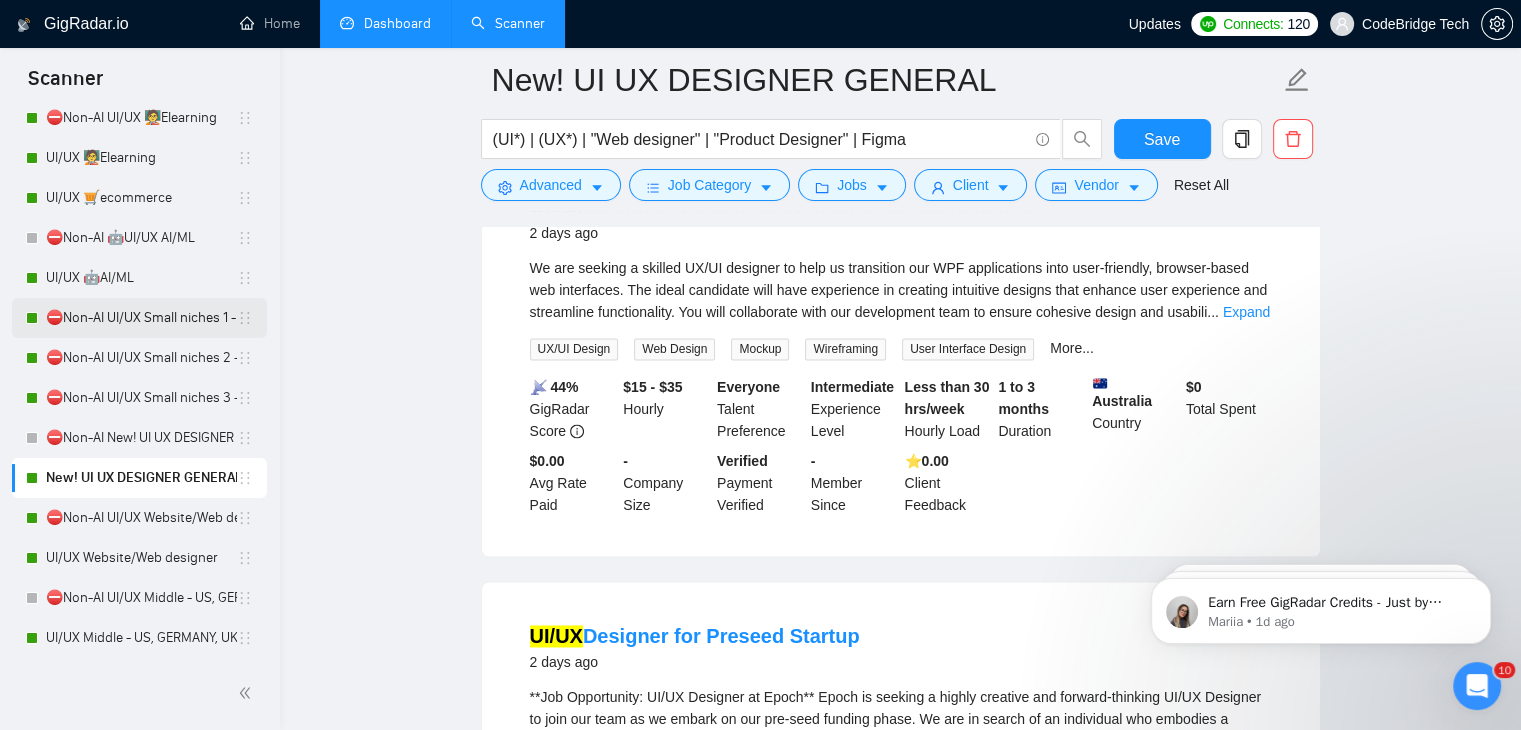 click on "⛔Non-AI UI/UX Small niches 1 - Productivity/Booking,automotive, travel, social apps, dating apps" at bounding box center (141, 318) 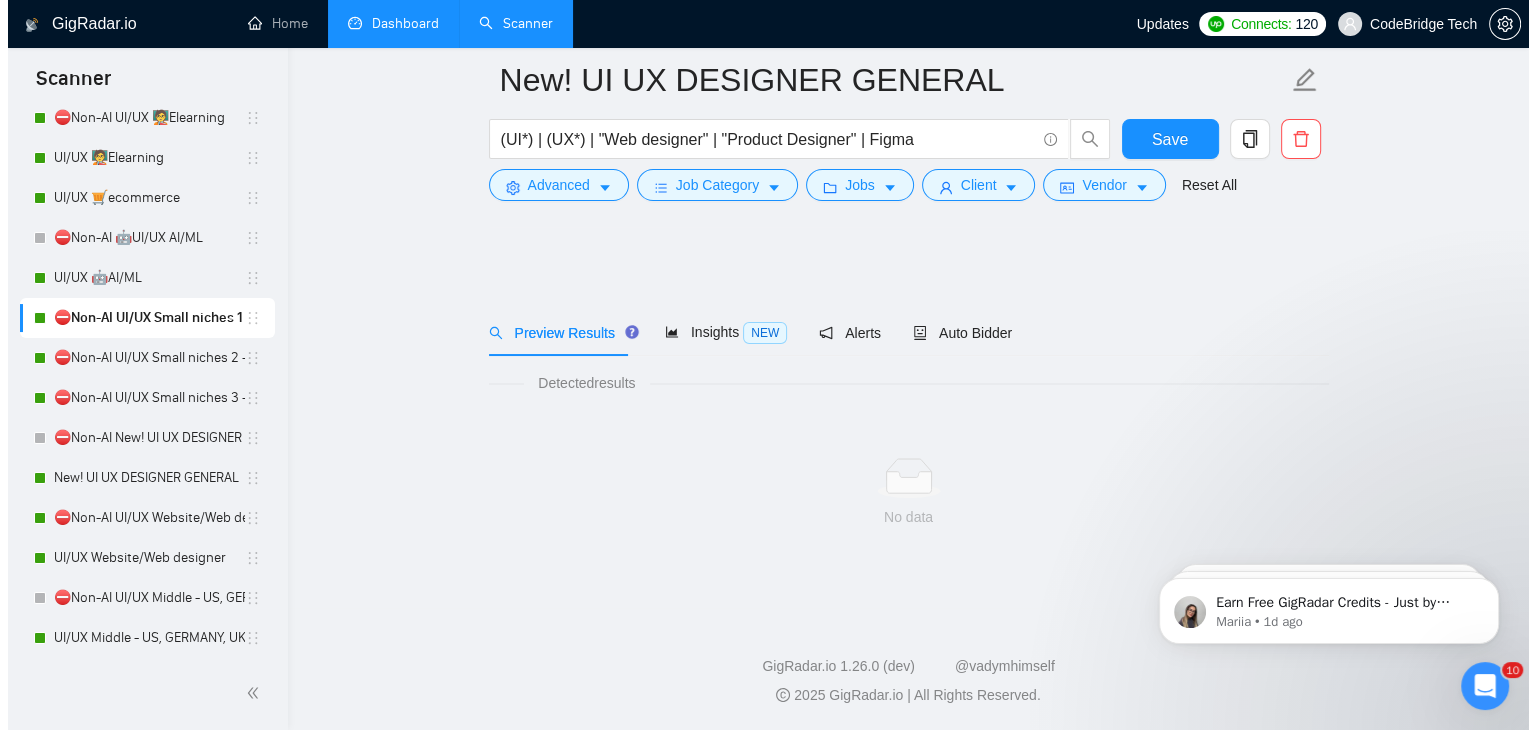 scroll, scrollTop: 0, scrollLeft: 0, axis: both 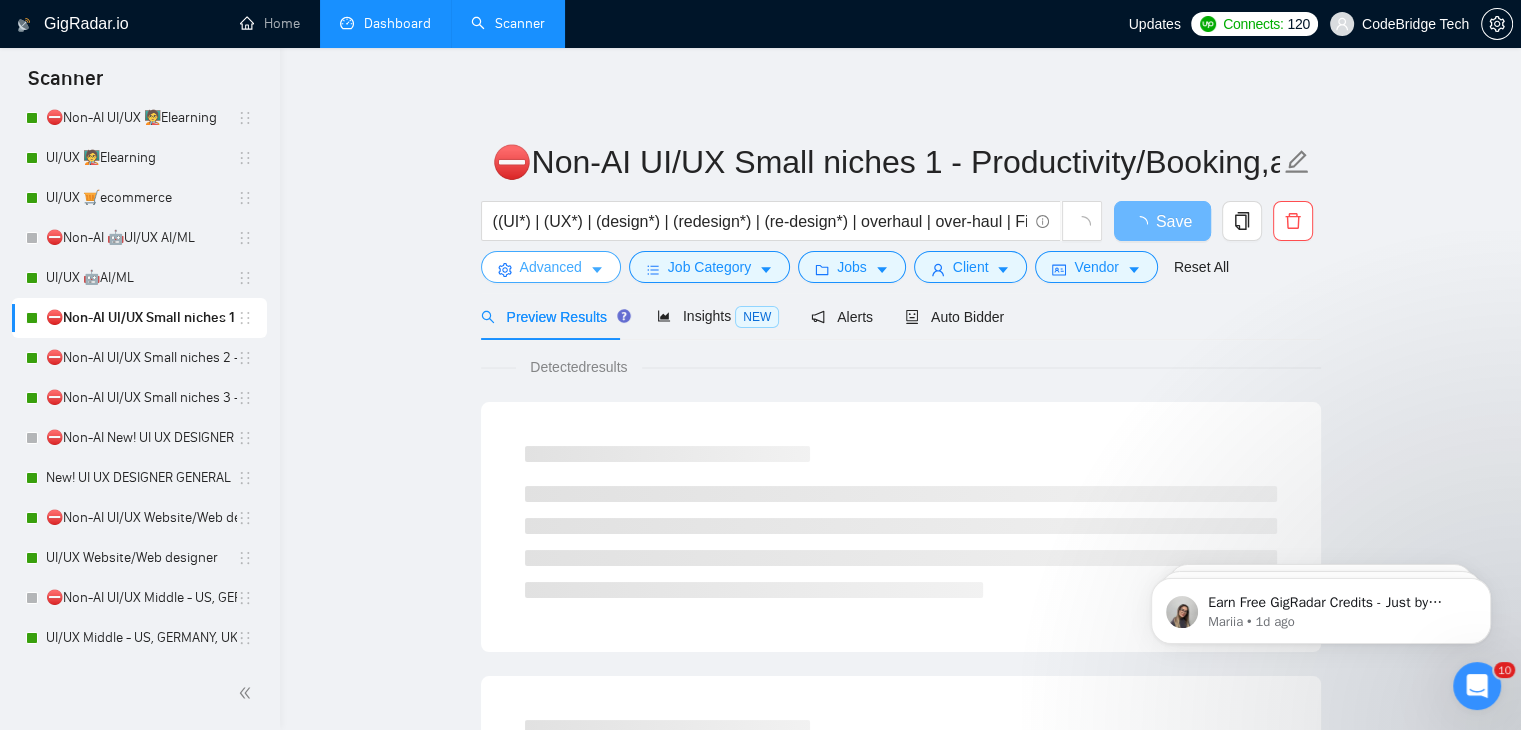 click on "Advanced" at bounding box center [551, 267] 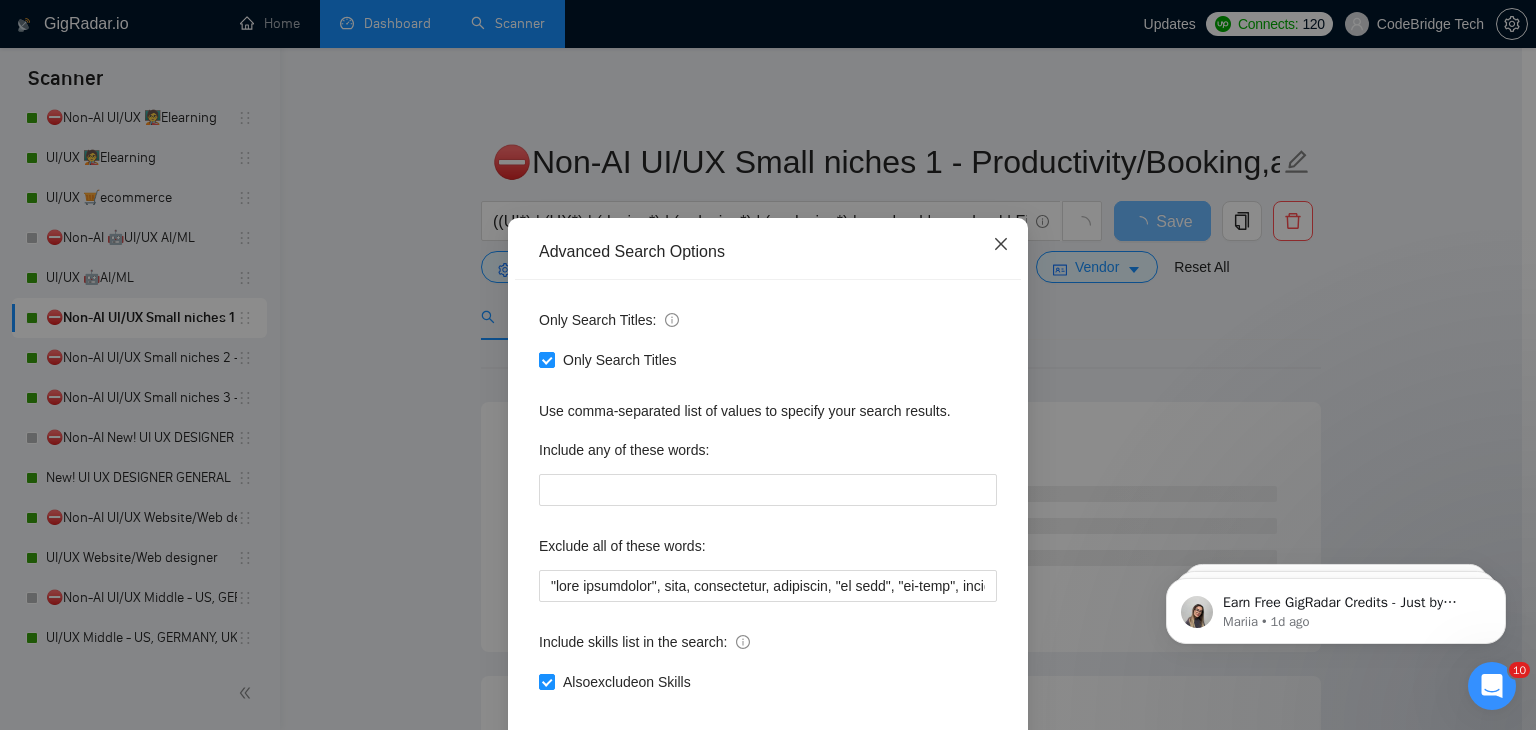 click 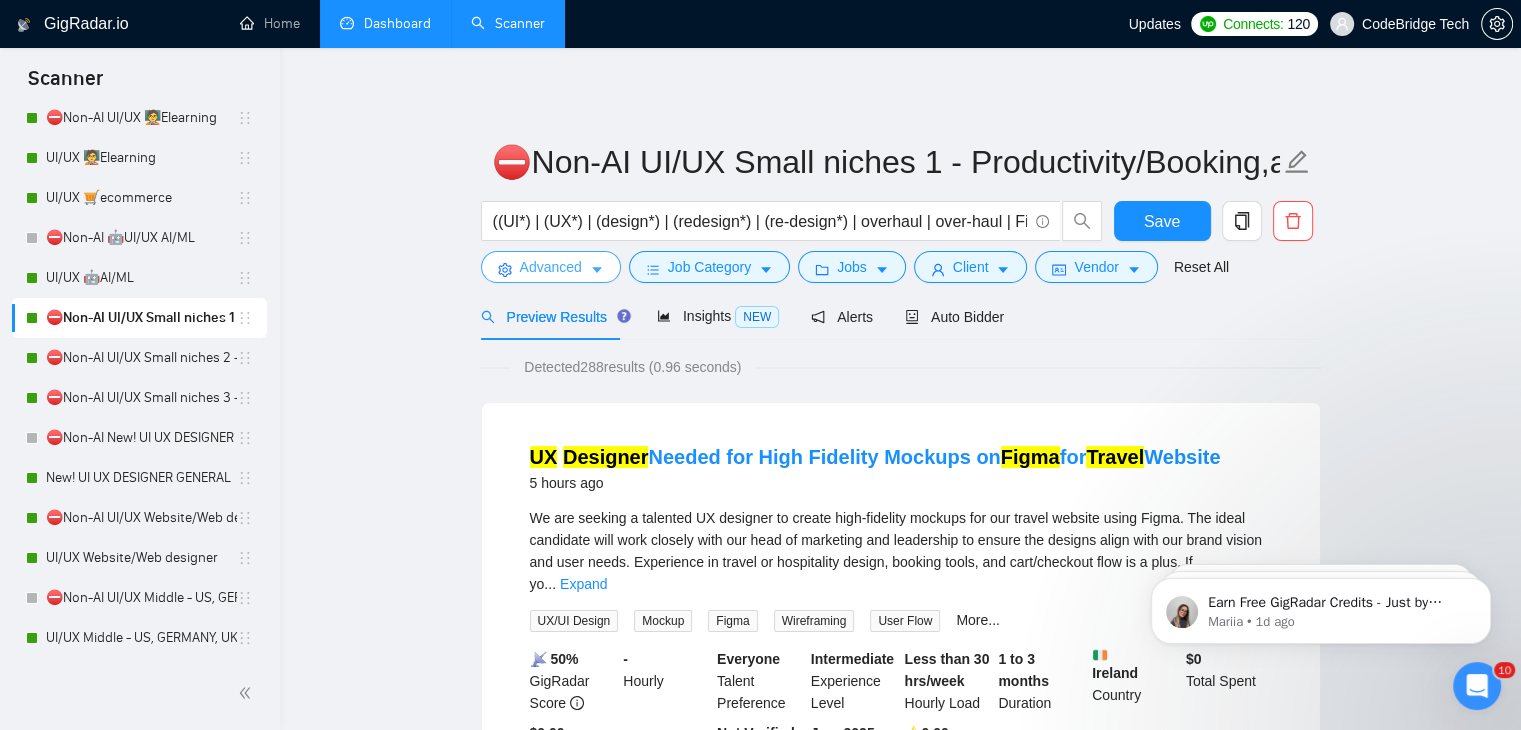 click on "Advanced" at bounding box center [551, 267] 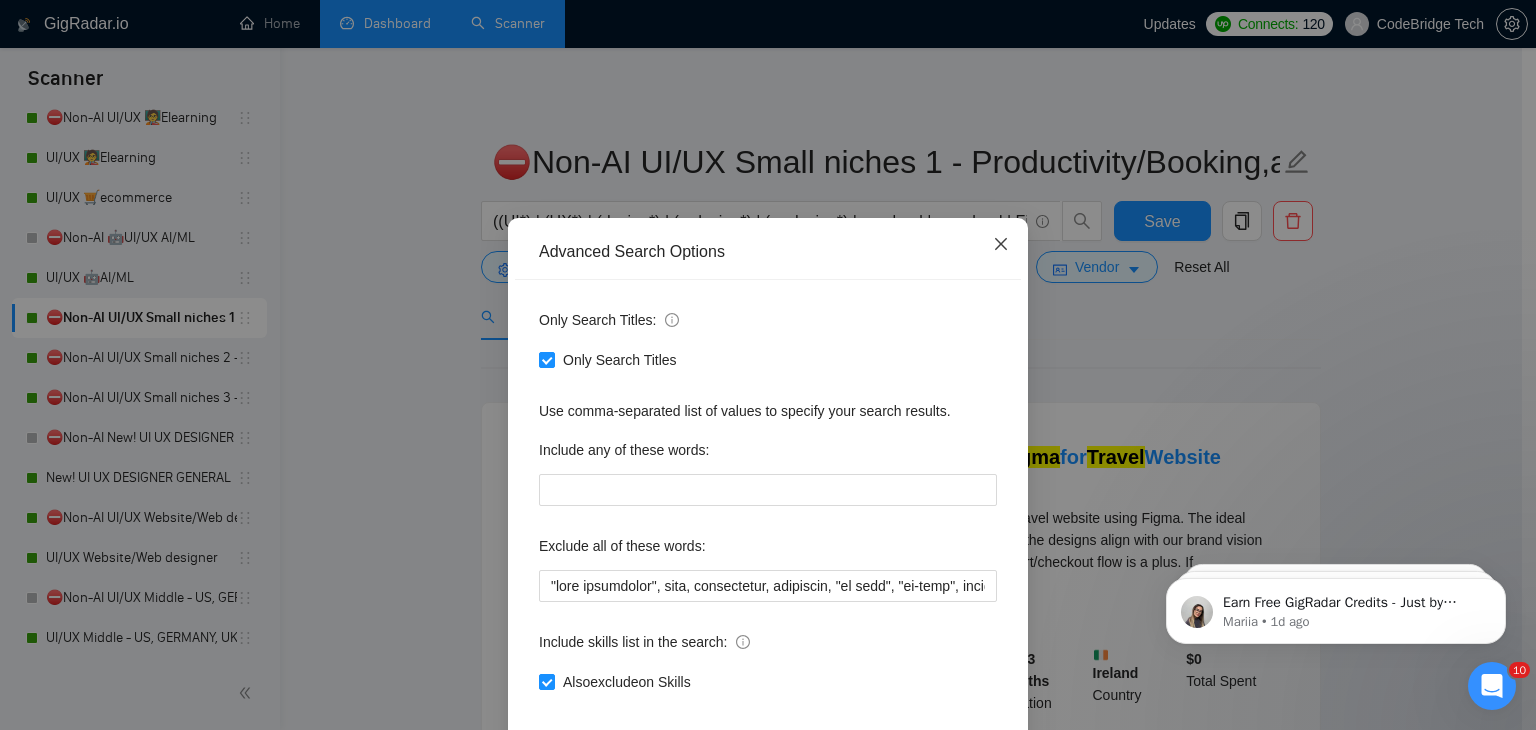 click 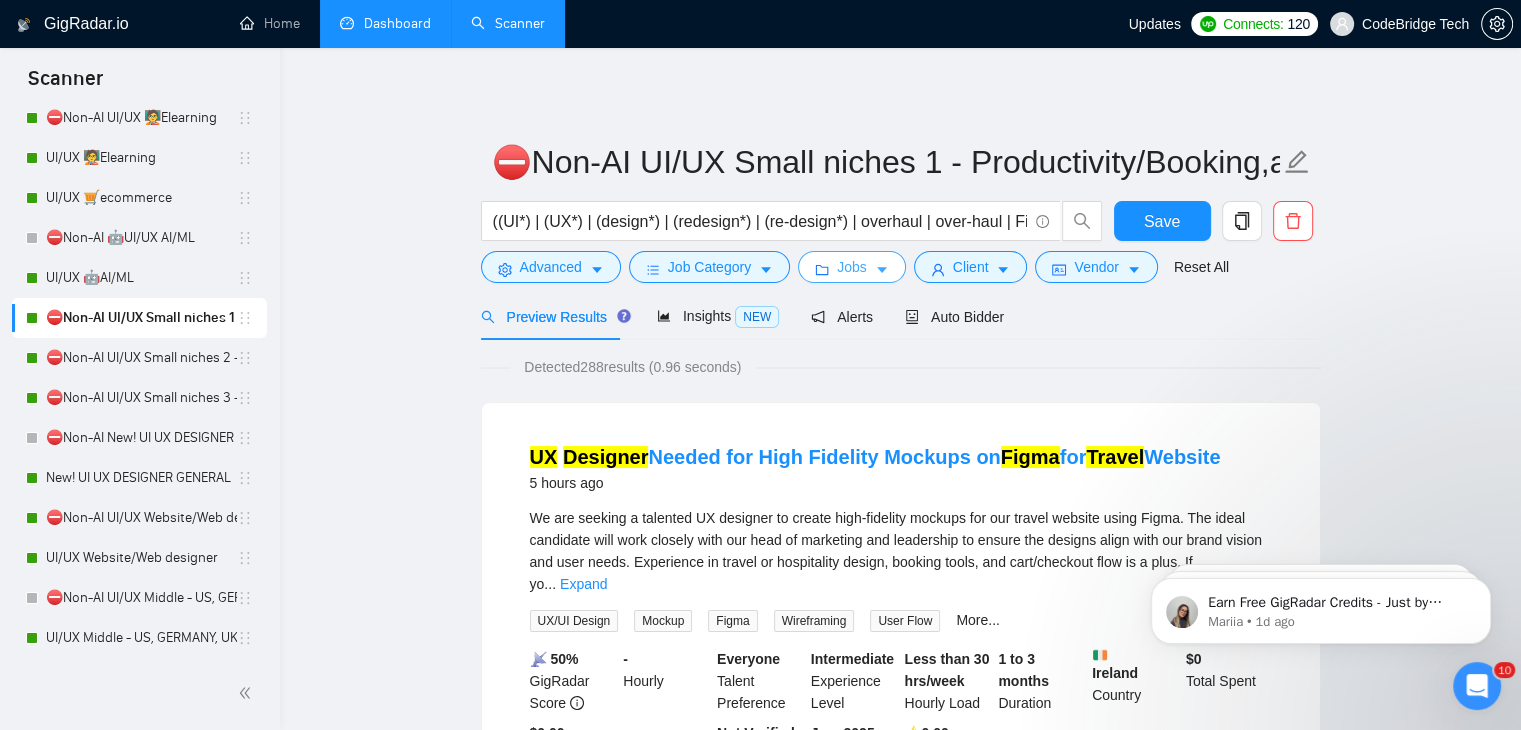 click on "Jobs" at bounding box center [852, 267] 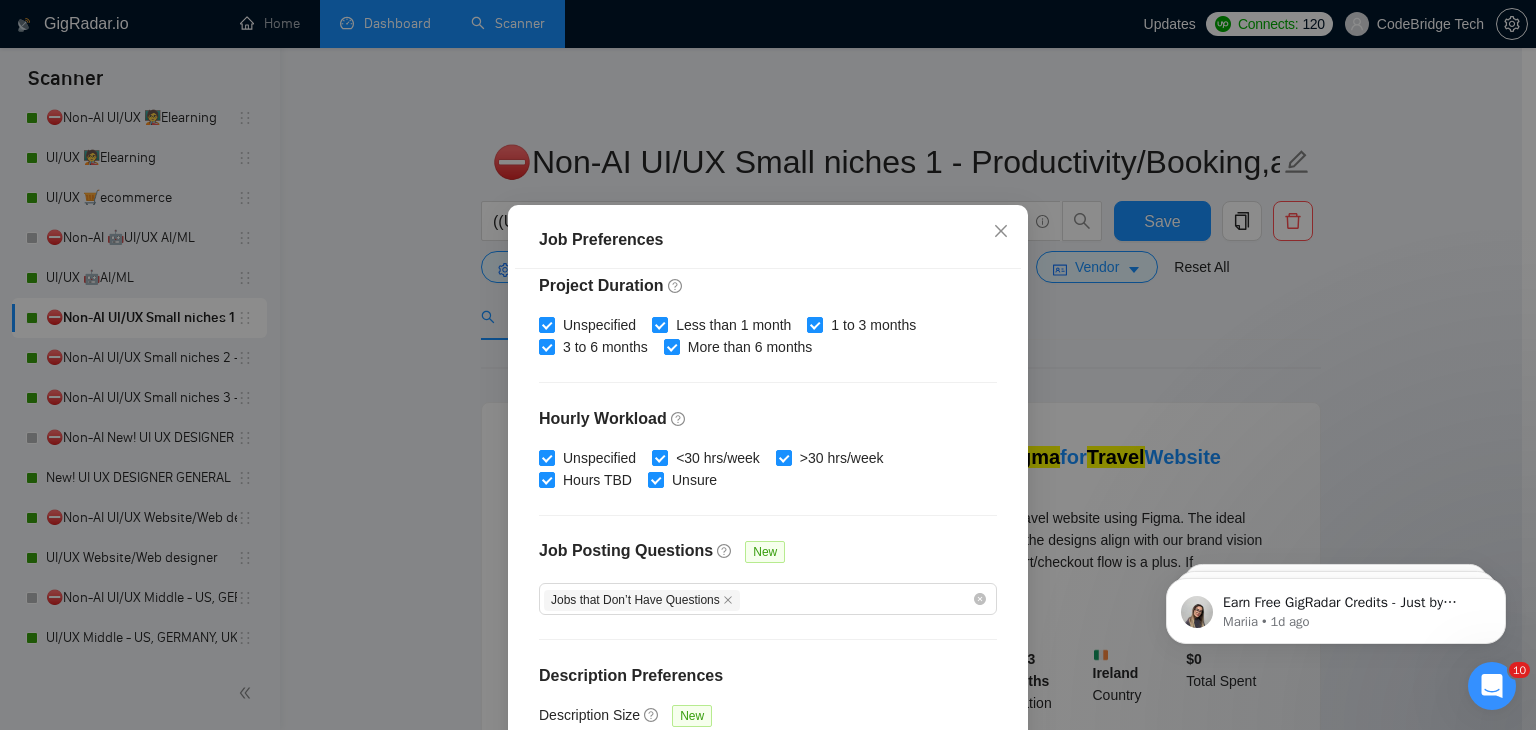 scroll, scrollTop: 616, scrollLeft: 0, axis: vertical 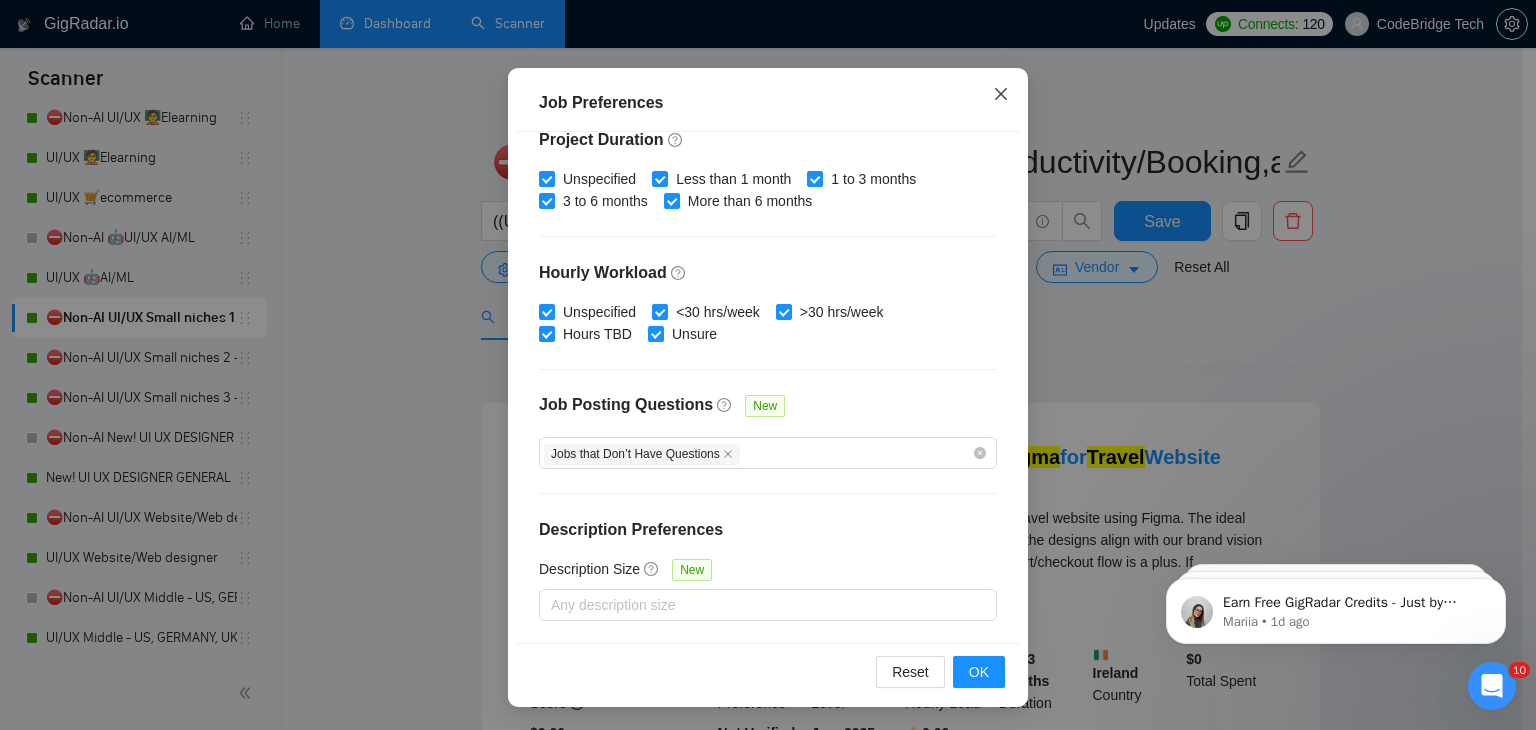 click 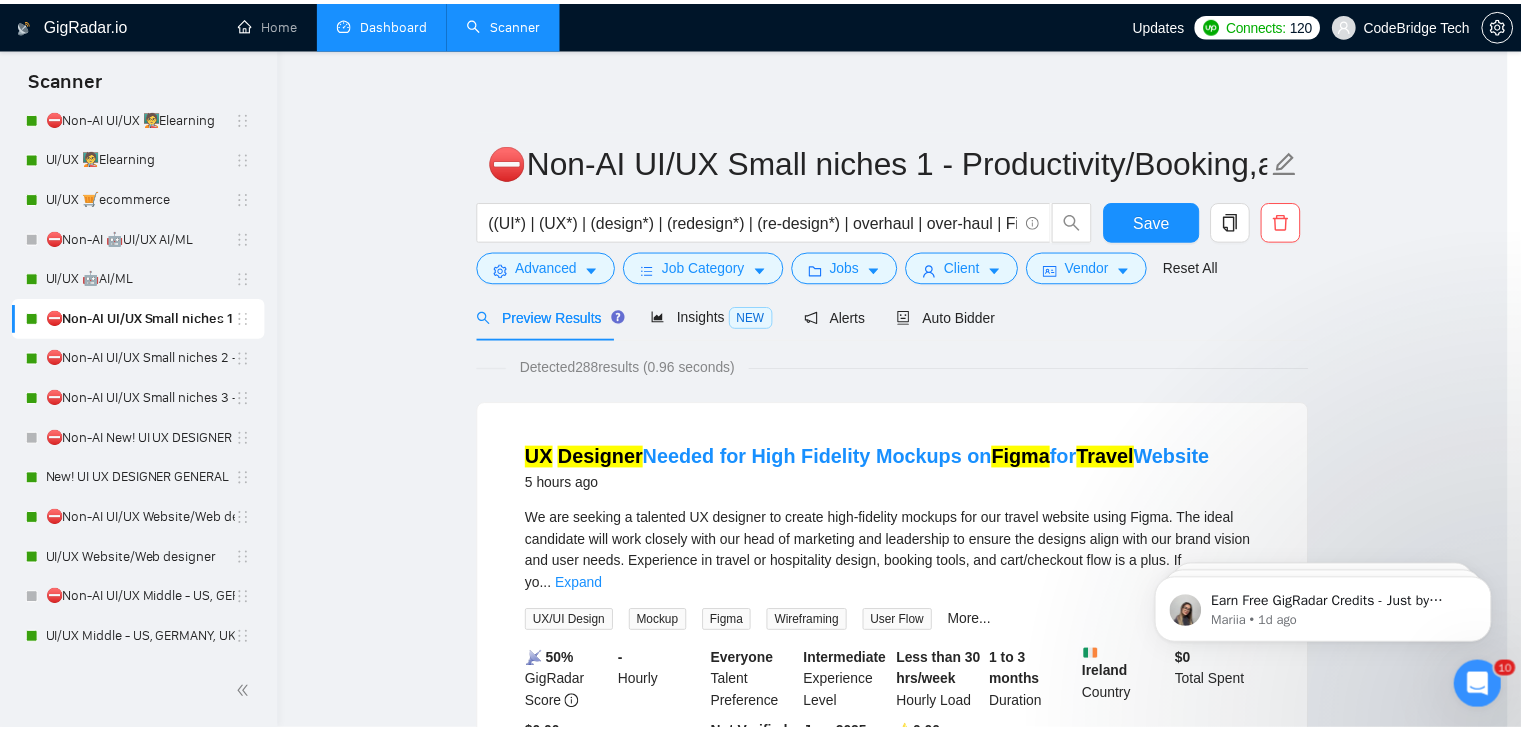 scroll, scrollTop: 52, scrollLeft: 0, axis: vertical 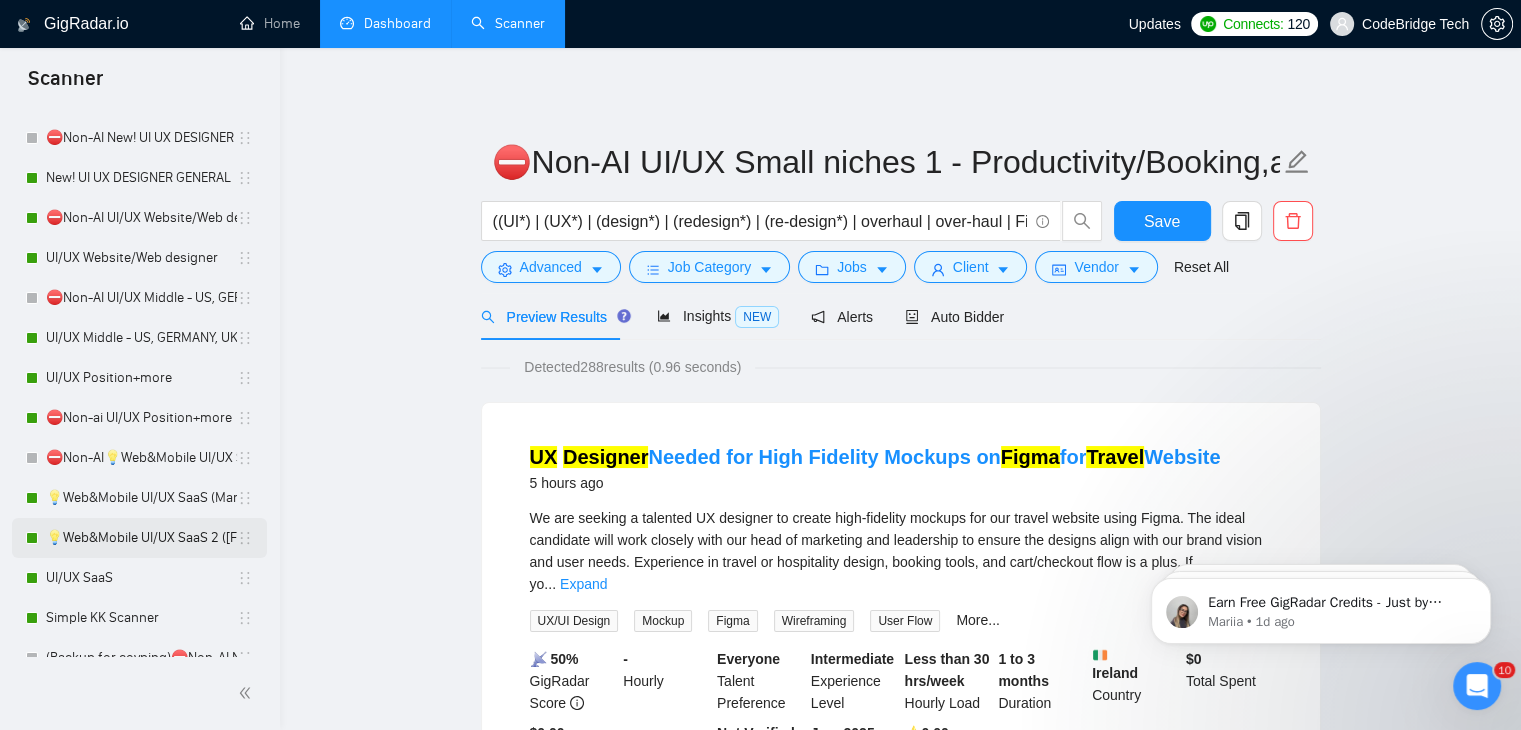 click on "💡Web&Mobile UI/UX SaaS 2 ([FIRST])" at bounding box center (141, 538) 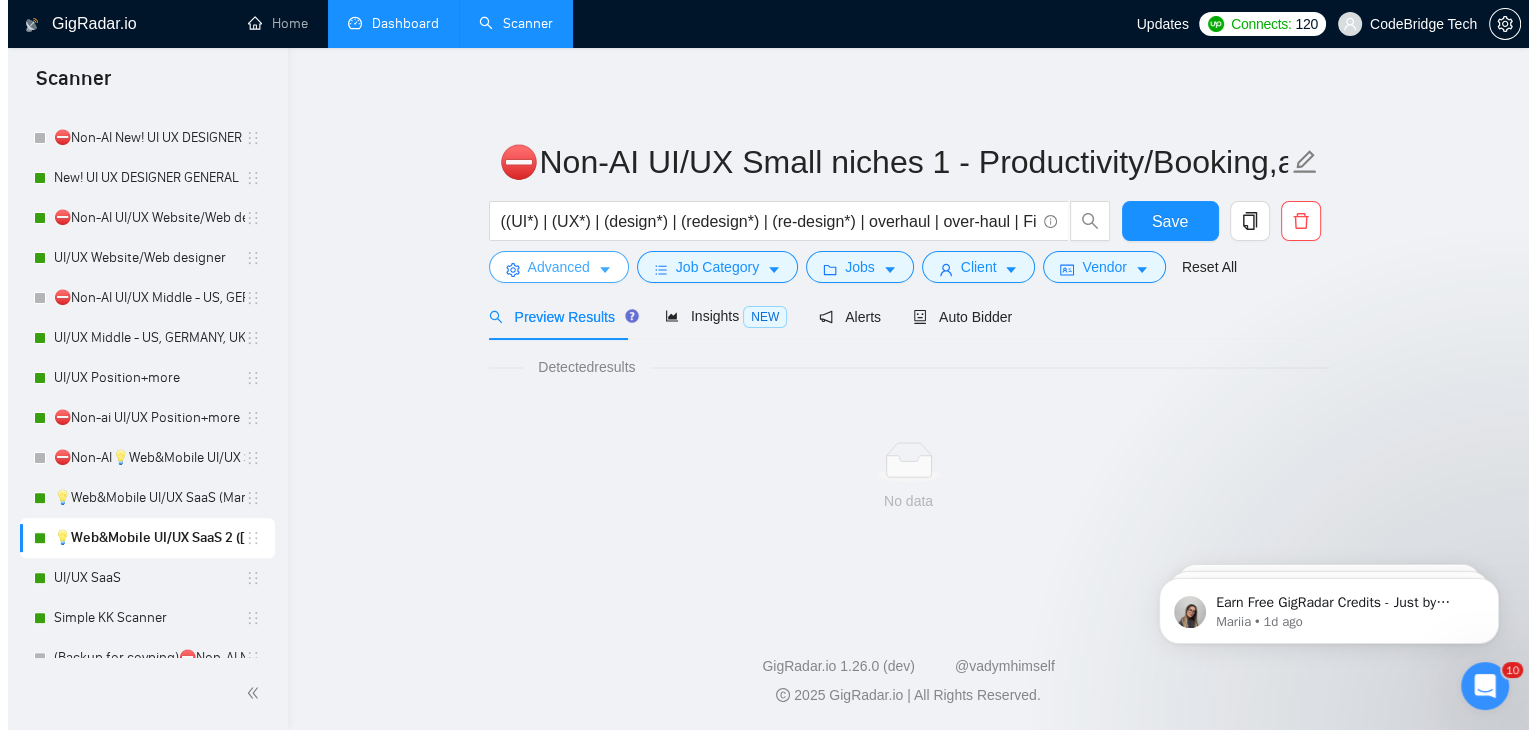 scroll, scrollTop: 0, scrollLeft: 0, axis: both 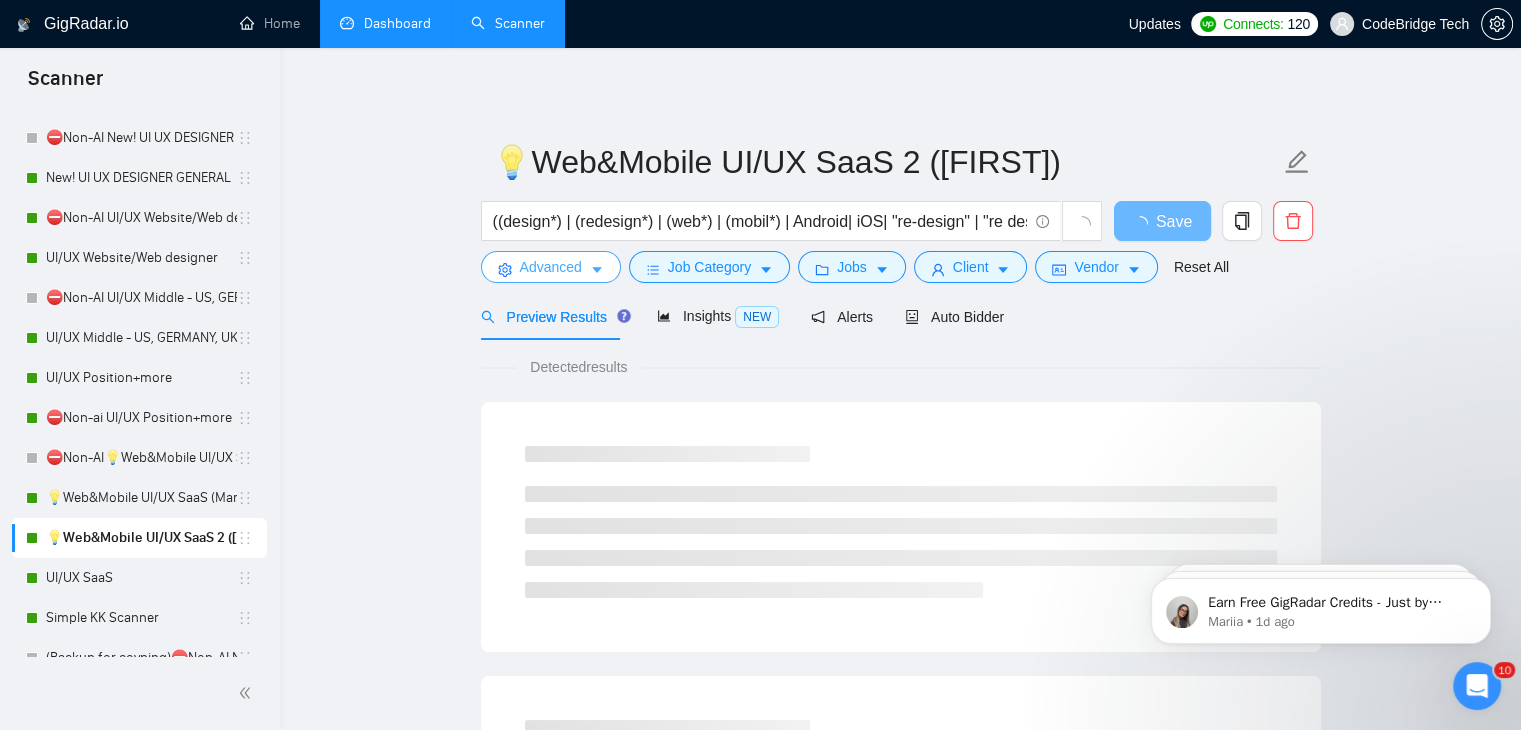 click on "Advanced" at bounding box center (551, 267) 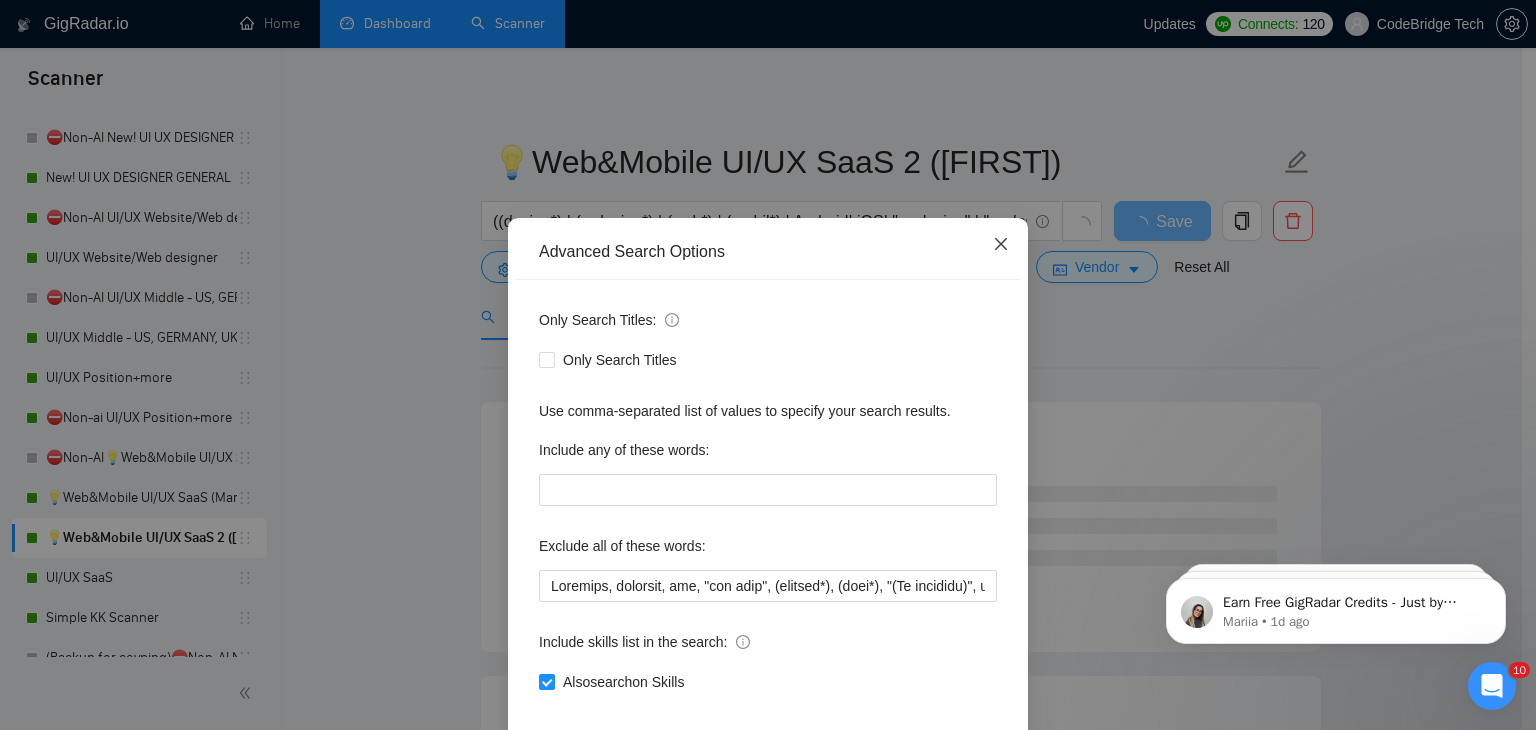 click 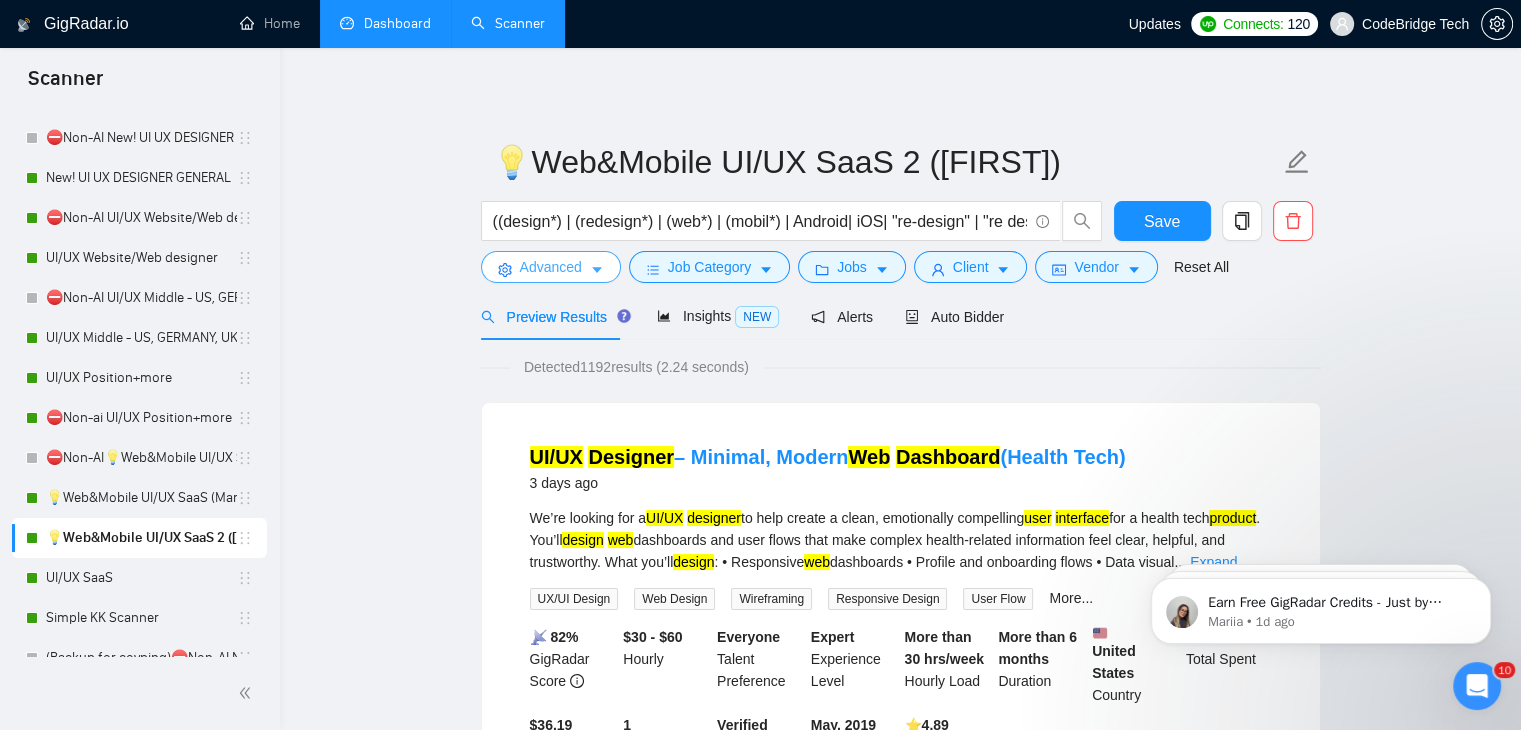 click on "Advanced" at bounding box center (551, 267) 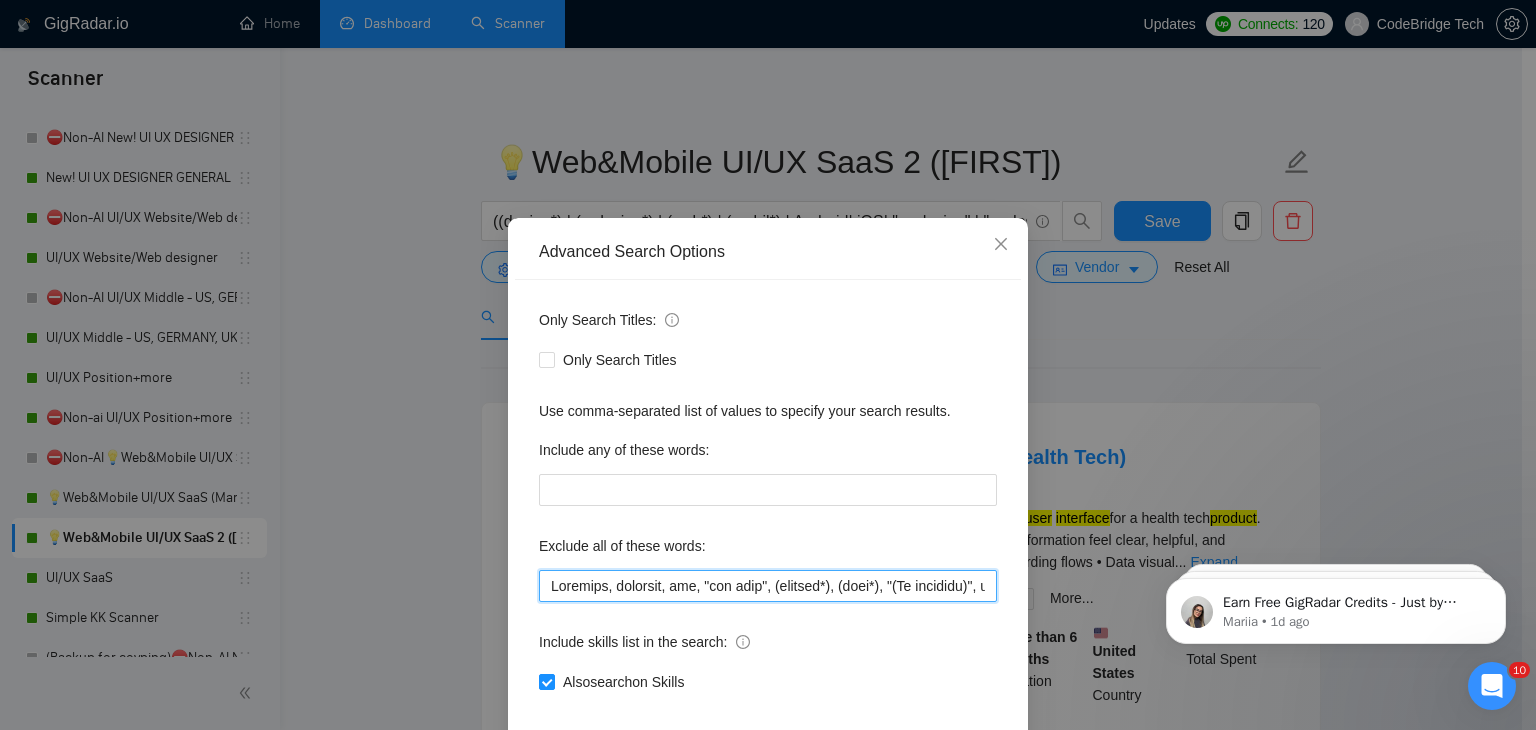 click at bounding box center [768, 586] 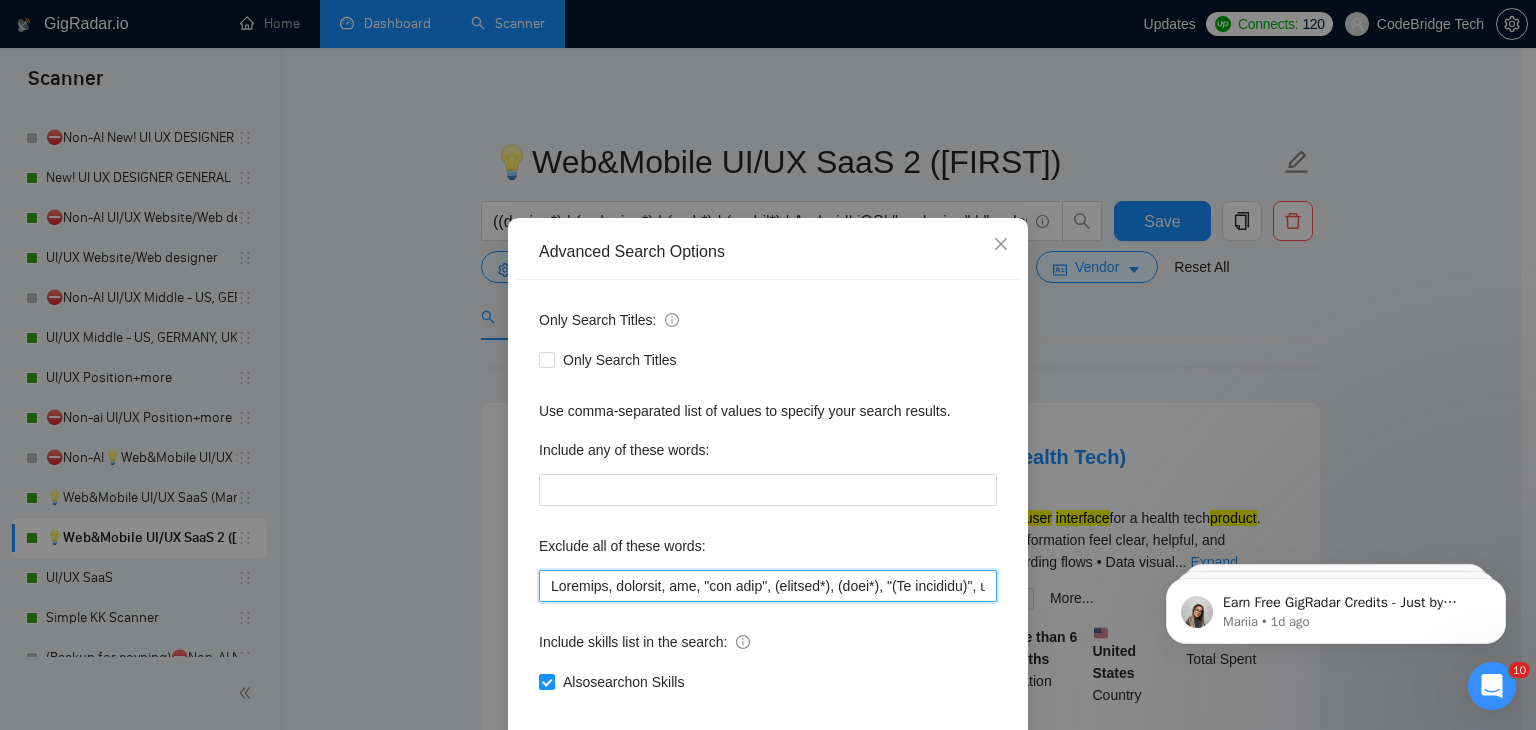 paste on ", SmartSuite,Airtable," 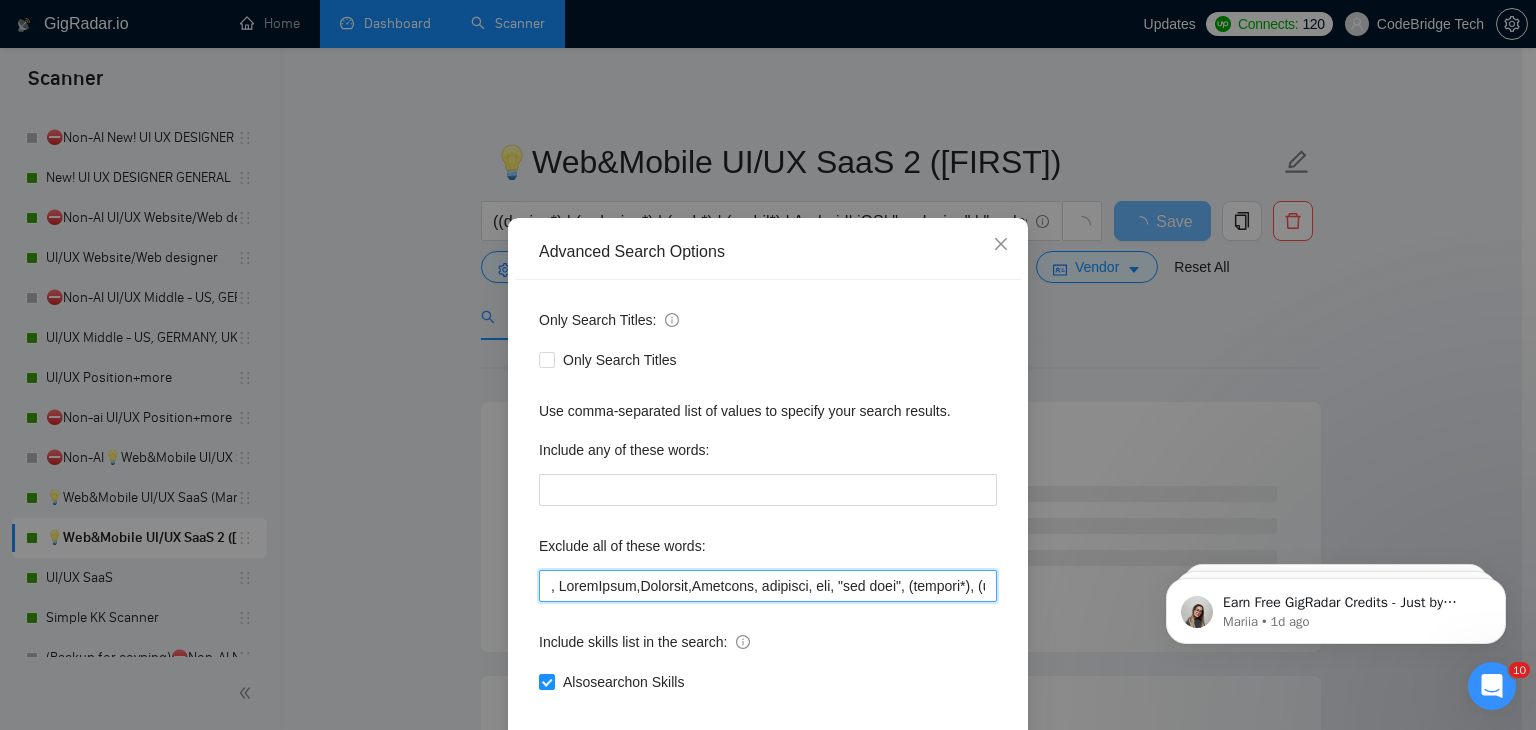 click at bounding box center (768, 586) 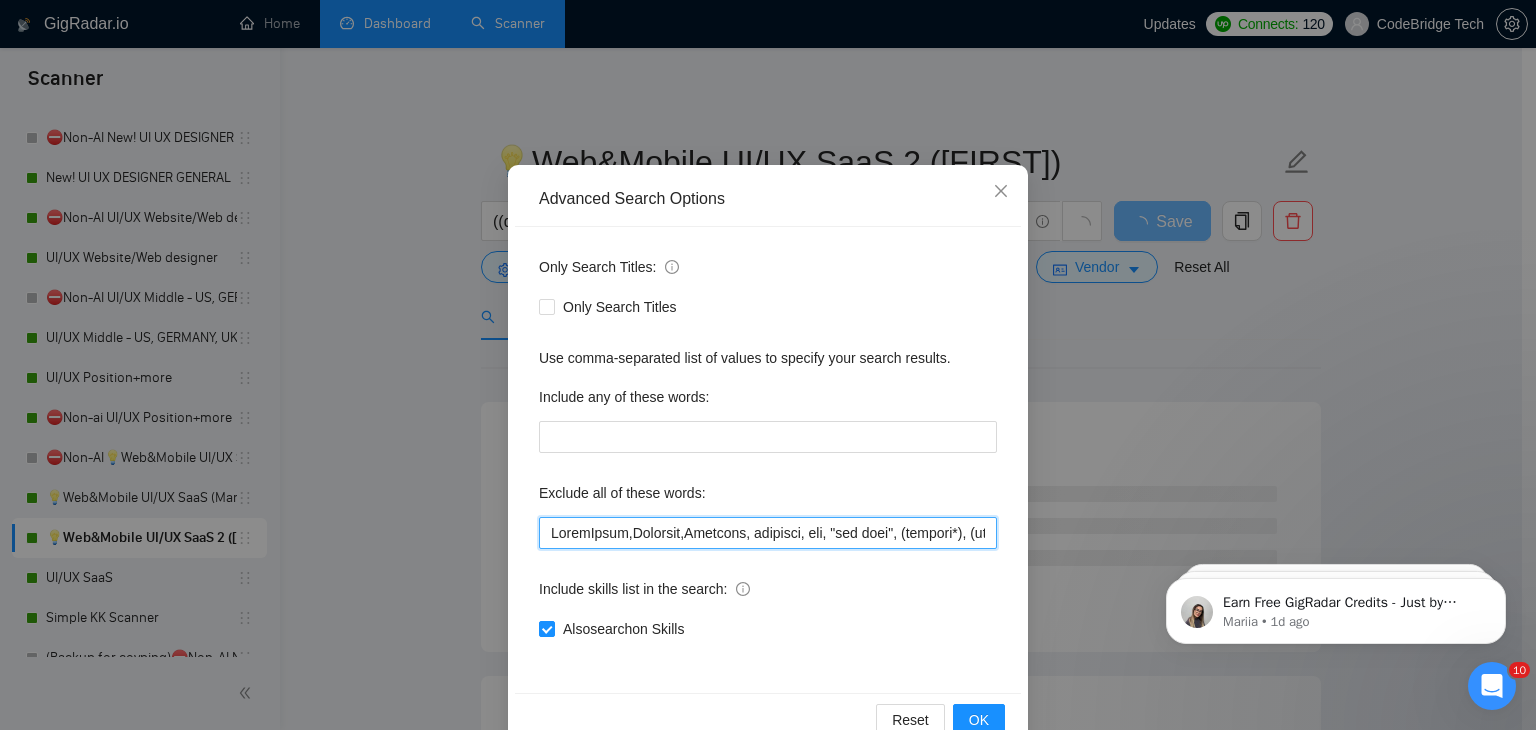 scroll, scrollTop: 102, scrollLeft: 0, axis: vertical 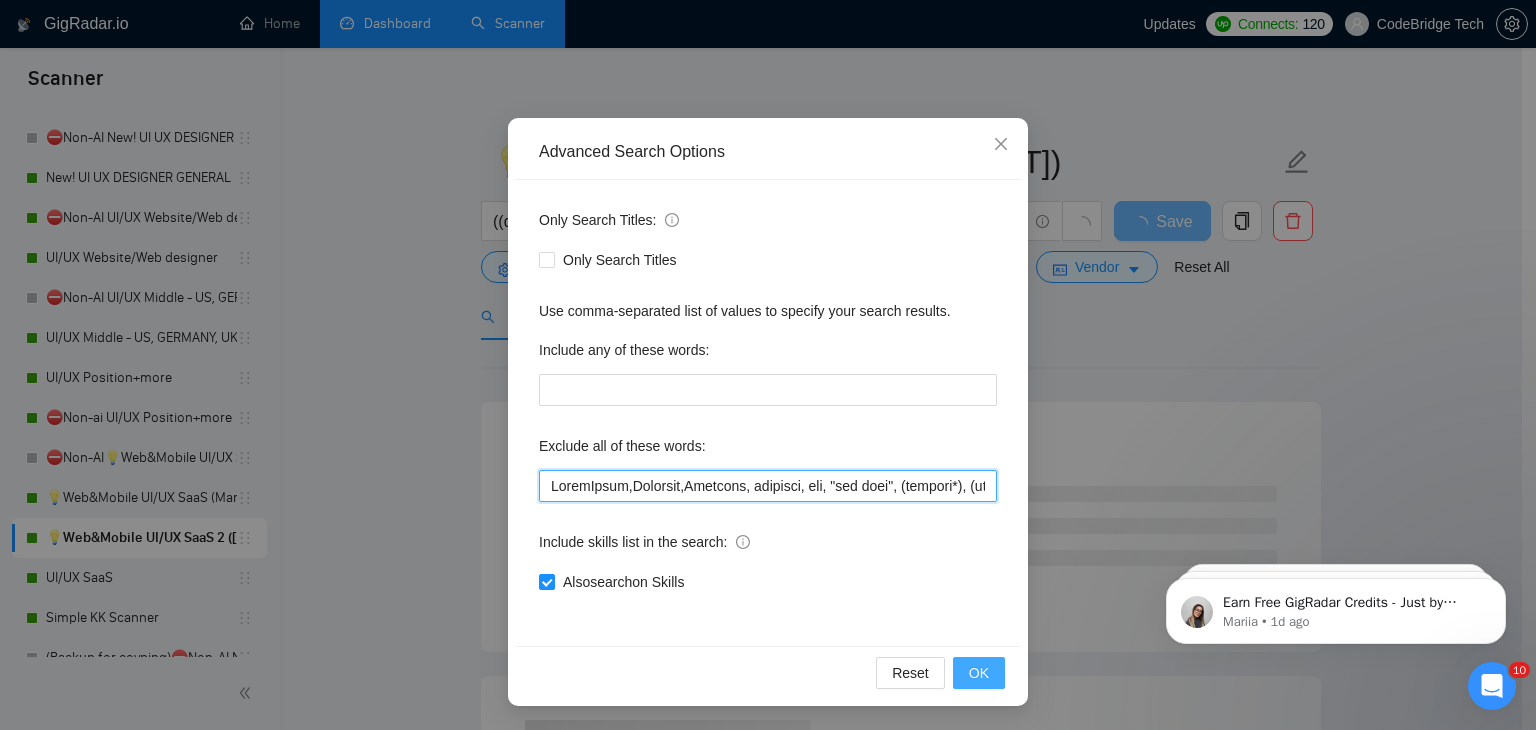 type on "SmartSuite,Airtable,Wearable, hardware, ghl, "hub spot", (hubspot*), (icon*), "(No agencies)", cursor, Highlevel, Podia, Bespoke, groove, textile,fabric, clone, Godaddy, odoo, Embedded, Unbounce, "gohighlevel", "go high level", builder, "tv apps", Clickfunnels, ReadyMag, adult, erotic, tilda, Unity, amazon, "tote bag", booth, 3d, jersey, "on site", "on-site", "Quick turnaround", "work fast", "fast worker", Tableau, "technical design", "tech pack", "Jewelry design", Microsoft, powerpoint, Tableau, "technical design", "tech pack", "microsoft word", excel, "social media marketing", "digital marketing", images, image, "ad designer", ads, wordpress, branding, banner, "Creative Content", "content creator", print,Swift, learndash, autocad, autodesk, "Fashion design", "fashion designer, "alpha testing", recherche , cherche, "google docs", "google sheet", bubble, Shopify, framer, e-book, ebook, duda, "logo refresh", Webflow, flutterflow, firebase, equity, "Static Ads", package, Stripo , EDM, "Native german", "a few..." 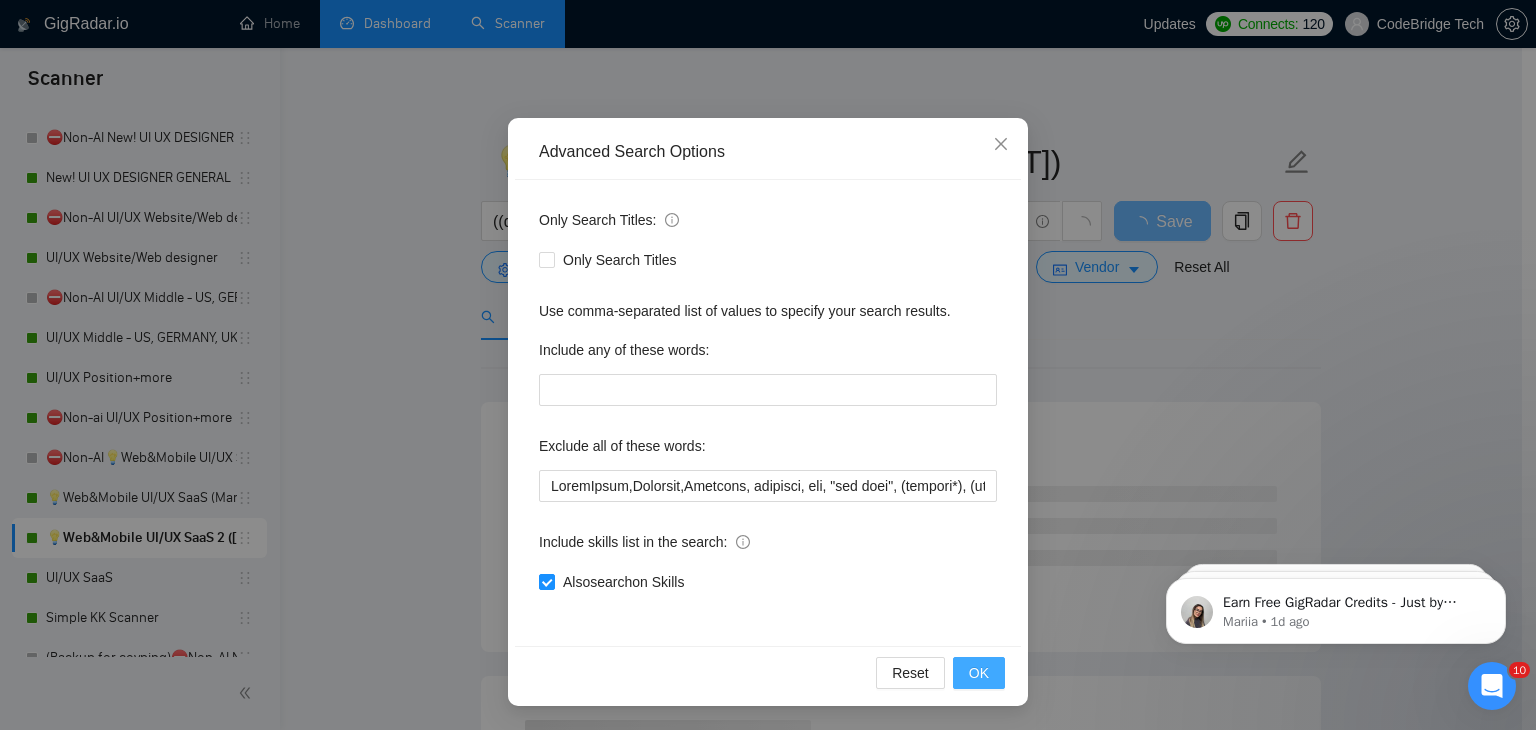 click on "OK" at bounding box center (979, 673) 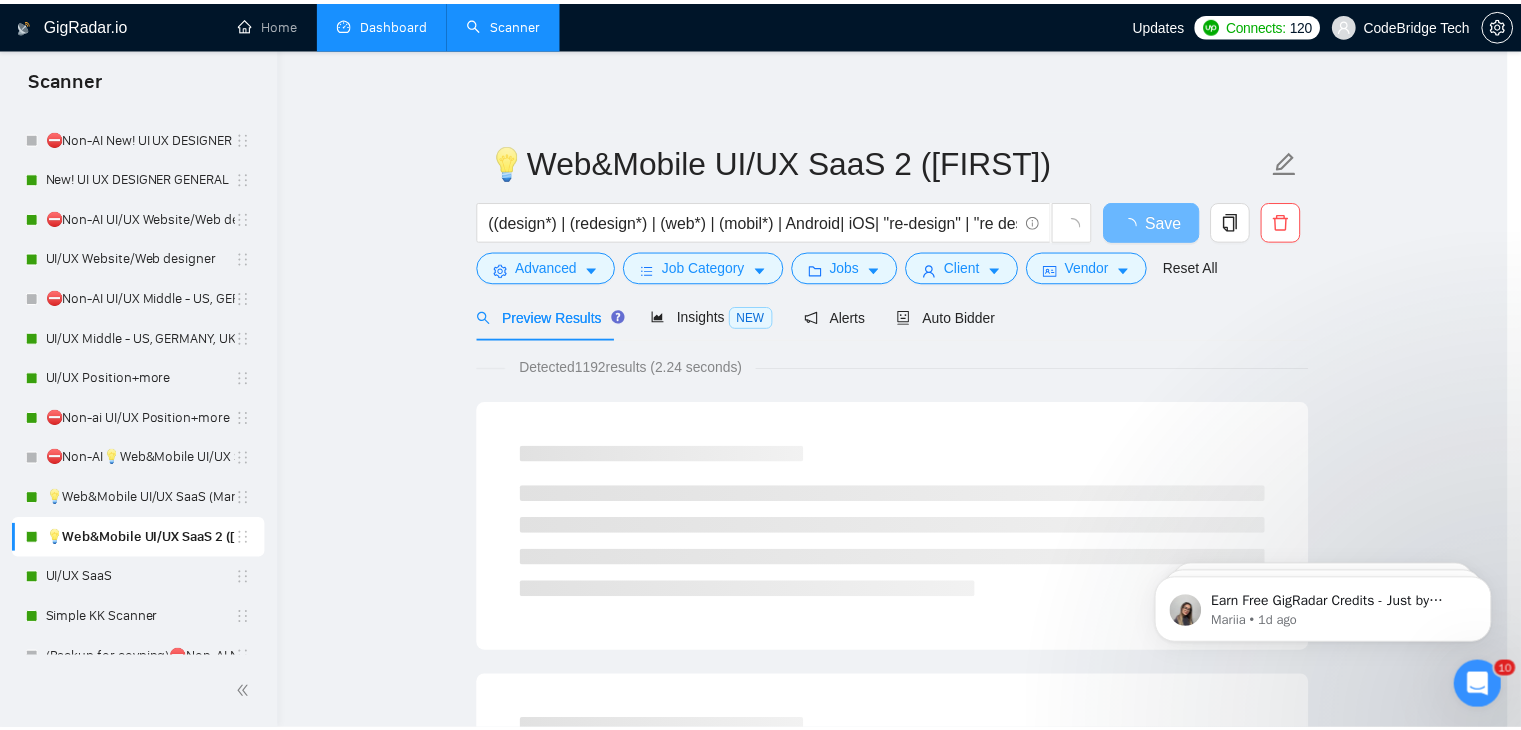 scroll, scrollTop: 2, scrollLeft: 0, axis: vertical 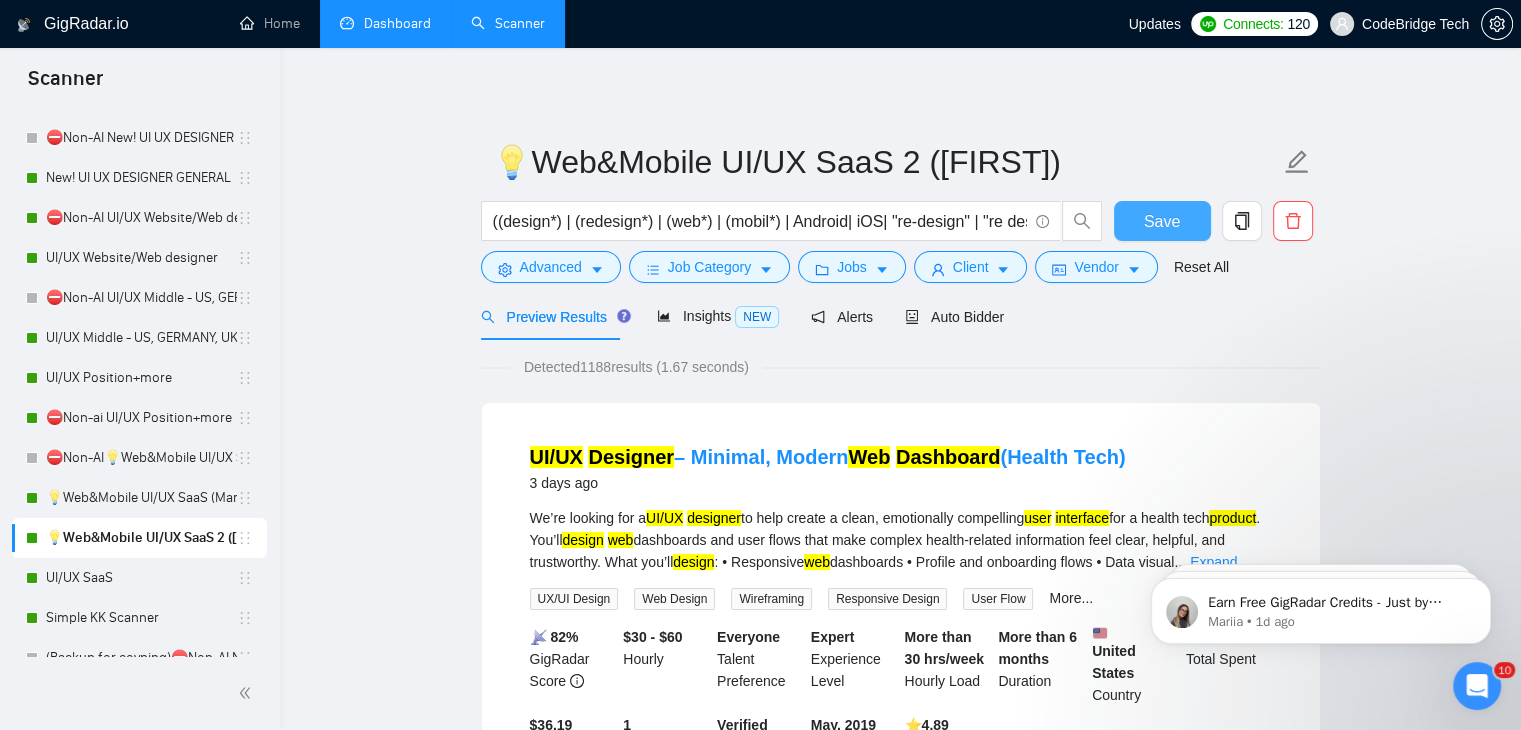 click on "Save" at bounding box center [1162, 221] 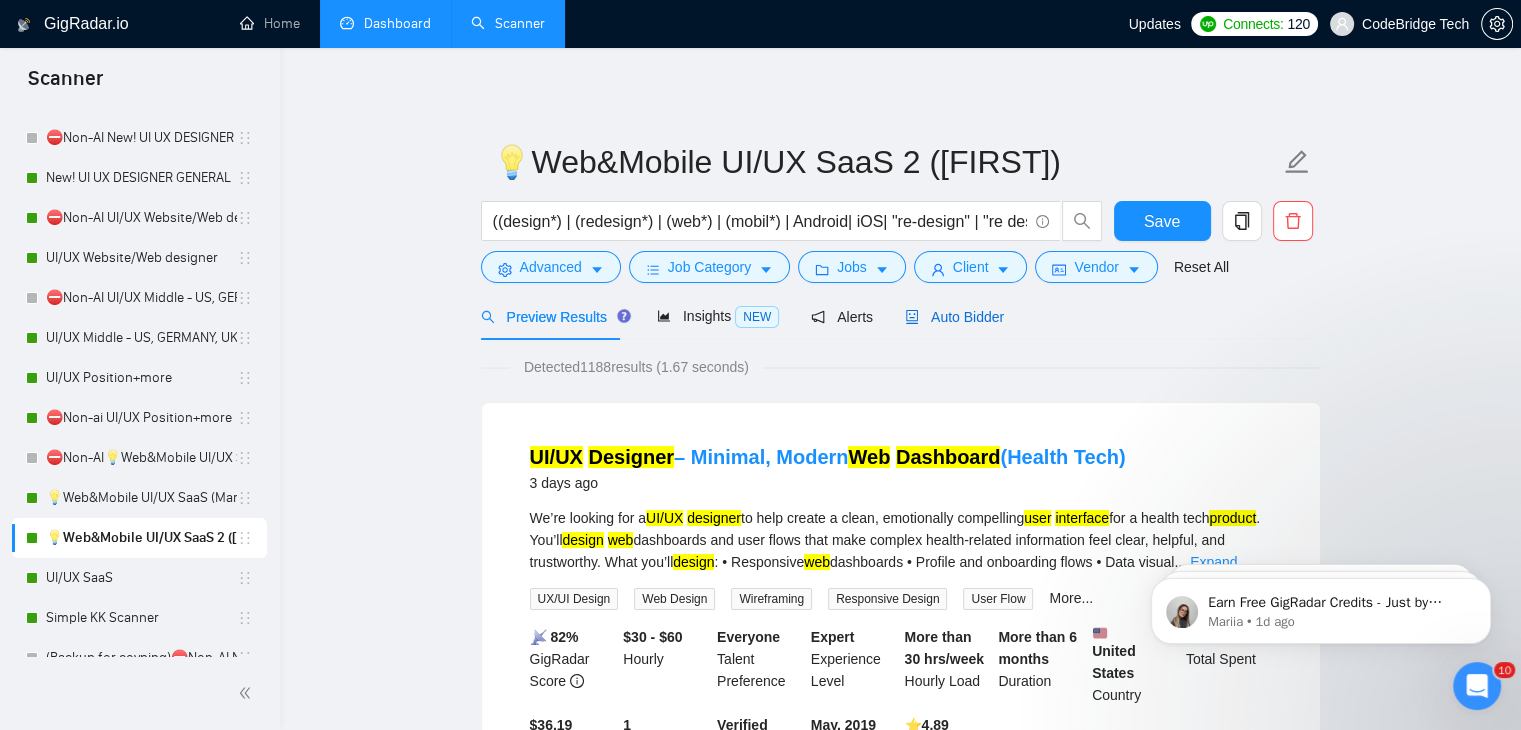 click on "Auto Bidder" at bounding box center (954, 317) 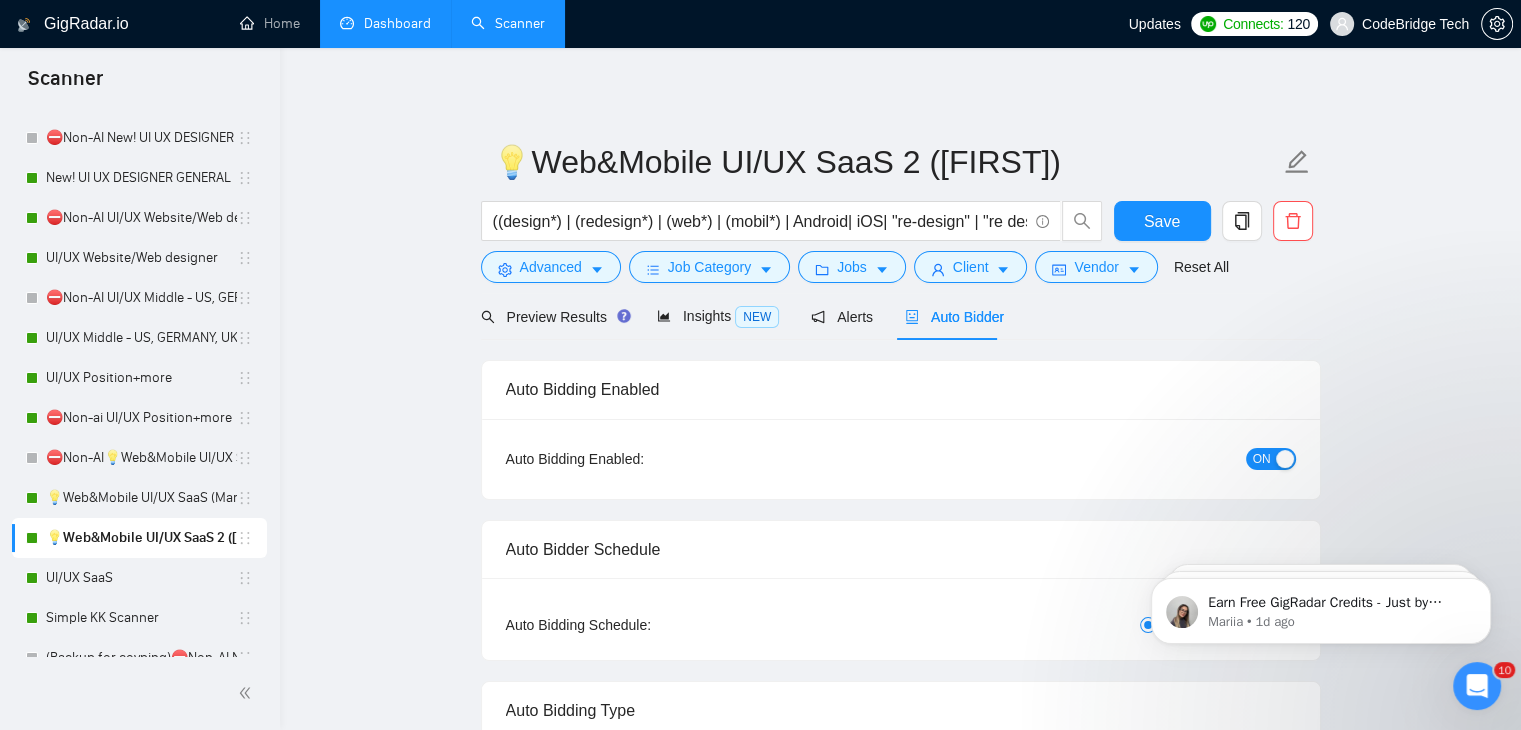 type 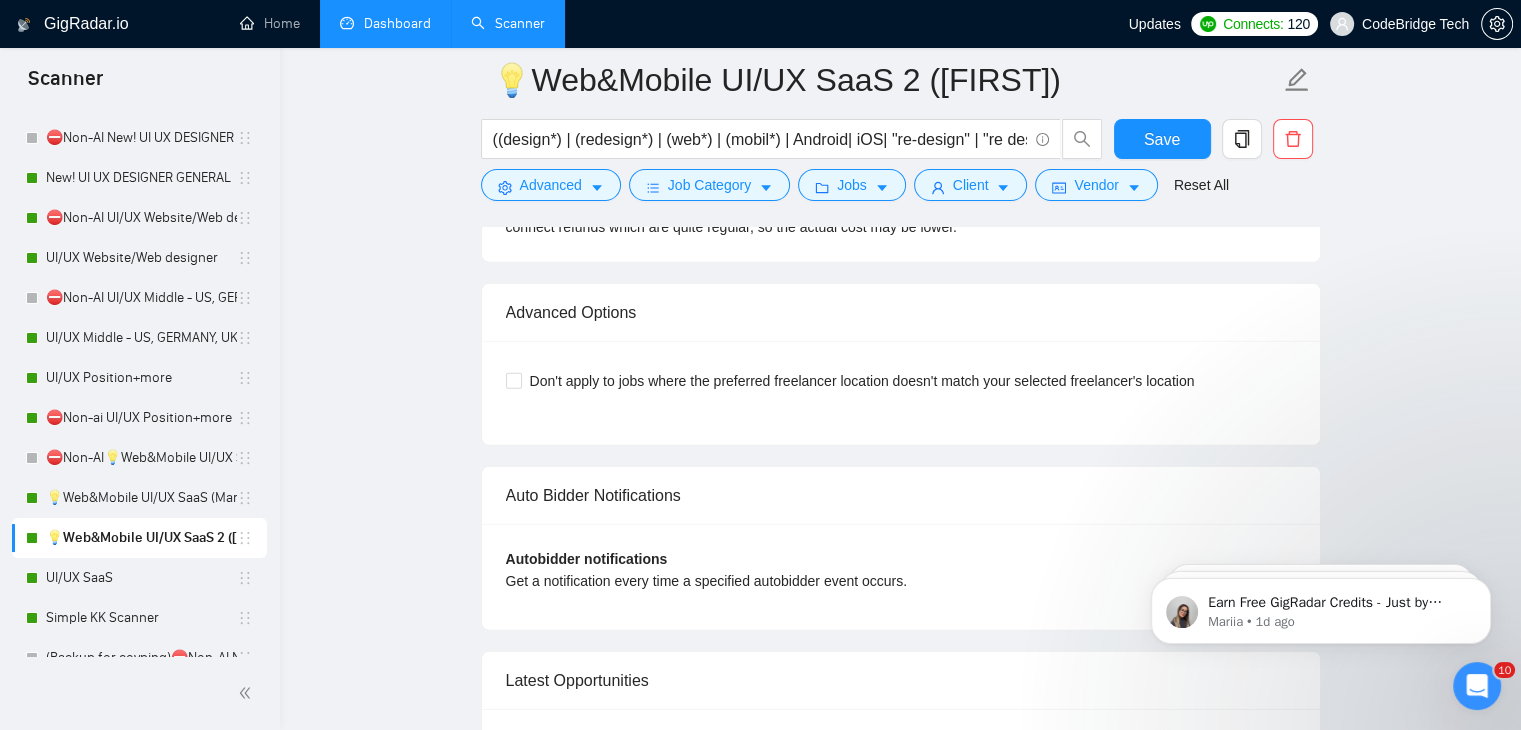 scroll, scrollTop: 5552, scrollLeft: 0, axis: vertical 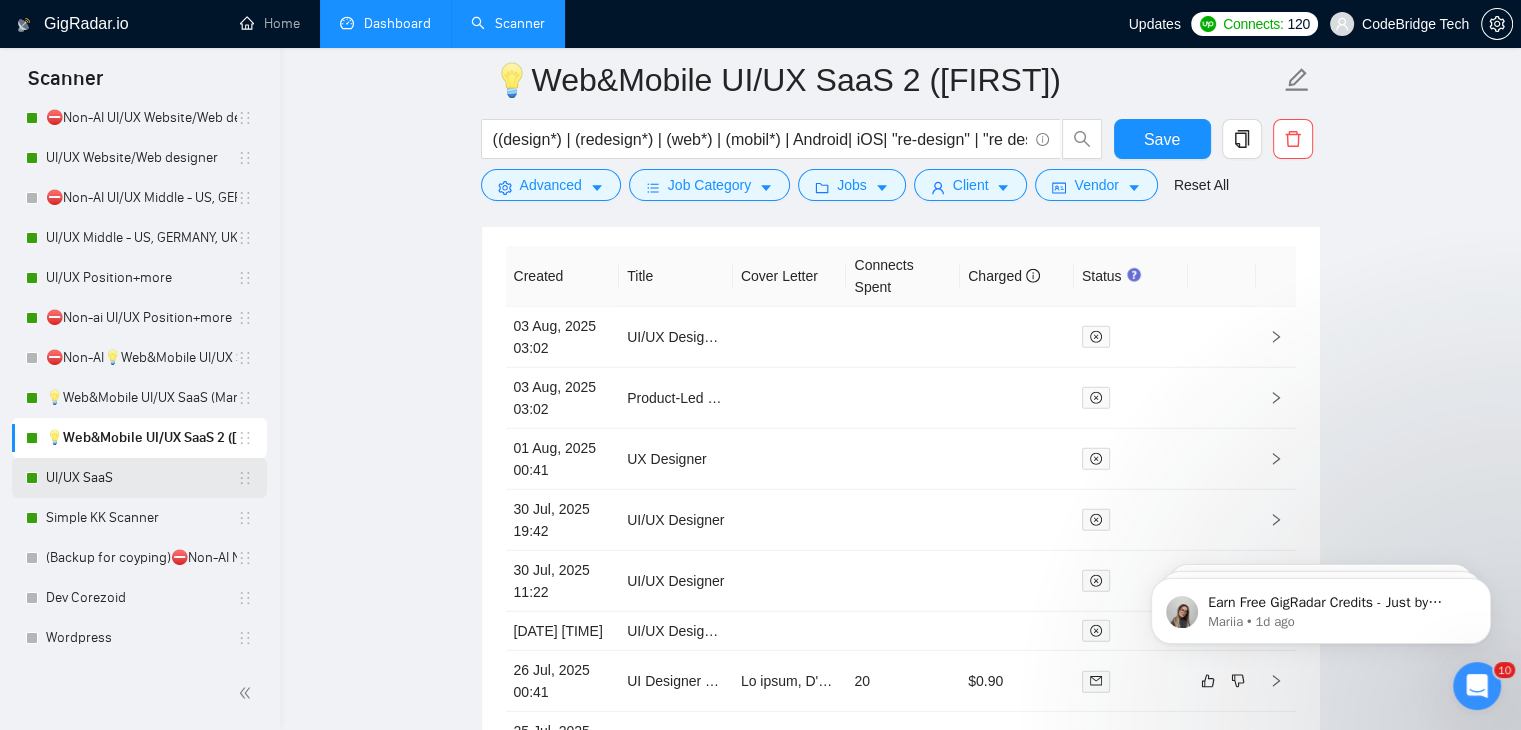click on "UI/UX SaaS" at bounding box center (141, 478) 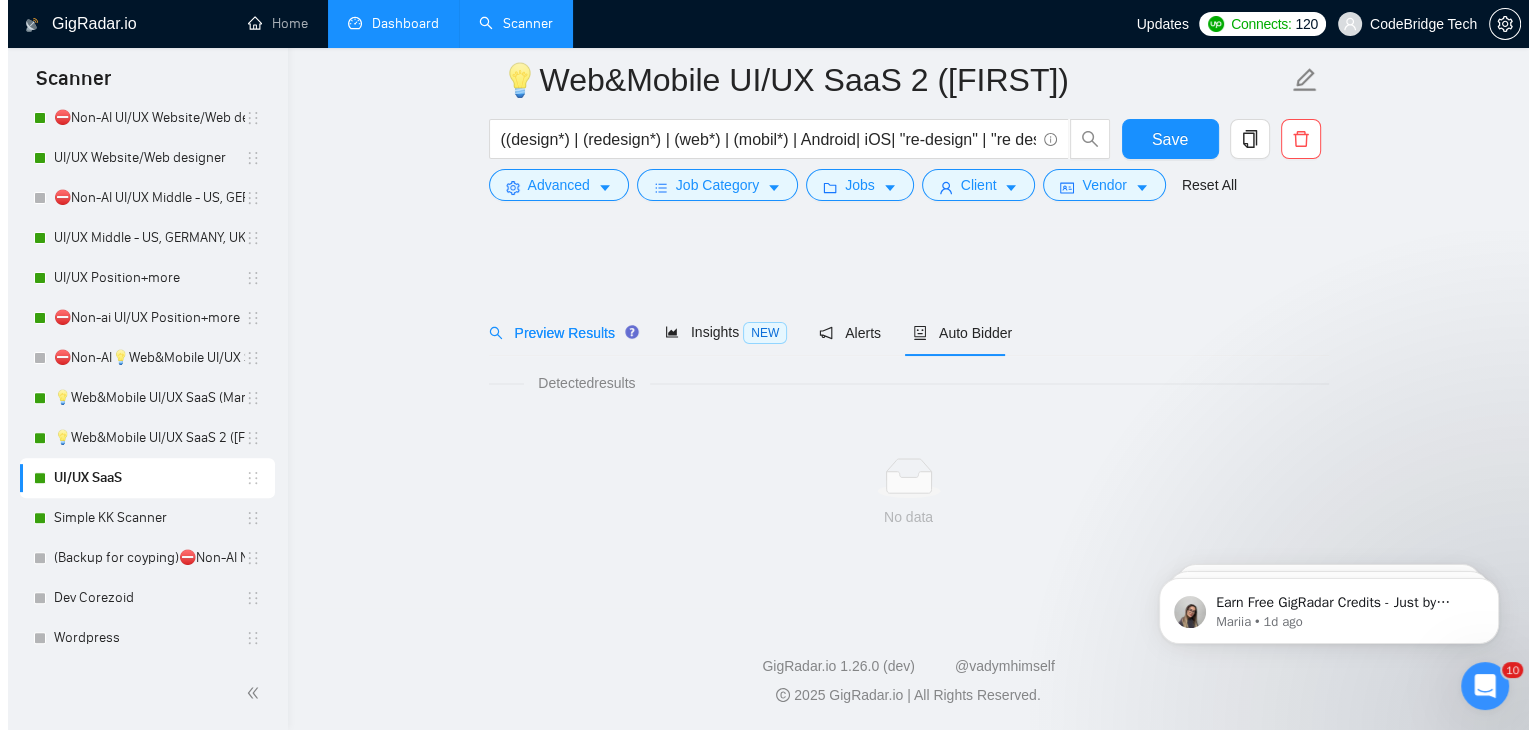scroll, scrollTop: 0, scrollLeft: 0, axis: both 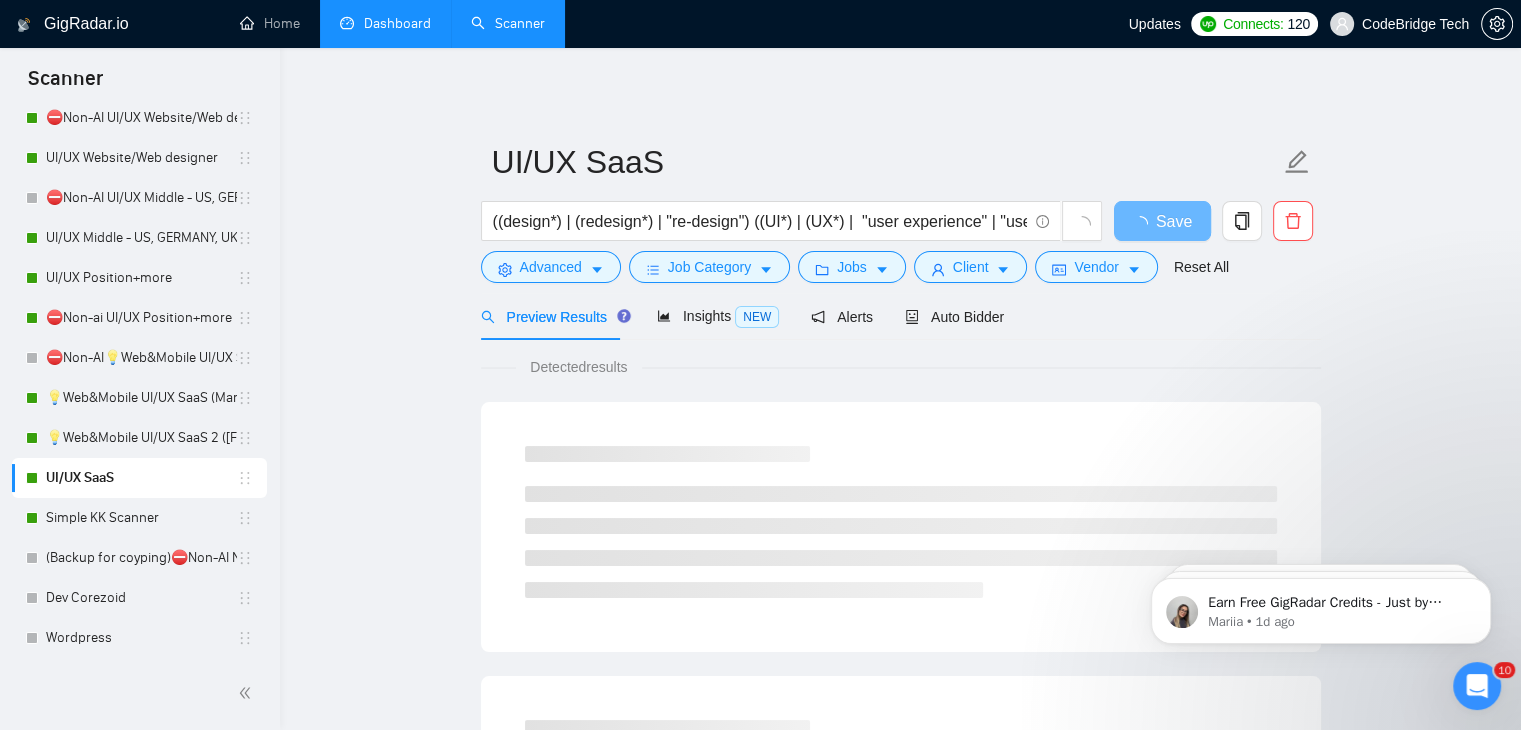 click on "Preview Results" at bounding box center [553, 316] 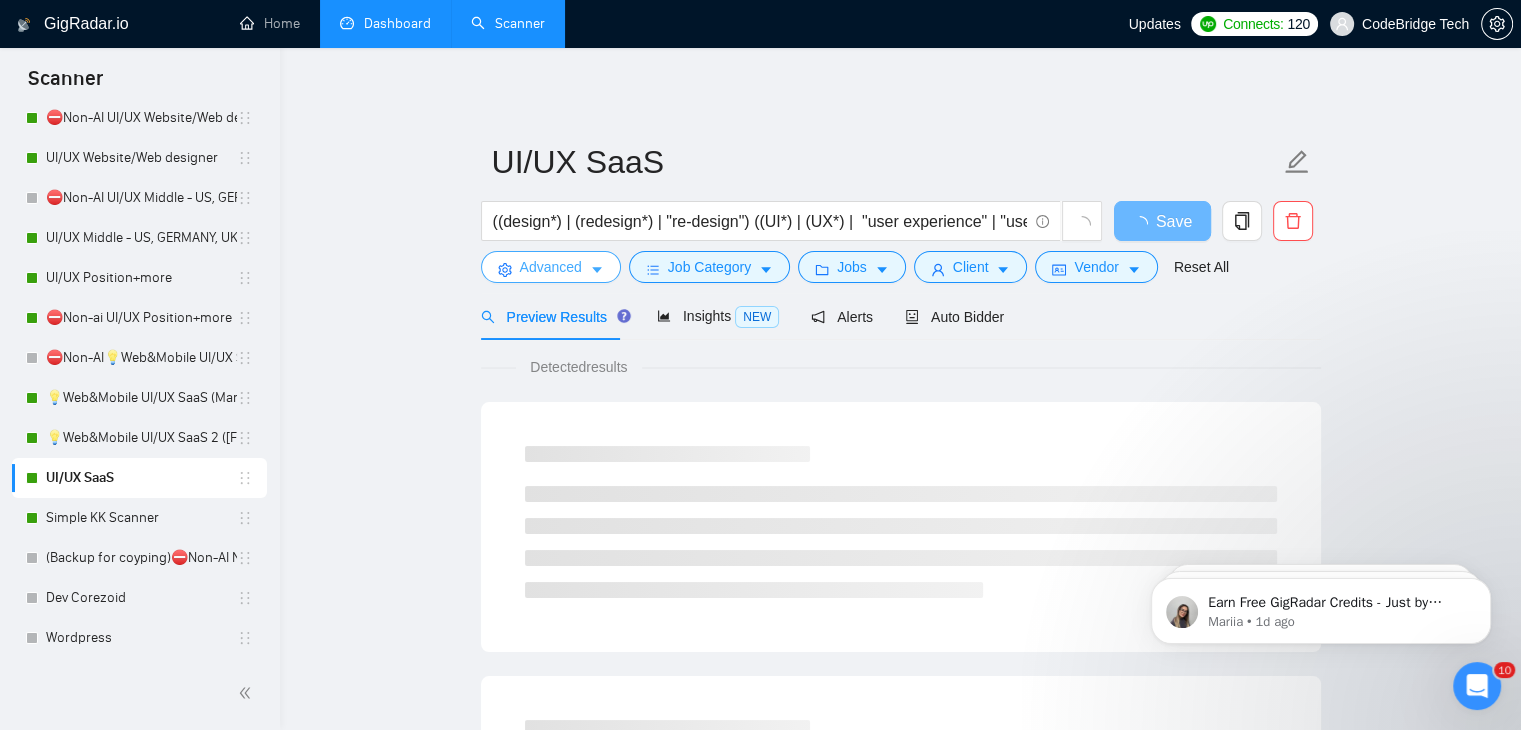 click on "Advanced" at bounding box center [551, 267] 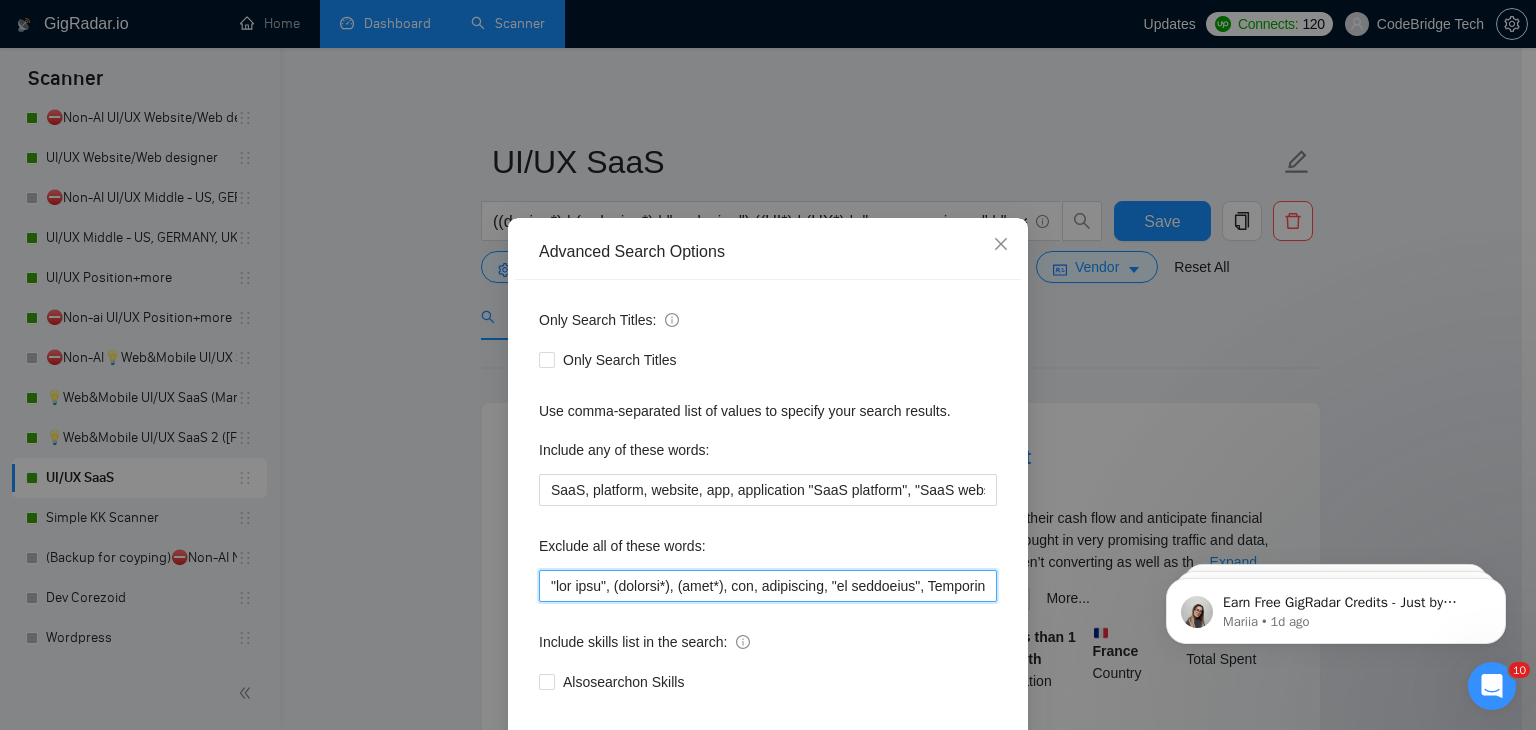 click at bounding box center [768, 586] 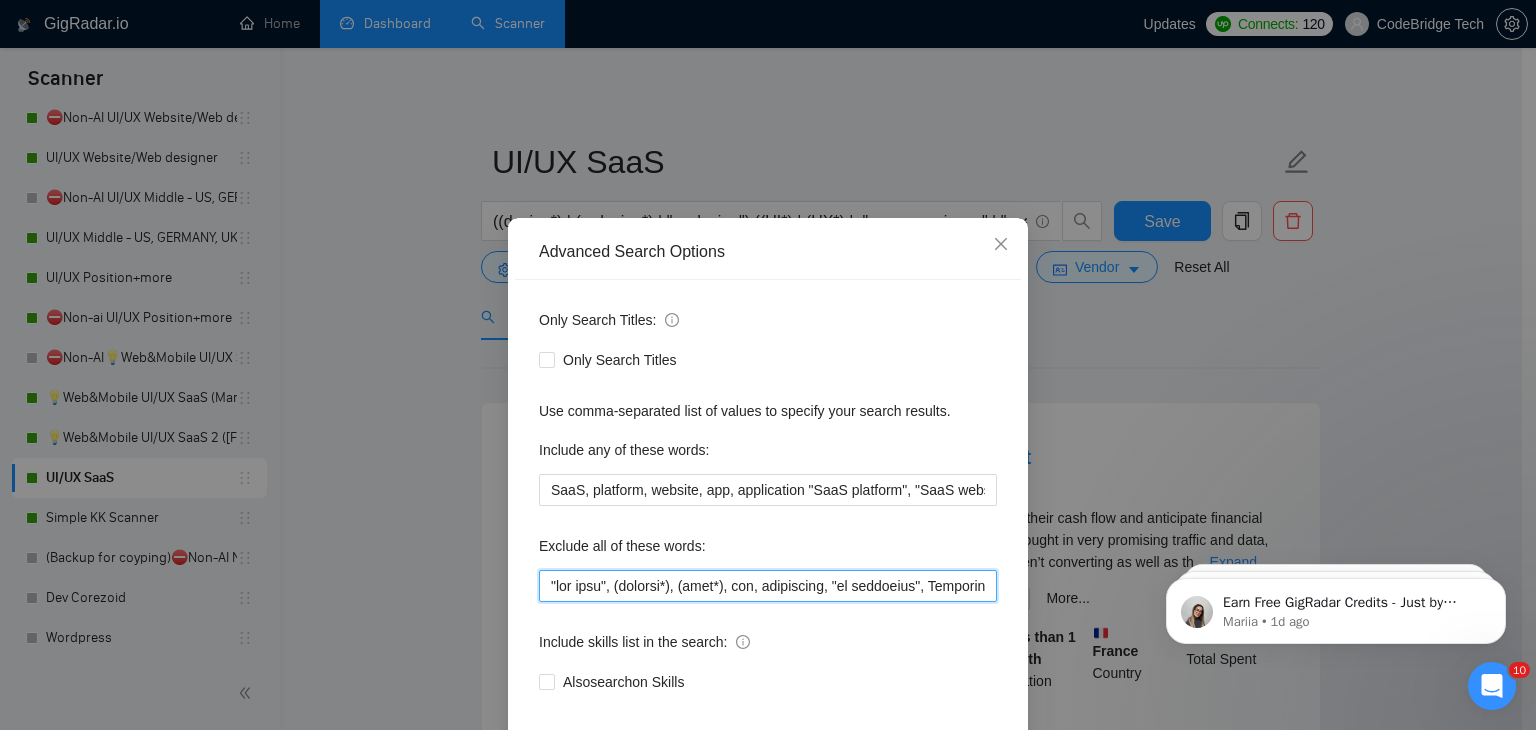 click at bounding box center (768, 586) 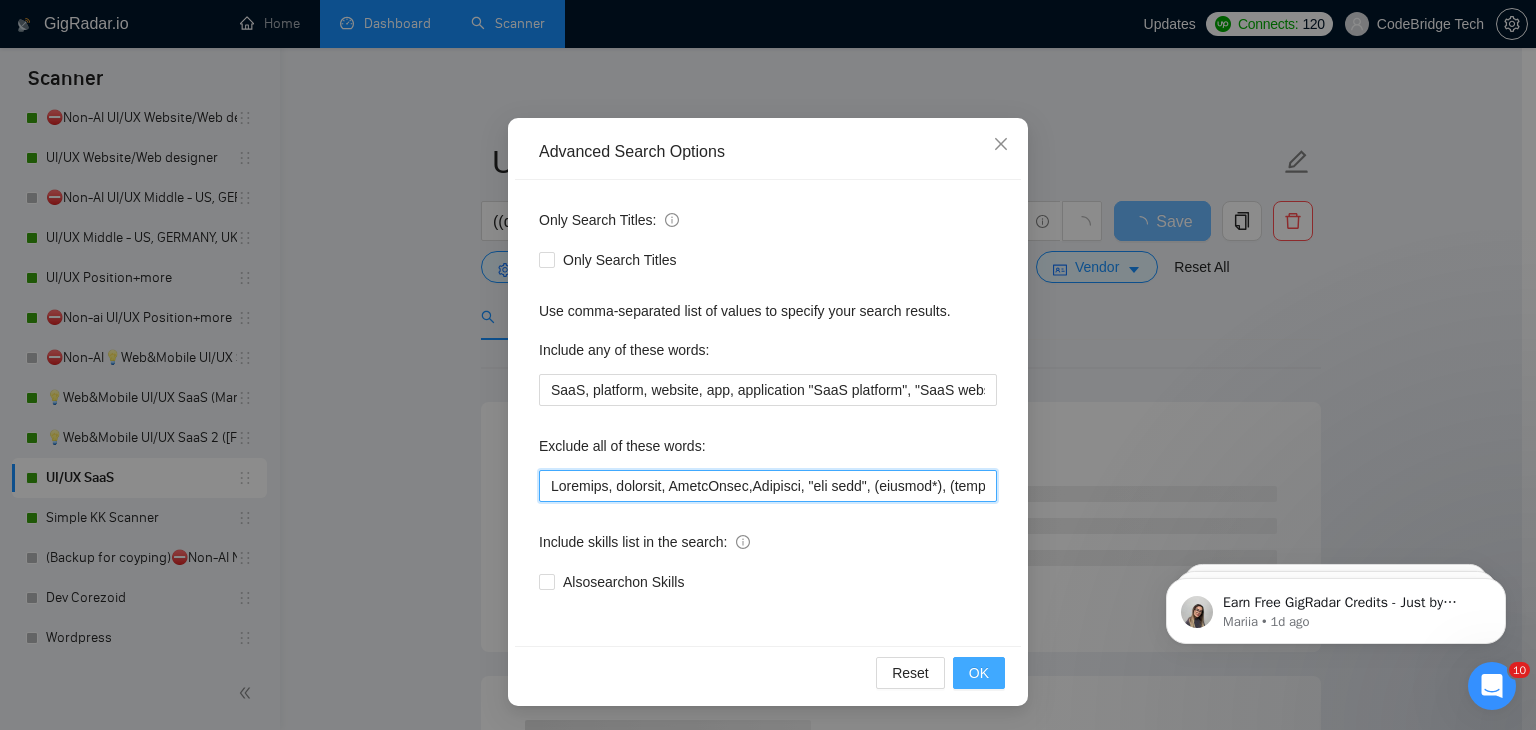 type on "Wearable, hardware, SmartSuite,Airtable, "hub spot", (hubspot*), (icon*), ghl, salesforce, "go highlevel", Highlevel, Hotjar, Podia, Bespoke, groove, textile,fabric, clone, Godaddy, templates, template, mailchimp, mailerlite, wrap, Embedded, "gohighlevel",Clickfunnels, ReadyMag,"Go high level", adult, erotic, Builder, tilda, Unity, amazon, "tote bag", booth, 3d, jersey, "Quick turnaround", "work fast", "fast worker", Microsoft, powerpoint, tableau, "3D Modeling", infographic, email, "technical design", "tech pack", excel, "on-site", "social media marketing", "digital marketing",images, image, "ad designer", banner, "Creative Content", "content creator", print,Swift, print, "Fashion design", "fashion designer", recherche , cherche, "Google docs", "google sheet", bubble, Shopify, framer, ebook, e-book, duda, "logo refresh", Webflow, flutterflow, firebase, equity, "Static Ads", package, Stripo , EDM, "Native german", "a few hours of work", "not big", "small budget", "logo designer", brochure, poster, apparel,..." 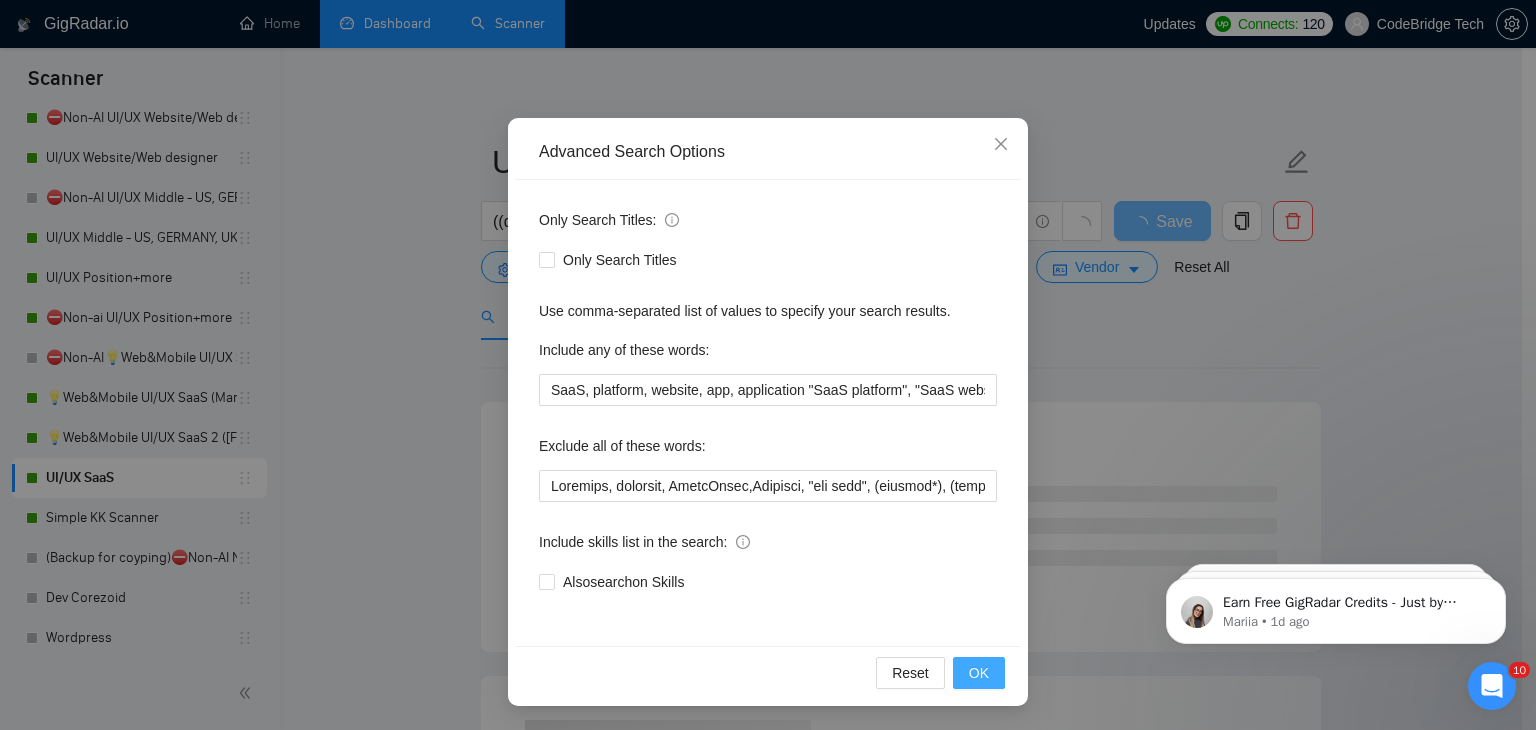 click on "OK" at bounding box center [979, 673] 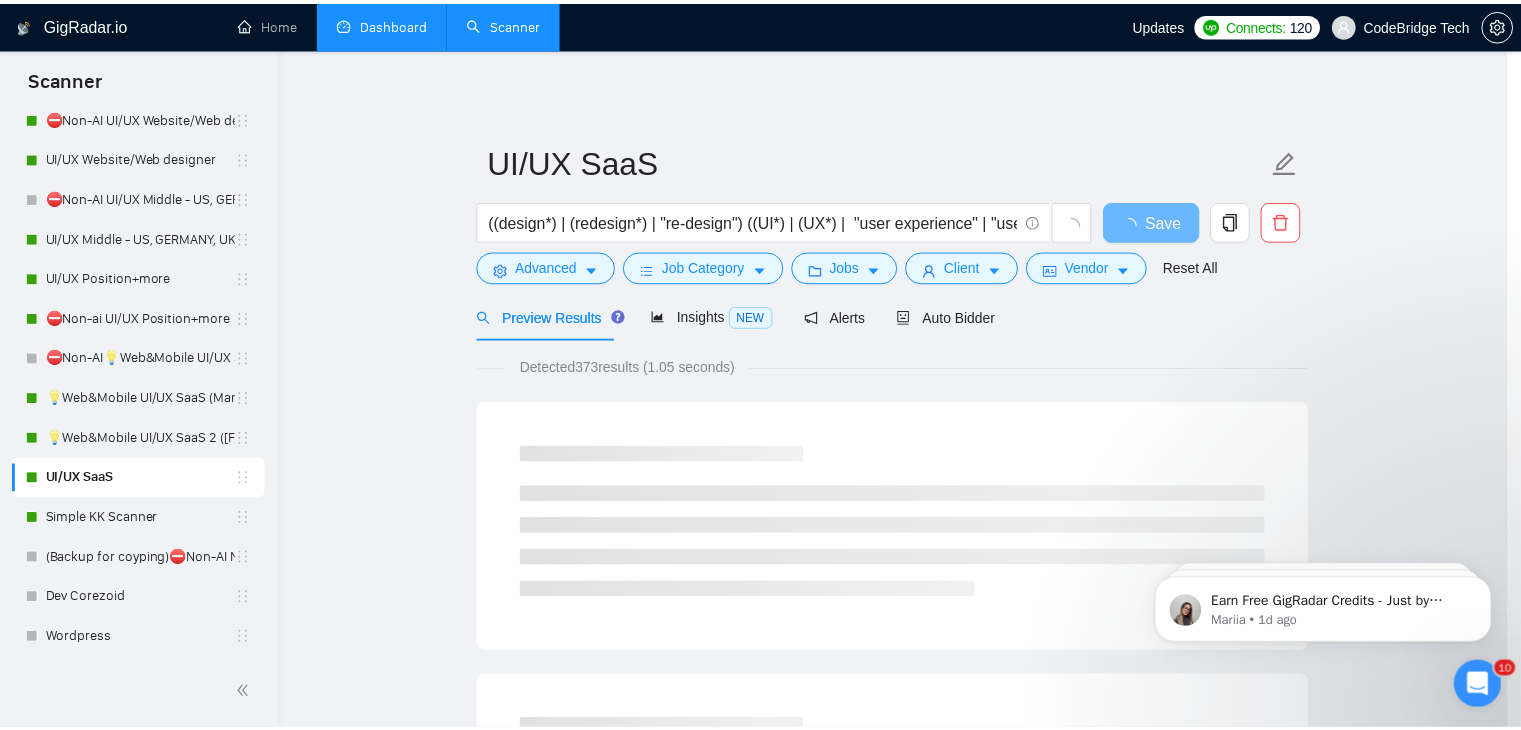 scroll, scrollTop: 2, scrollLeft: 0, axis: vertical 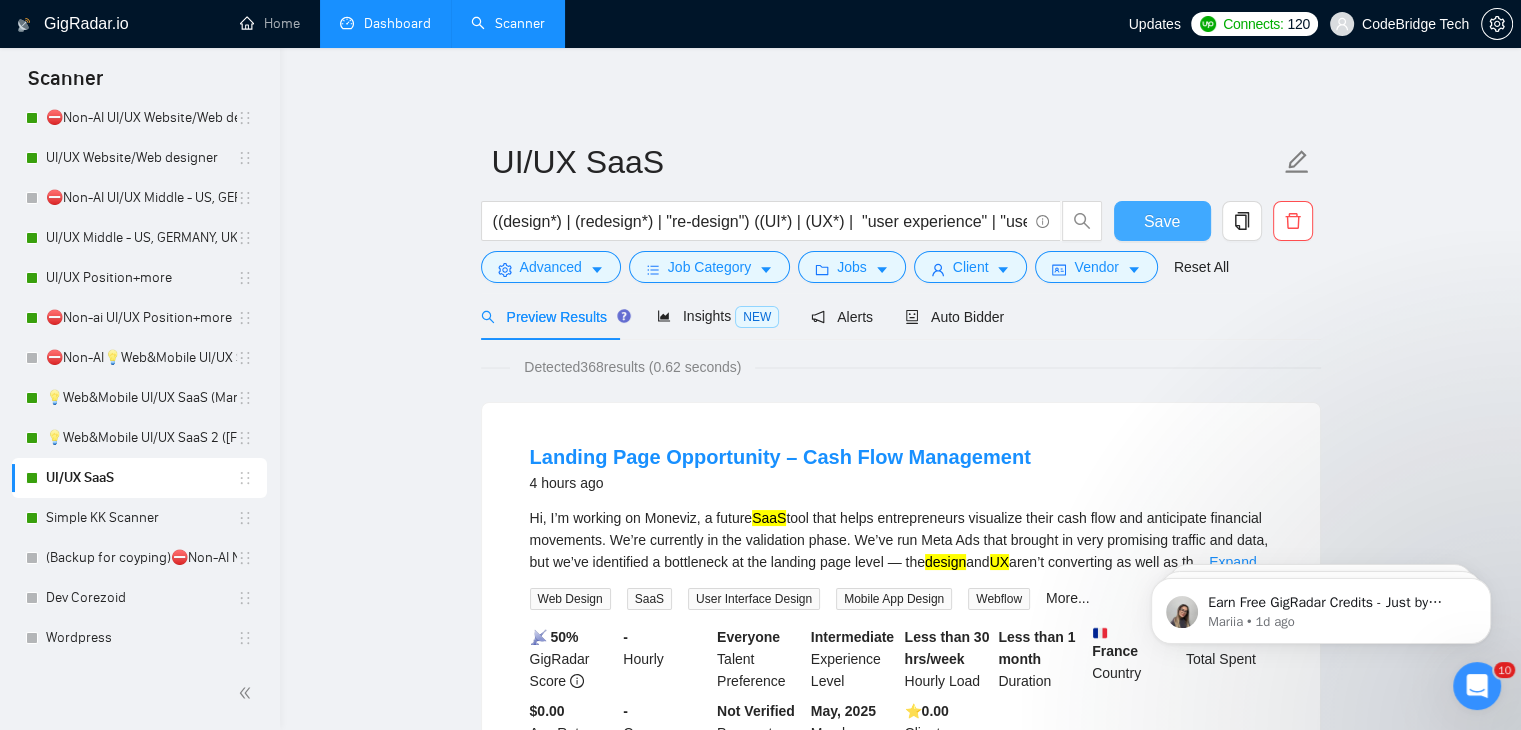 click on "Save" at bounding box center [1162, 221] 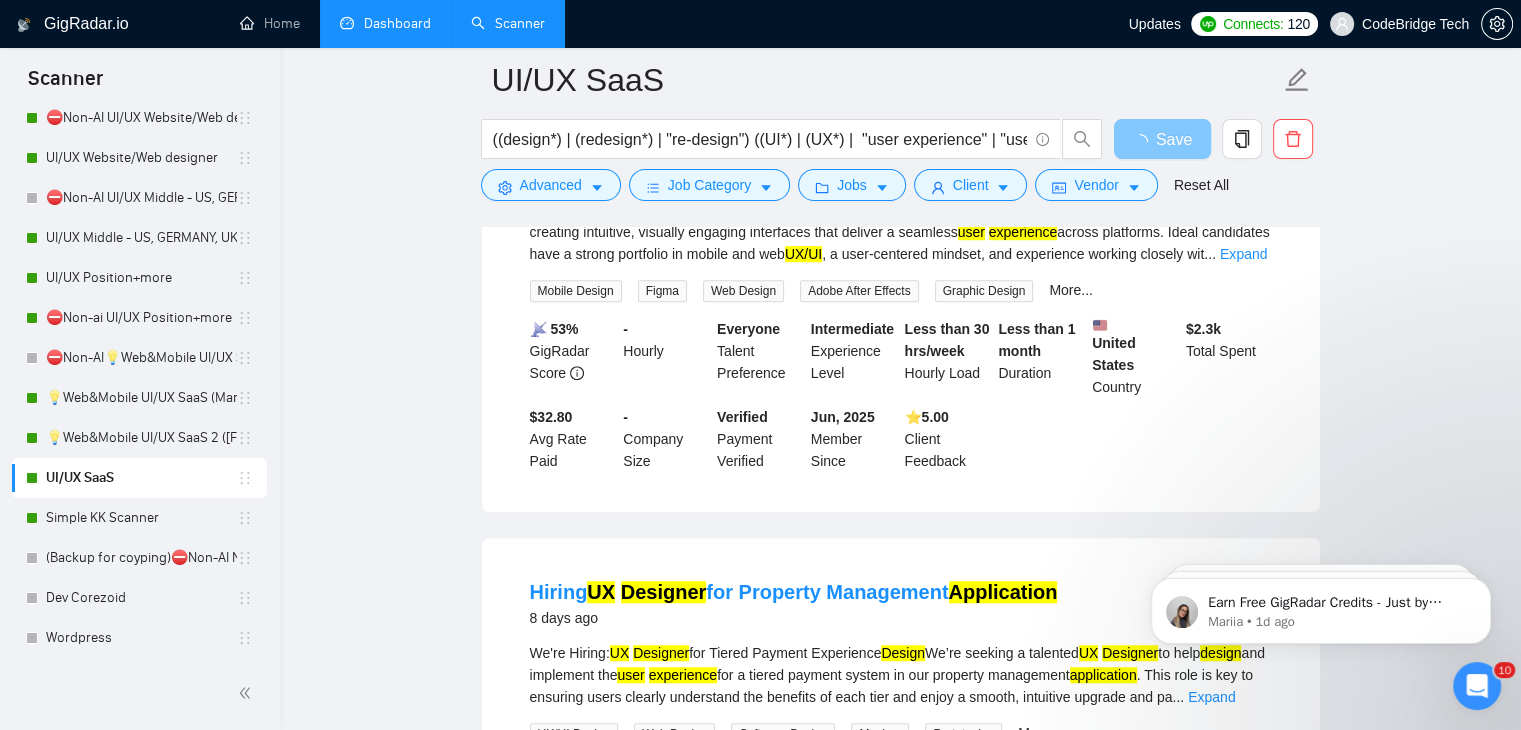 scroll, scrollTop: 1300, scrollLeft: 0, axis: vertical 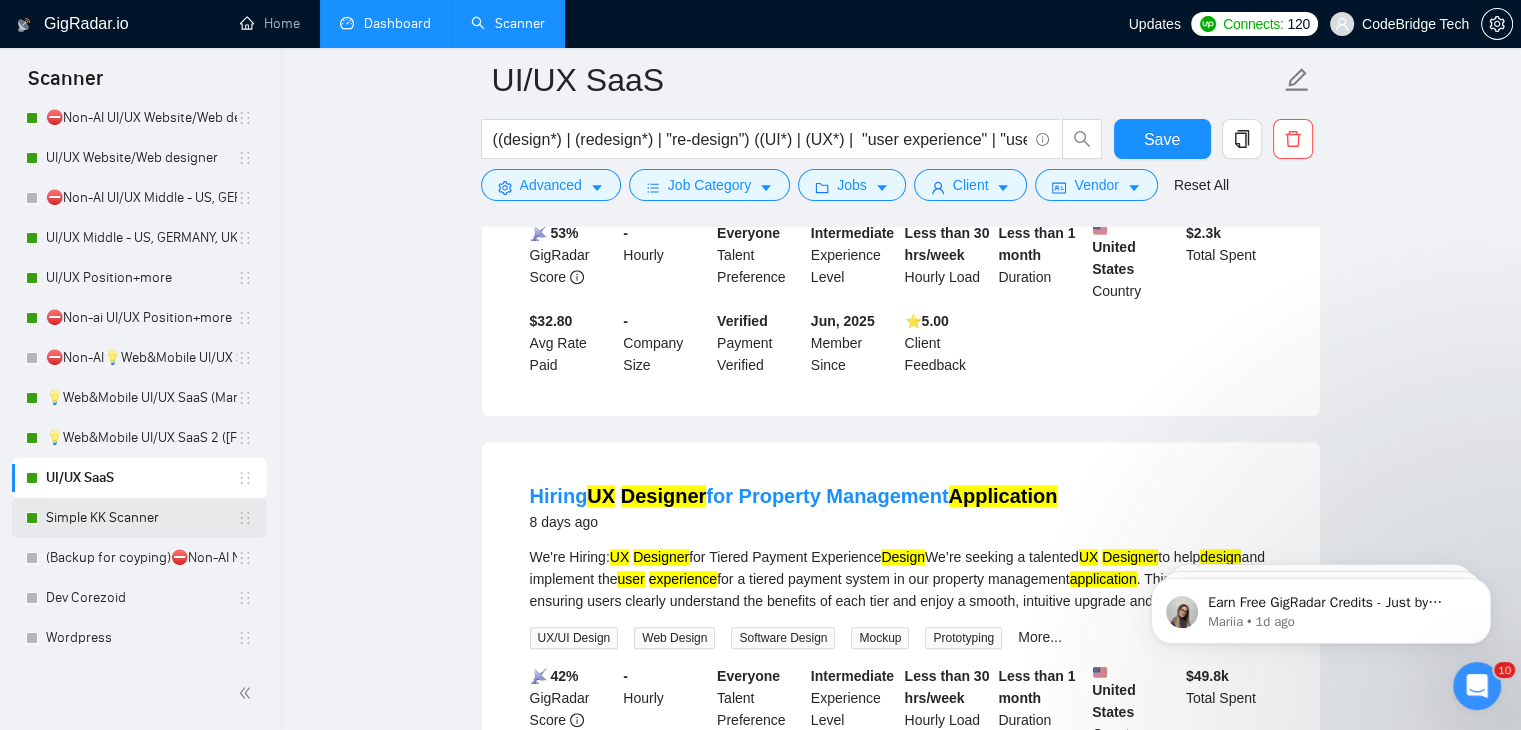 click on "Simple KK Scanner" at bounding box center (141, 518) 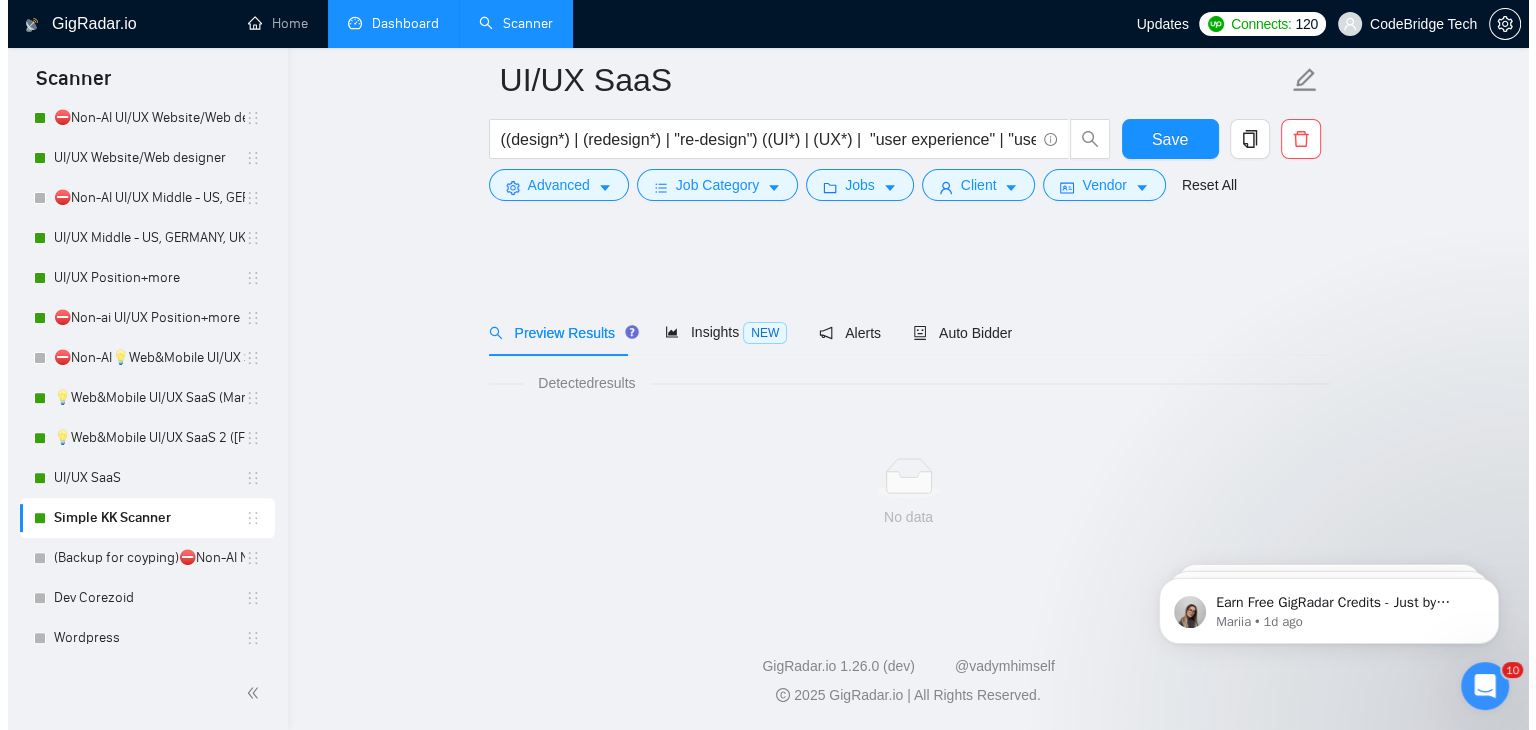 scroll, scrollTop: 0, scrollLeft: 0, axis: both 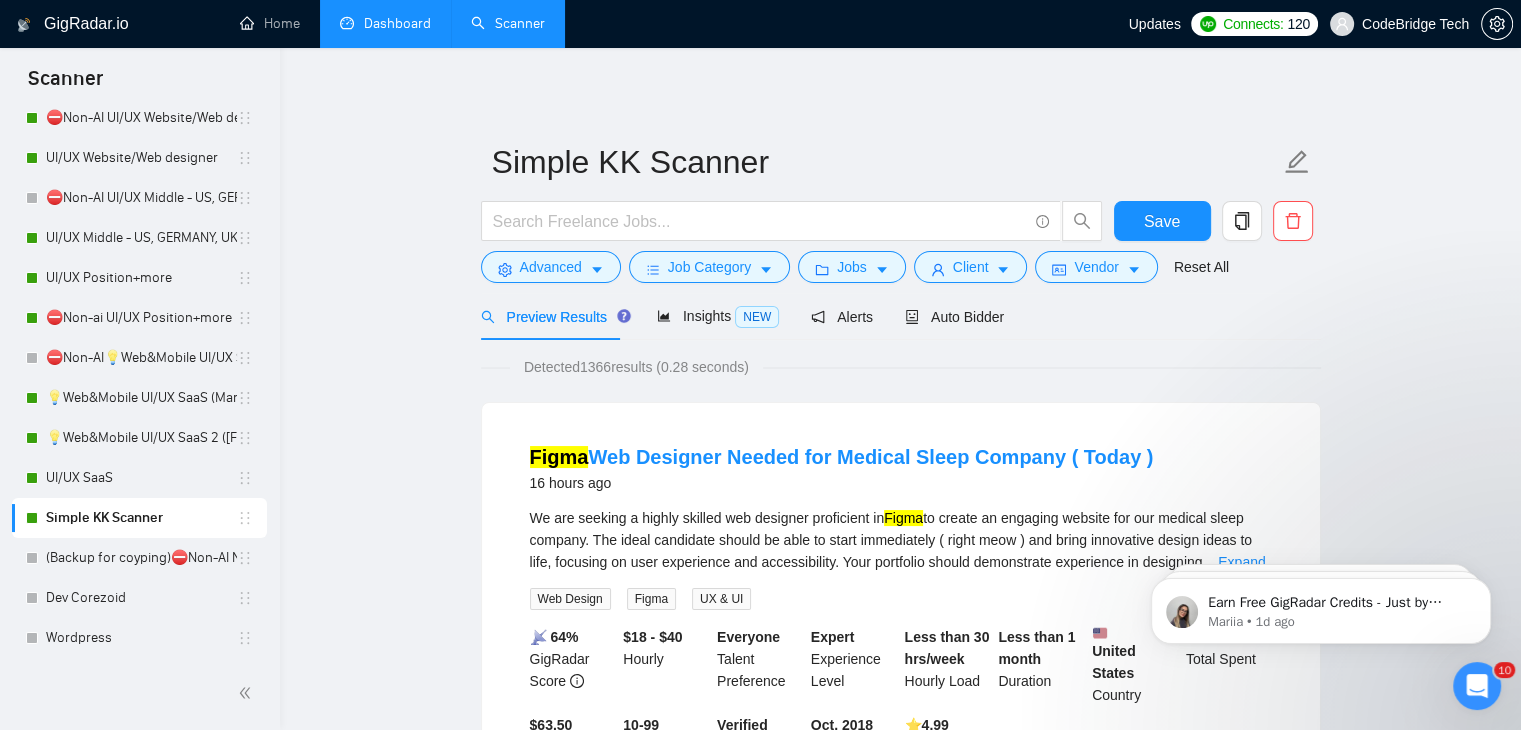 click on "Simple KK Scanner Save Advanced   Job Category   Jobs   Client   Vendor   Reset All" at bounding box center (901, 211) 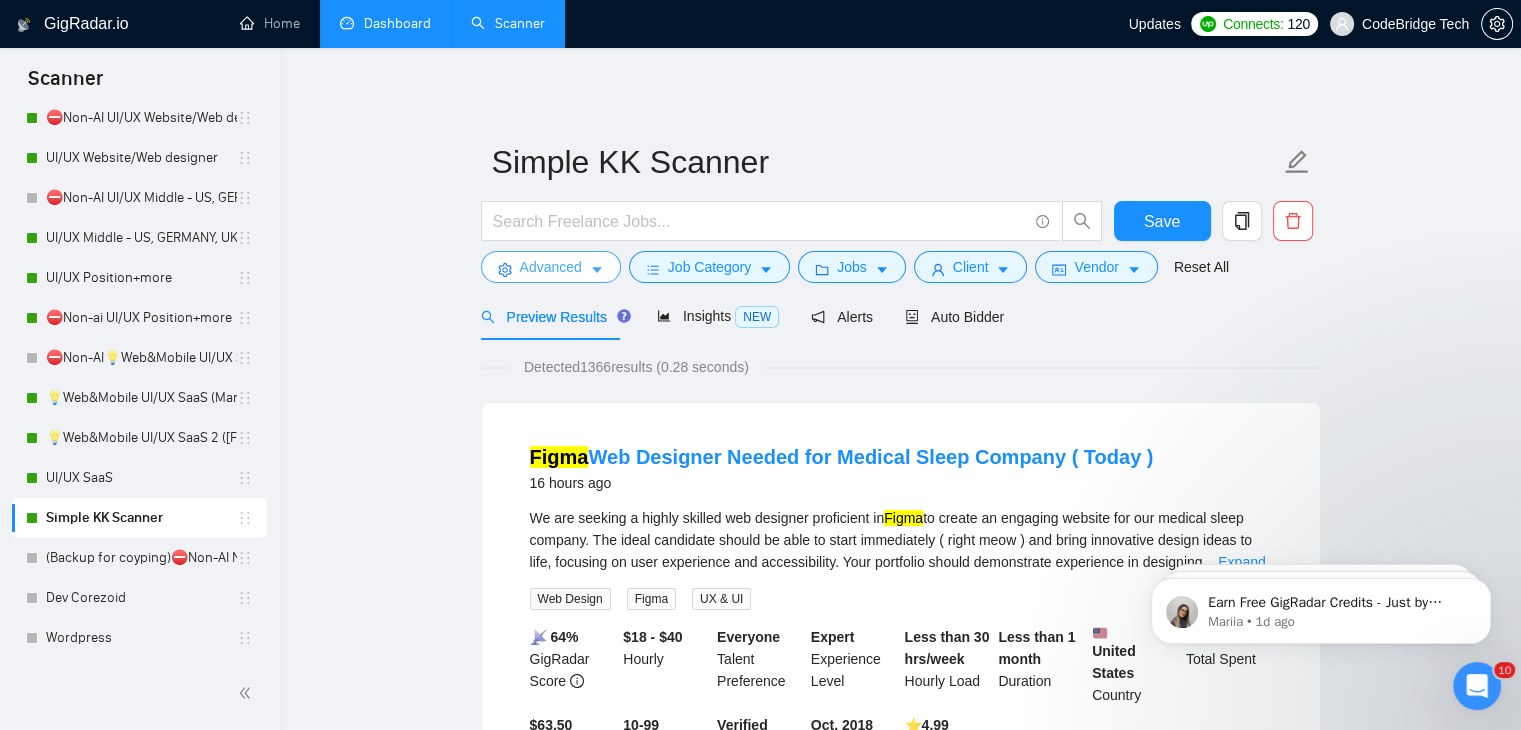 click on "Advanced" at bounding box center (551, 267) 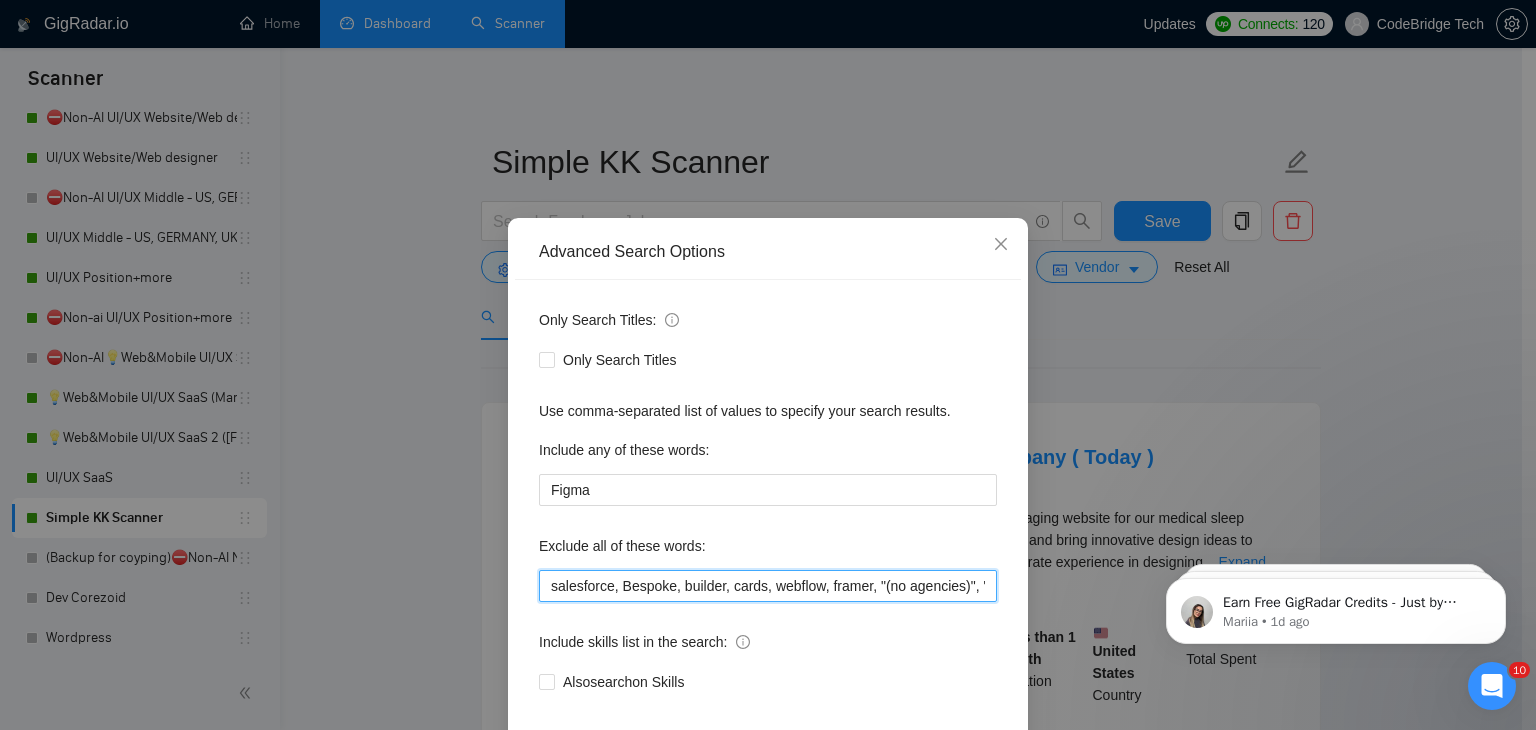 click on "salesforce, Bespoke, builder, cards, webflow, framer, "(no agencies)", "(no agencies!)", "agencies do not apply", "no agencies", "No Agency", "No Agency!", "only individual", "only individuals", "freelancers only", "we don't work with agencies", "agencies do not apply", "content writing", "content writer", "Shopify Expert", Brazil, Philippines, thumbnail, "Arabic speaking", Arabic speaker", squarespace, wix, node.js, .net, wordpress, java, PHP, react, react native, angular, bubble.io" at bounding box center (768, 586) 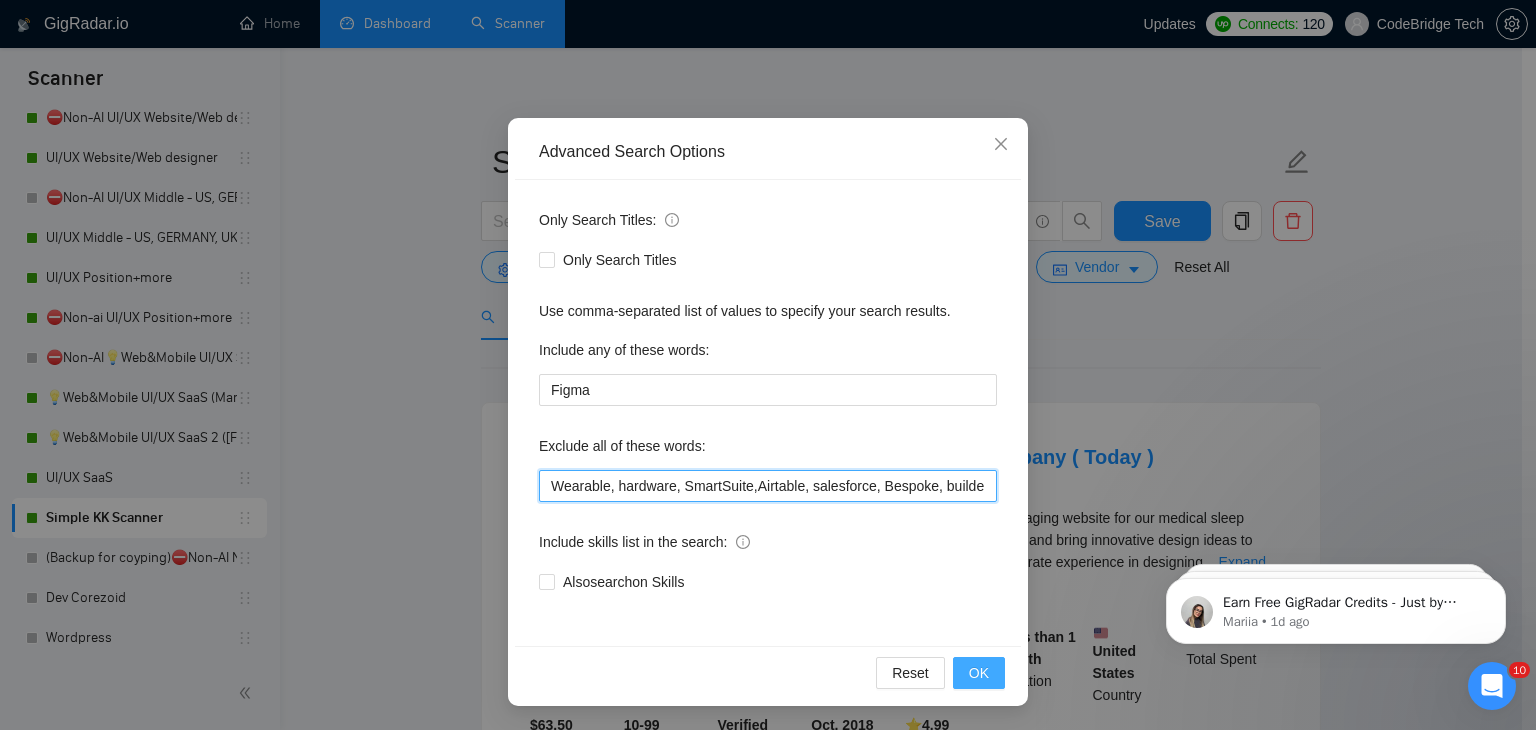 type on "Wearable, hardware, SmartSuite,Airtable, salesforce, Bespoke, builder, cards, webflow, framer, "(no agencies)", "(no agencies!)", "agencies do not apply", "no agencies", "No Agency", "No Agency!", "only individual", "only individuals", "freelancers only", "we don't work with agencies", "agencies do not apply", "content writing", "content writer", "Shopify Expert", Brazil, Philippines, thumbnail, "Arabic speaking", Arabic speaker", squarespace, wix, node.js, .net, wordpress, java, PHP, react, react native, angular, bubble.io" 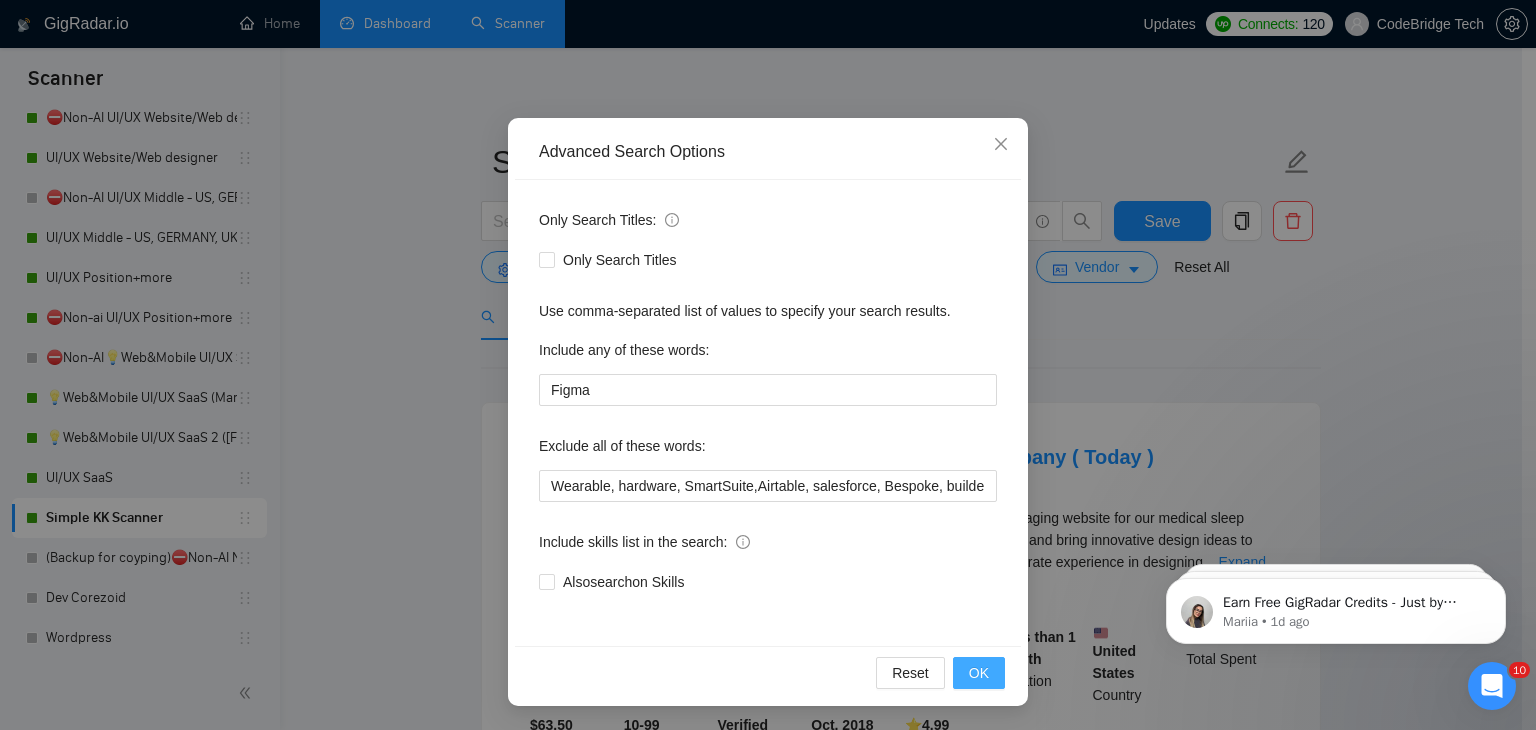 click on "OK" at bounding box center (979, 673) 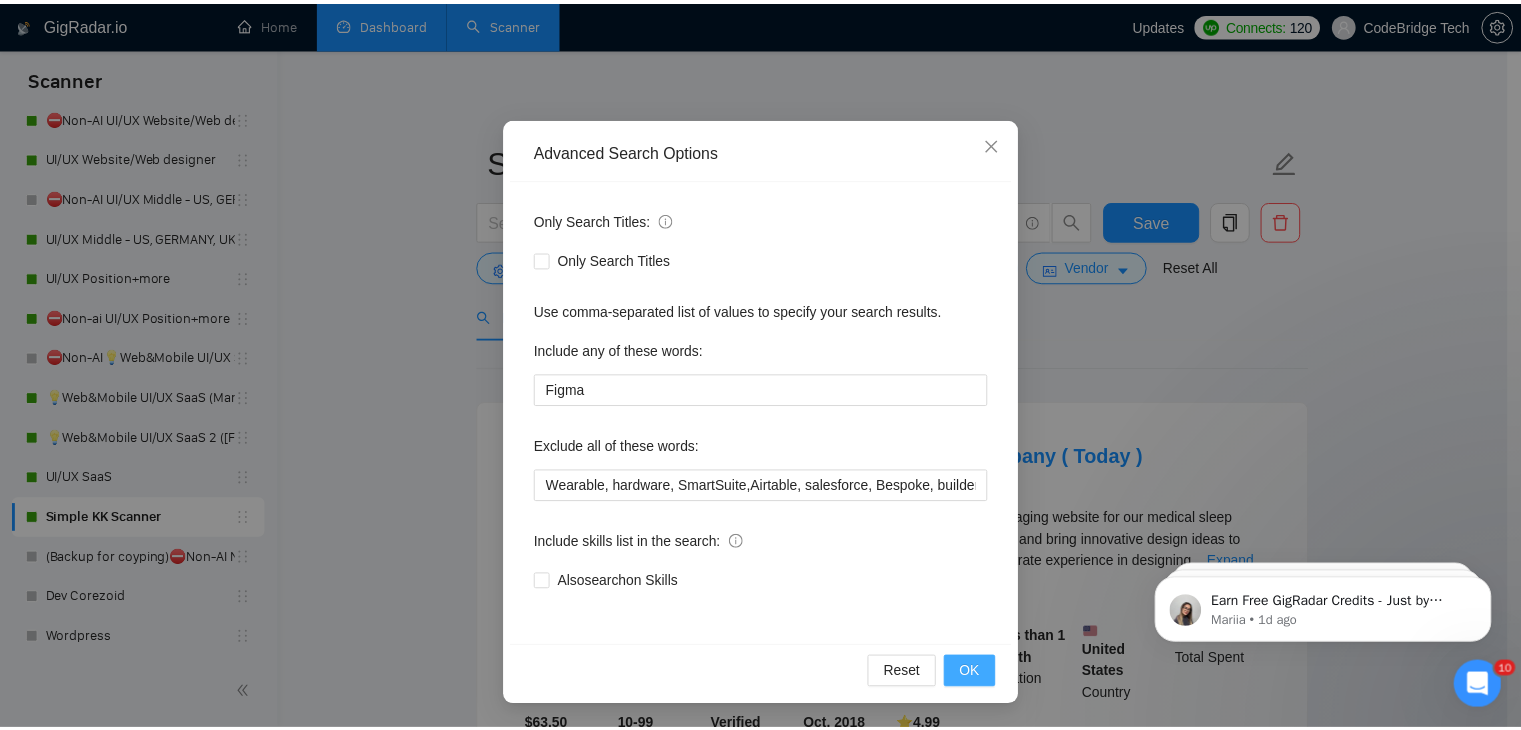 scroll, scrollTop: 2, scrollLeft: 0, axis: vertical 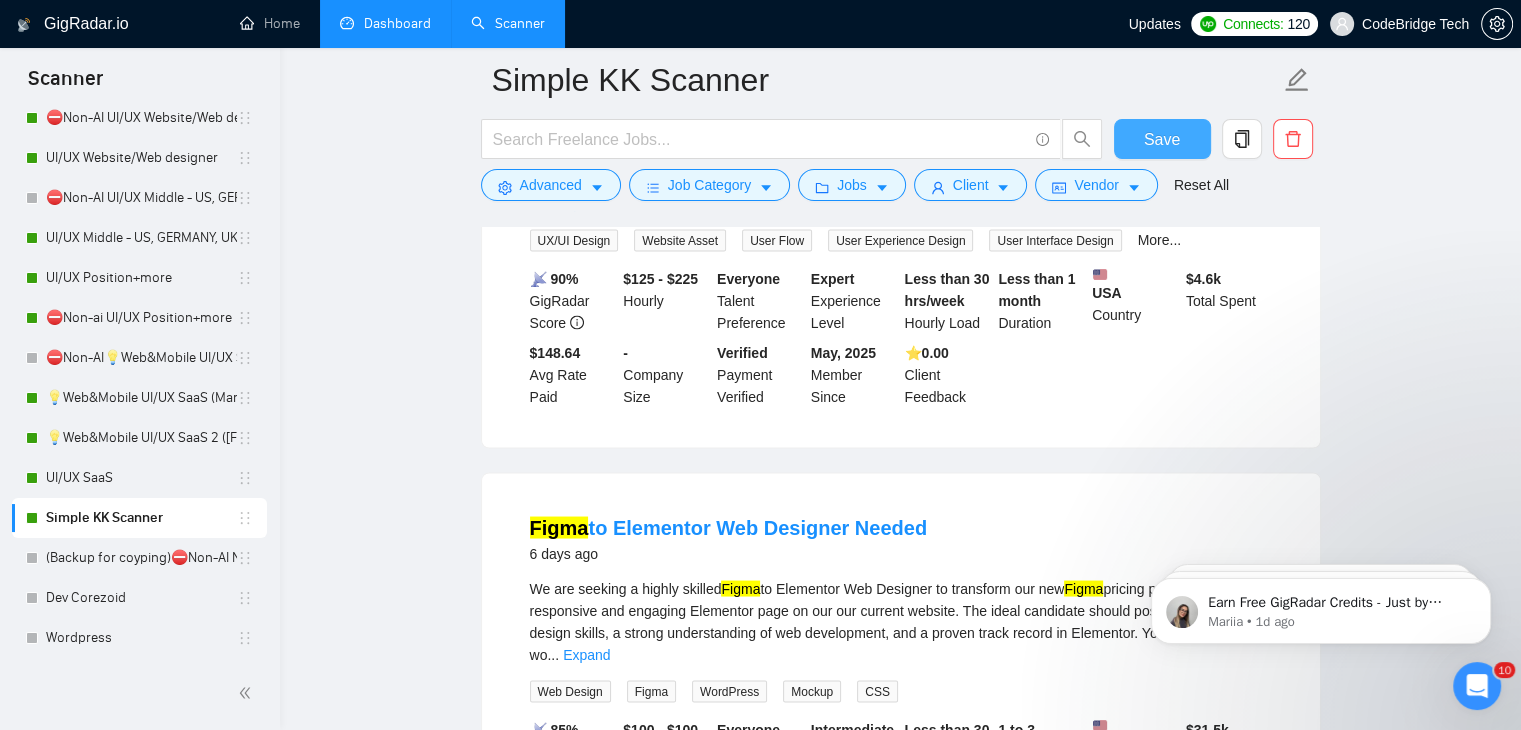 click on "Save" at bounding box center [1162, 139] 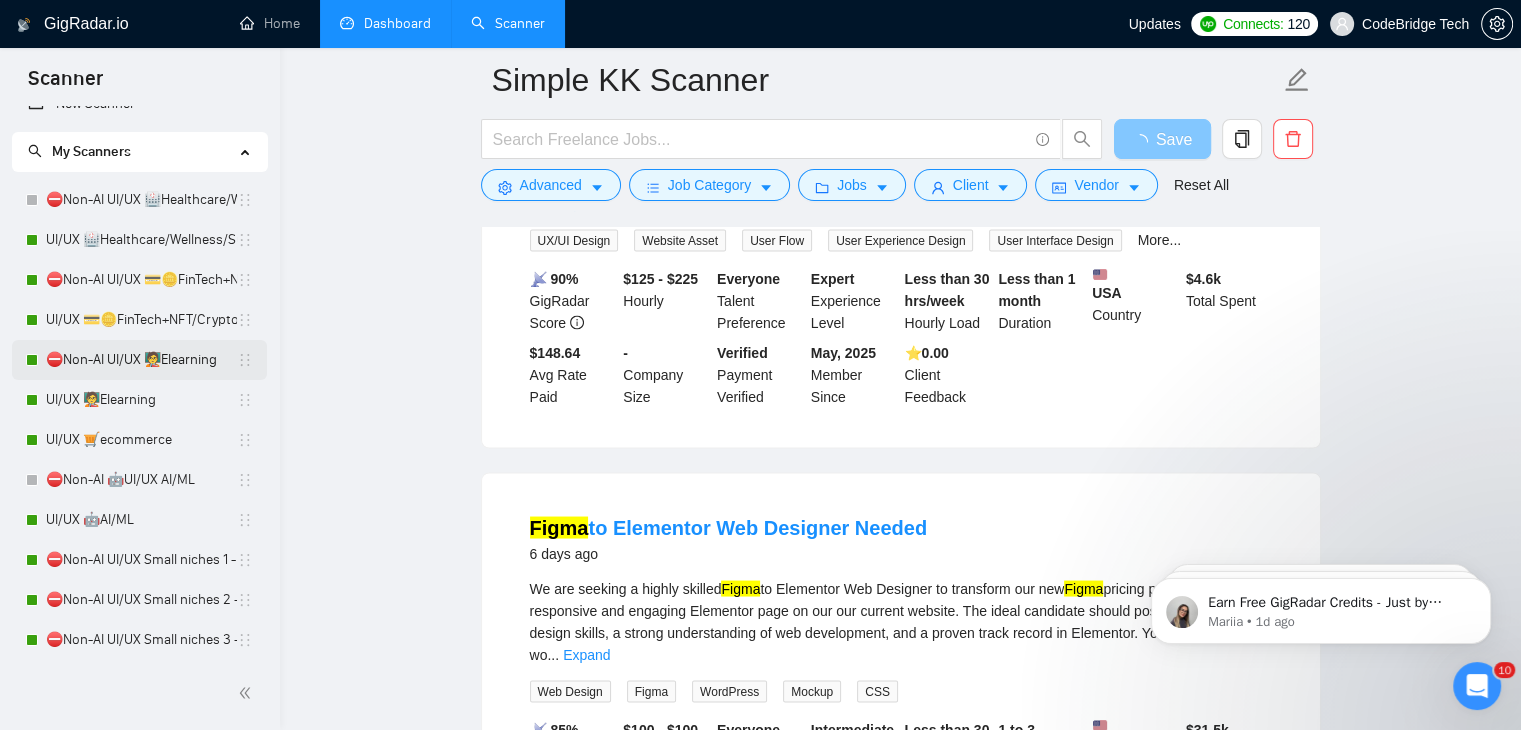 scroll, scrollTop: 0, scrollLeft: 0, axis: both 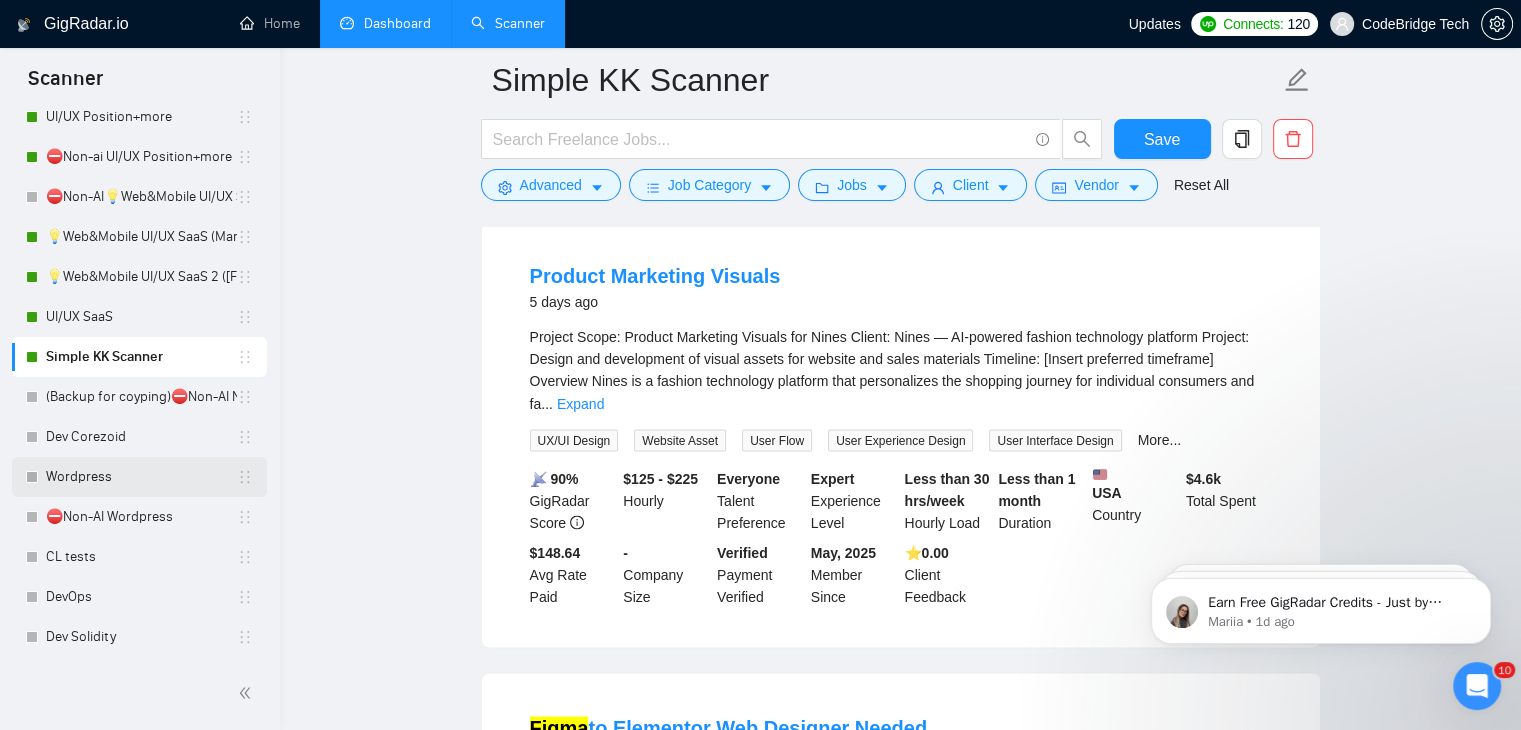 click on "Wordpress" at bounding box center [141, 477] 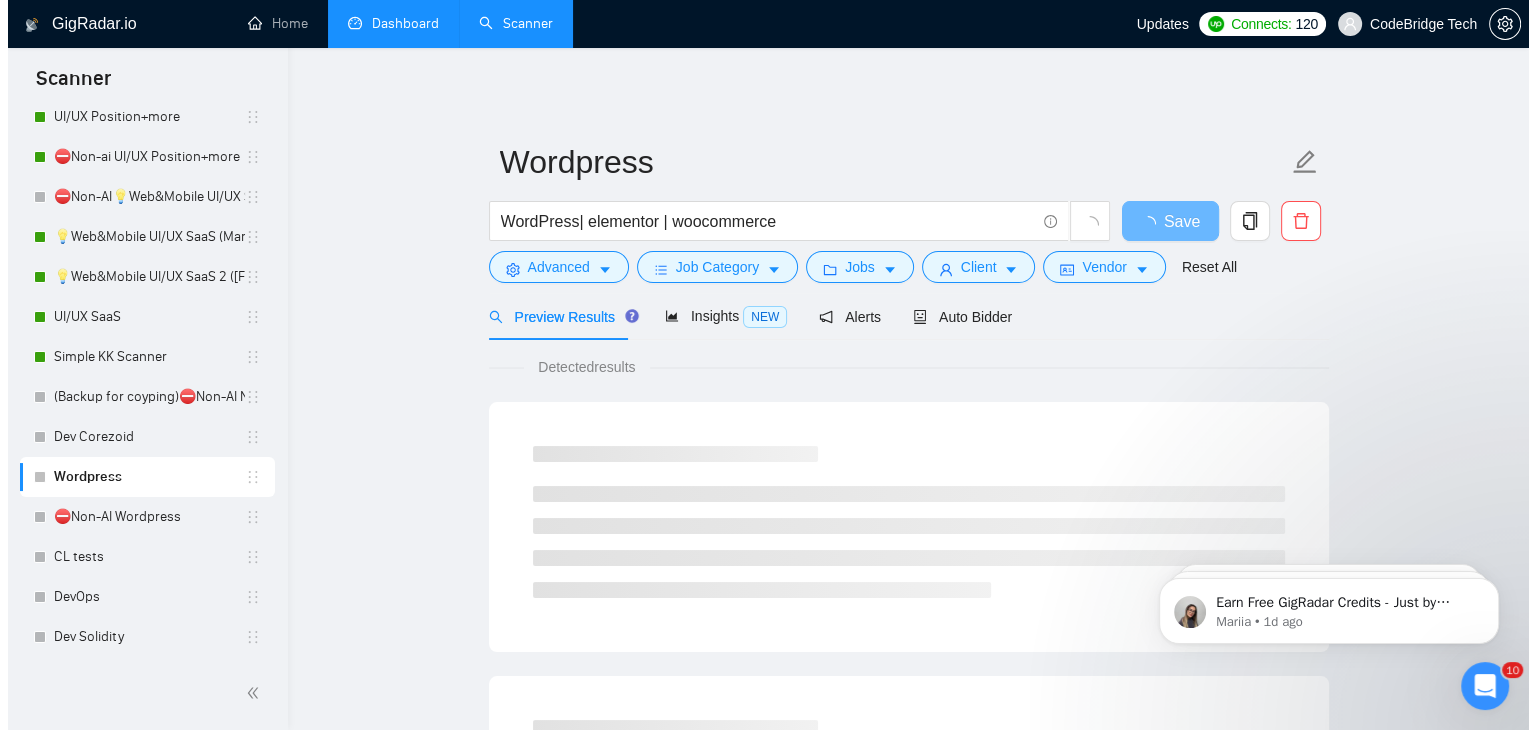scroll, scrollTop: 0, scrollLeft: 0, axis: both 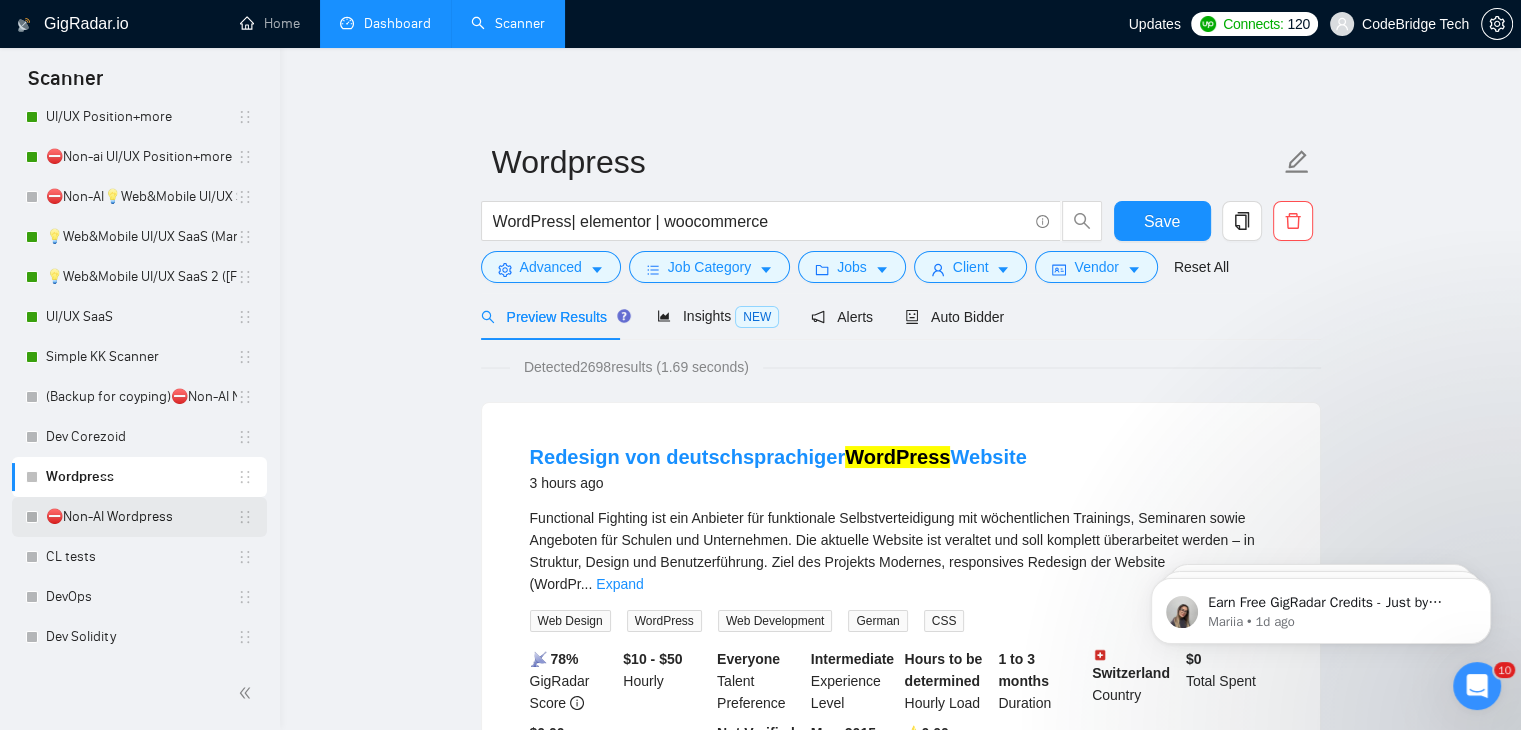 click on "⛔Non-AI Wordpress" at bounding box center (141, 517) 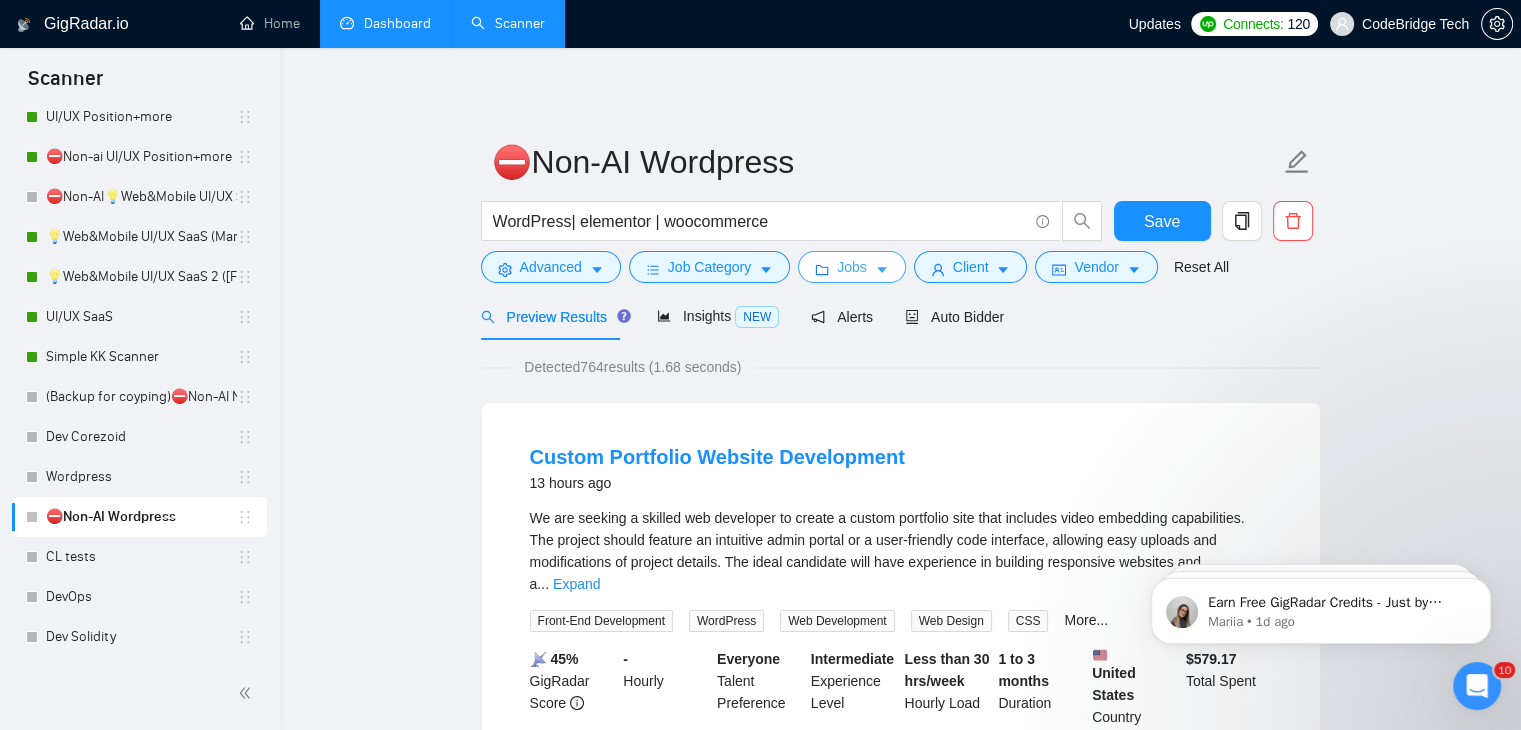 click on "Jobs" at bounding box center [852, 267] 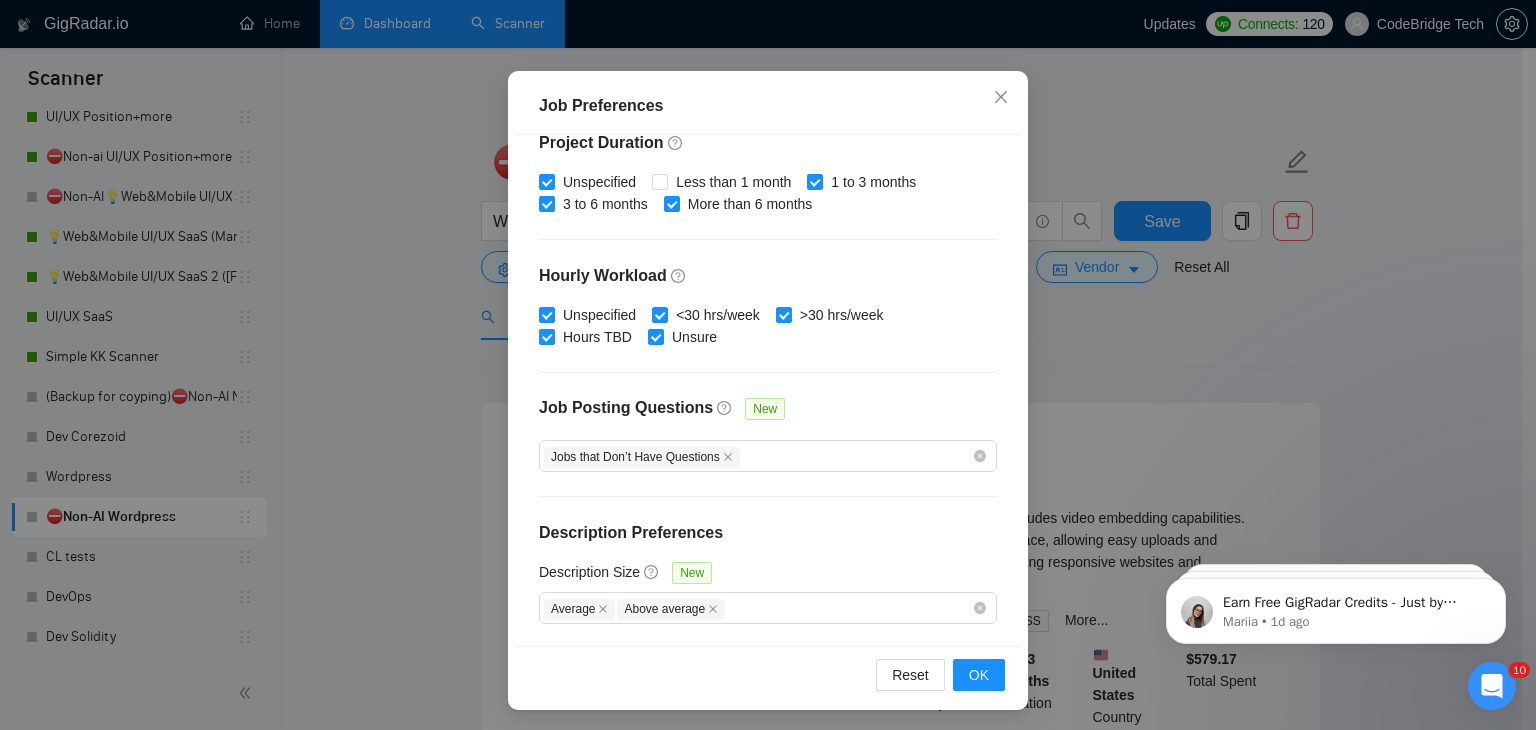 scroll, scrollTop: 137, scrollLeft: 0, axis: vertical 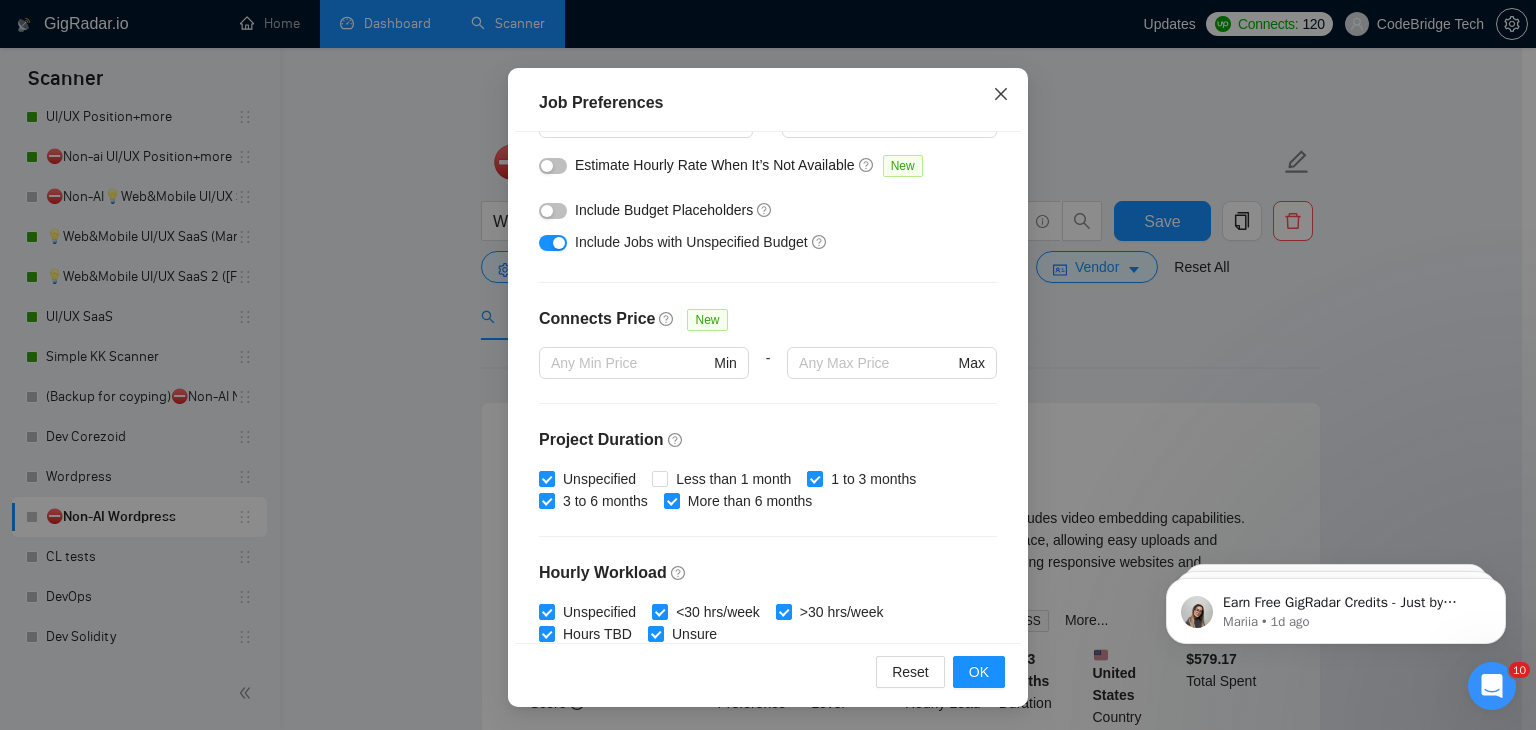 click 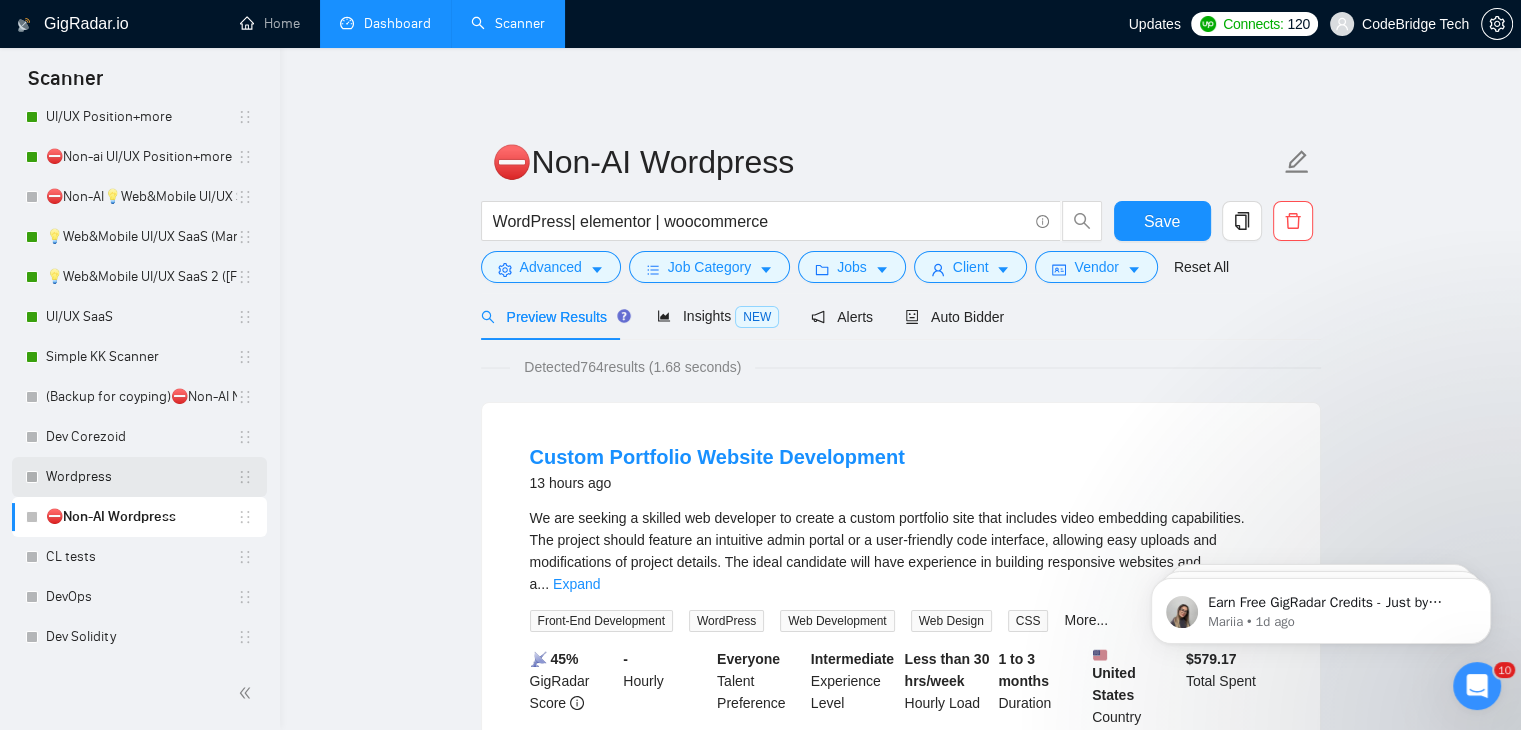 click on "Wordpress" at bounding box center [141, 477] 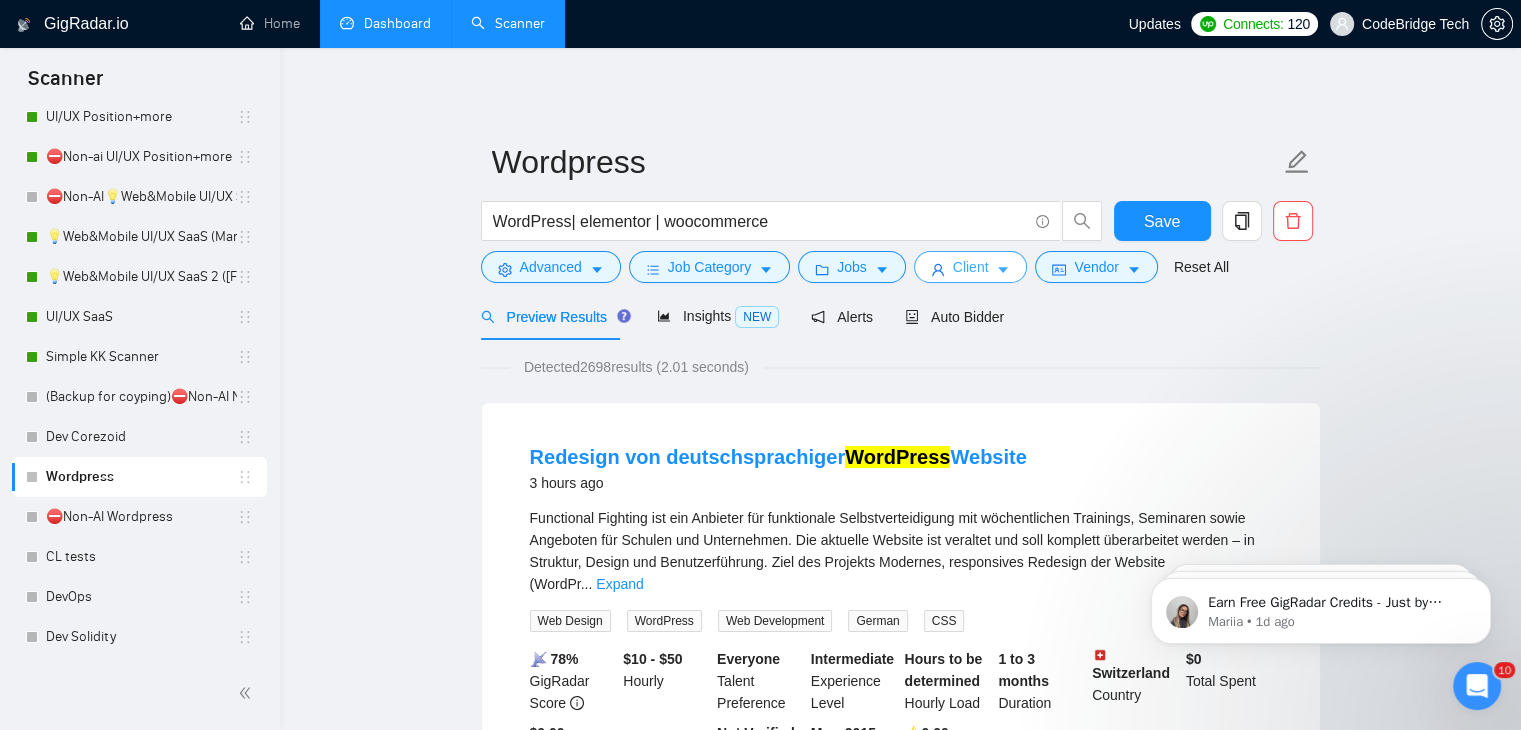click on "Client" at bounding box center (971, 267) 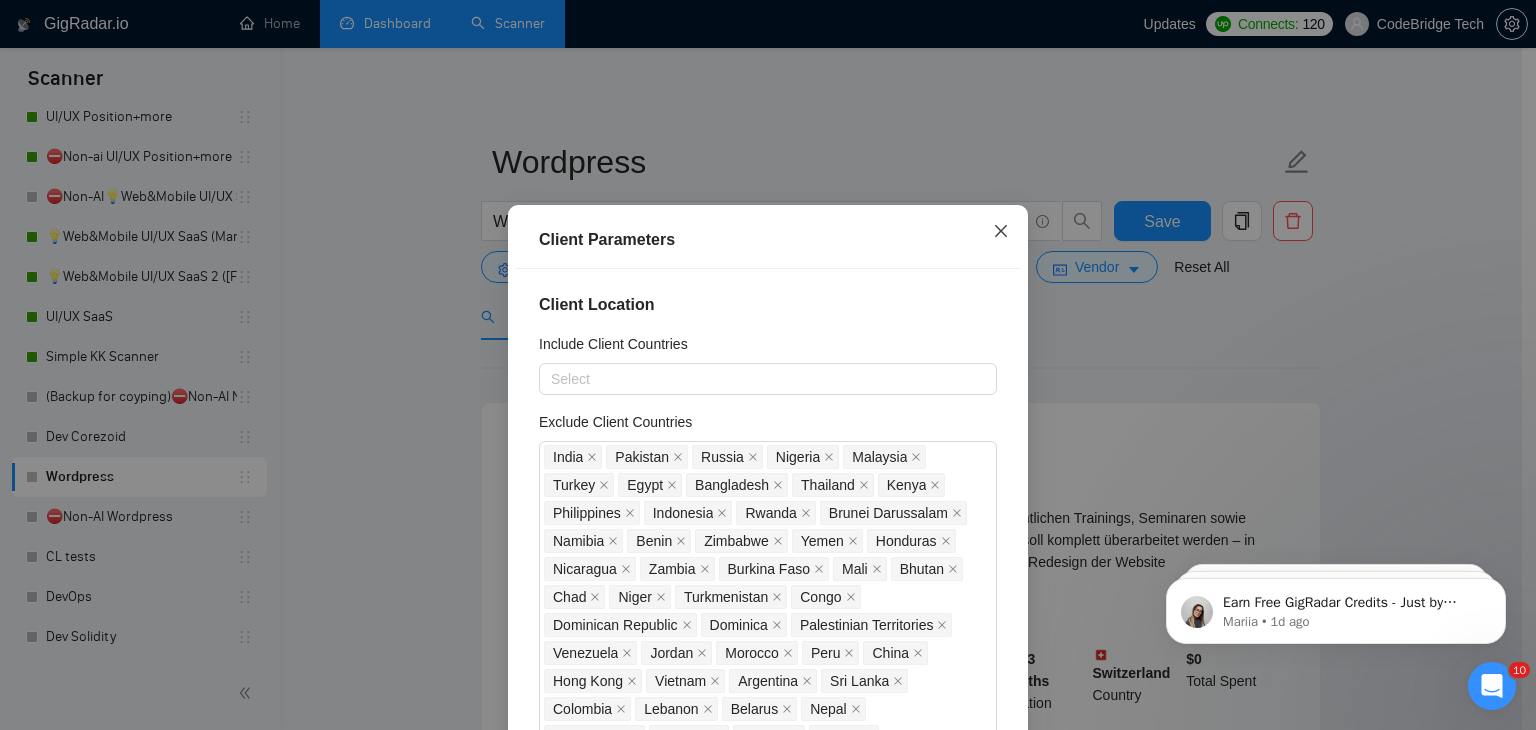 click at bounding box center (1001, 232) 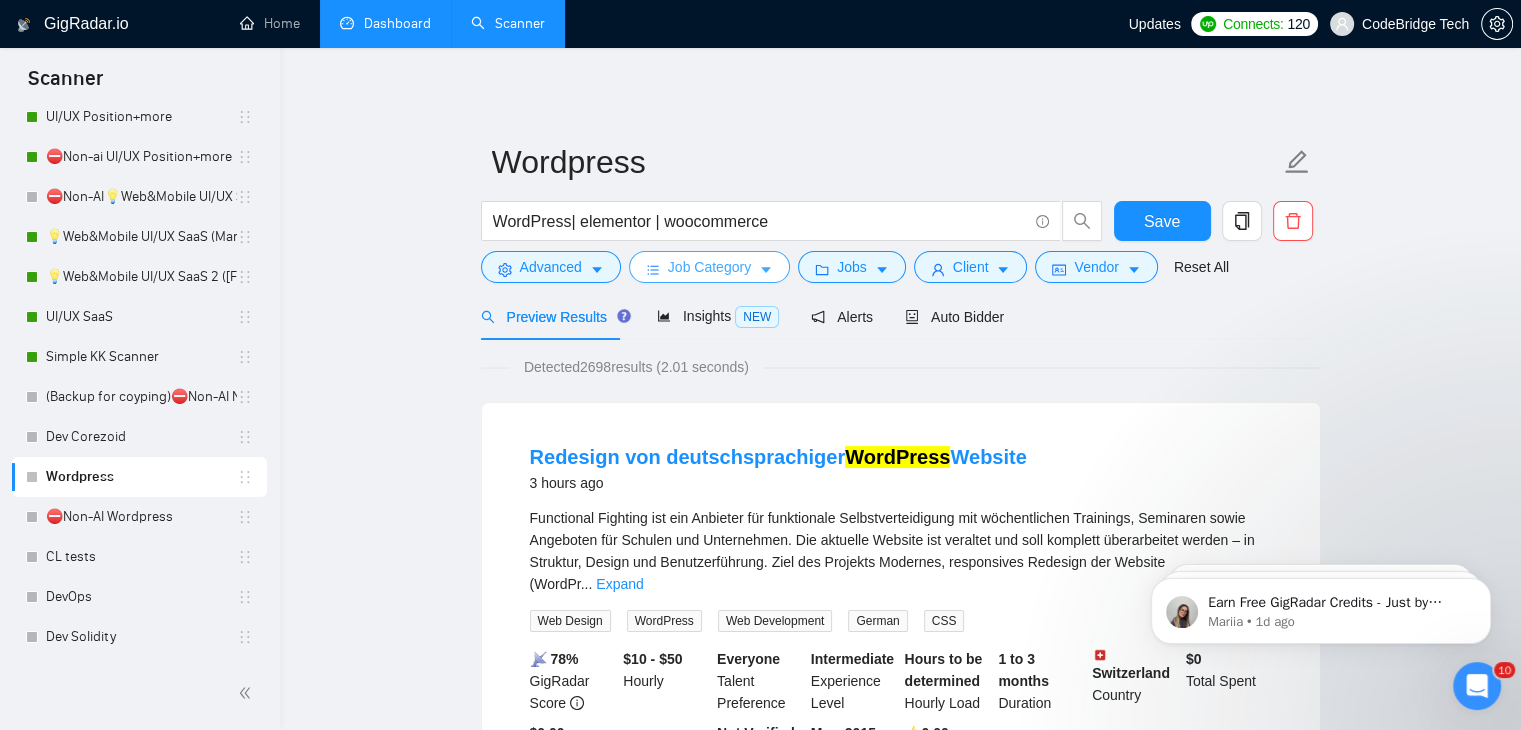 click on "Job Category" at bounding box center [709, 267] 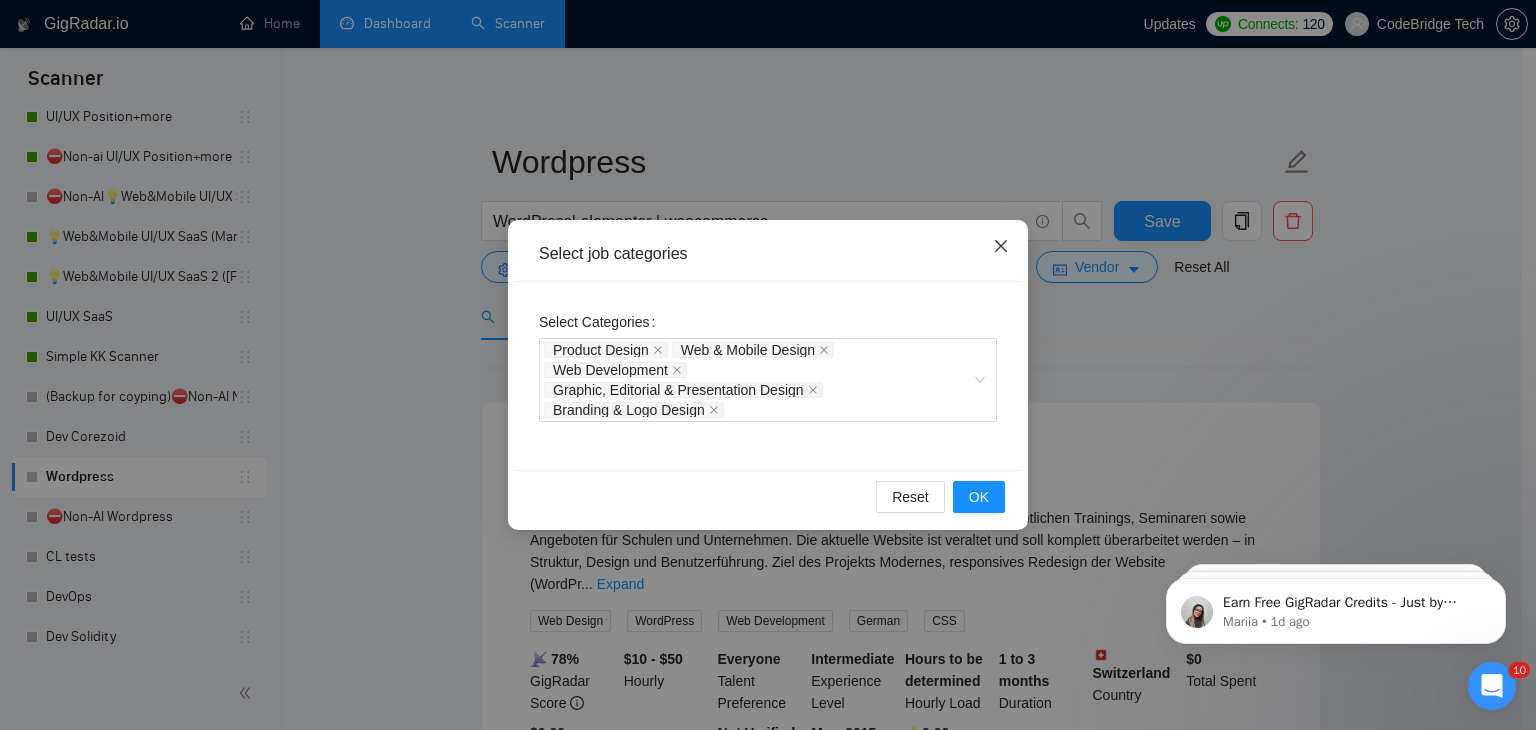 click at bounding box center (1001, 247) 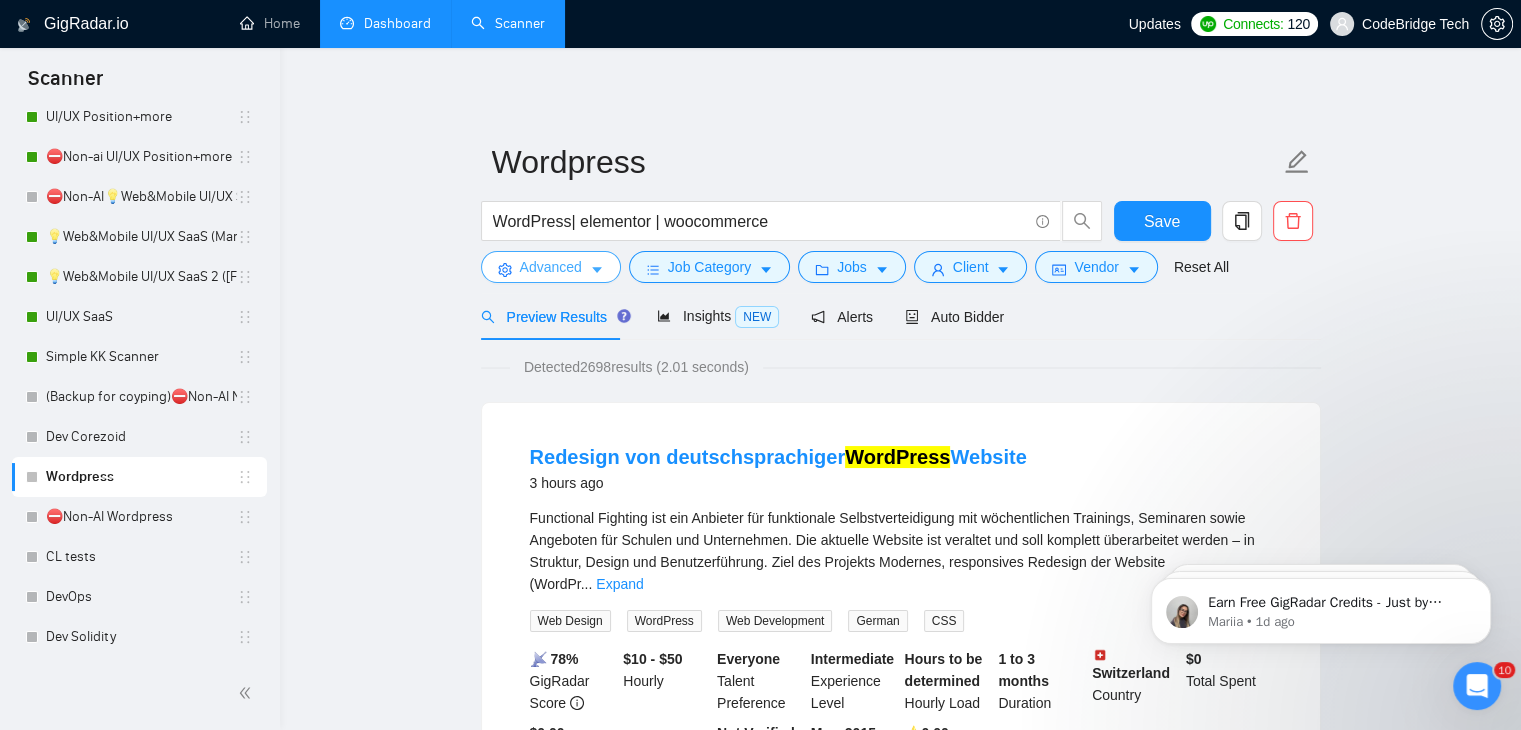 click on "Advanced" at bounding box center (551, 267) 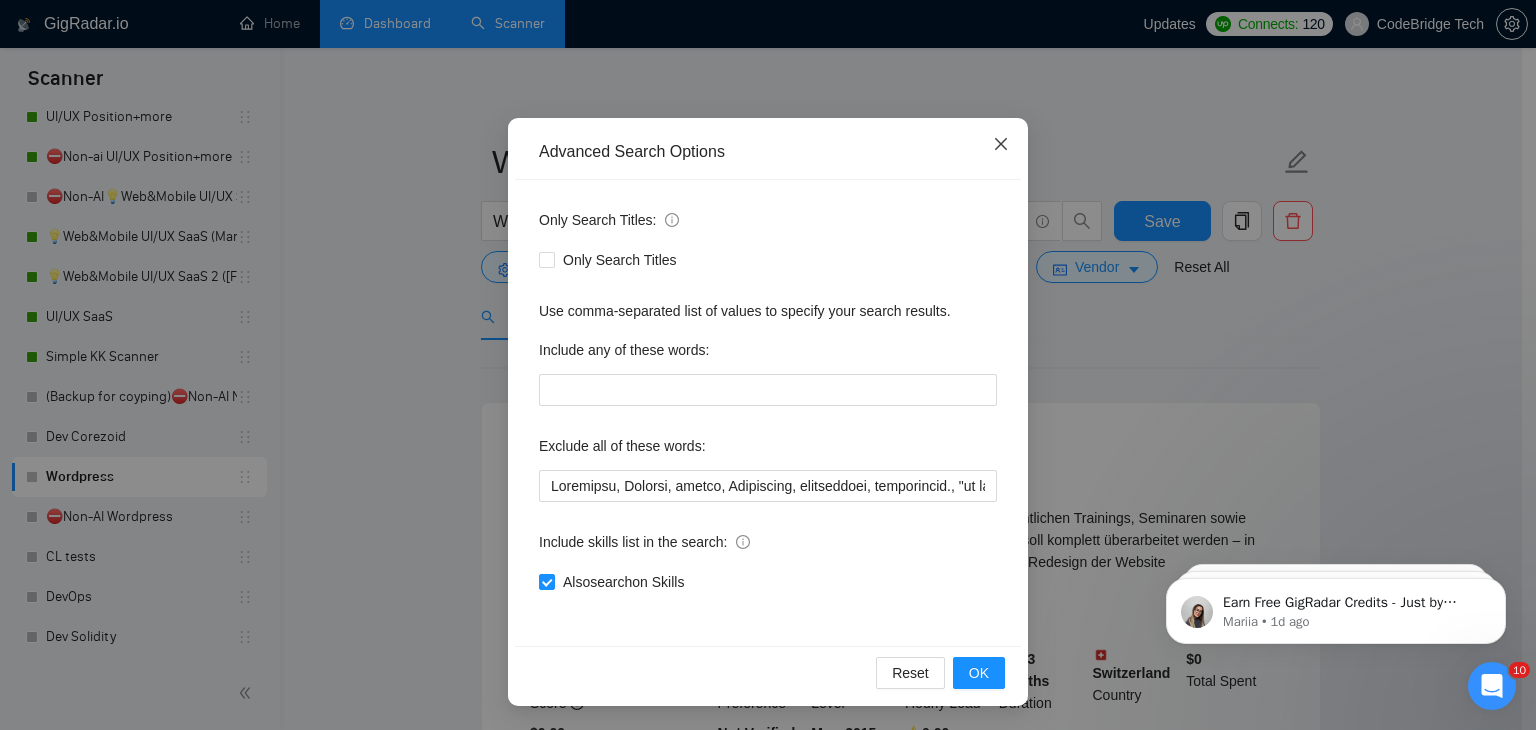 click at bounding box center [1001, 145] 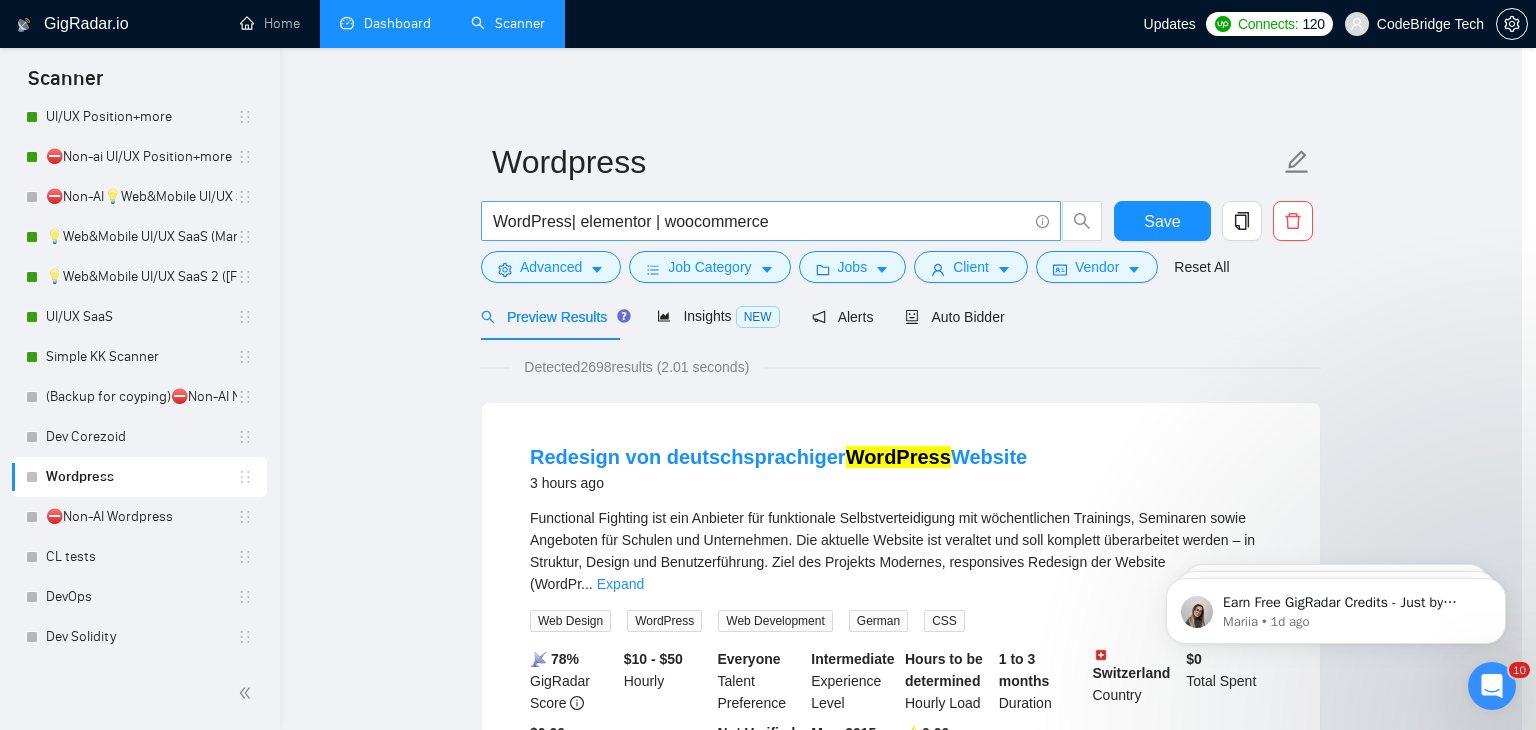 scroll, scrollTop: 2, scrollLeft: 0, axis: vertical 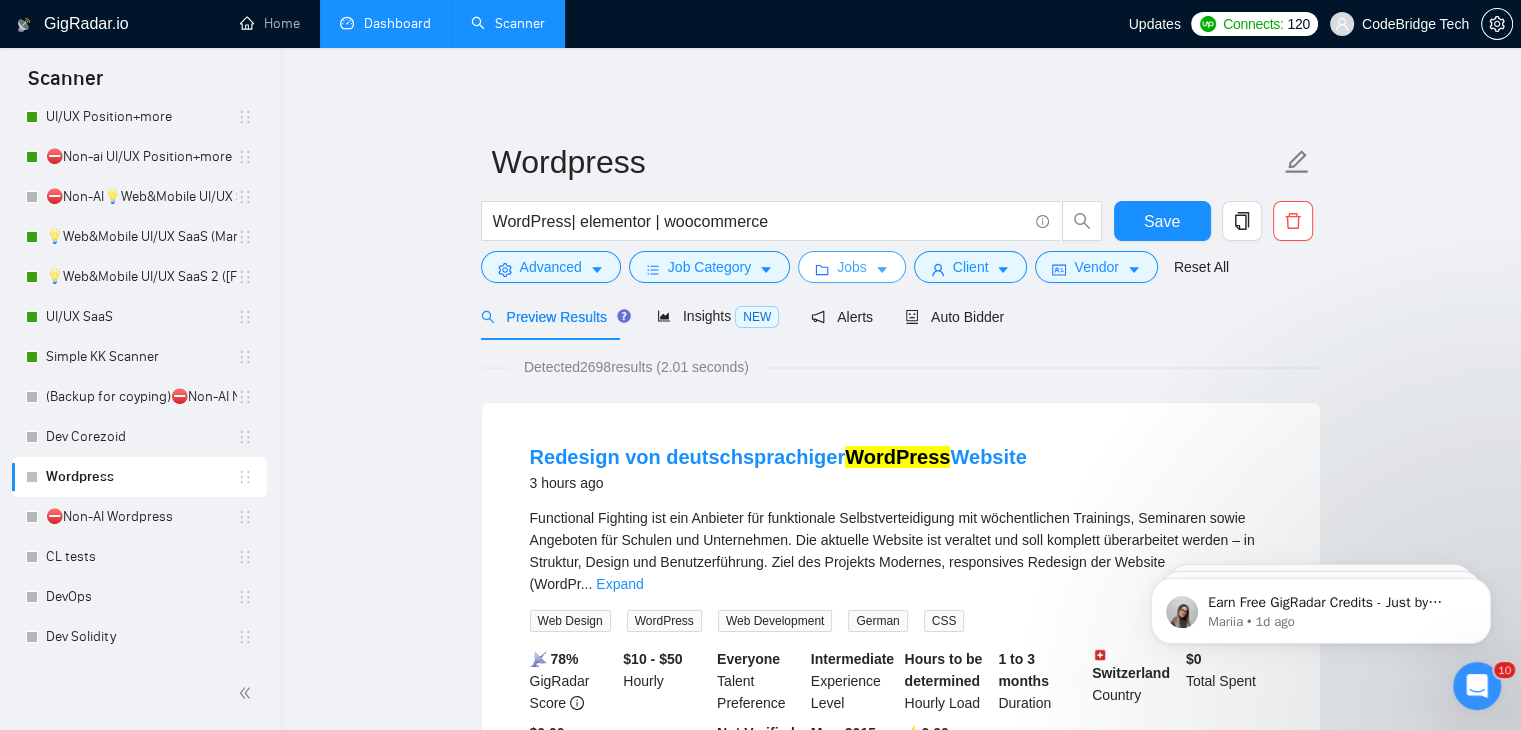 click on "Jobs" at bounding box center [852, 267] 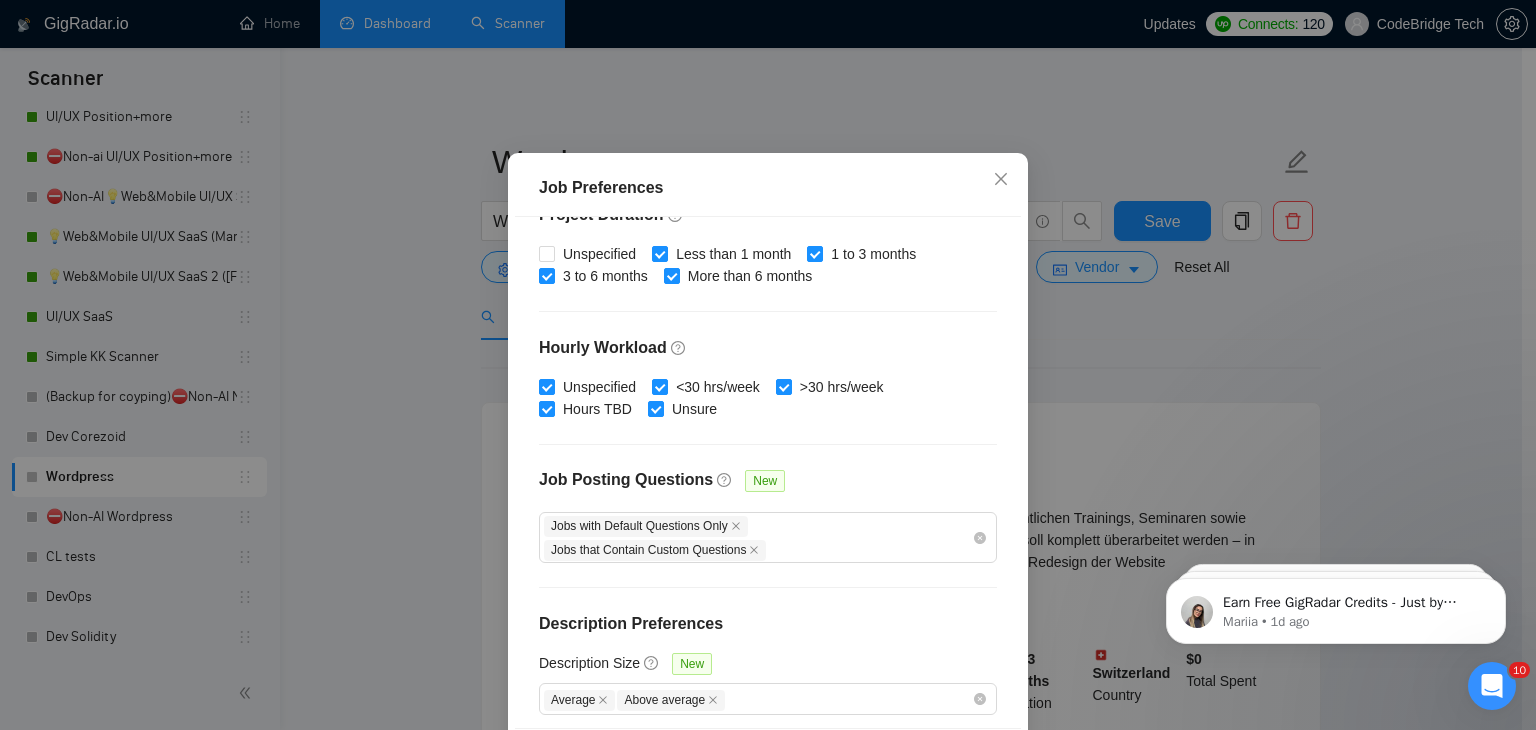 scroll, scrollTop: 636, scrollLeft: 0, axis: vertical 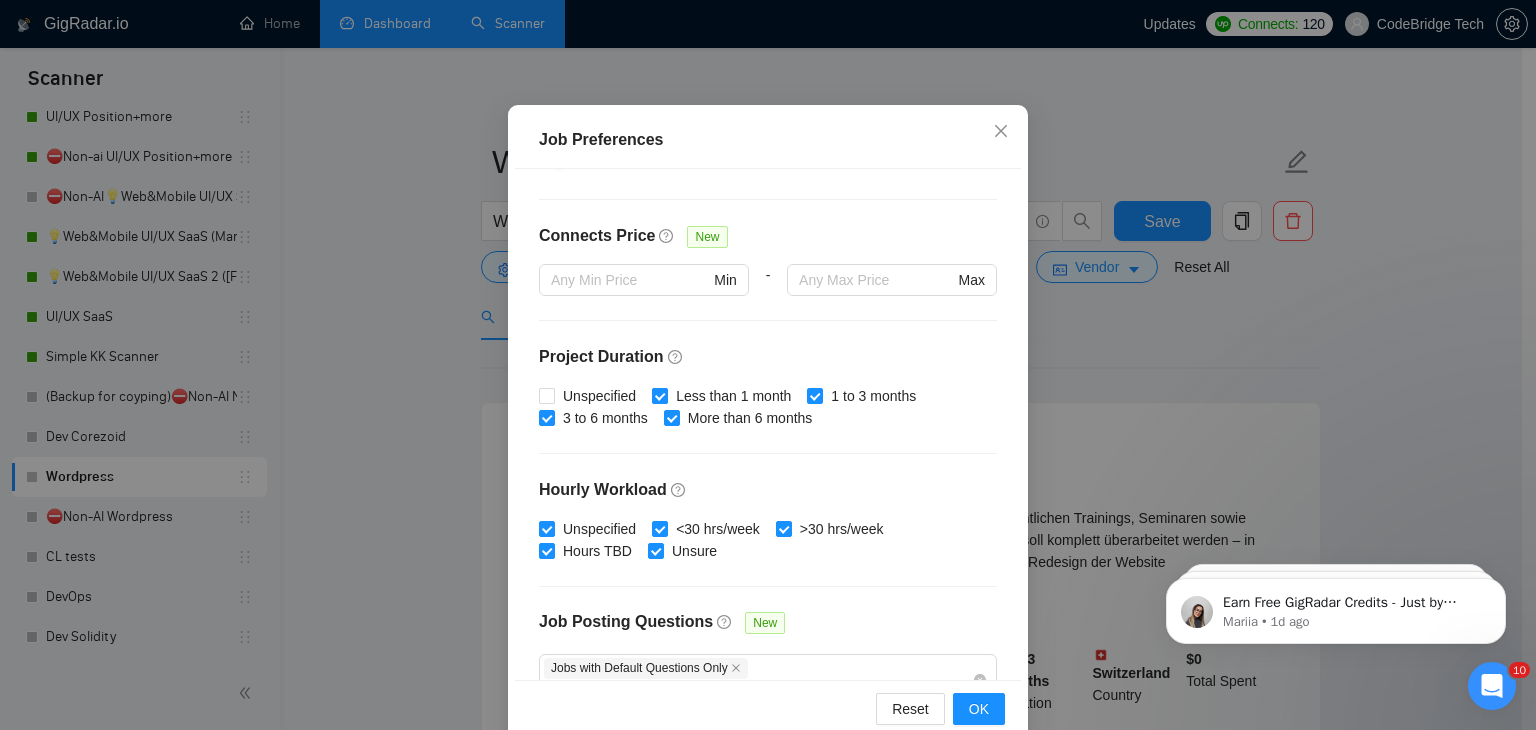 click on "Less than 1 month" at bounding box center (659, 395) 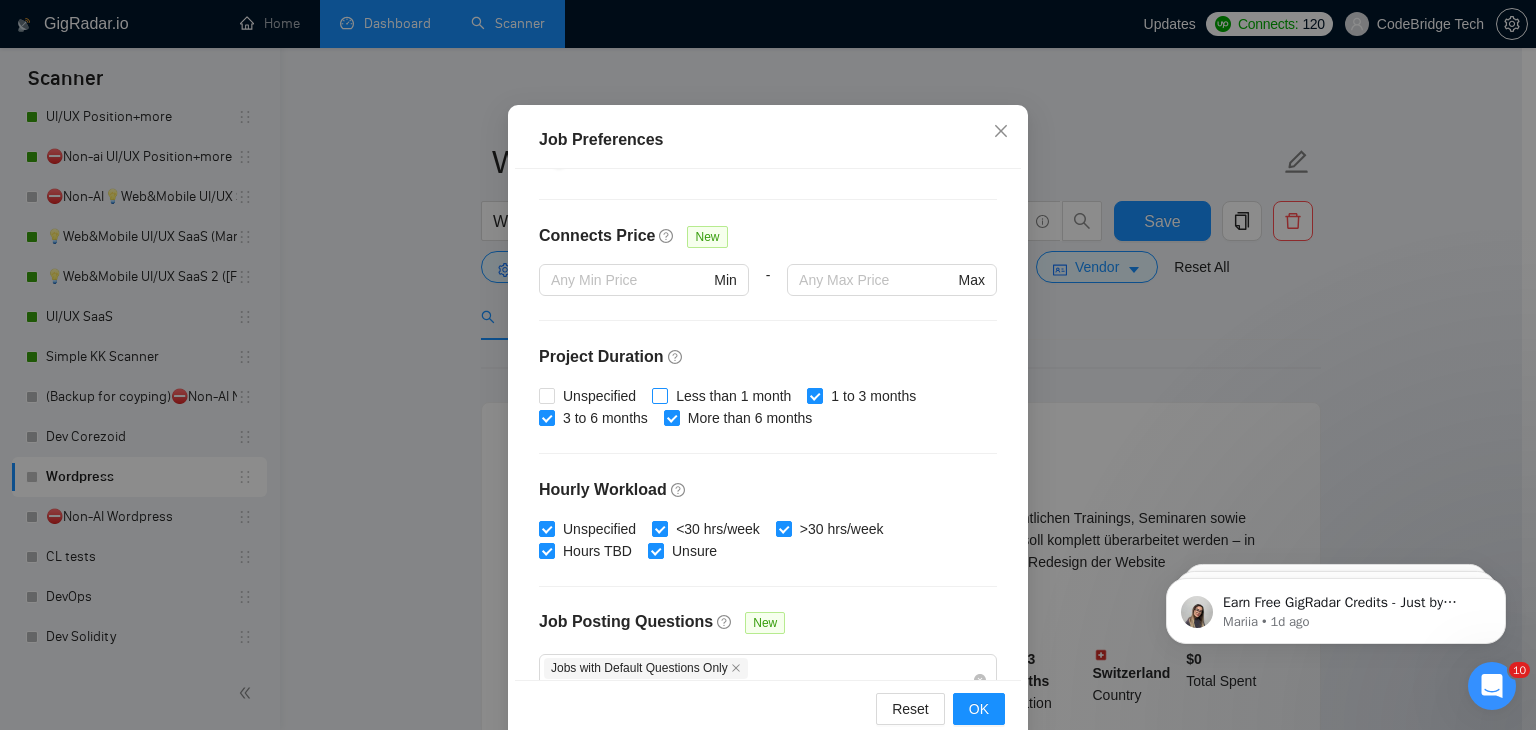 scroll, scrollTop: 636, scrollLeft: 0, axis: vertical 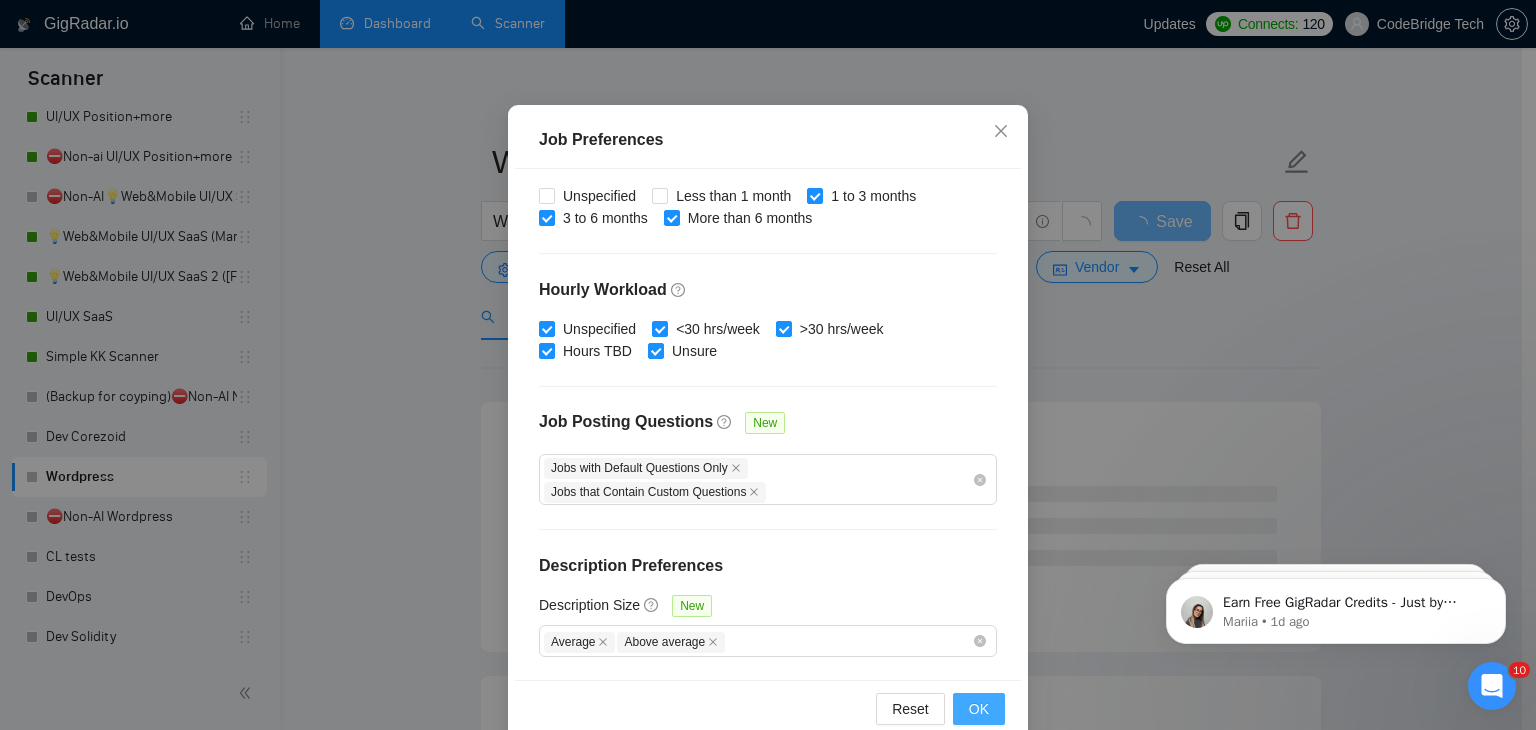 click on "OK" at bounding box center [979, 709] 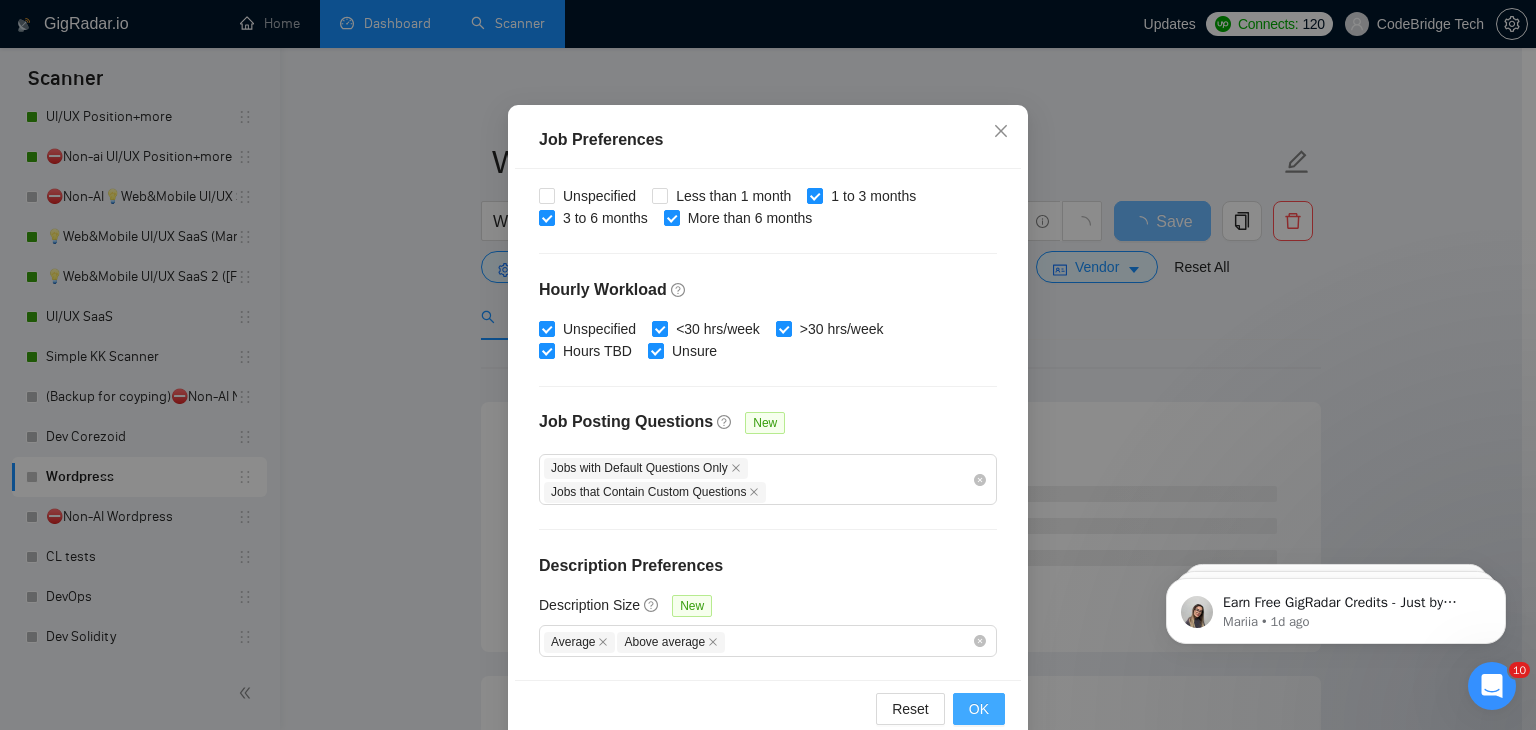 scroll, scrollTop: 52, scrollLeft: 0, axis: vertical 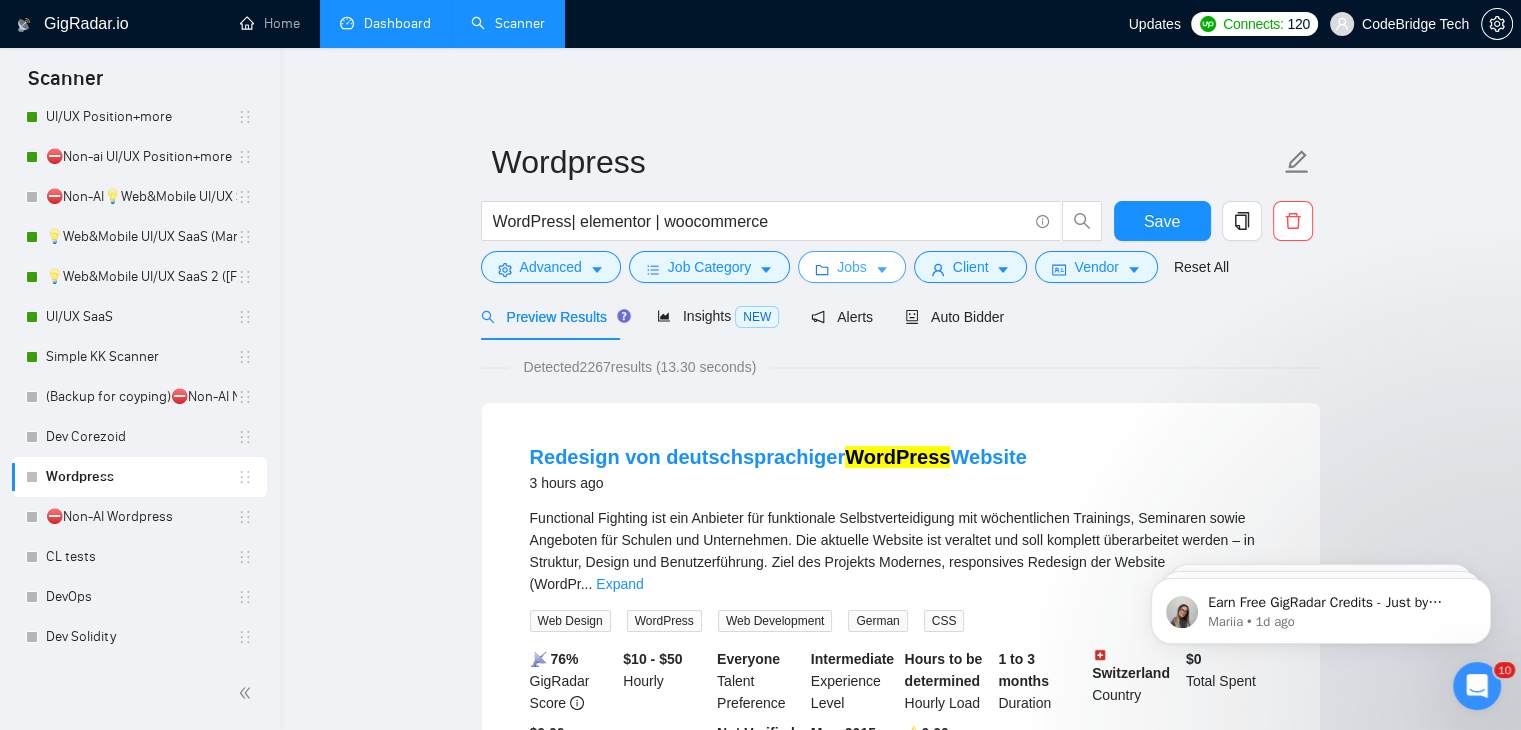 click 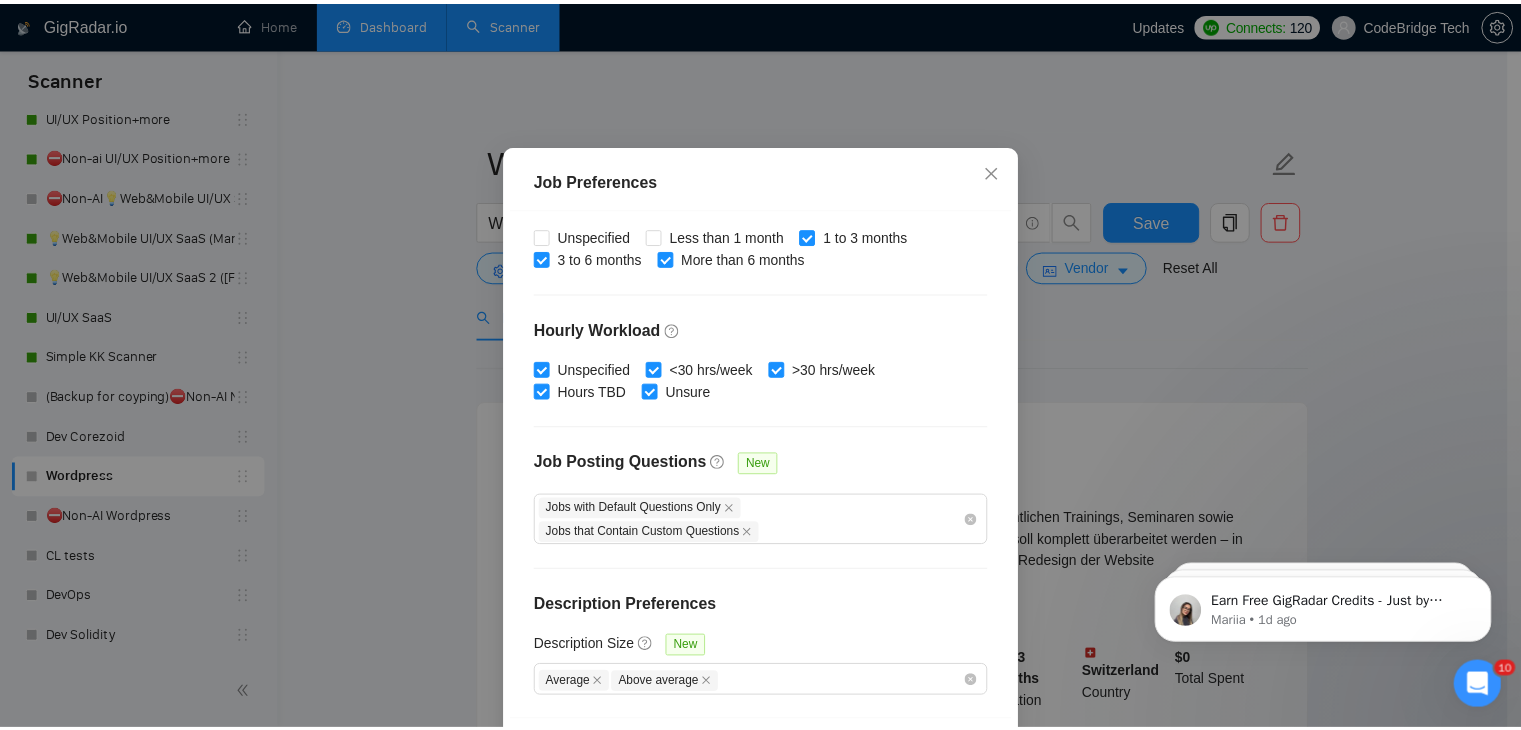 scroll, scrollTop: 0, scrollLeft: 0, axis: both 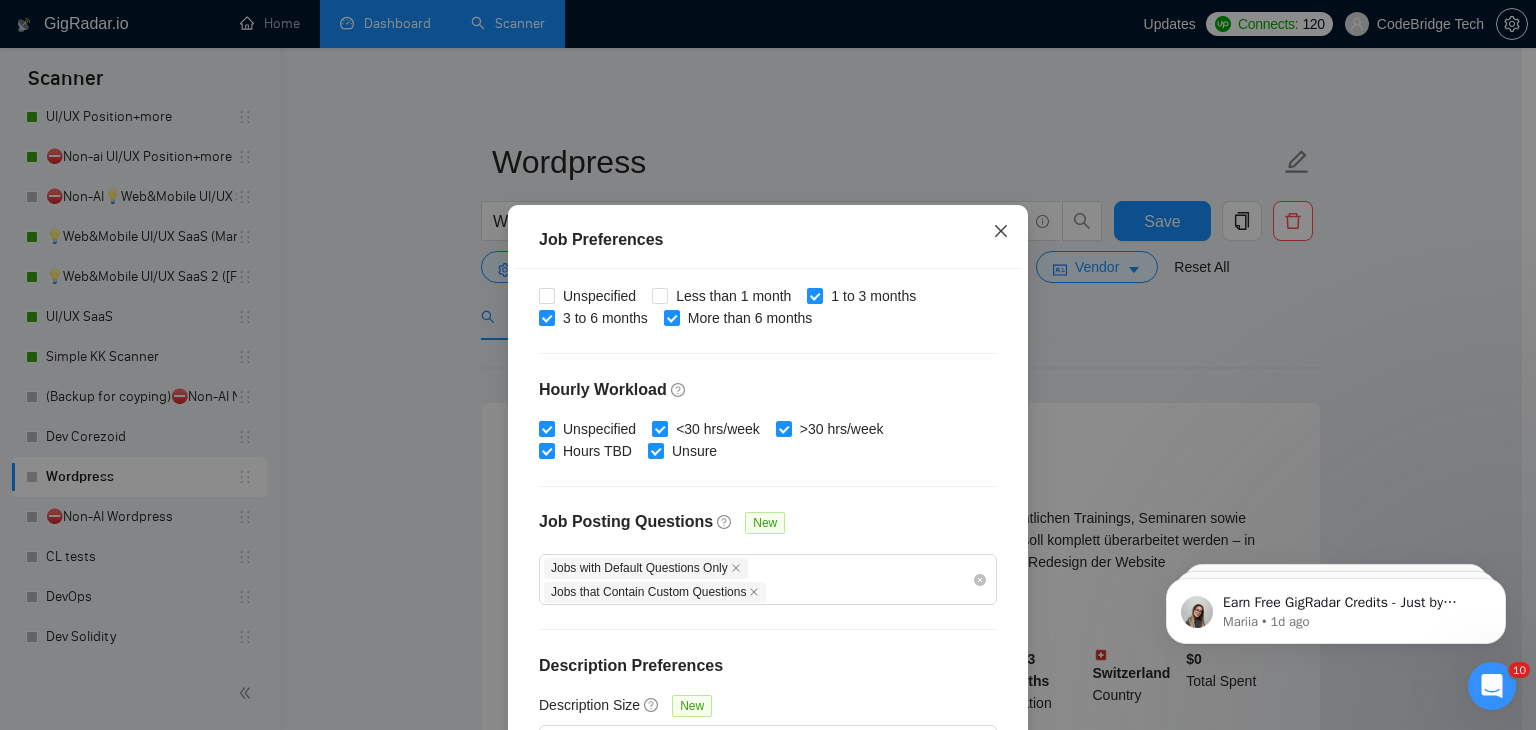 click at bounding box center (1001, 232) 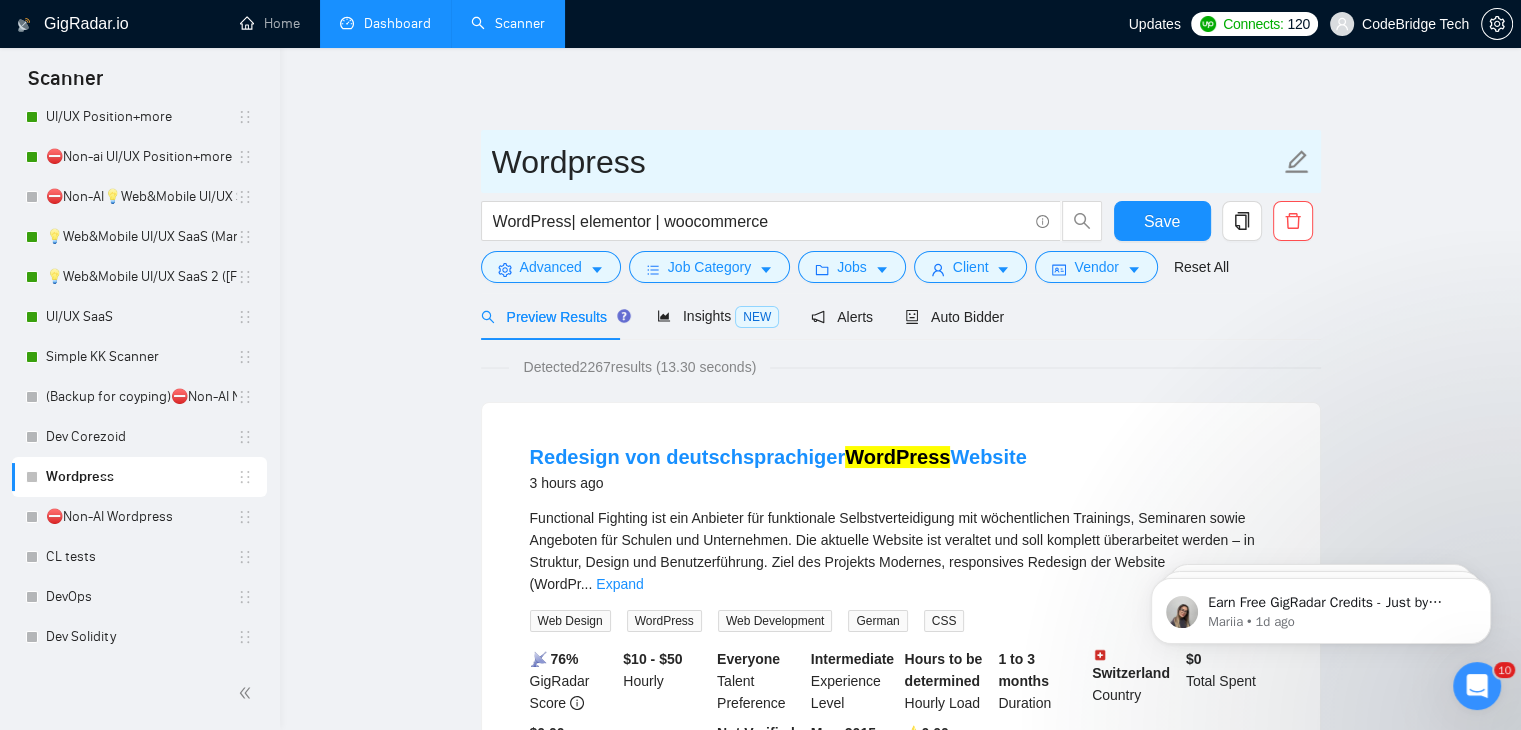 click on "⛔Non-AI Wordpress" at bounding box center [141, 517] 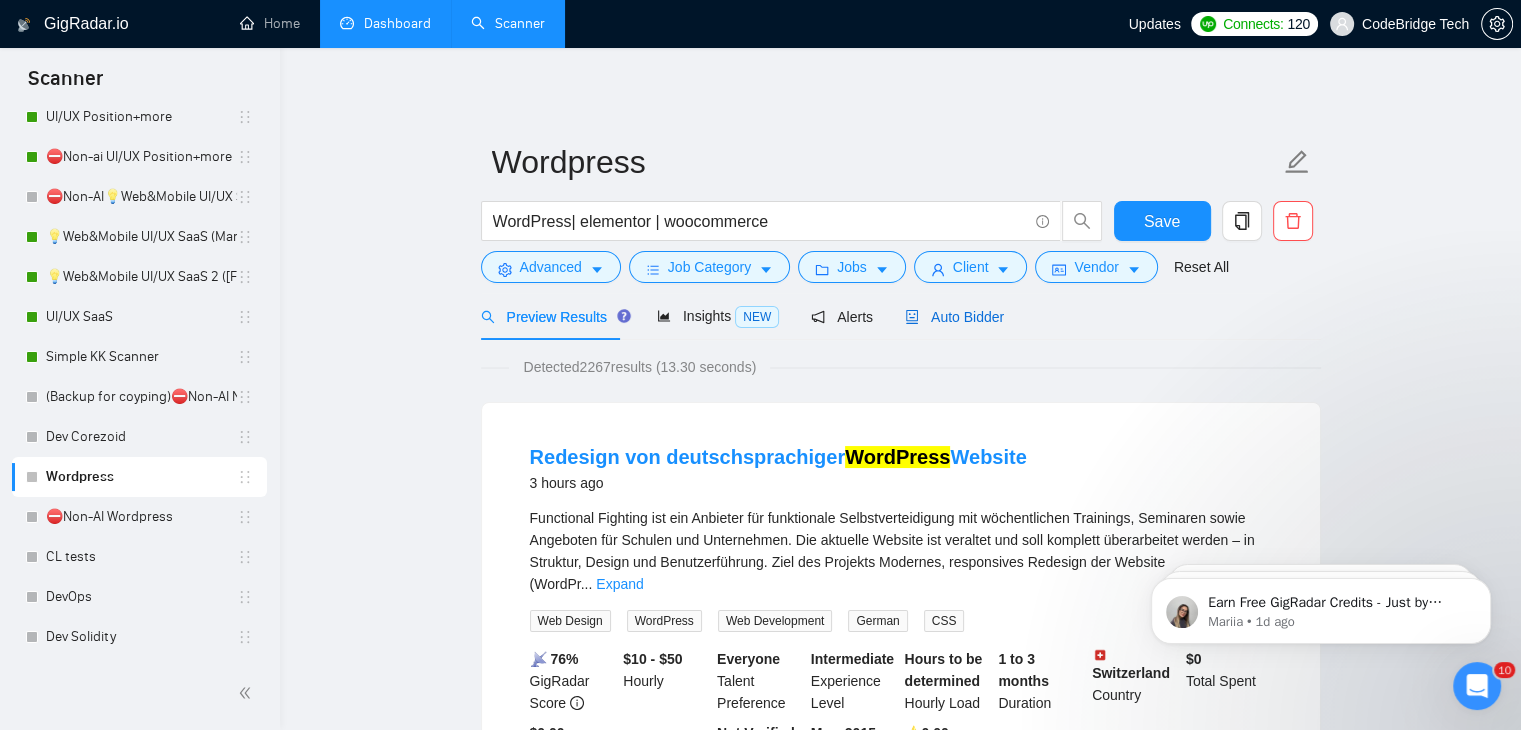 drag, startPoint x: 932, startPoint y: 309, endPoint x: 921, endPoint y: 328, distance: 21.954498 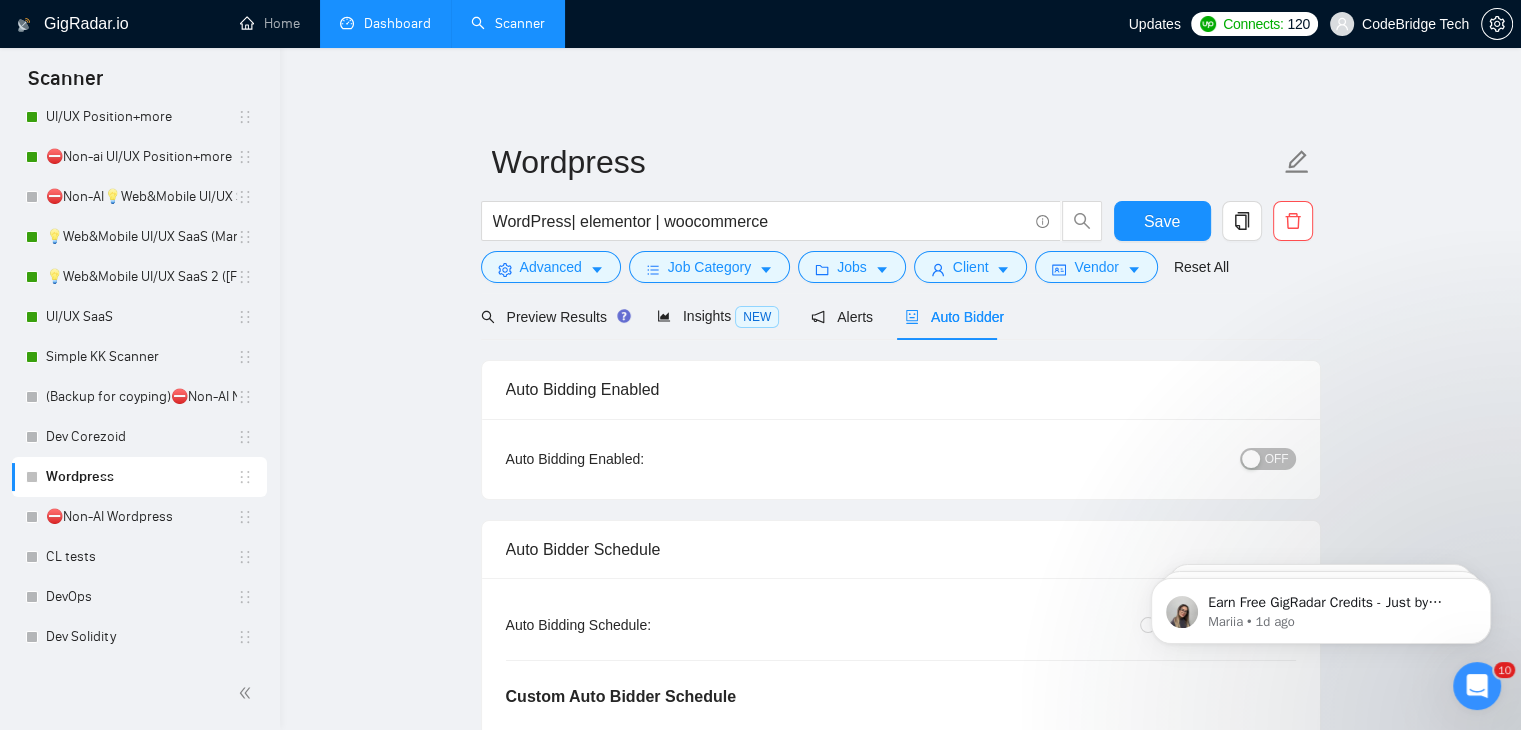 type 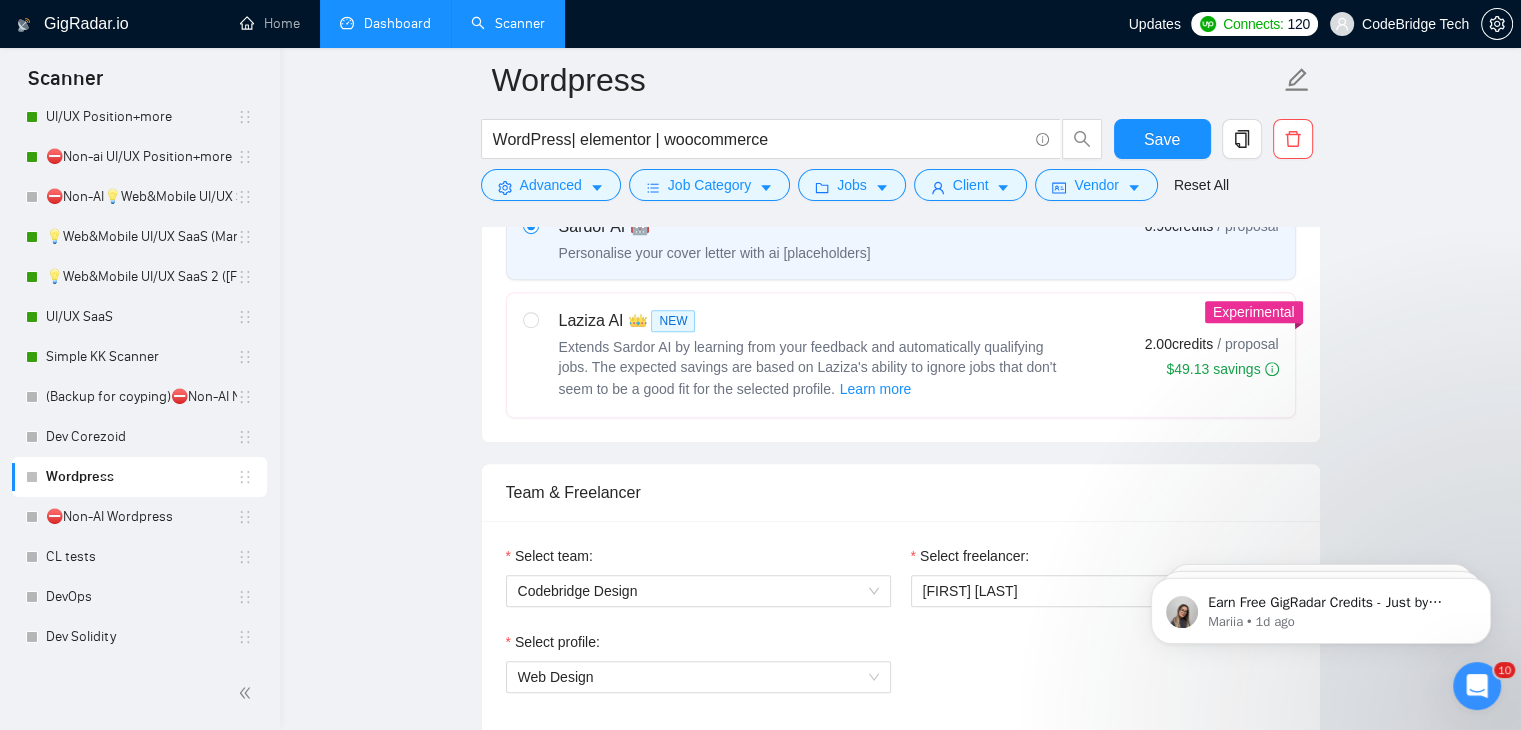 scroll, scrollTop: 1200, scrollLeft: 0, axis: vertical 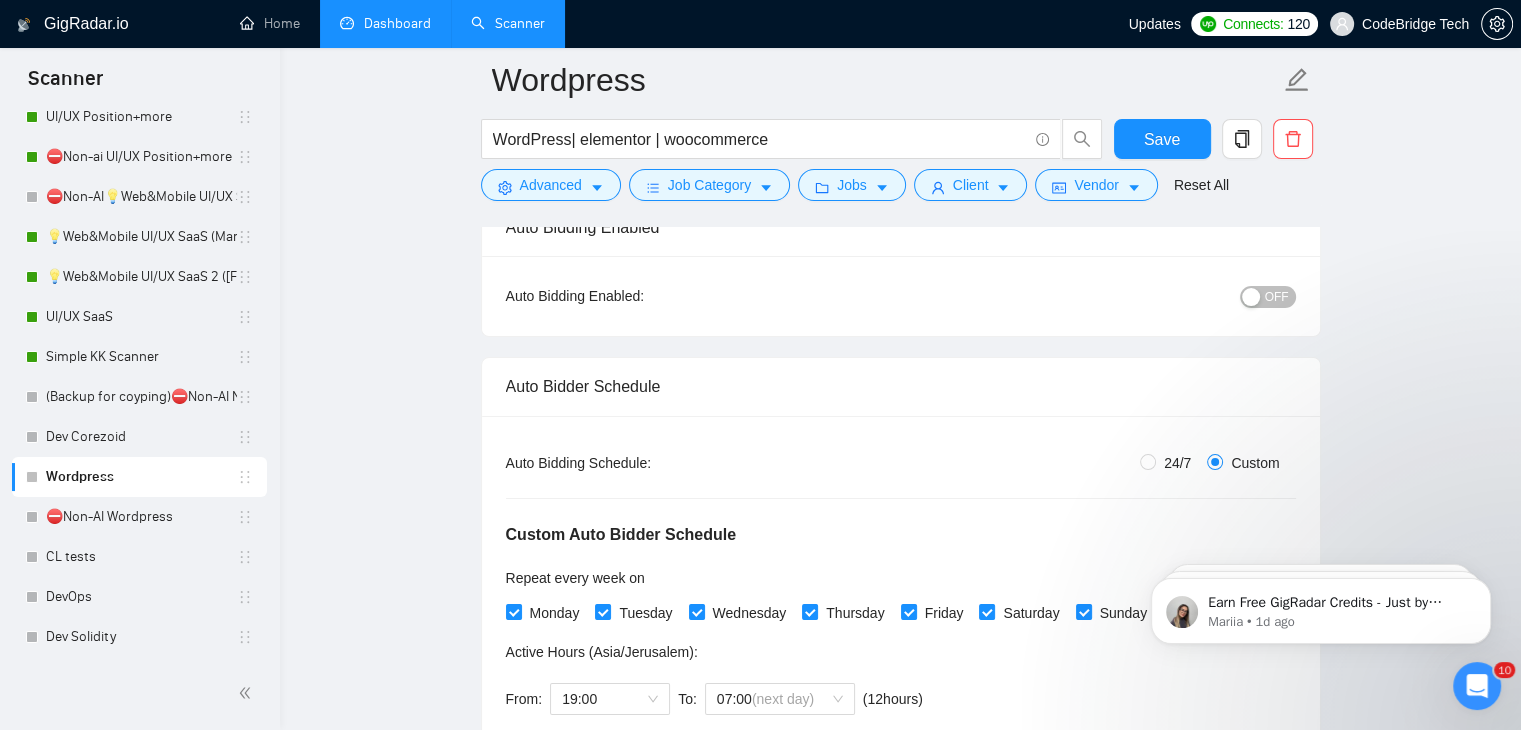 click on "OFF" at bounding box center (1277, 297) 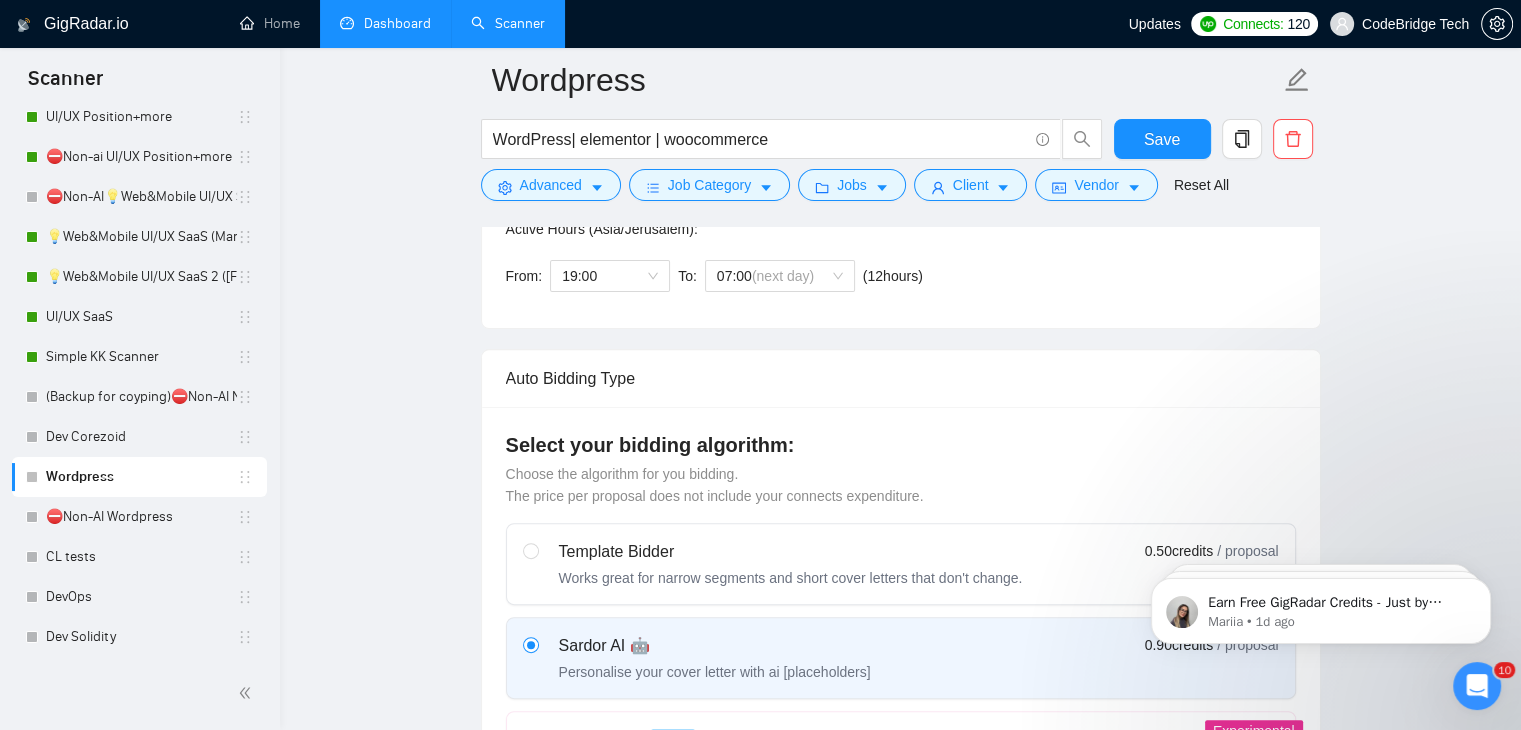 scroll, scrollTop: 600, scrollLeft: 0, axis: vertical 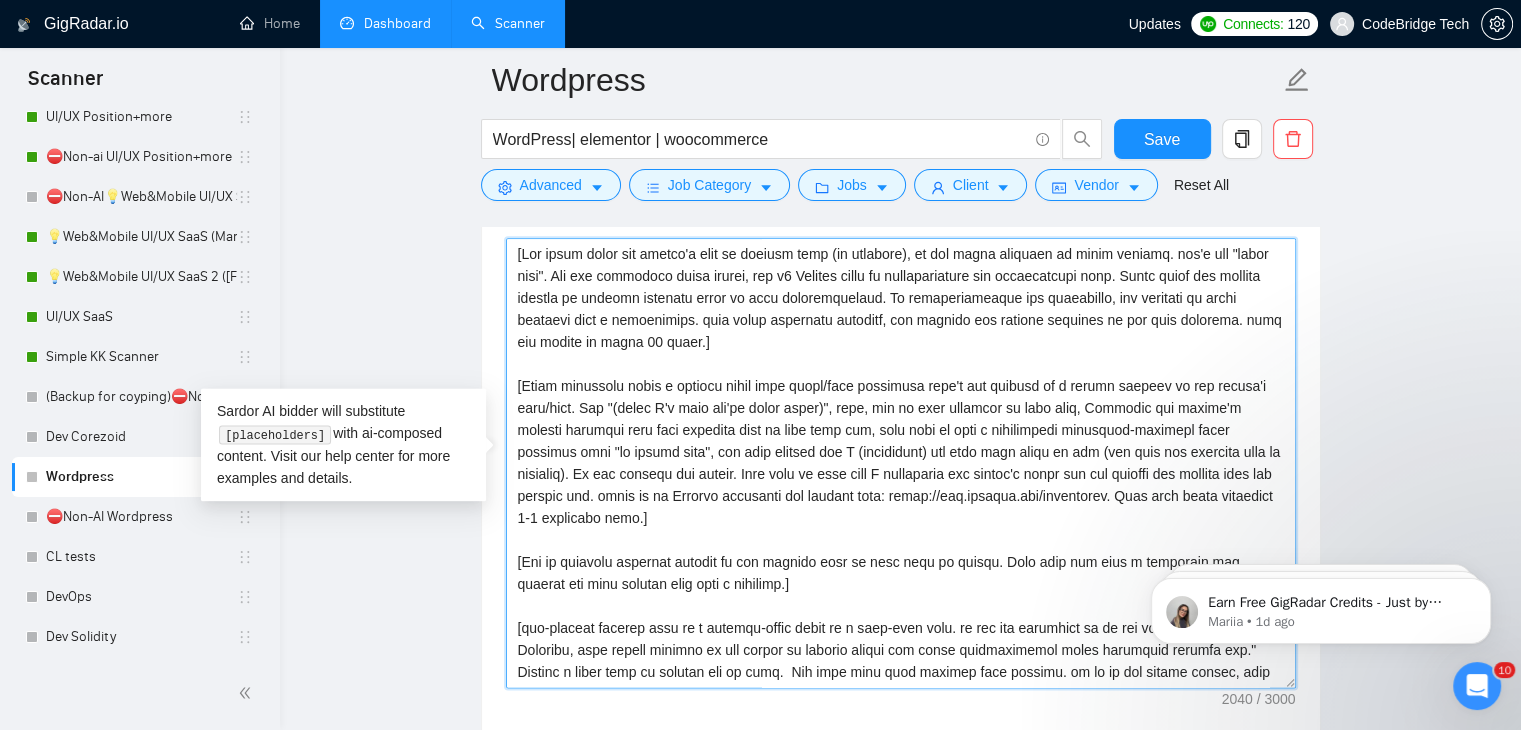 drag, startPoint x: 512, startPoint y: 249, endPoint x: 640, endPoint y: 433, distance: 224.1428 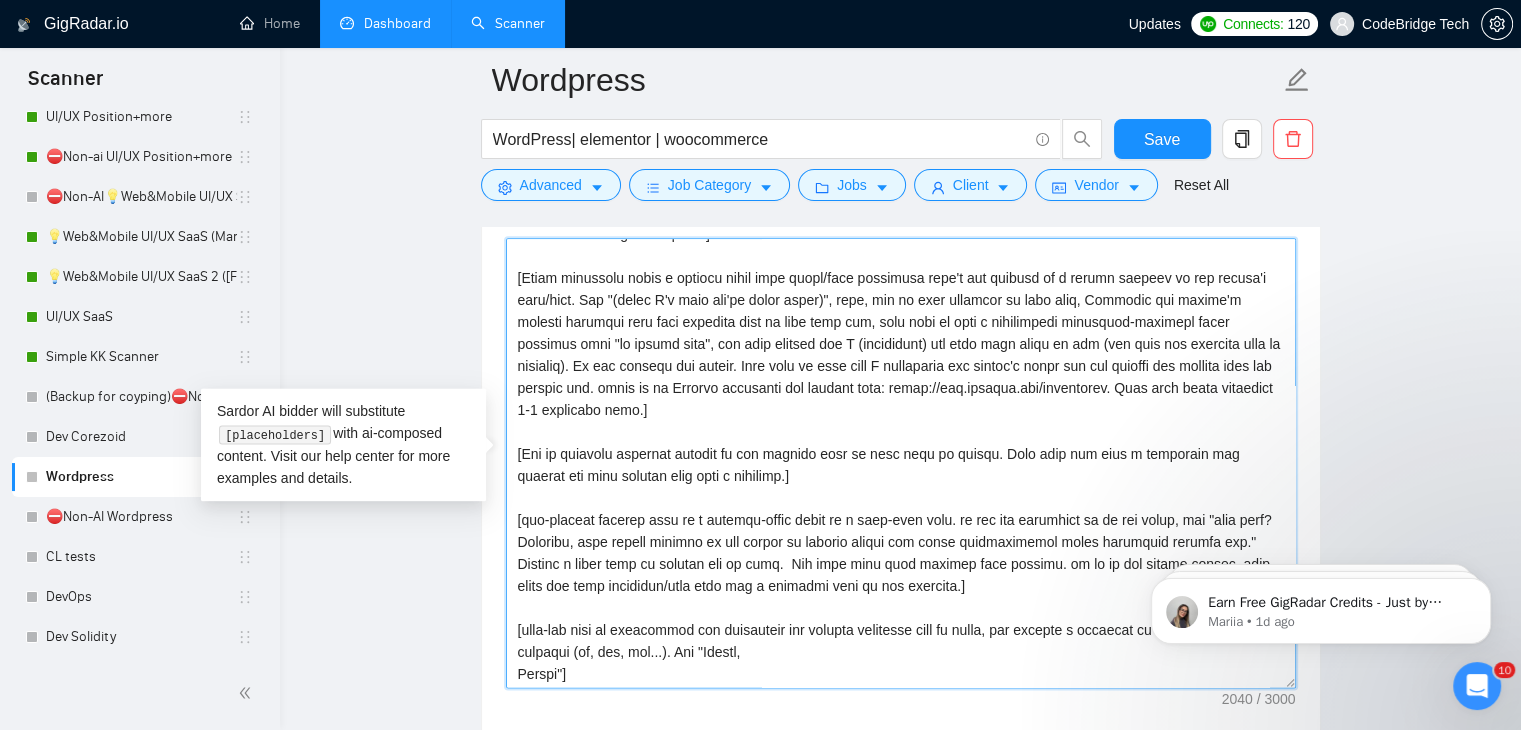 scroll, scrollTop: 109, scrollLeft: 0, axis: vertical 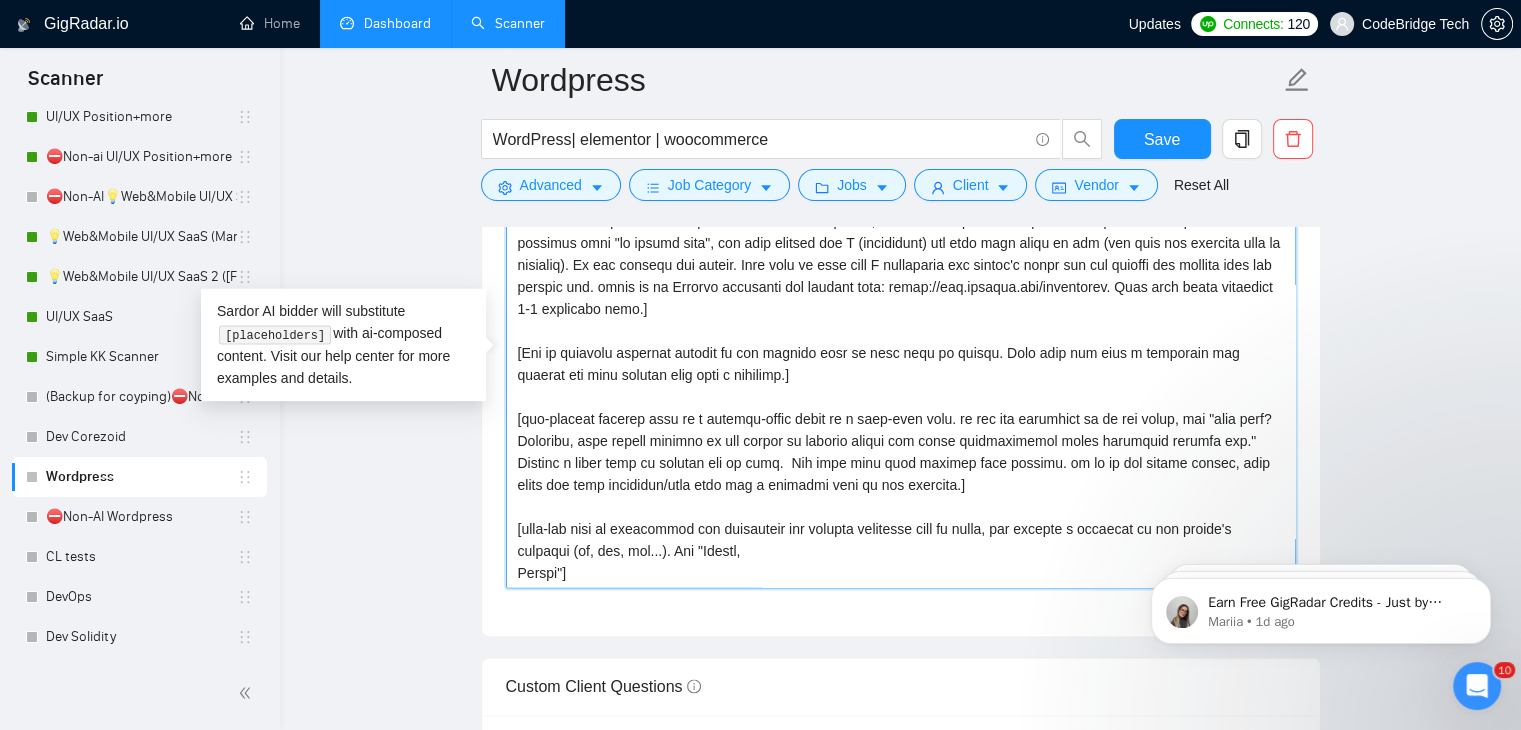 drag, startPoint x: 915, startPoint y: 481, endPoint x: 392, endPoint y: 406, distance: 528.3503 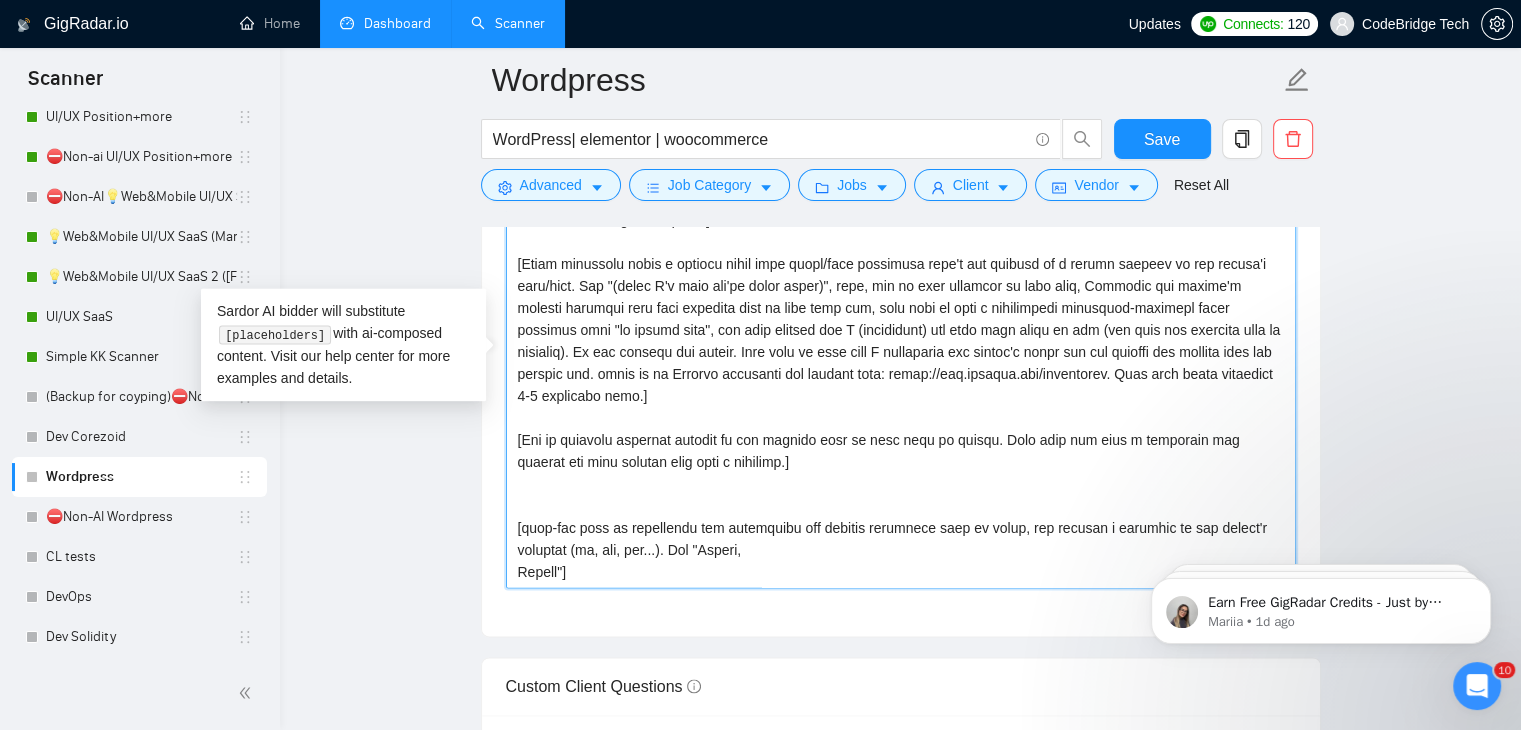 scroll, scrollTop: 0, scrollLeft: 0, axis: both 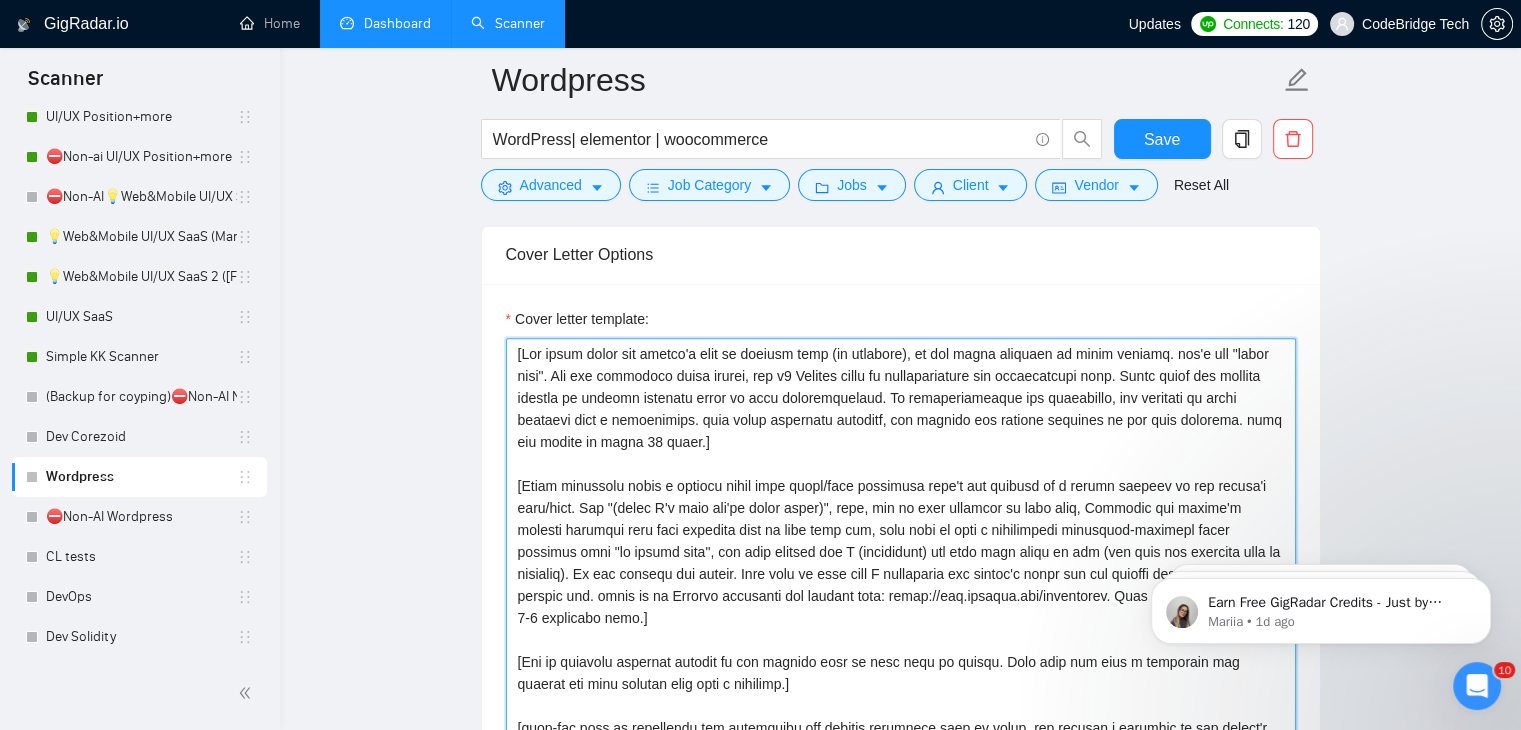 click on "Cover letter template:" at bounding box center [901, 563] 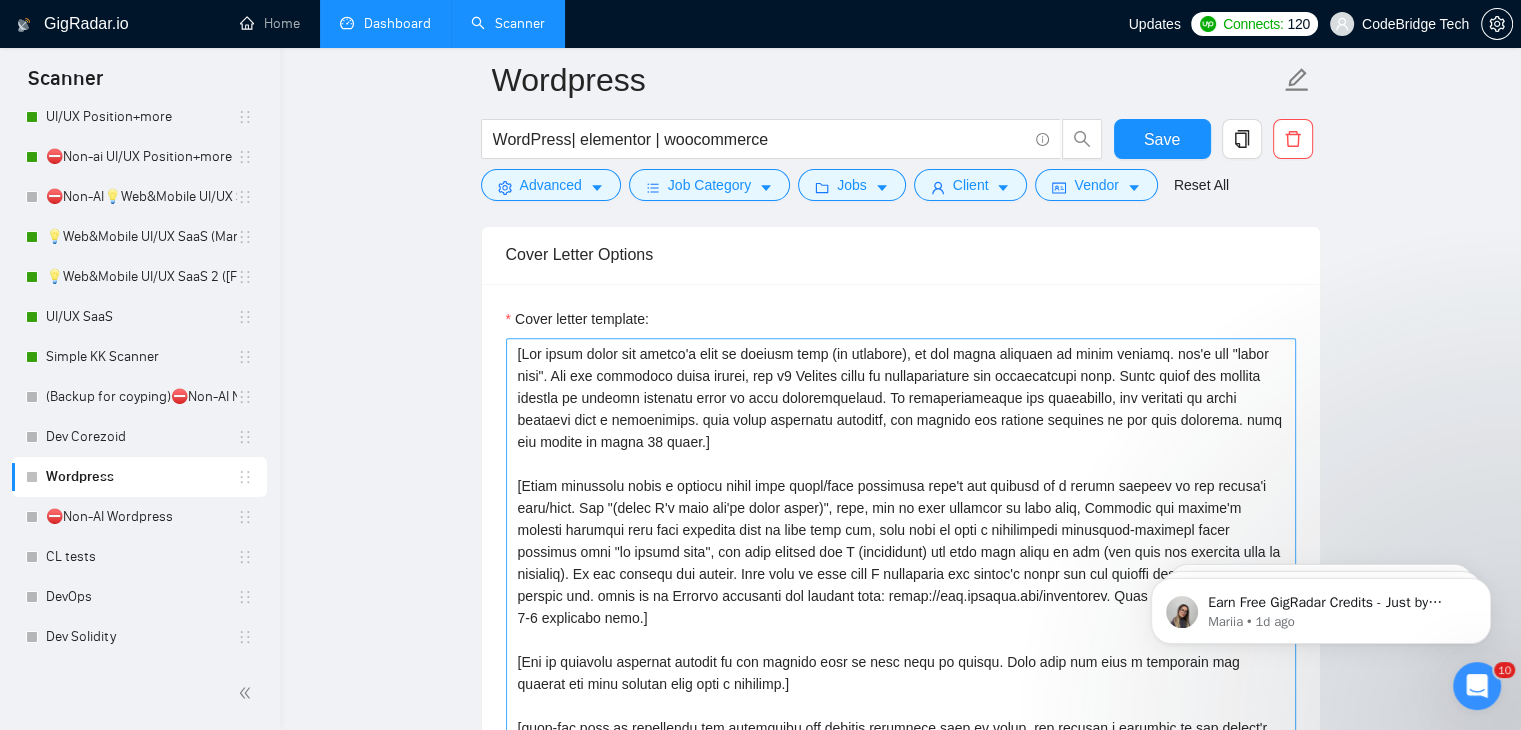 drag, startPoint x: 503, startPoint y: 488, endPoint x: 603, endPoint y: 545, distance: 115.1043 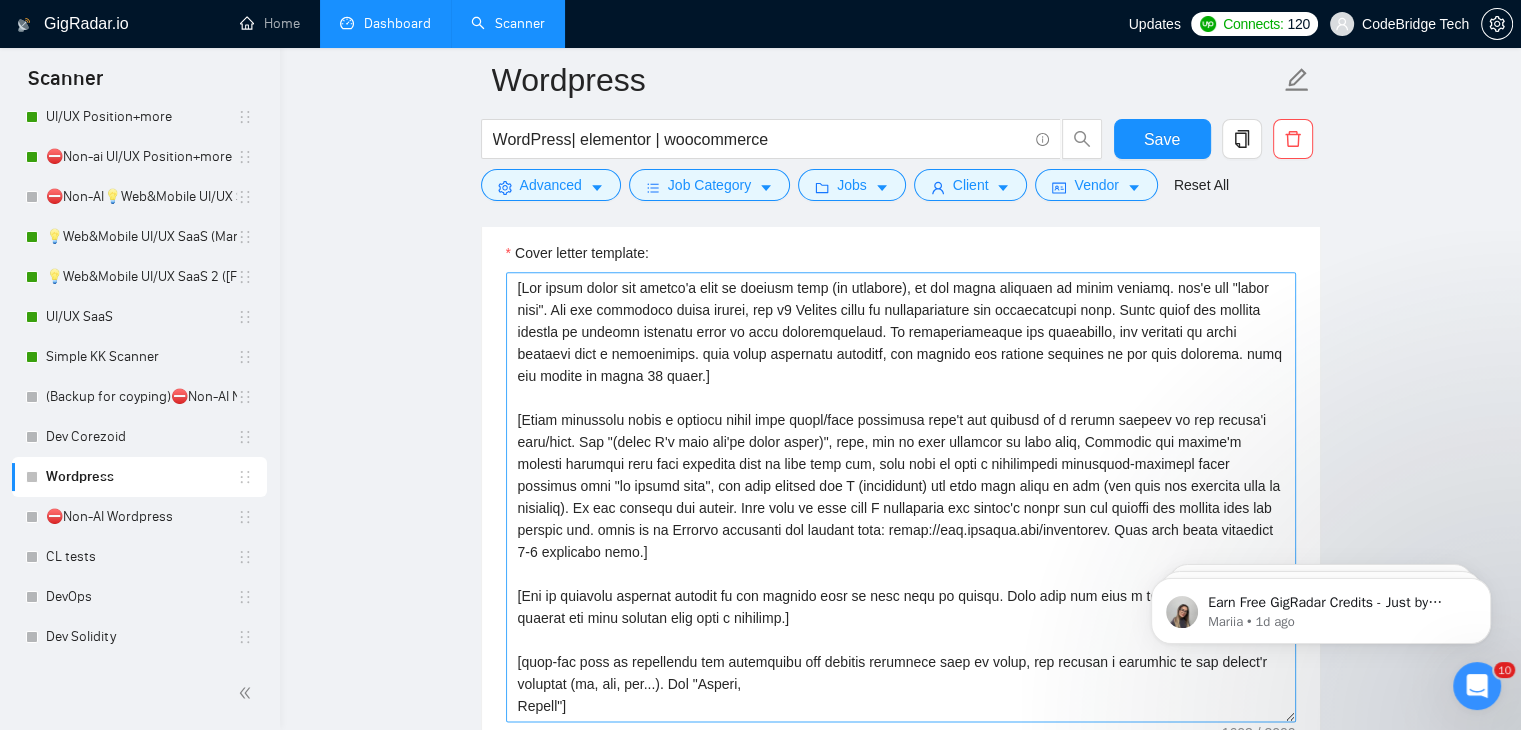 scroll, scrollTop: 2500, scrollLeft: 0, axis: vertical 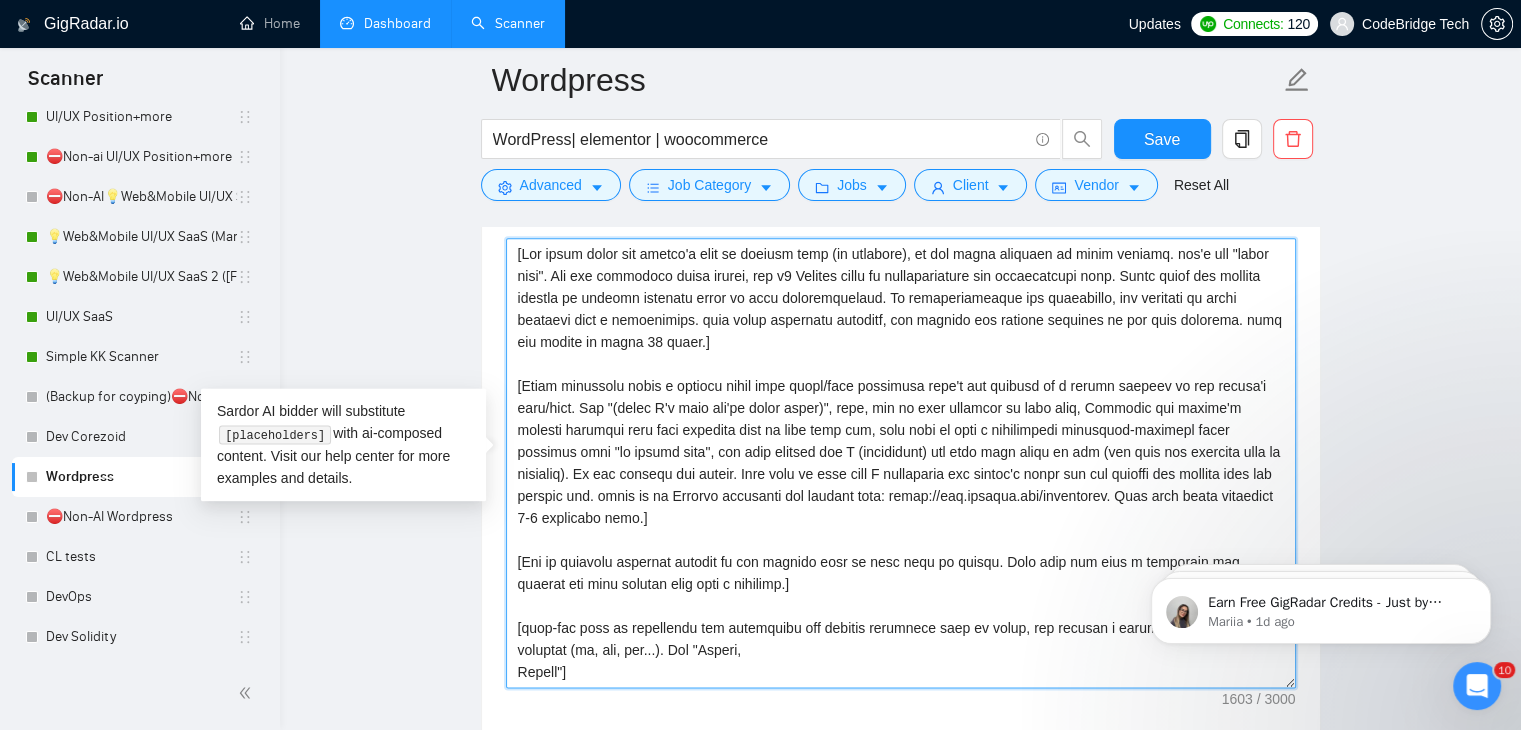 drag, startPoint x: 524, startPoint y: 384, endPoint x: 1220, endPoint y: 443, distance: 698.4962 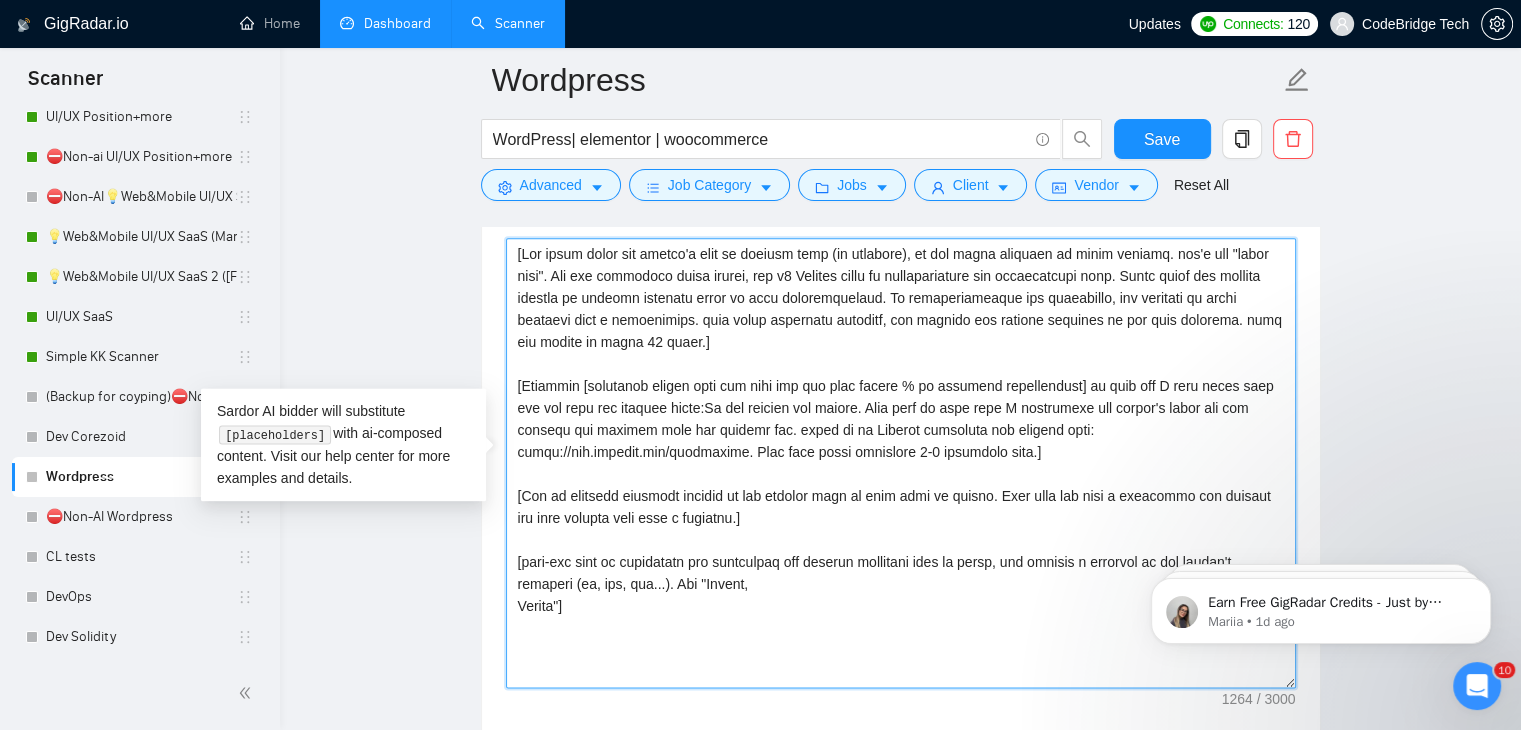 click on "Cover letter template:" at bounding box center [901, 463] 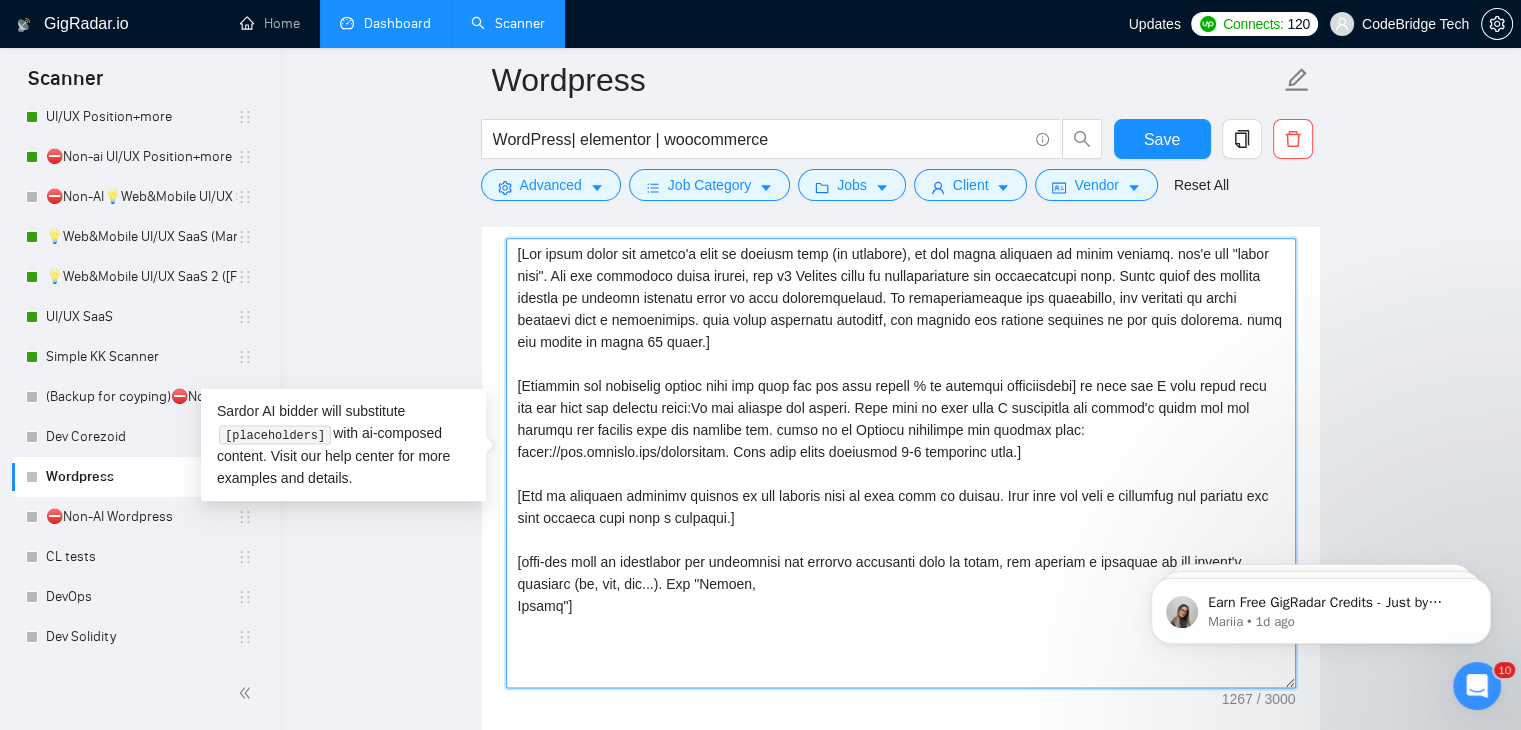 click on "Cover letter template:" at bounding box center (901, 463) 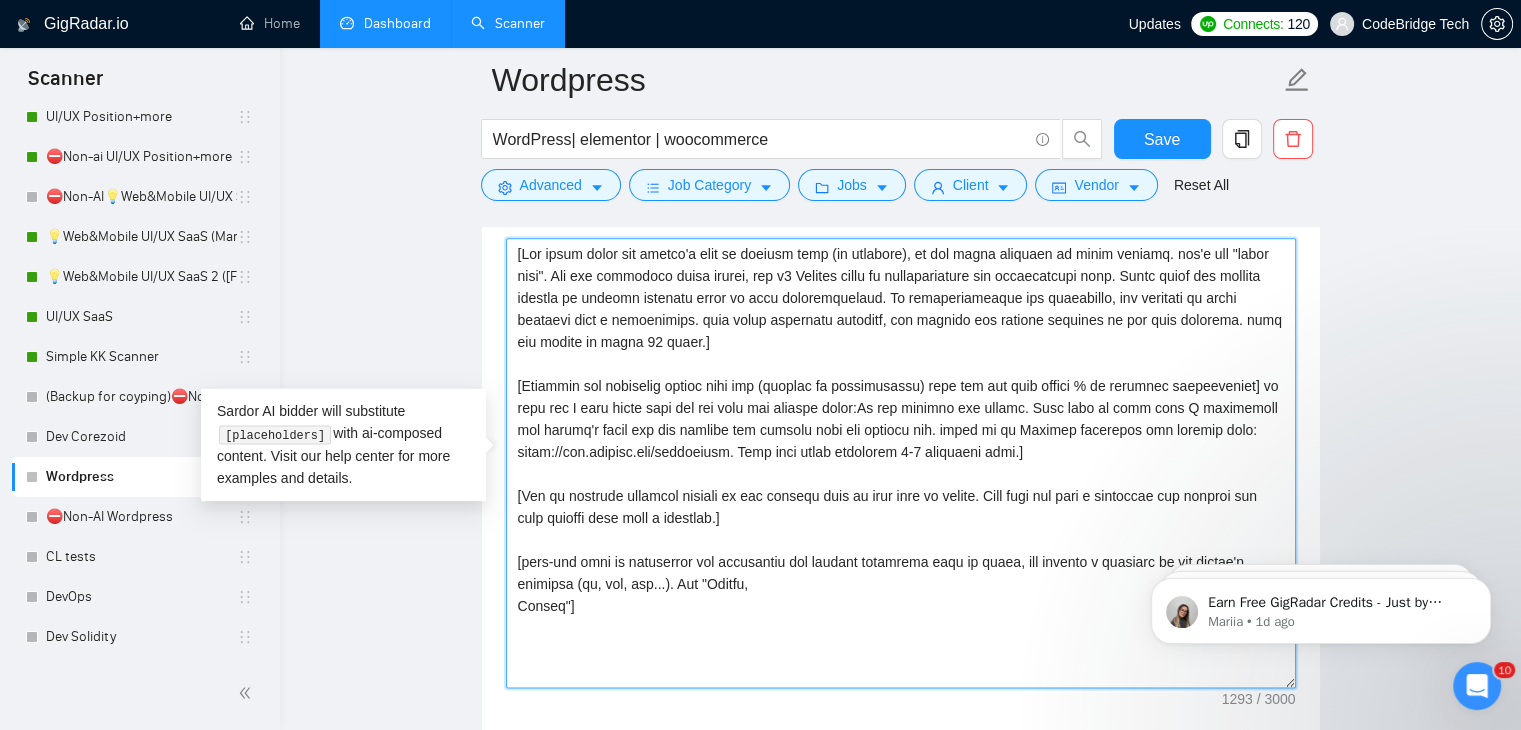 click on "Cover letter template:" at bounding box center (901, 463) 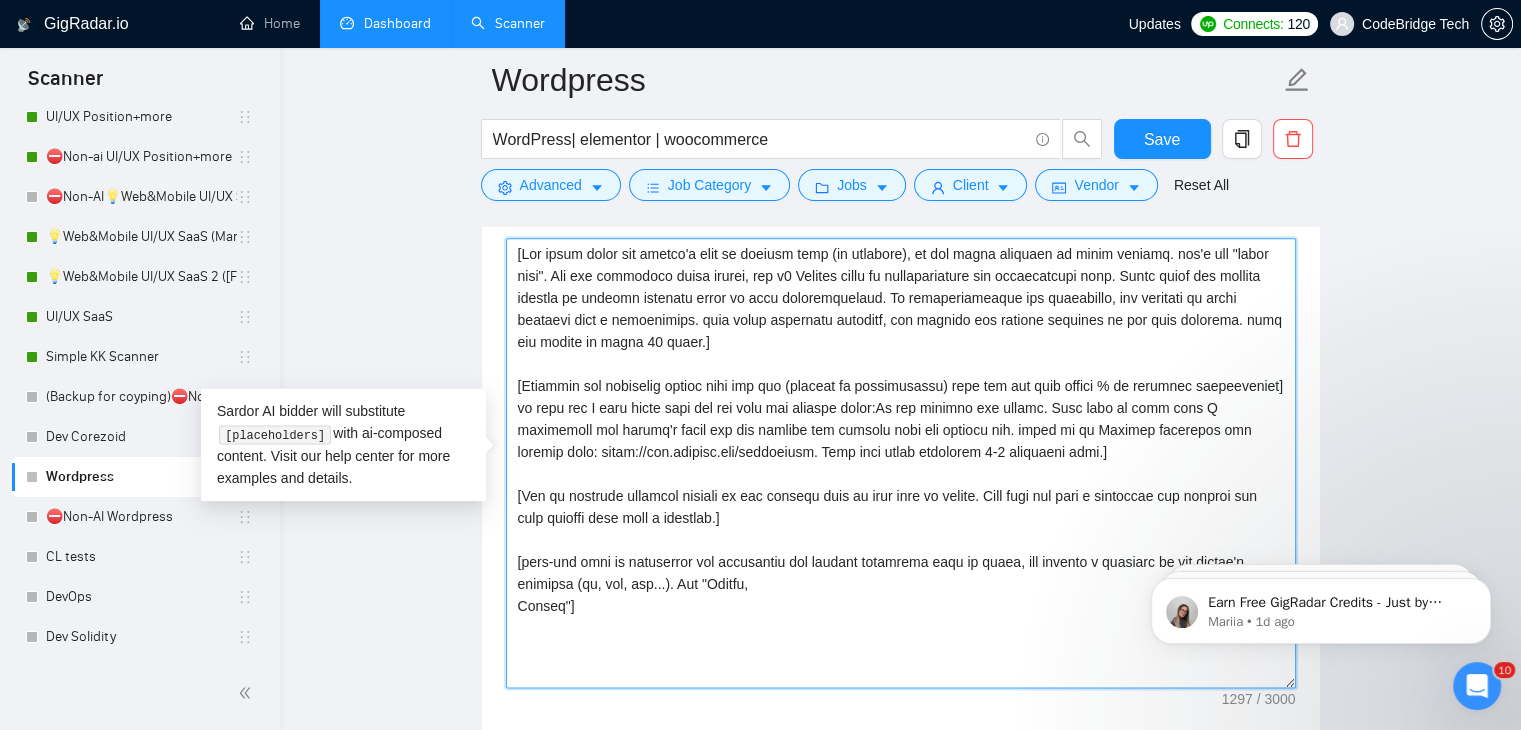 click on "Cover letter template:" at bounding box center (901, 463) 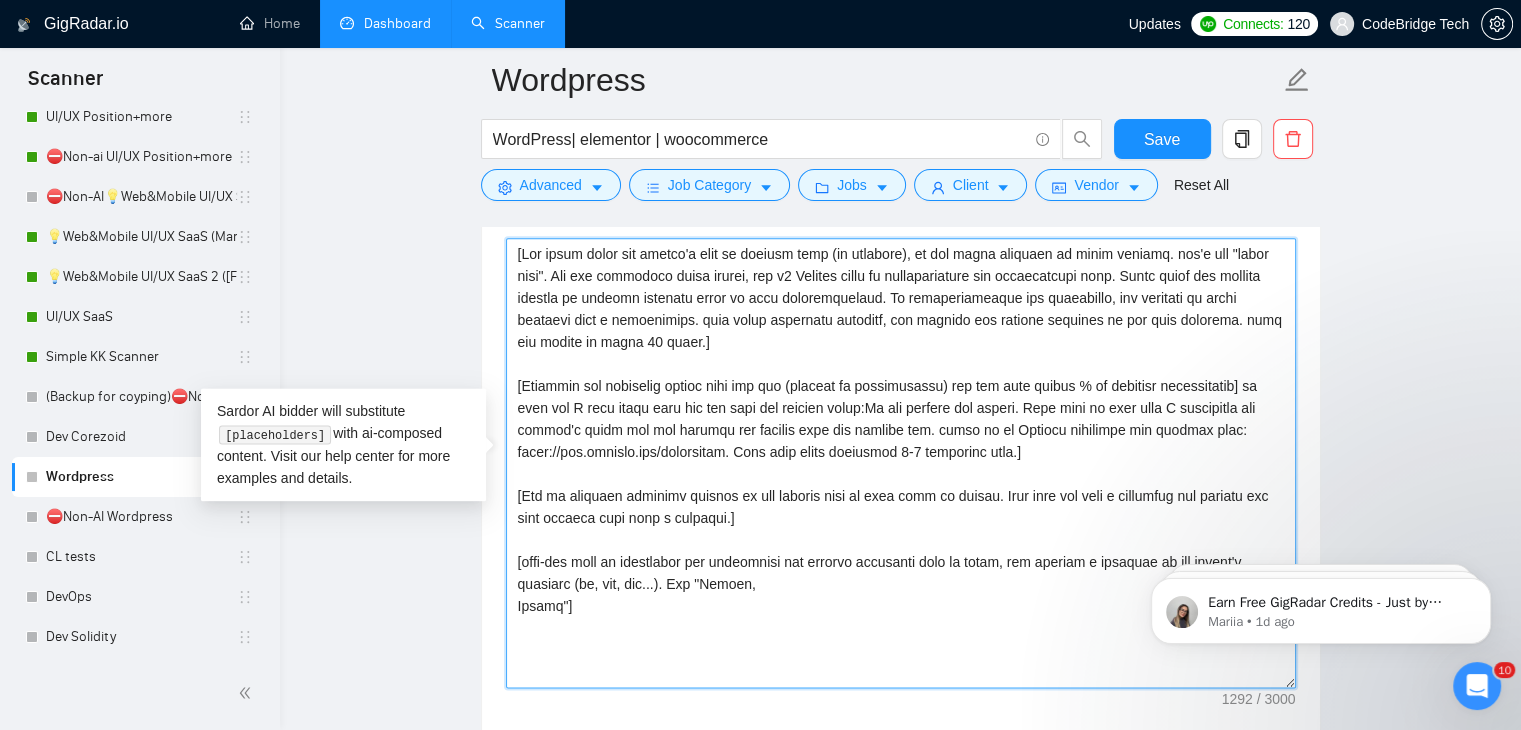 click on "Cover letter template:" at bounding box center [901, 463] 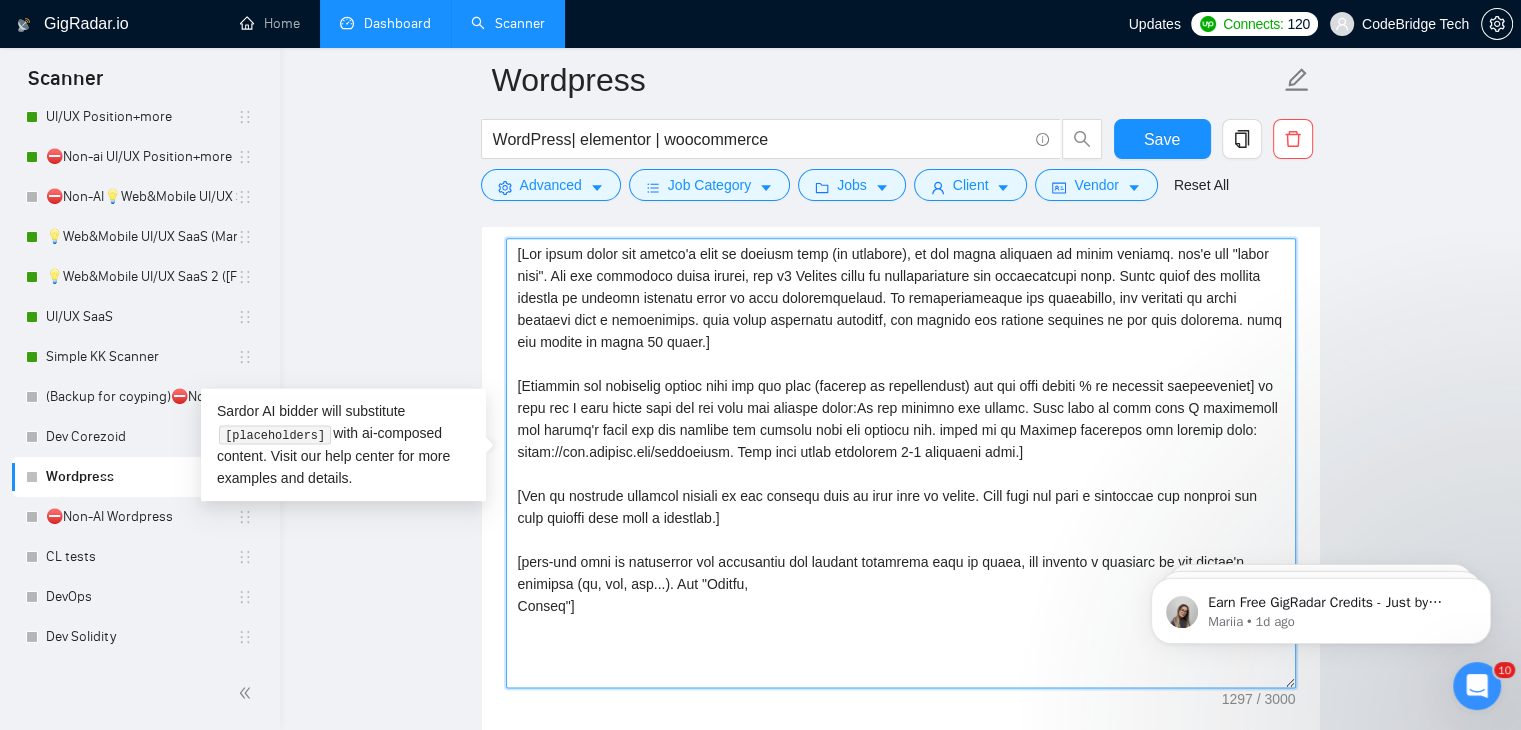 click on "Cover letter template:" at bounding box center (901, 463) 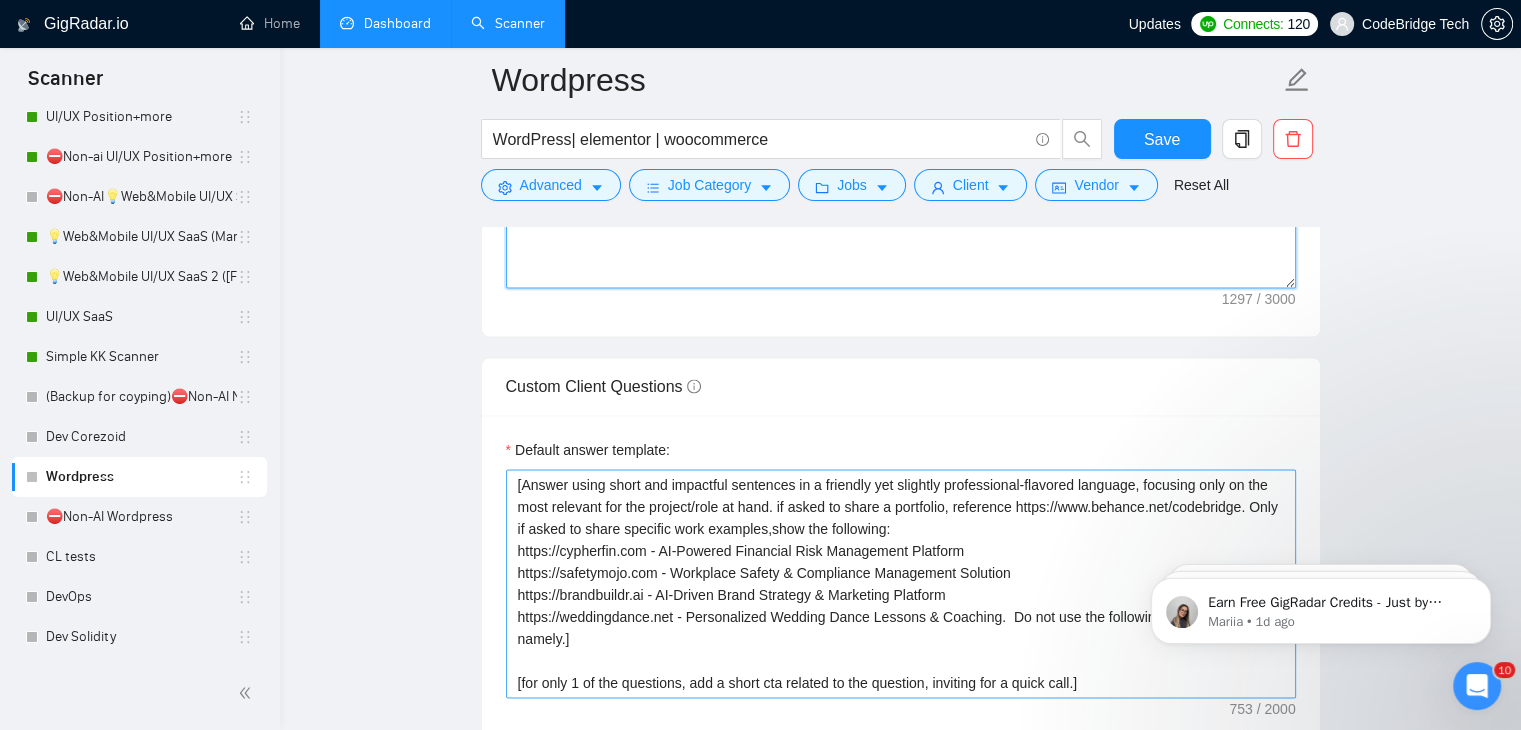 scroll, scrollTop: 3000, scrollLeft: 0, axis: vertical 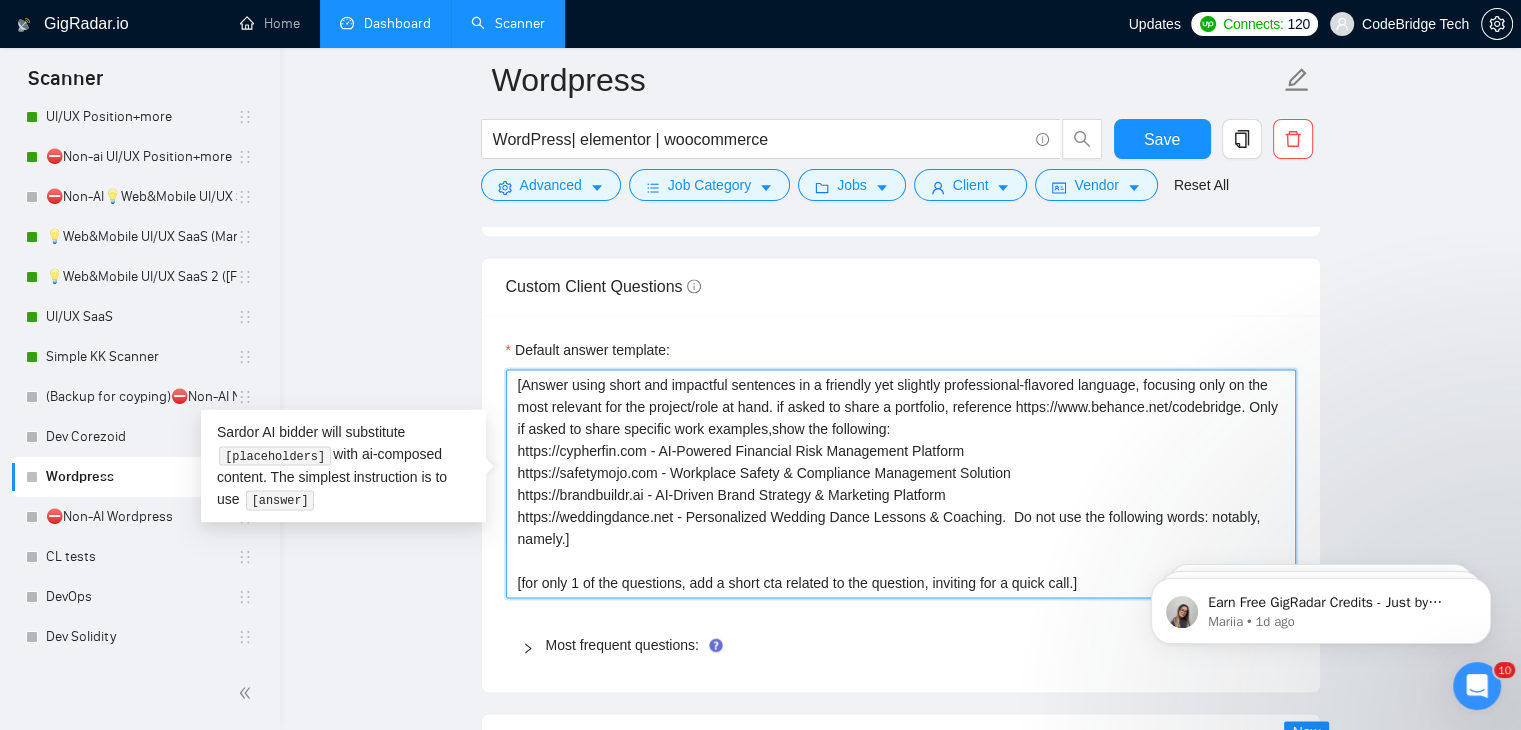 drag, startPoint x: 994, startPoint y: 478, endPoint x: 913, endPoint y: 477, distance: 81.00617 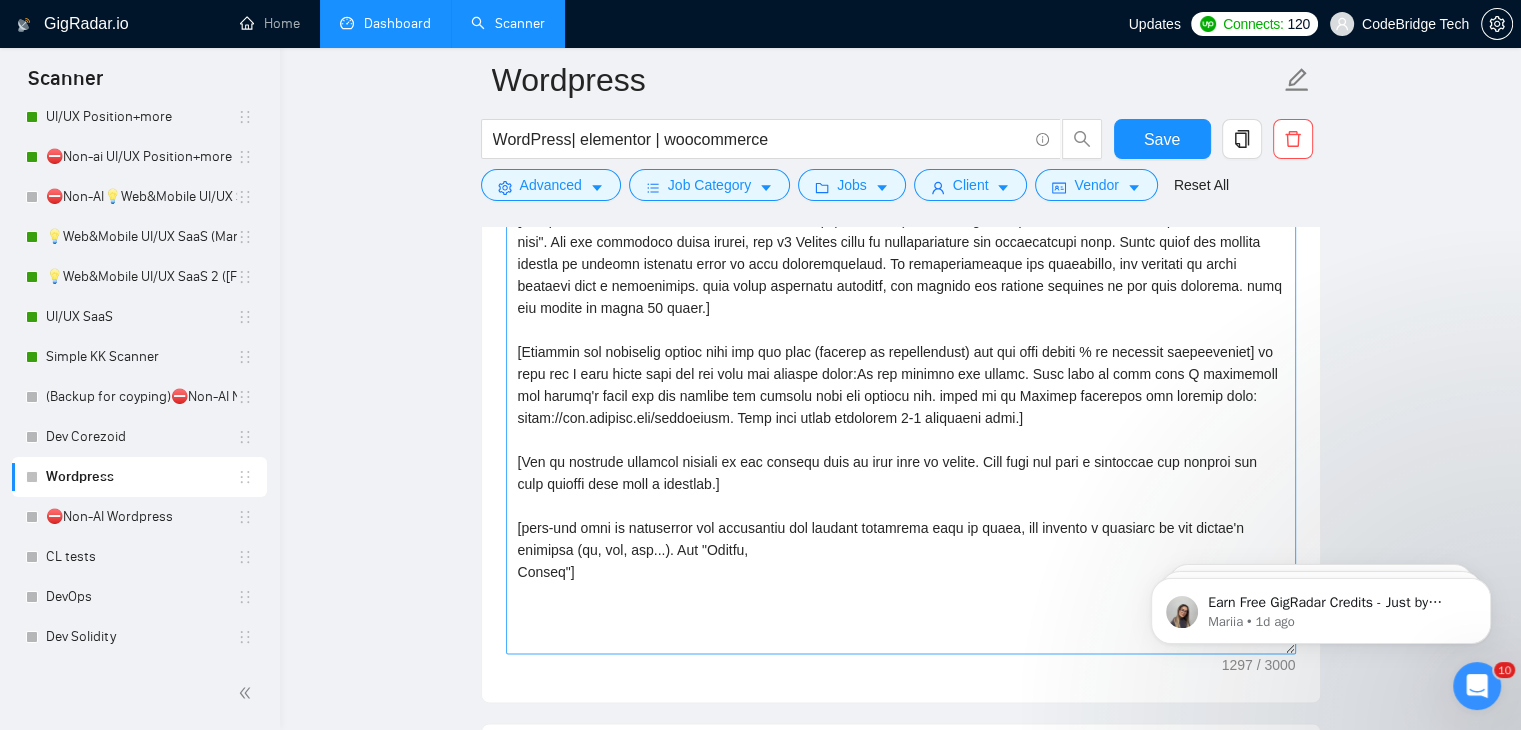 scroll, scrollTop: 2500, scrollLeft: 0, axis: vertical 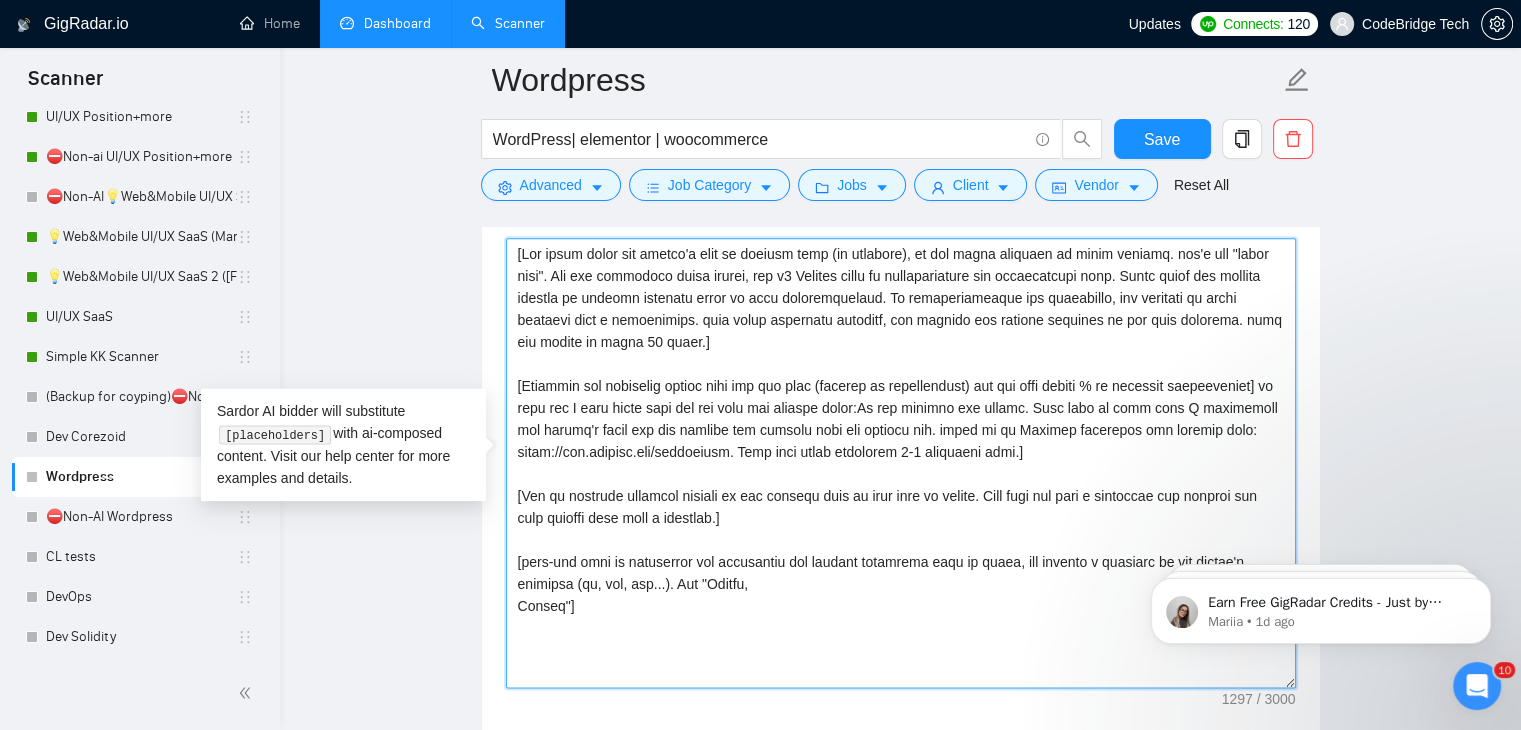 drag, startPoint x: 1048, startPoint y: 448, endPoint x: 755, endPoint y: 450, distance: 293.00684 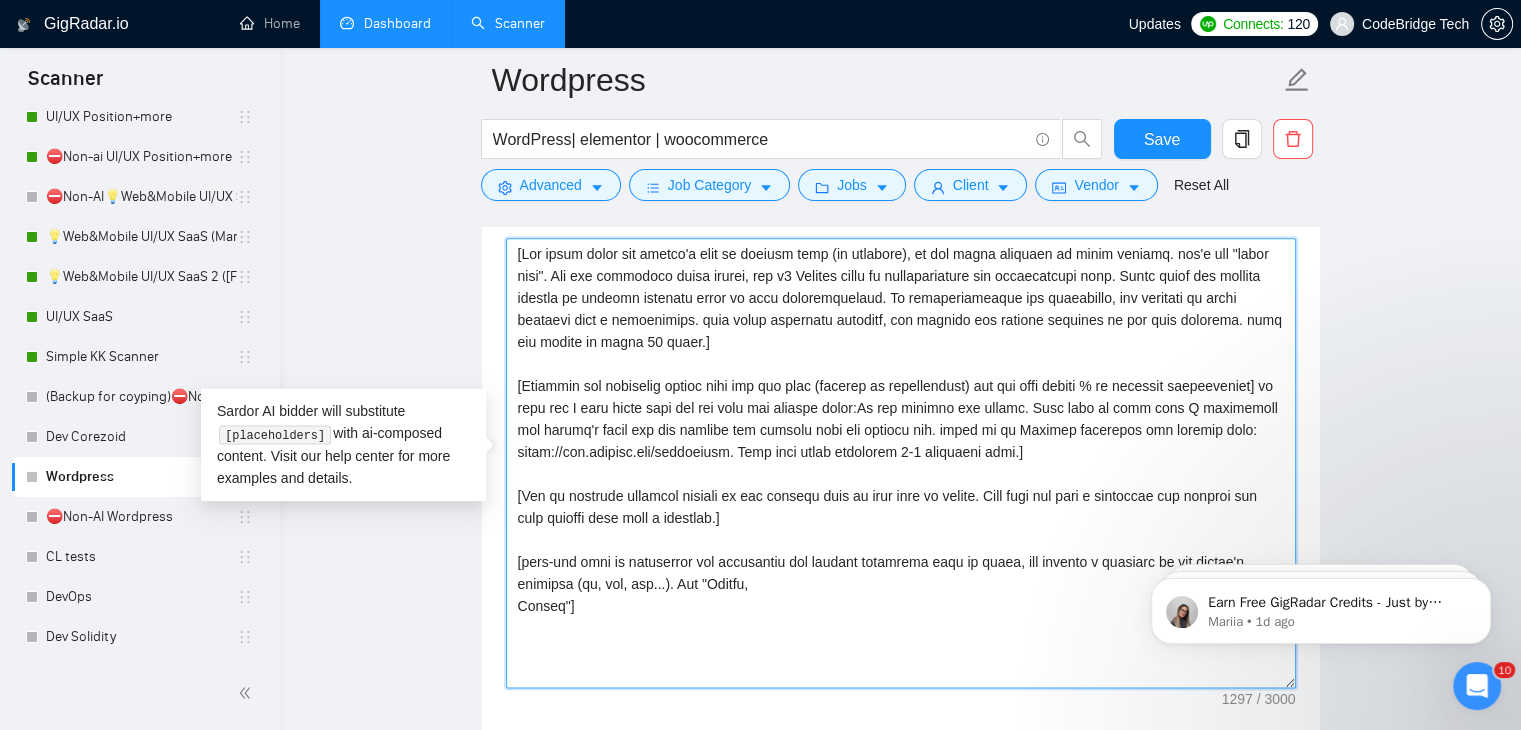 click on "Cover letter template:" at bounding box center [901, 463] 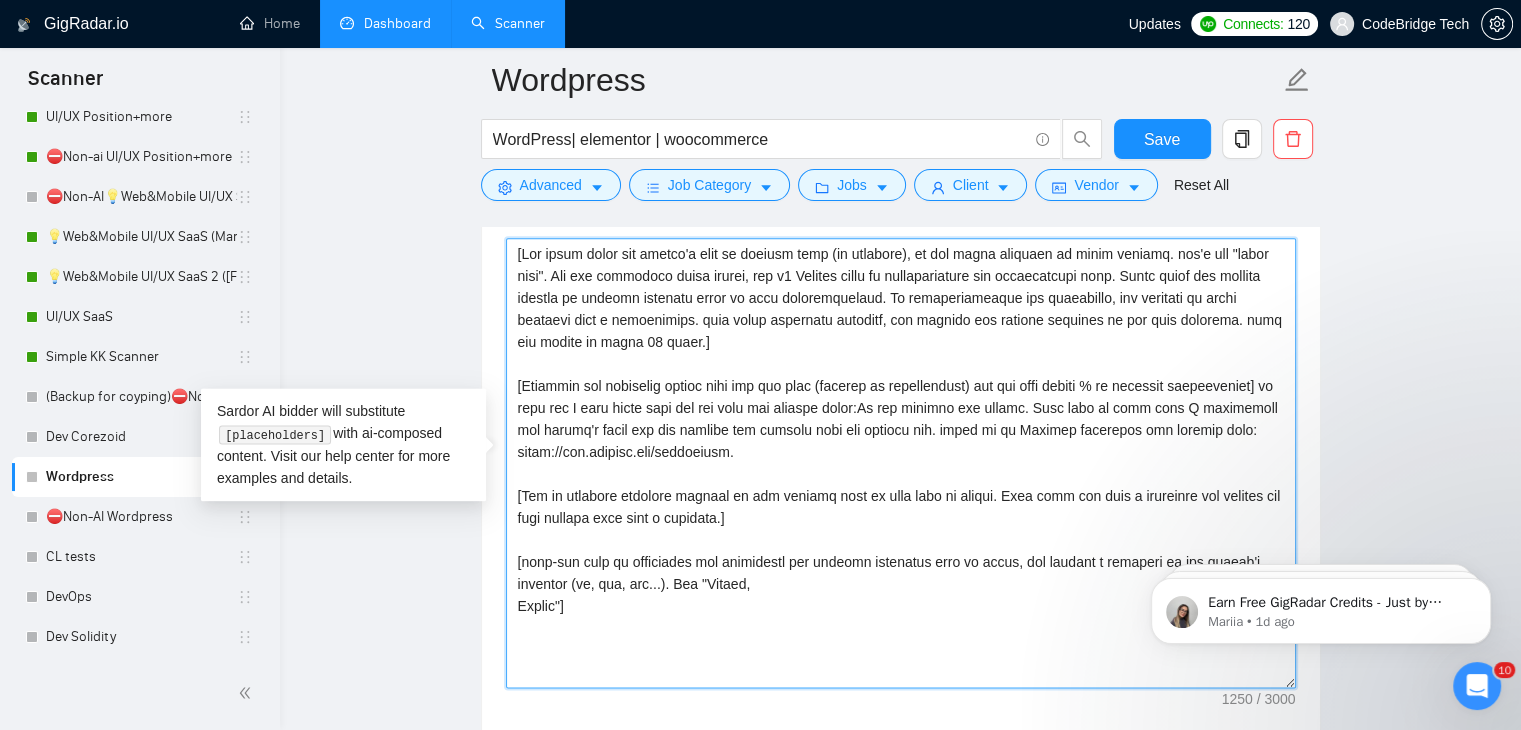 click on "Cover letter template:" at bounding box center [901, 463] 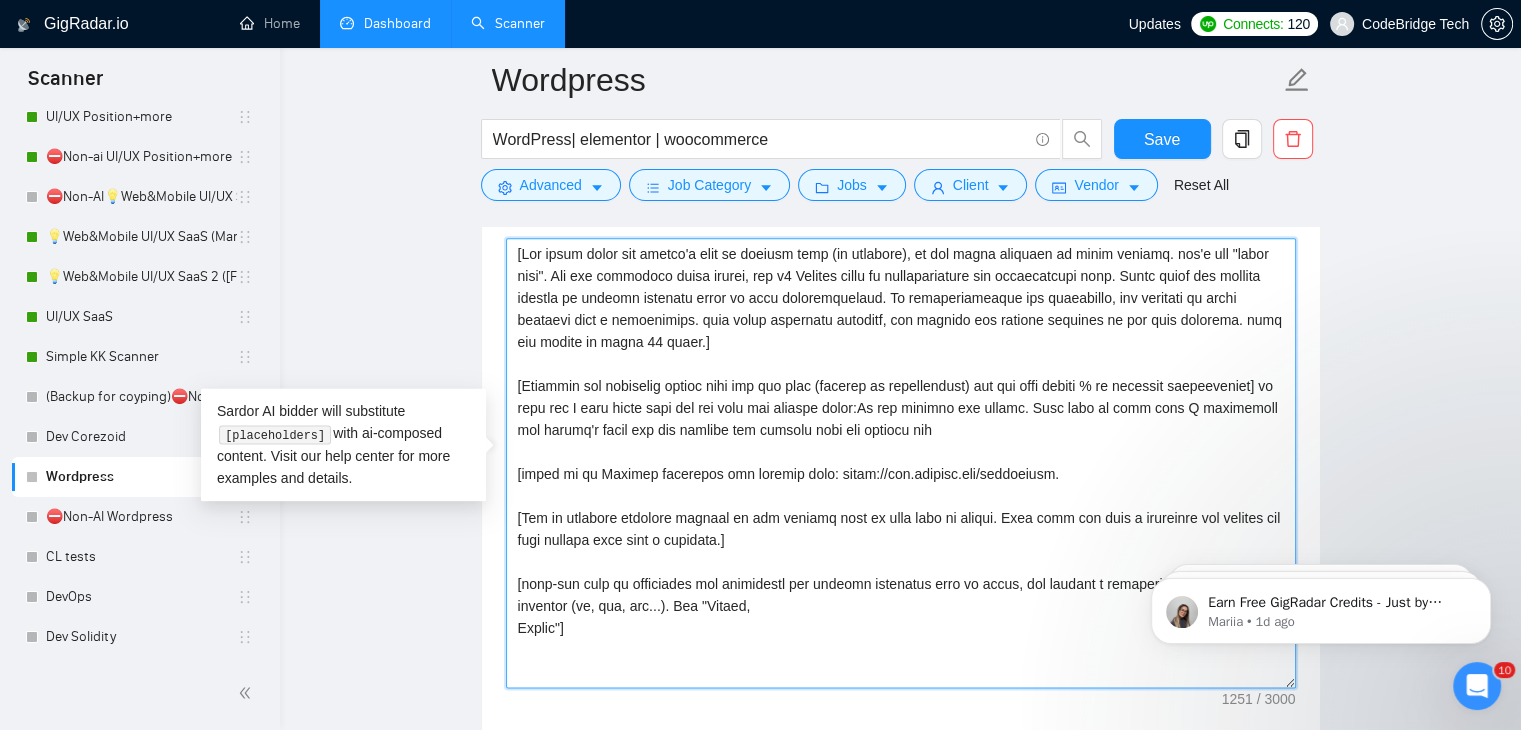 click on "Cover letter template:" at bounding box center (901, 463) 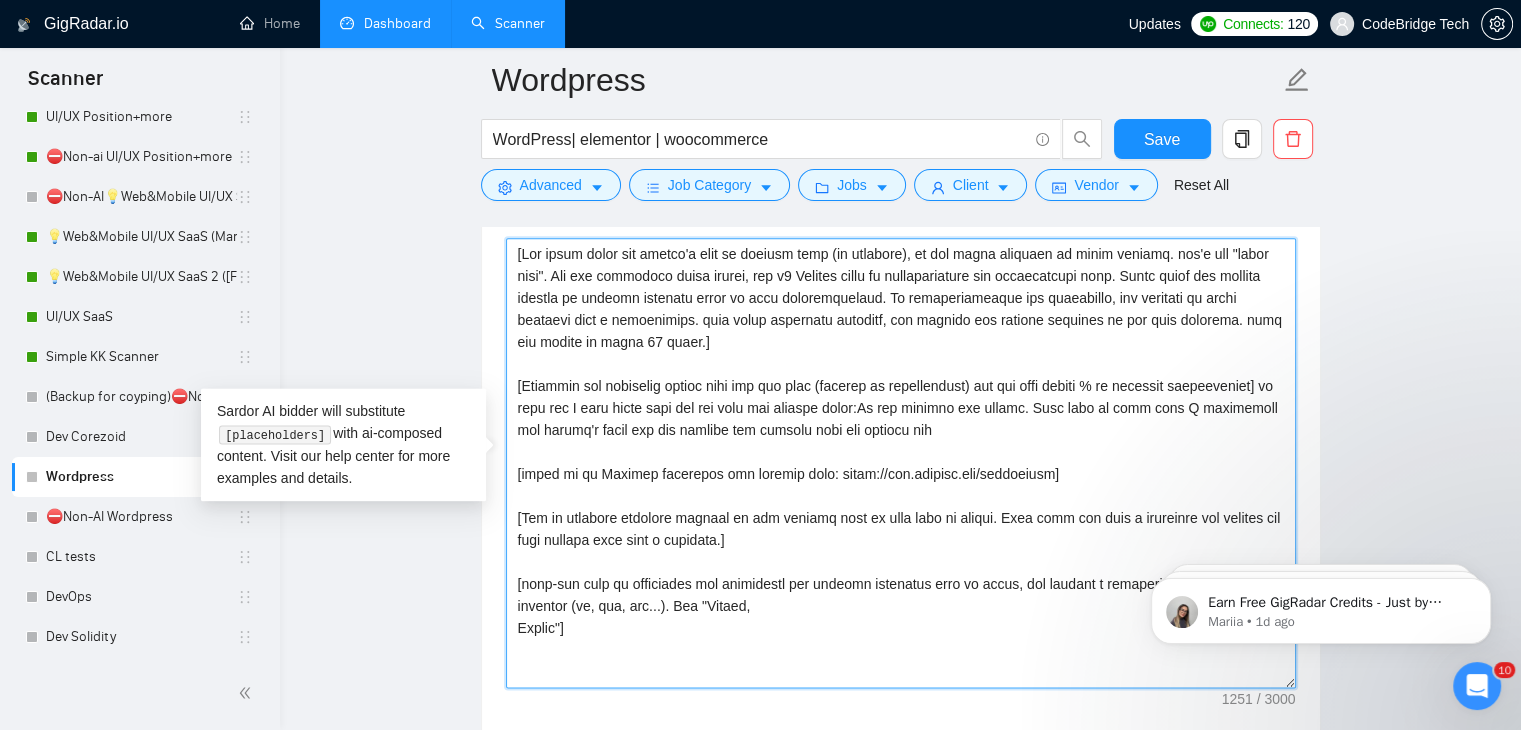 click on "Cover letter template:" at bounding box center [901, 463] 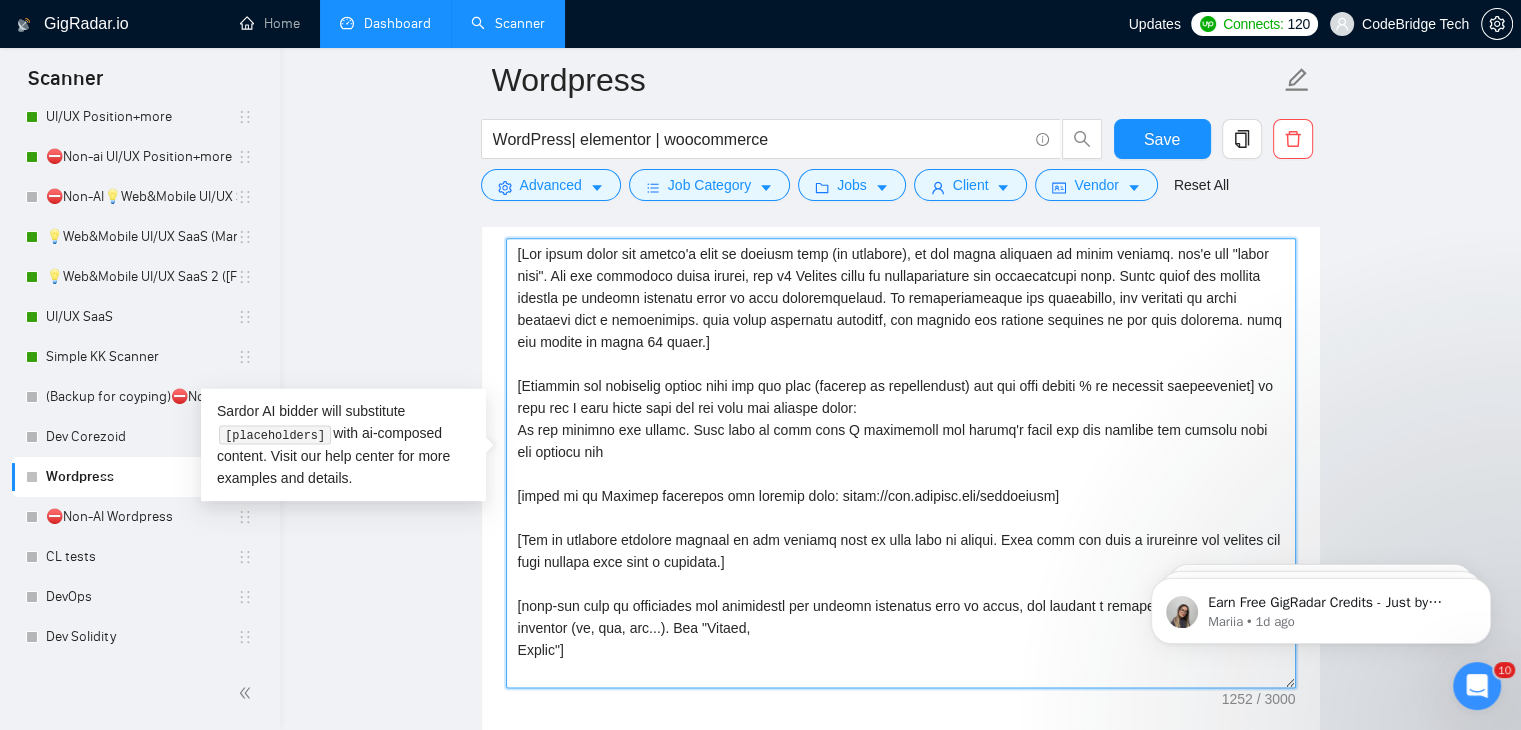 paste on "https://cypherfin.com - AI-Powered Financial Risk Management Platform
https://safetymojo.com - Workplace Safety & Compliance Management Solution
https://brandbuildr.ai - AI-Driven Brand Strategy & Marketing Platform" 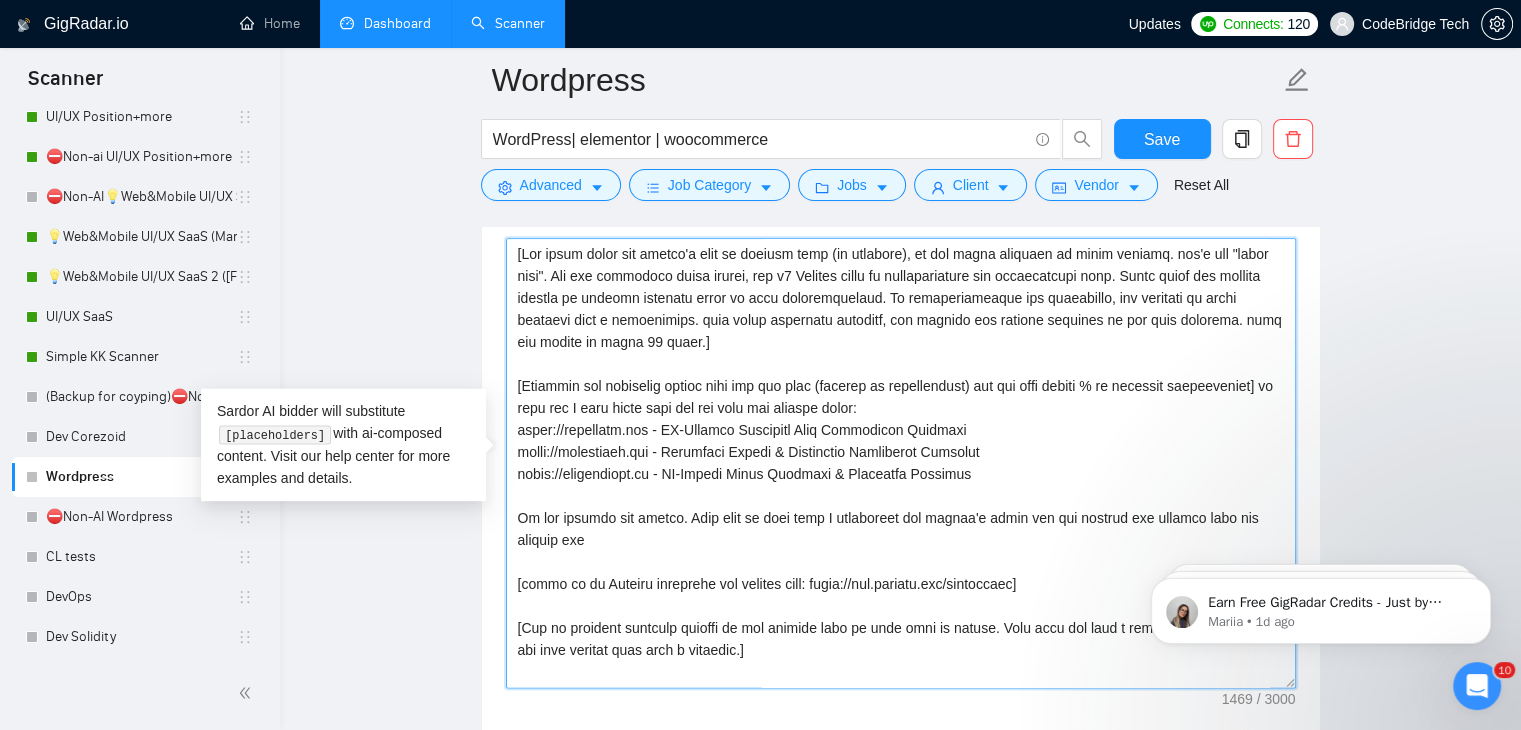 drag, startPoint x: 632, startPoint y: 541, endPoint x: 485, endPoint y: 525, distance: 147.86818 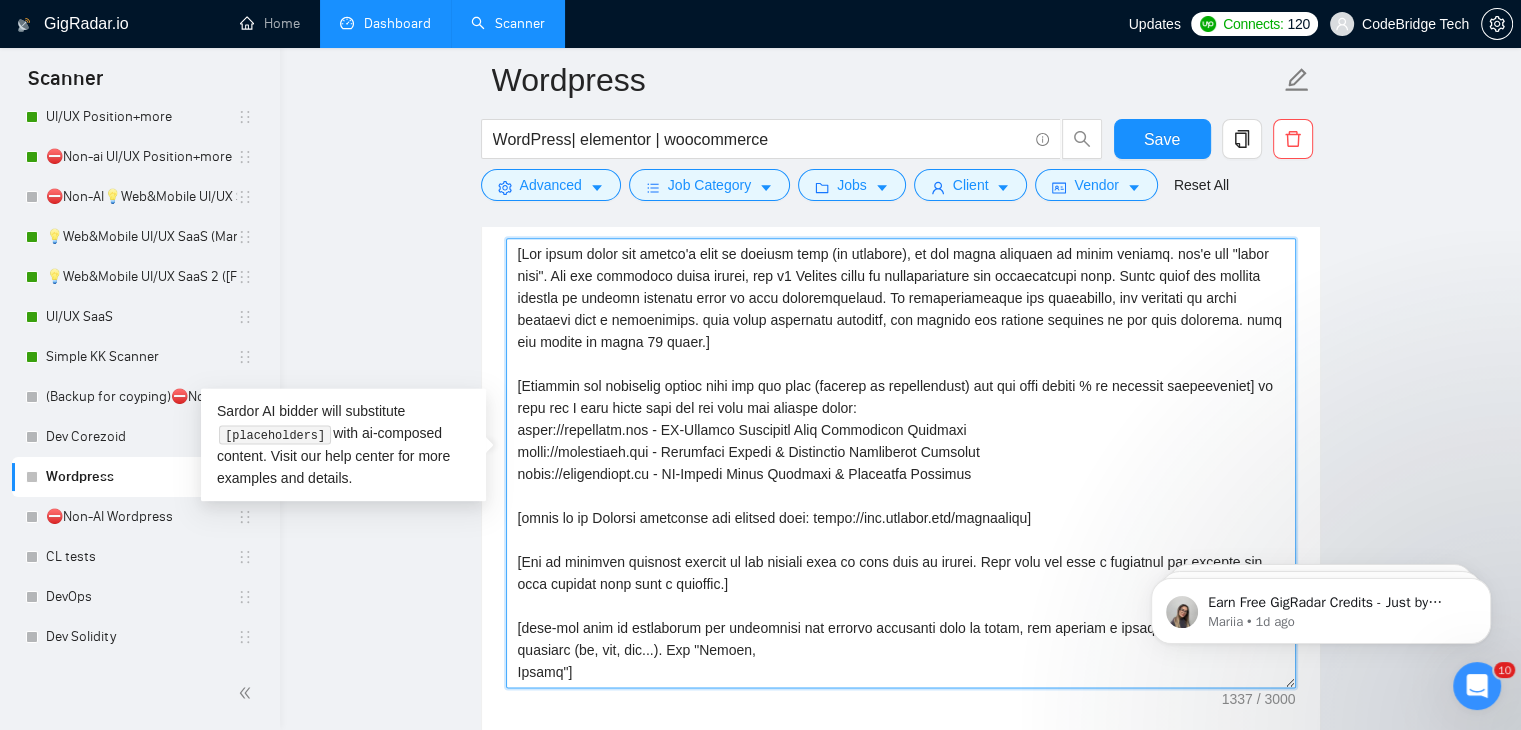 click on "Cover letter template:" at bounding box center [901, 463] 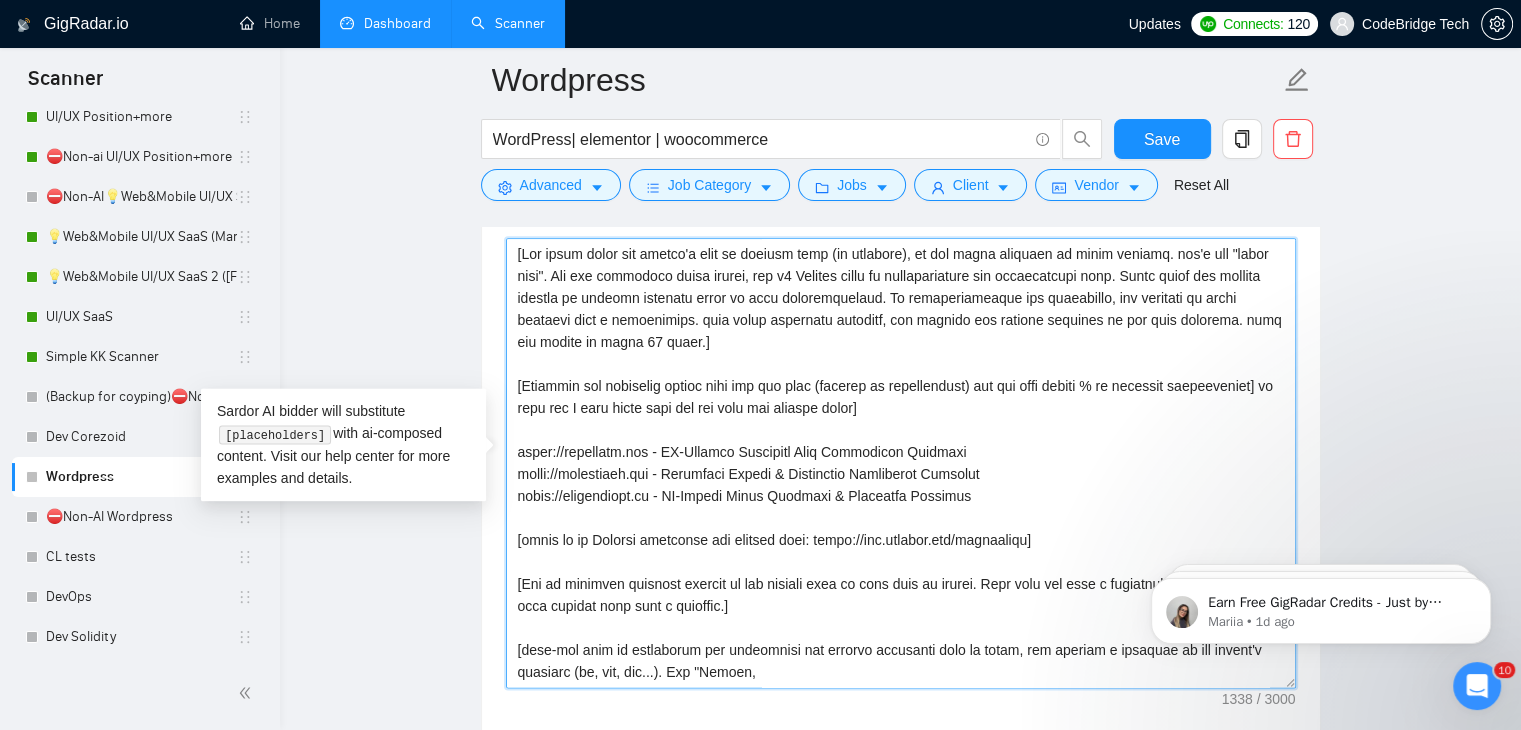 scroll, scrollTop: 21, scrollLeft: 0, axis: vertical 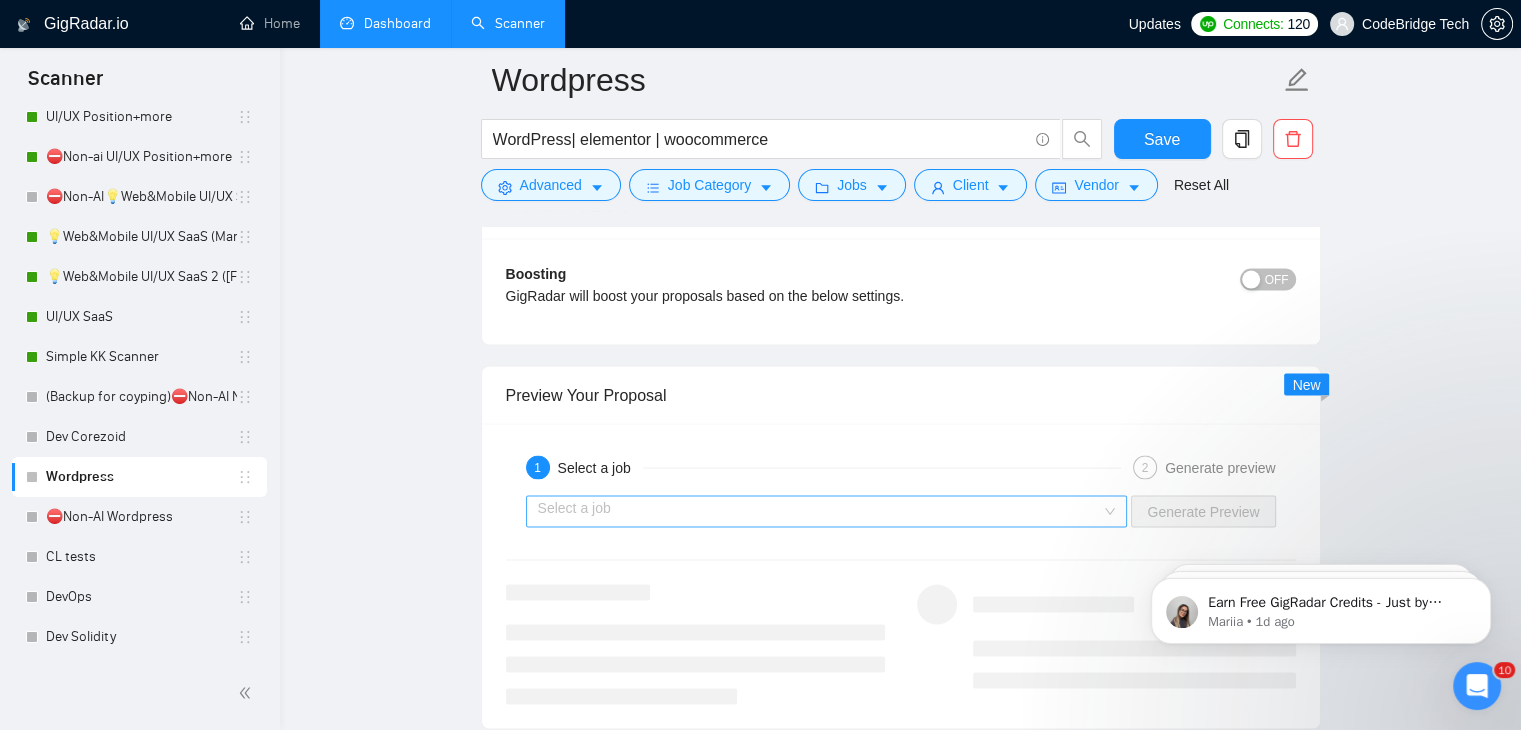 click at bounding box center (820, 512) 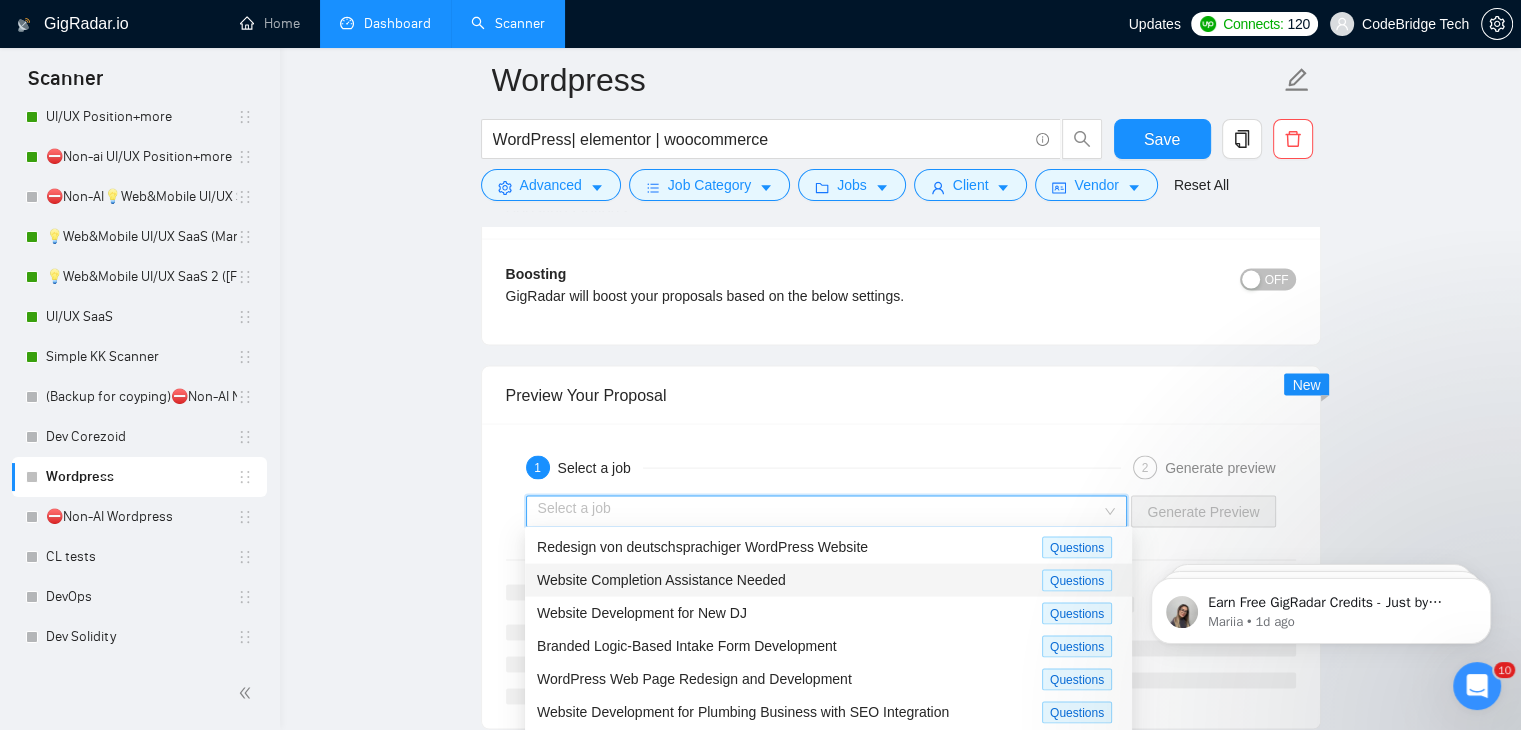 click on "Website Completion Assistance Needed" at bounding box center (661, 580) 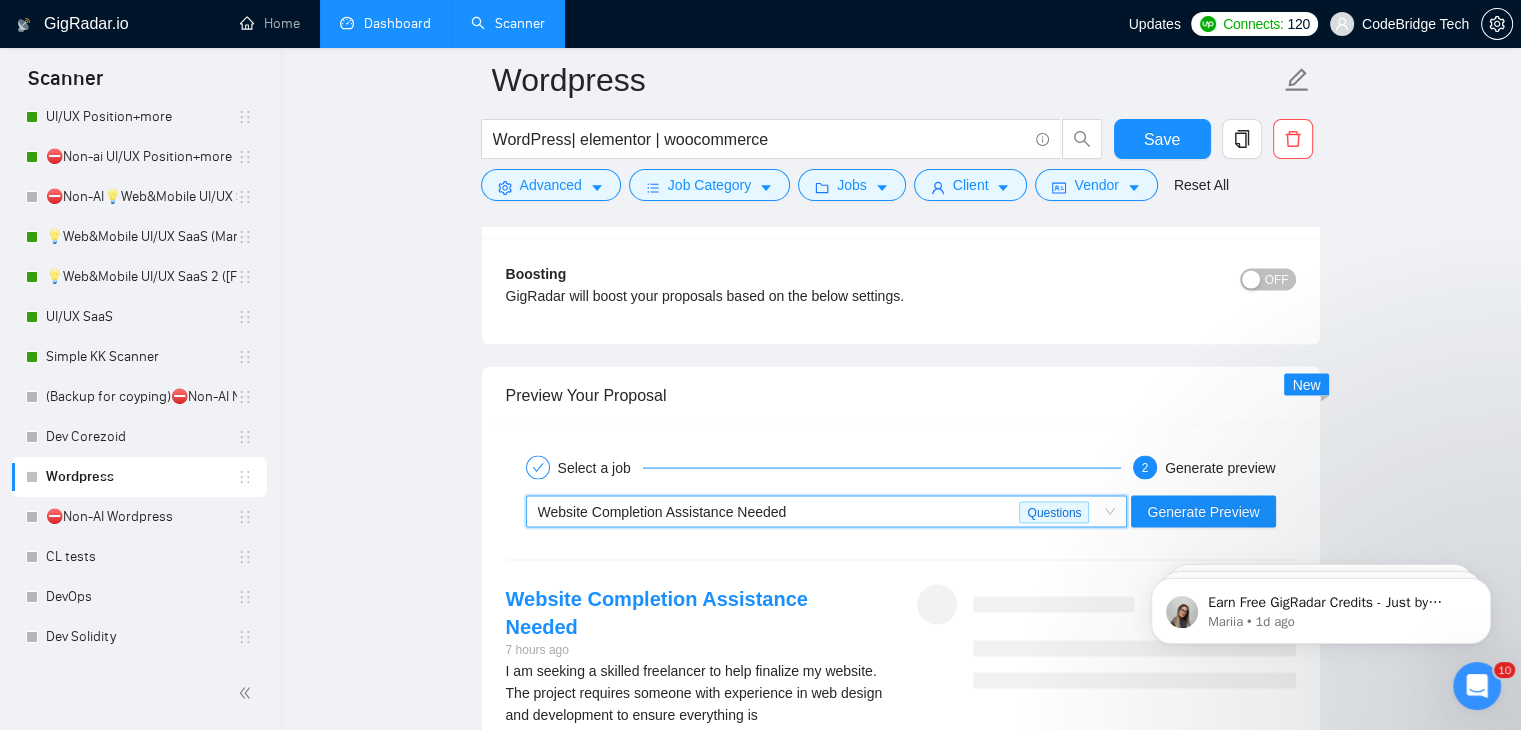 click on "Website Completion Assistance Needed" at bounding box center (662, 512) 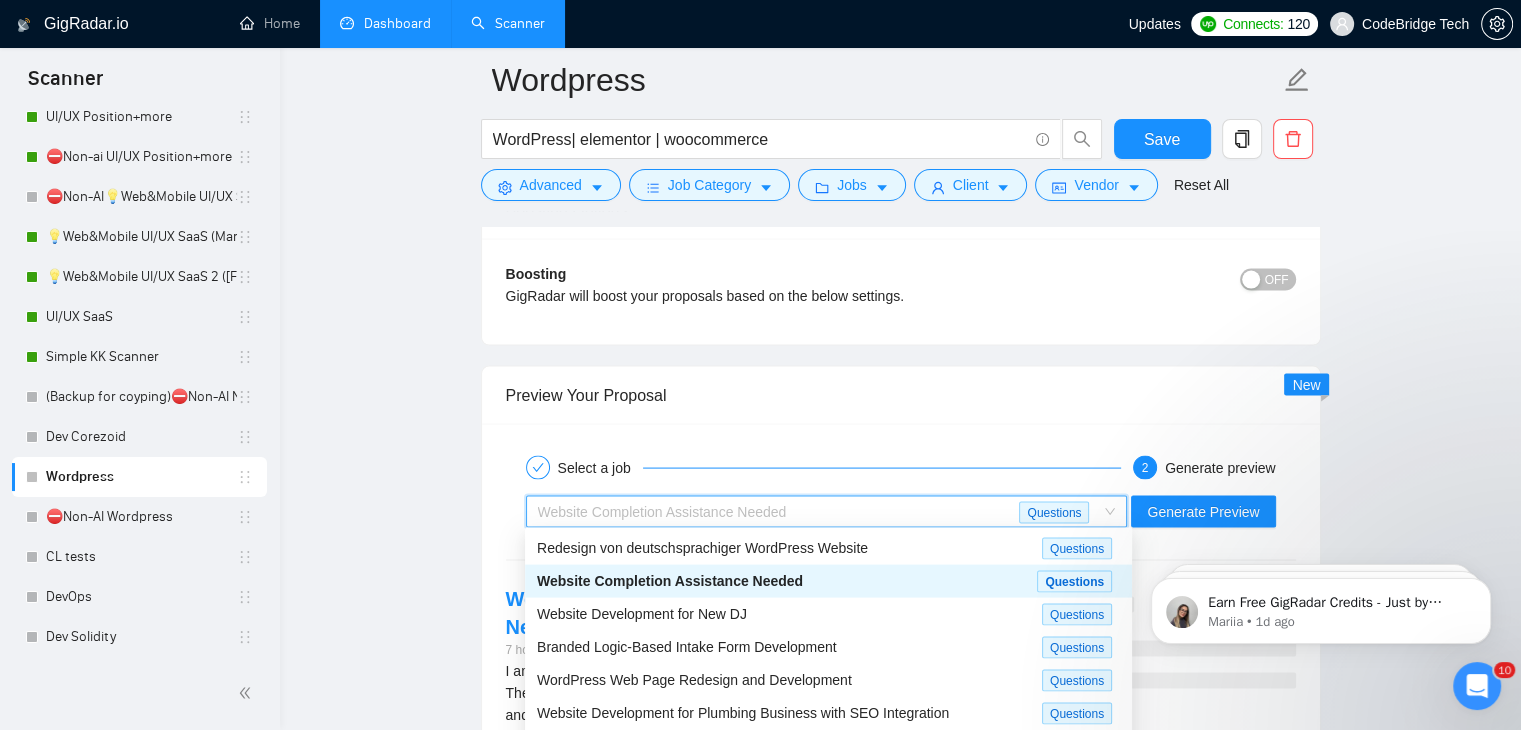 scroll, scrollTop: 4100, scrollLeft: 0, axis: vertical 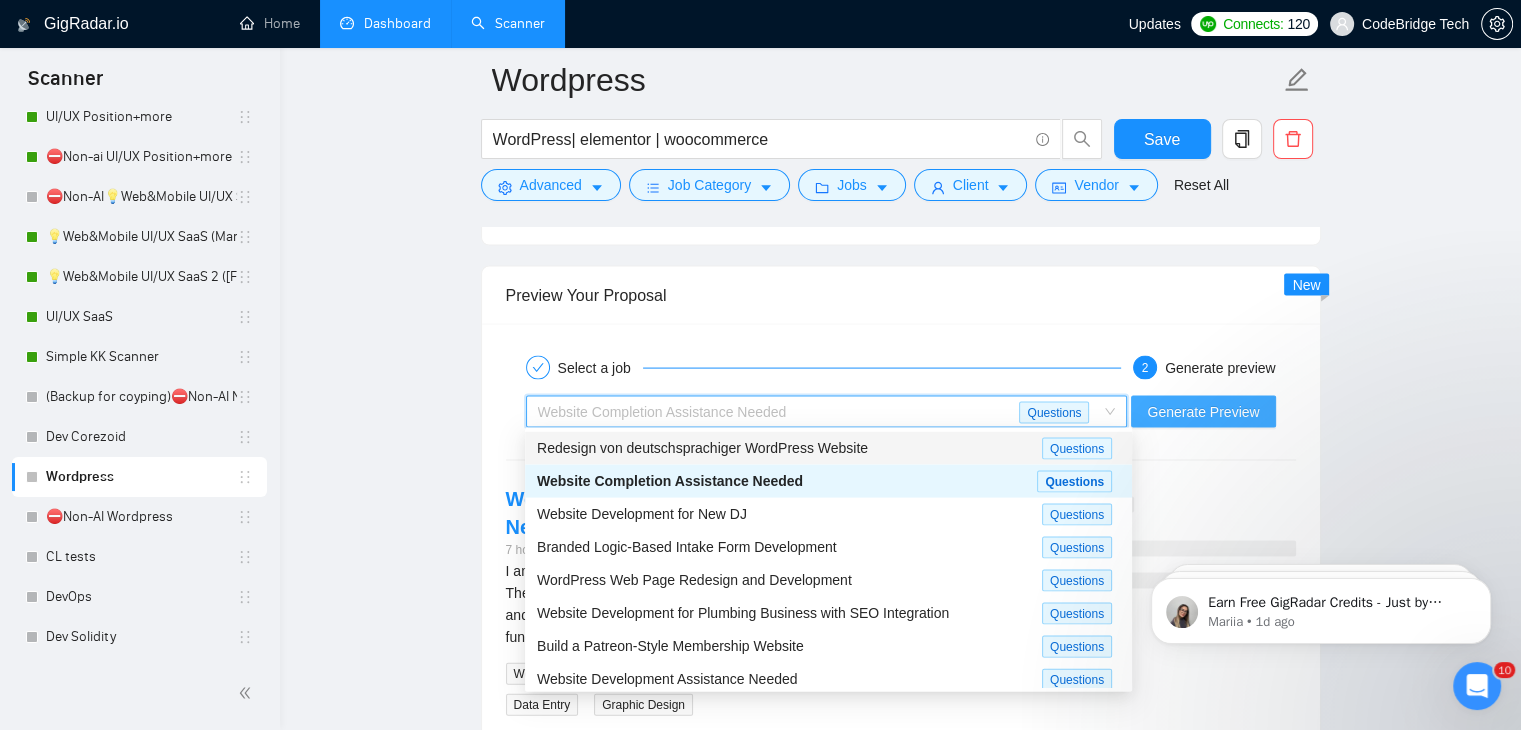 click on "Generate Preview" at bounding box center (1203, 412) 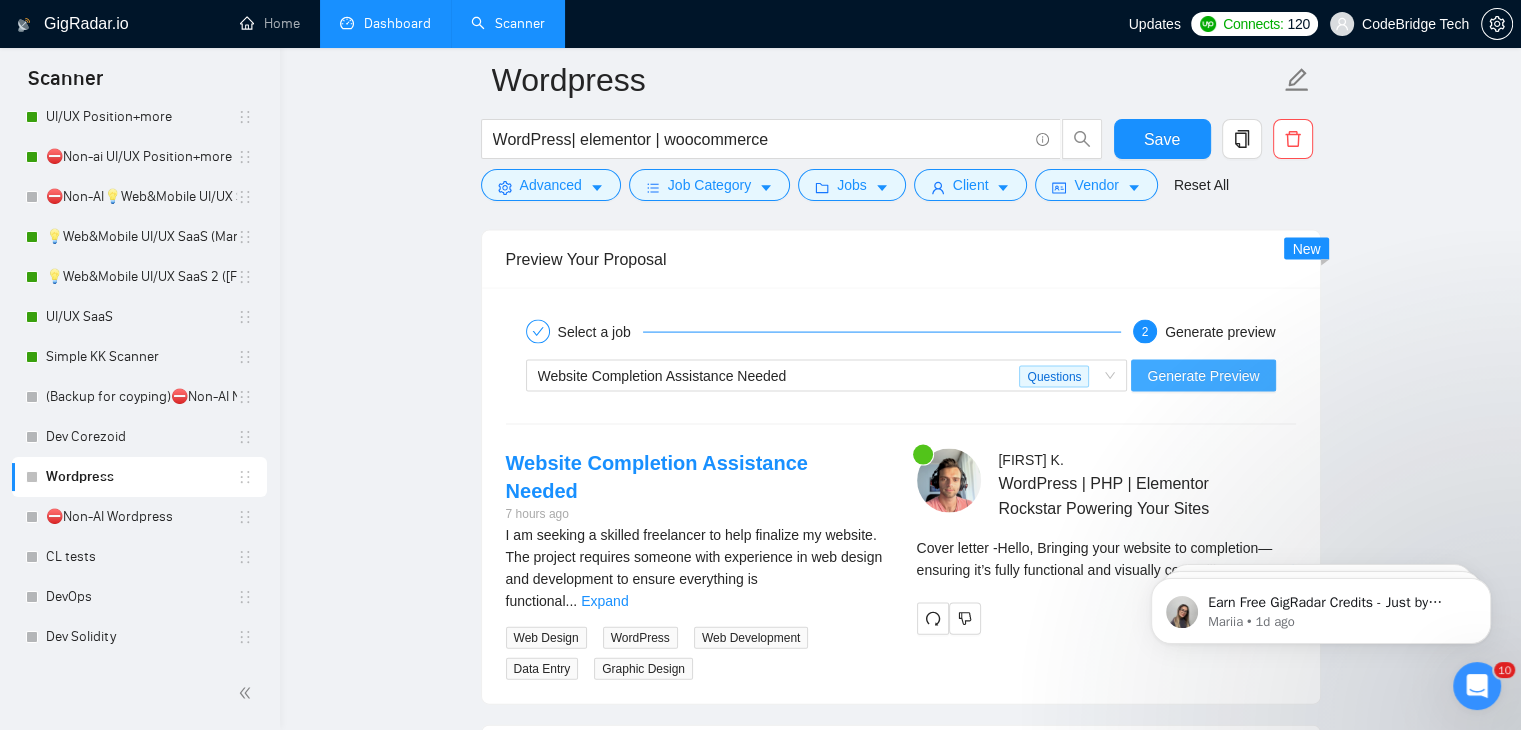 scroll, scrollTop: 4200, scrollLeft: 0, axis: vertical 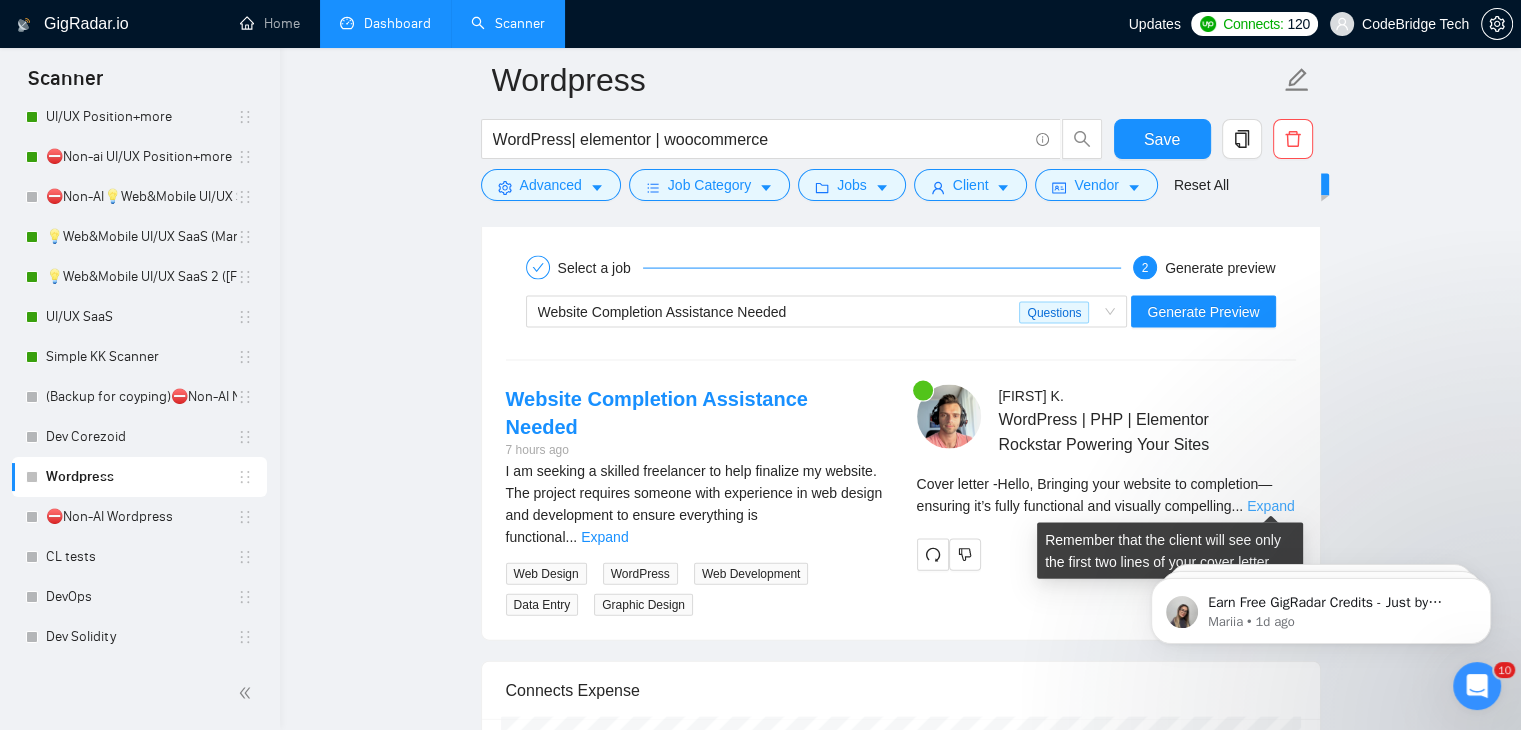 click on "Expand" at bounding box center (1270, 506) 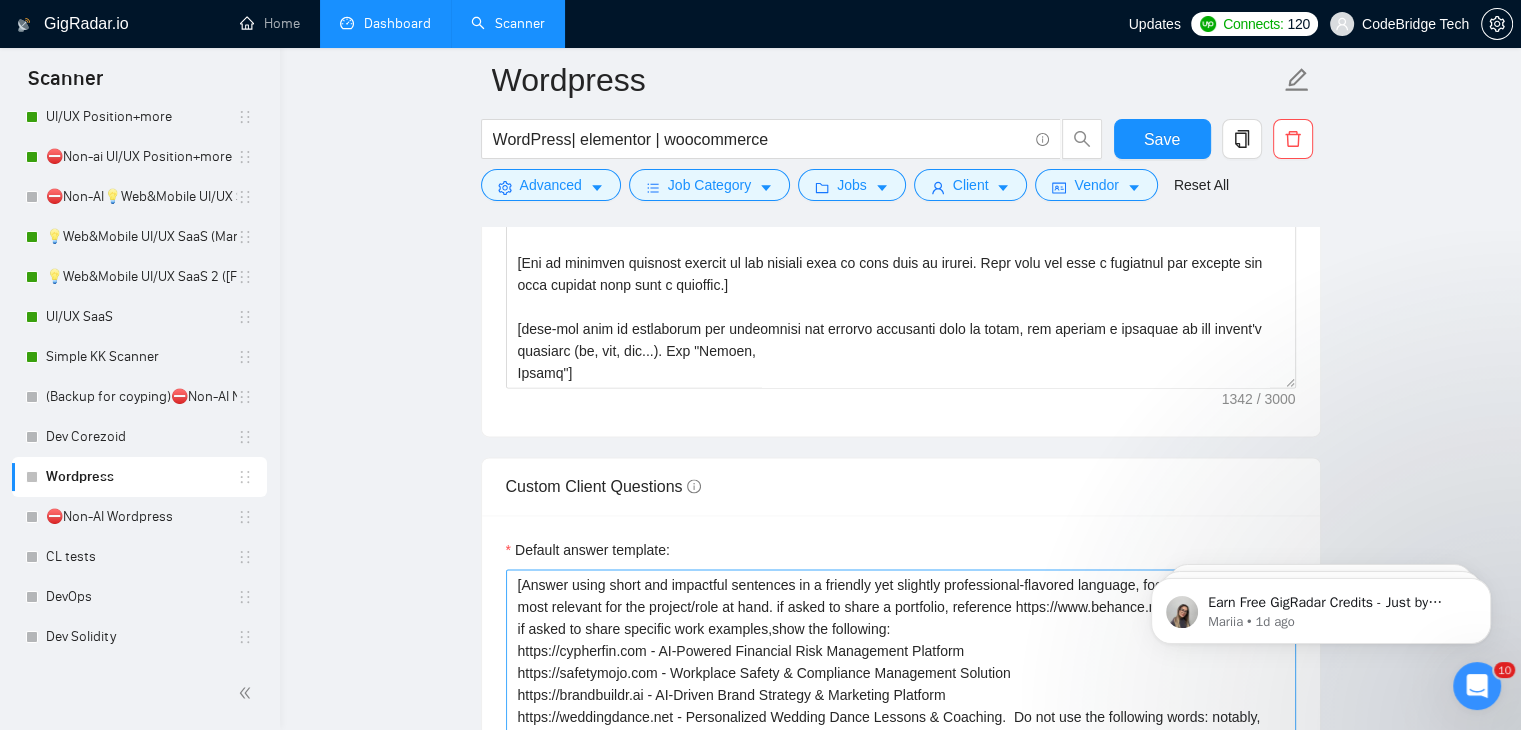 scroll, scrollTop: 2700, scrollLeft: 0, axis: vertical 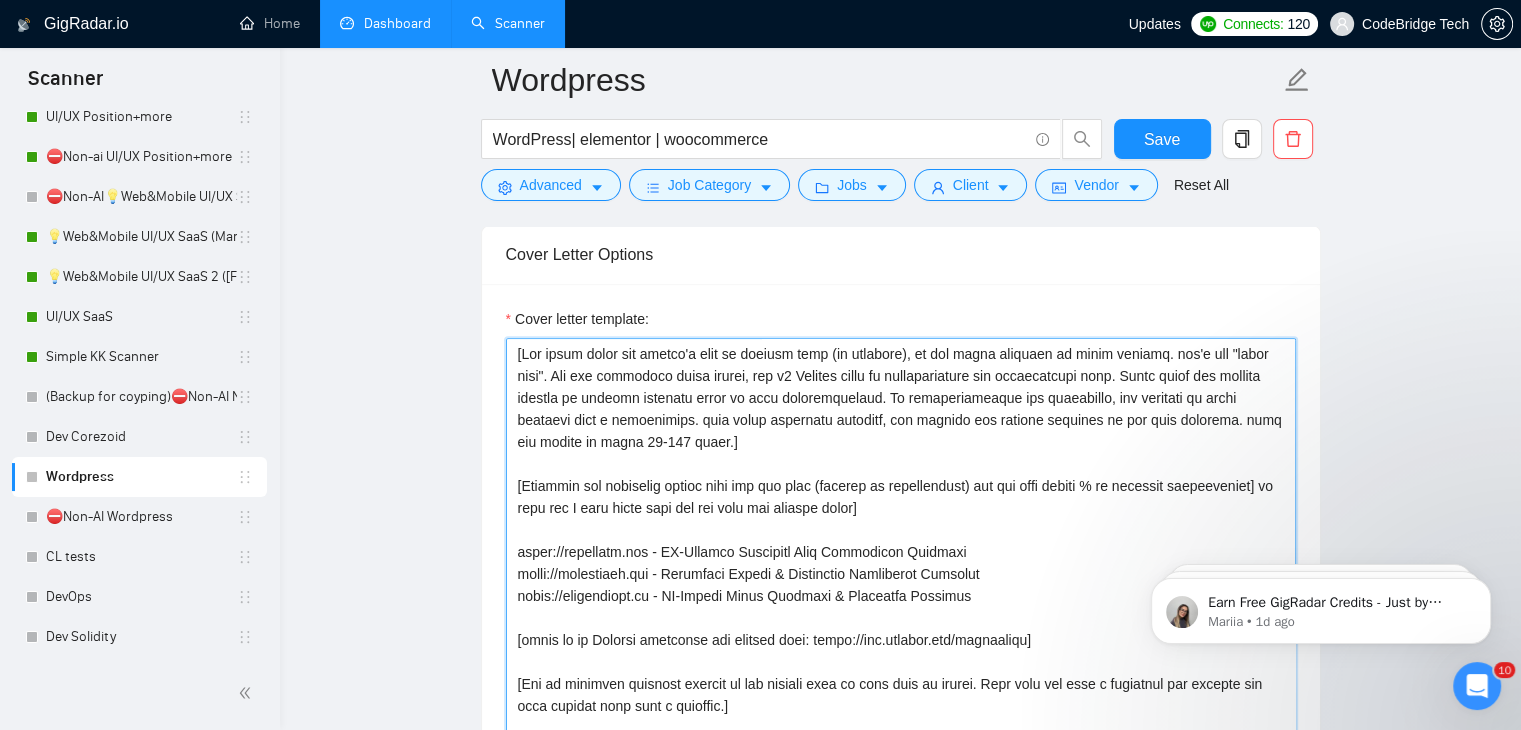 click on "Cover letter template:" at bounding box center [901, 563] 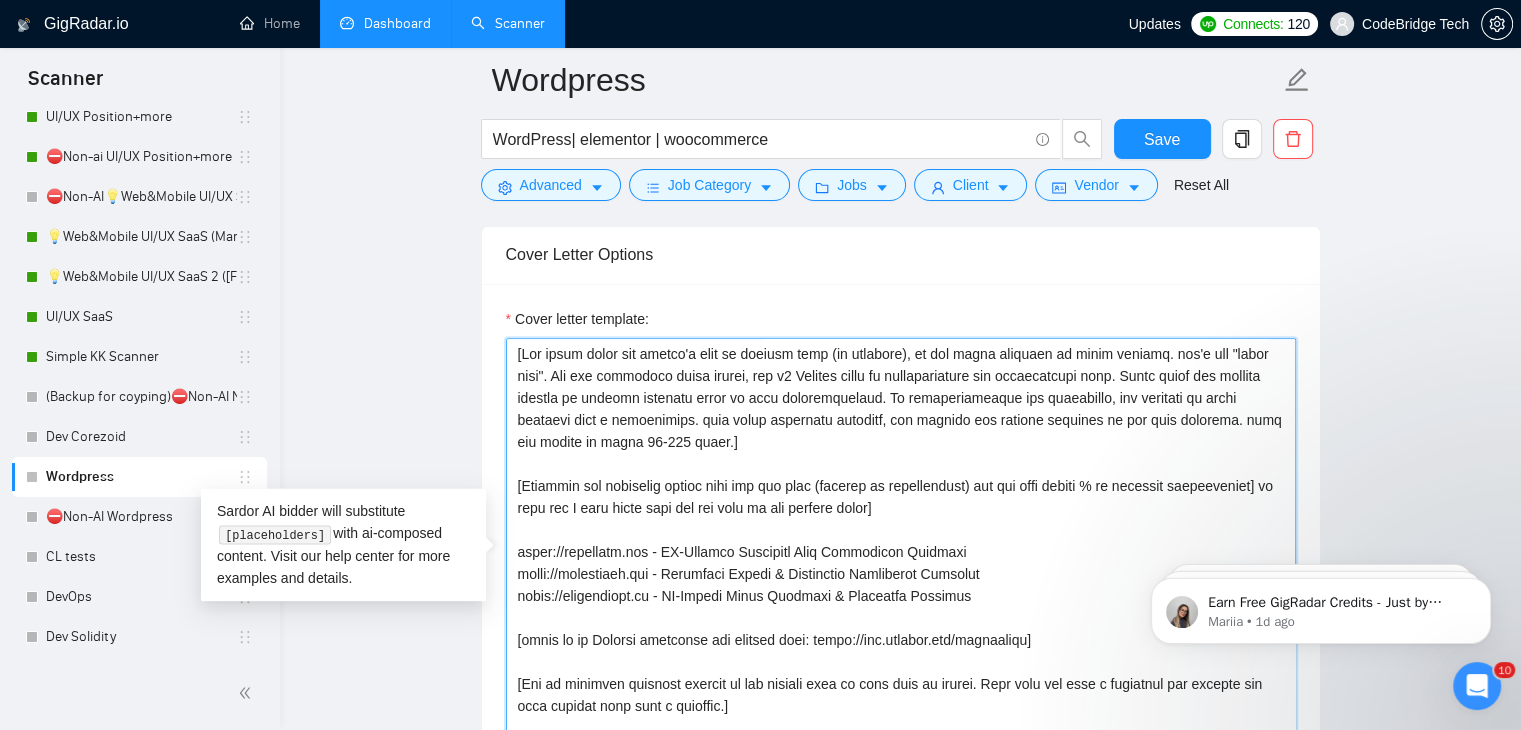 click on "Cover letter template:" at bounding box center [901, 563] 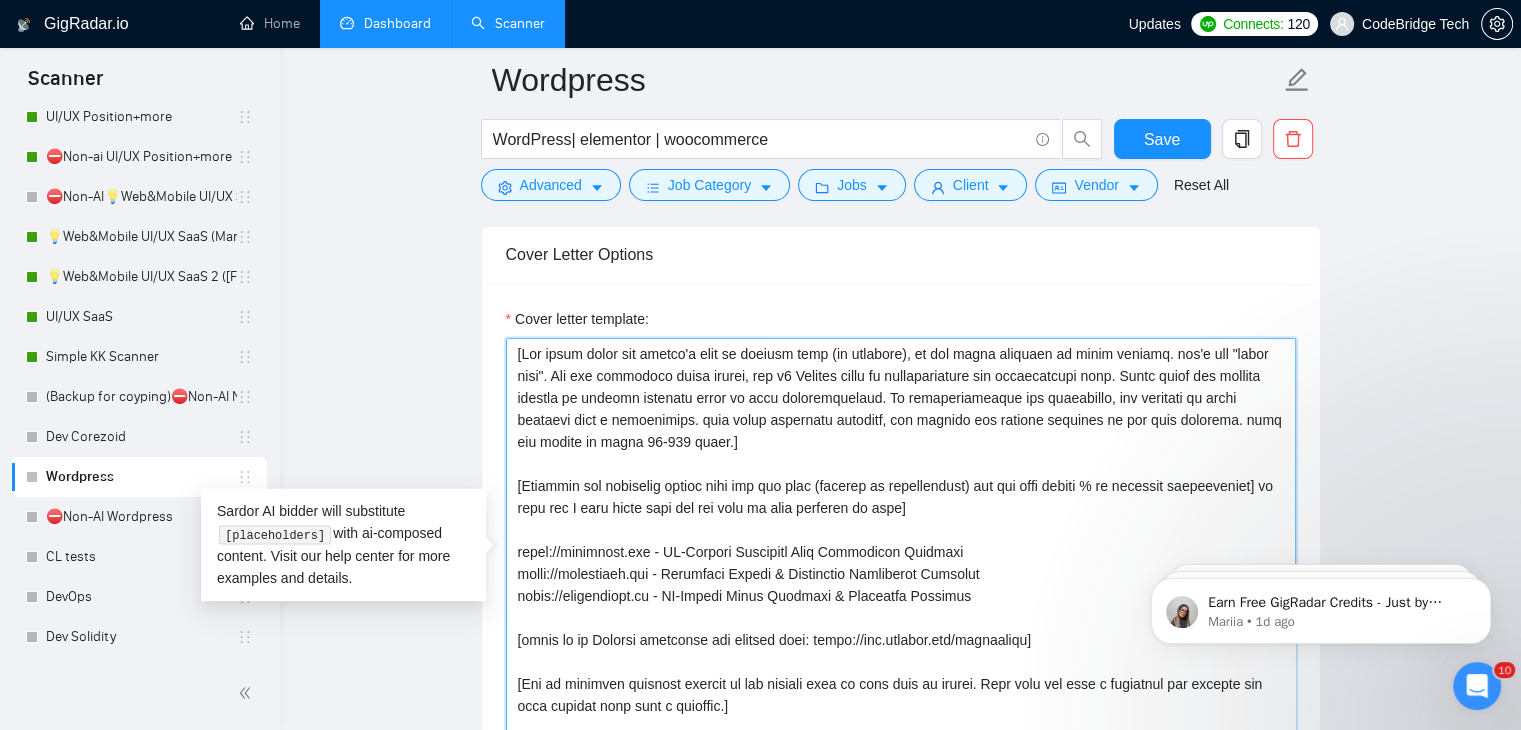 scroll, scrollTop: 21, scrollLeft: 0, axis: vertical 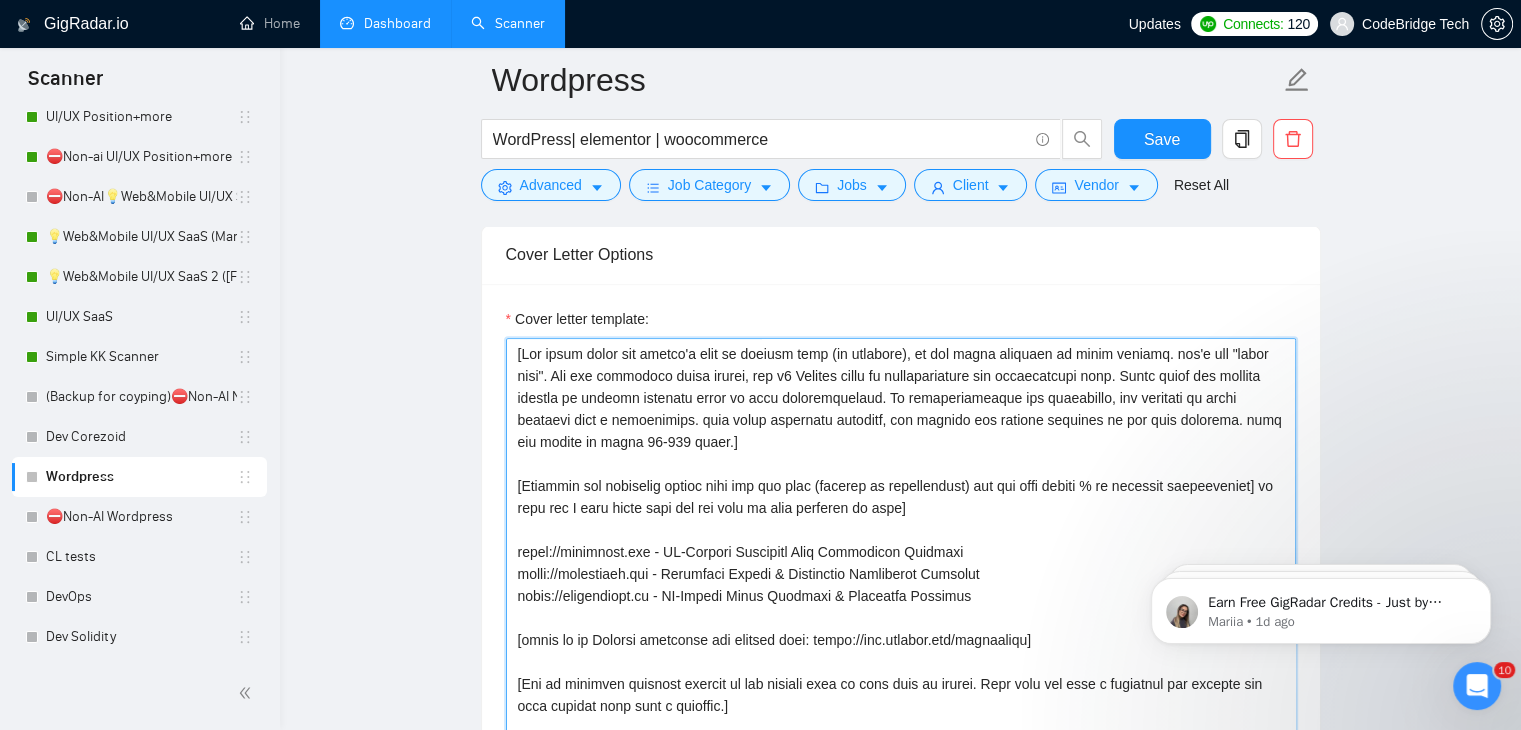 click on "Cover letter template:" at bounding box center (901, 563) 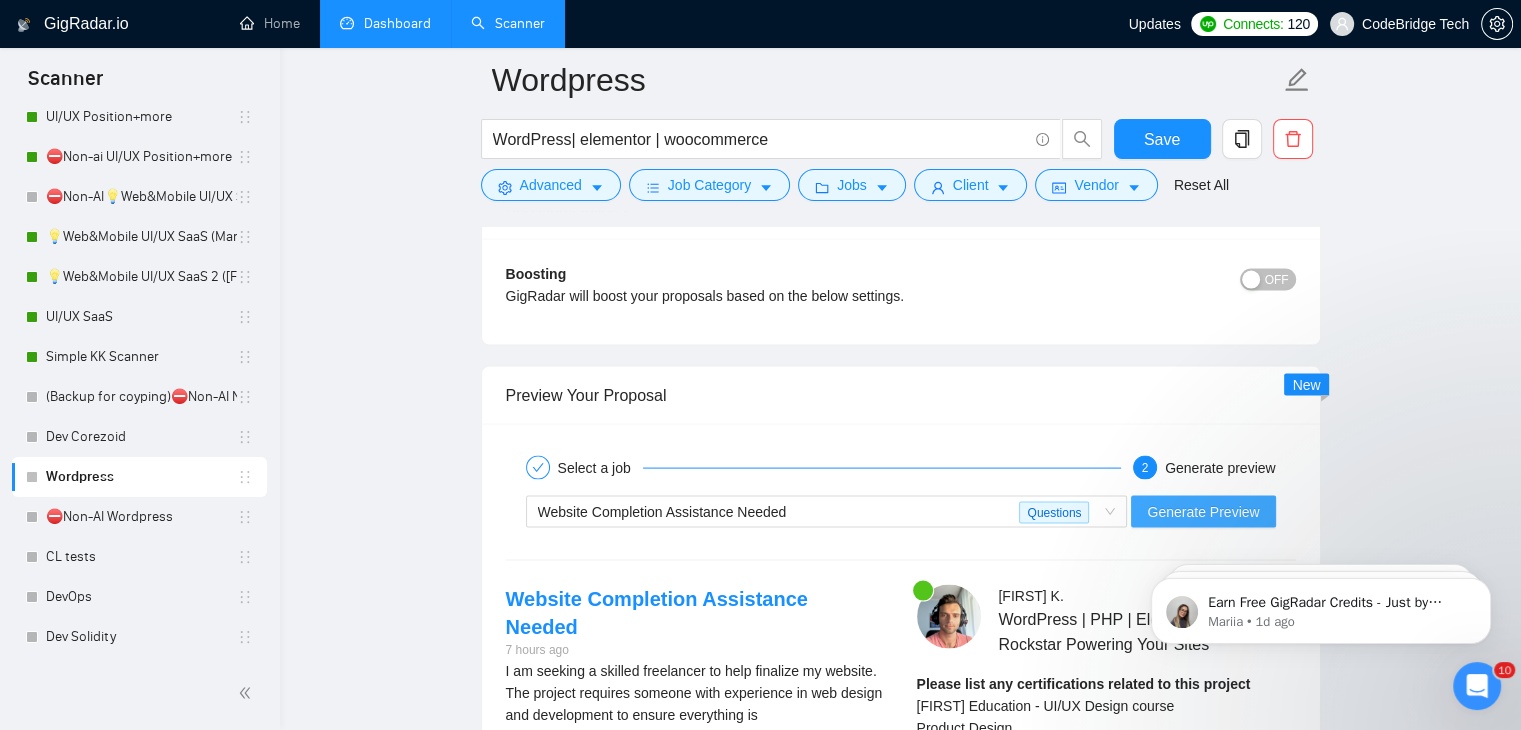 scroll, scrollTop: 4200, scrollLeft: 0, axis: vertical 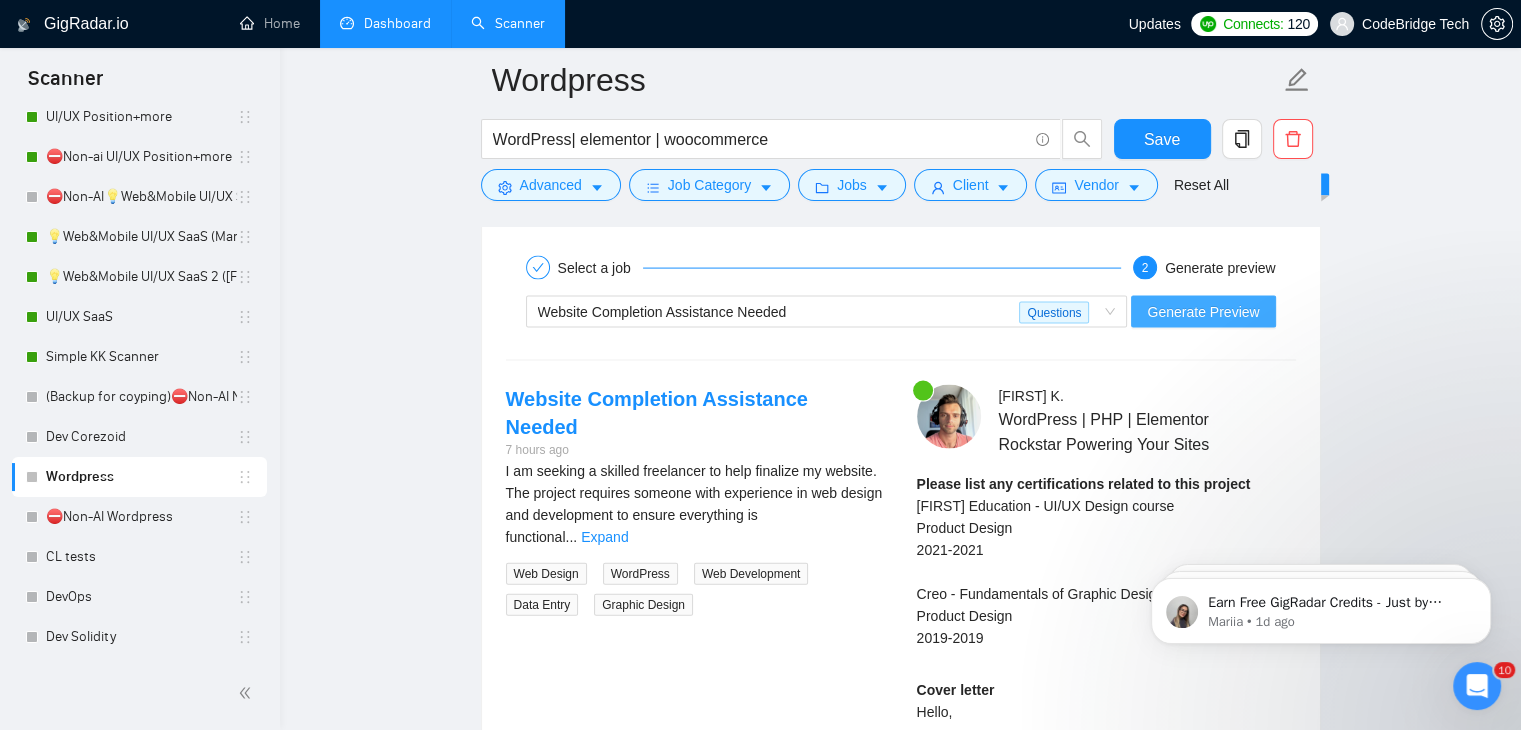 click on "Generate Preview" at bounding box center (1203, 312) 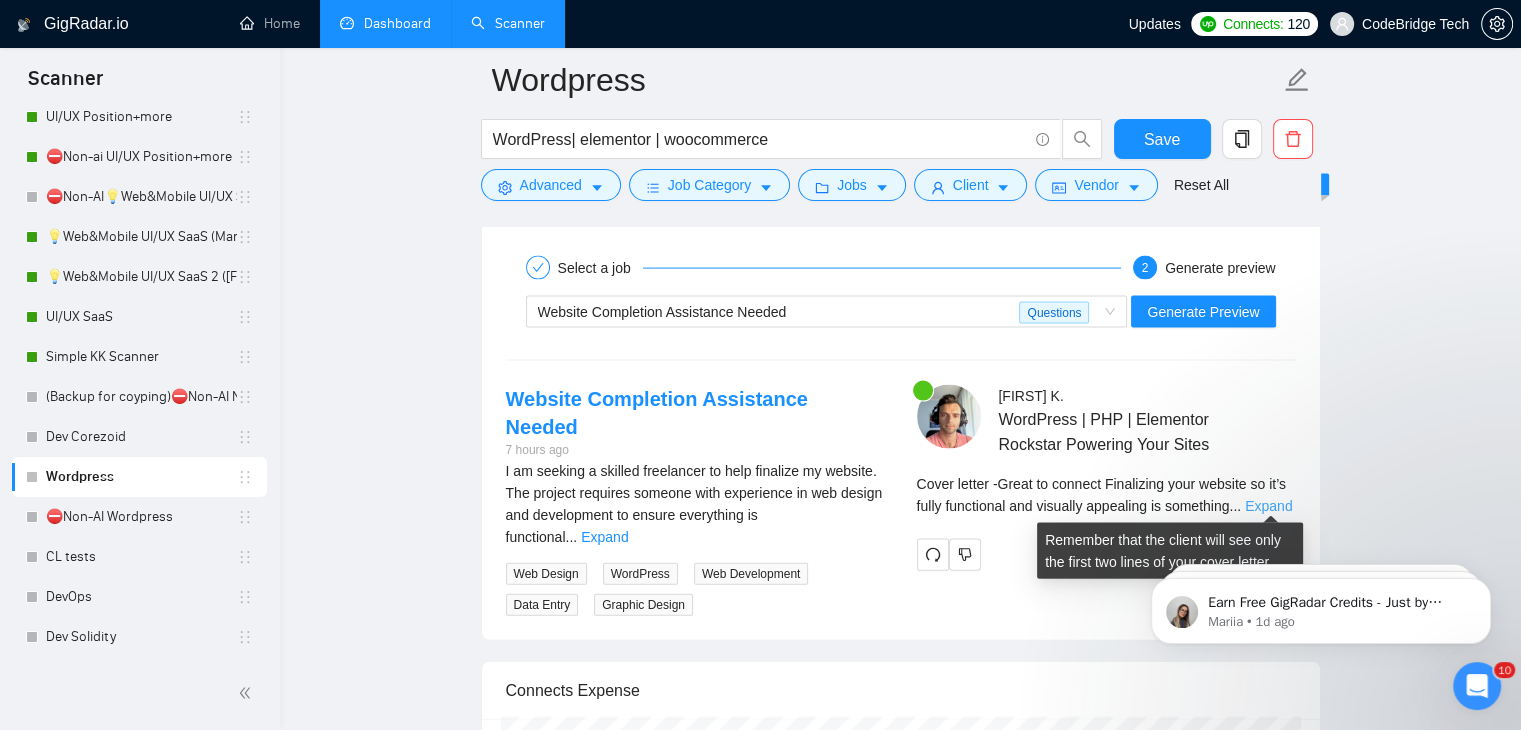 click on "Expand" at bounding box center (1268, 506) 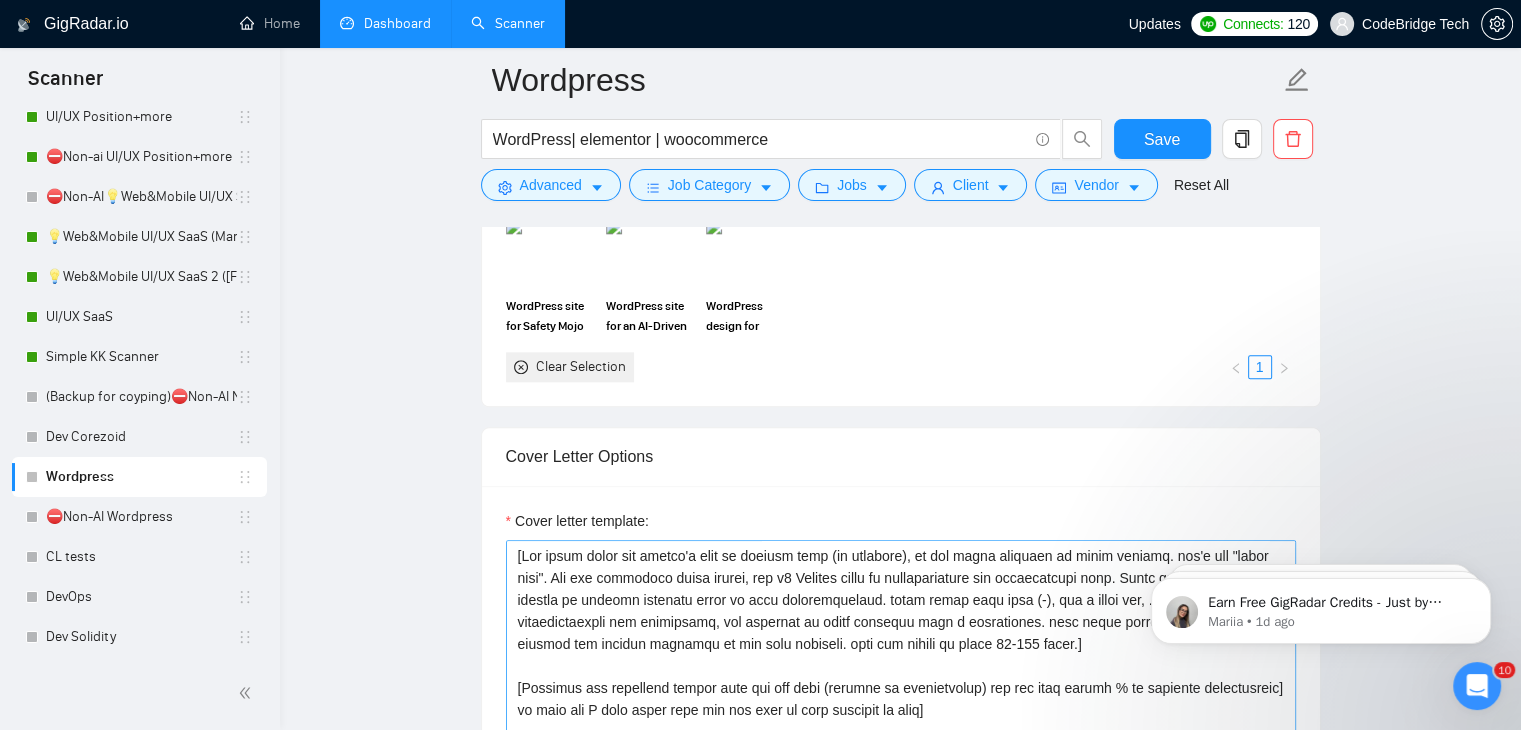 scroll, scrollTop: 2400, scrollLeft: 0, axis: vertical 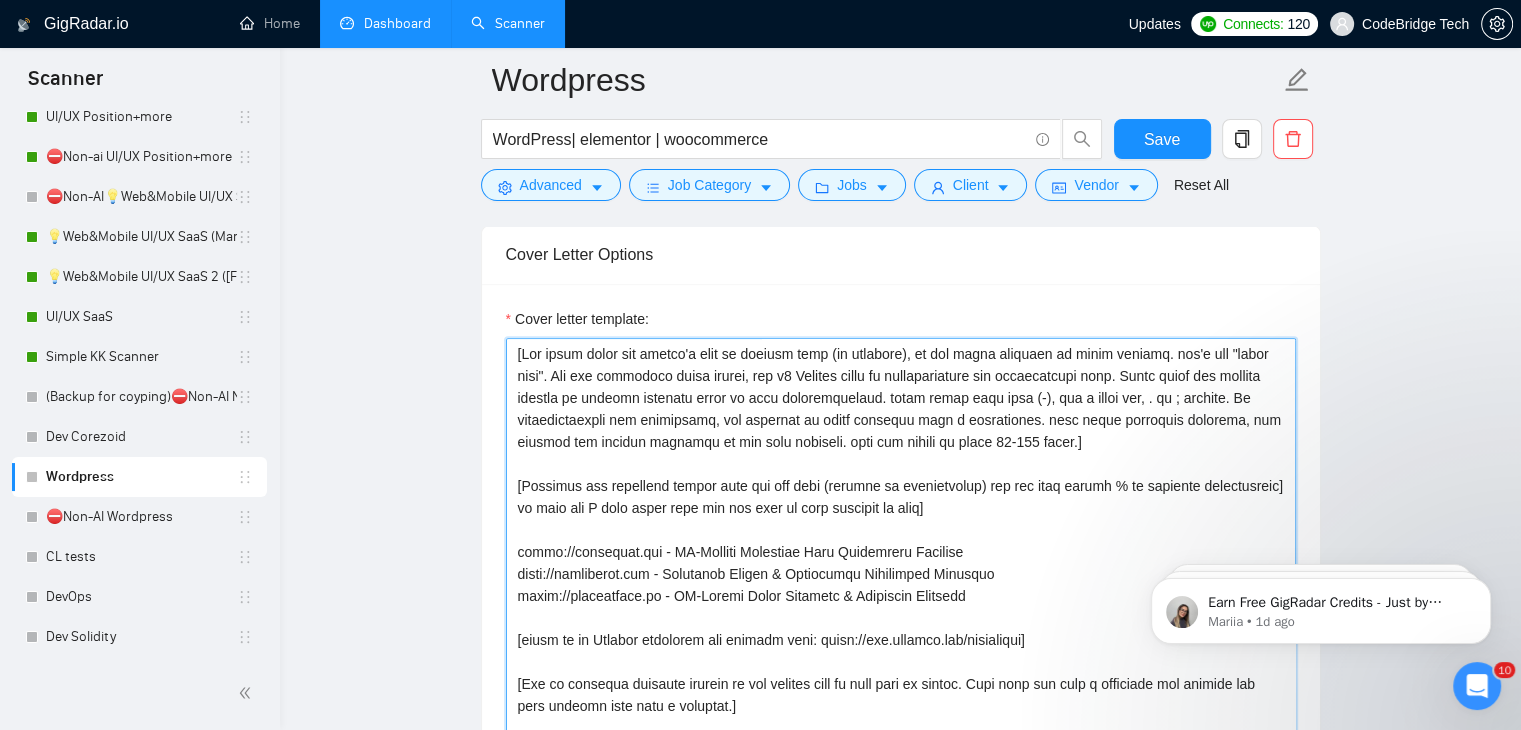 click on "Cover letter template:" at bounding box center (901, 563) 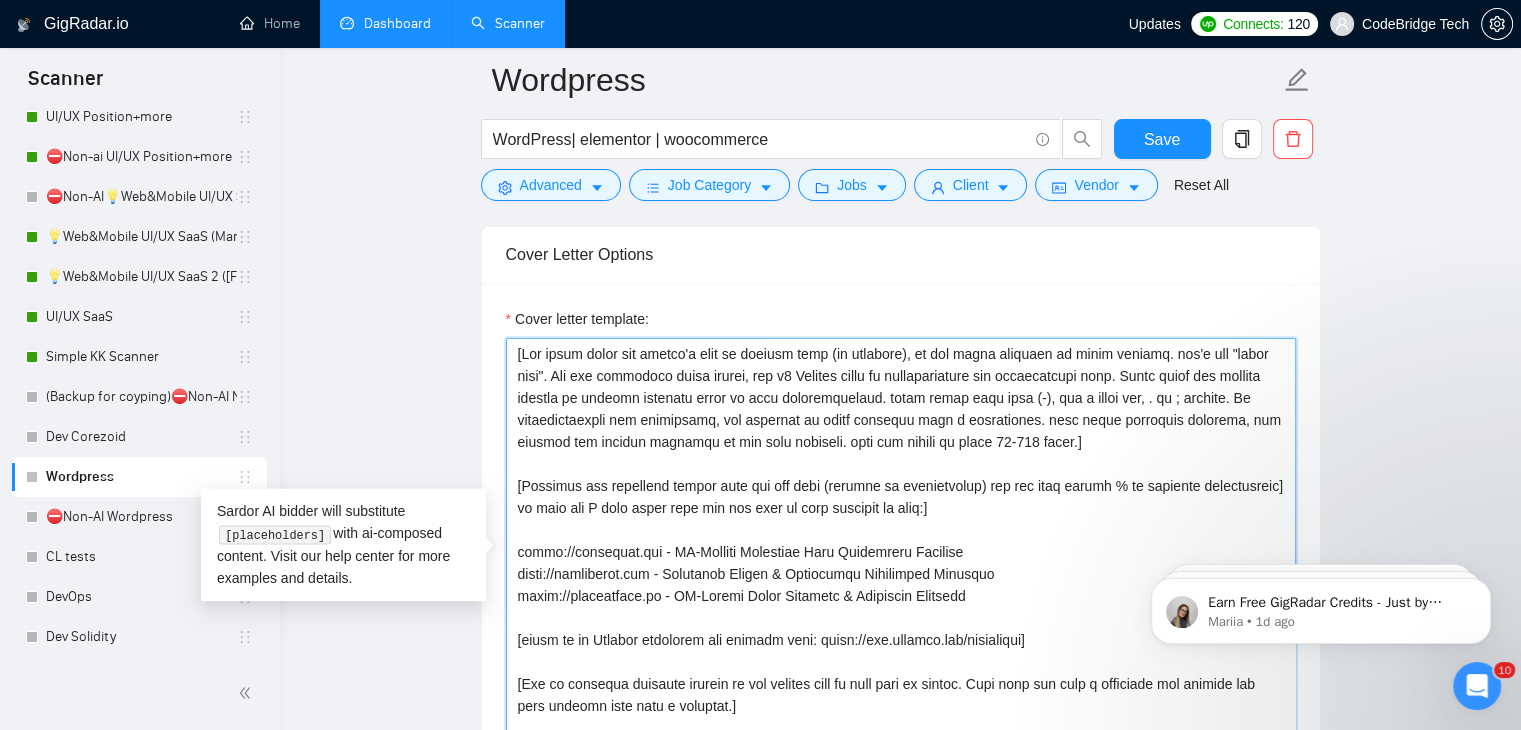 scroll, scrollTop: 21, scrollLeft: 0, axis: vertical 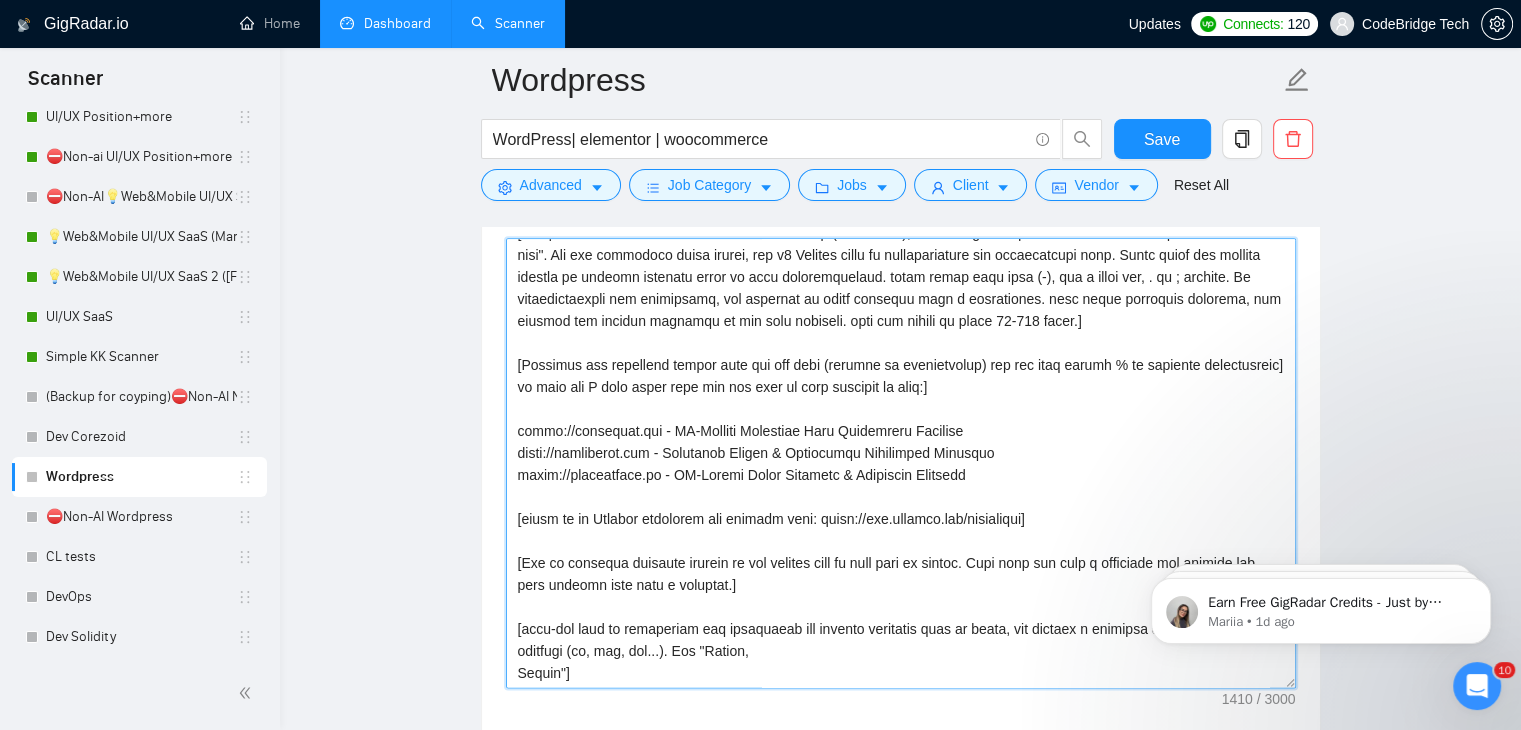 click on "Cover letter template:" at bounding box center (901, 463) 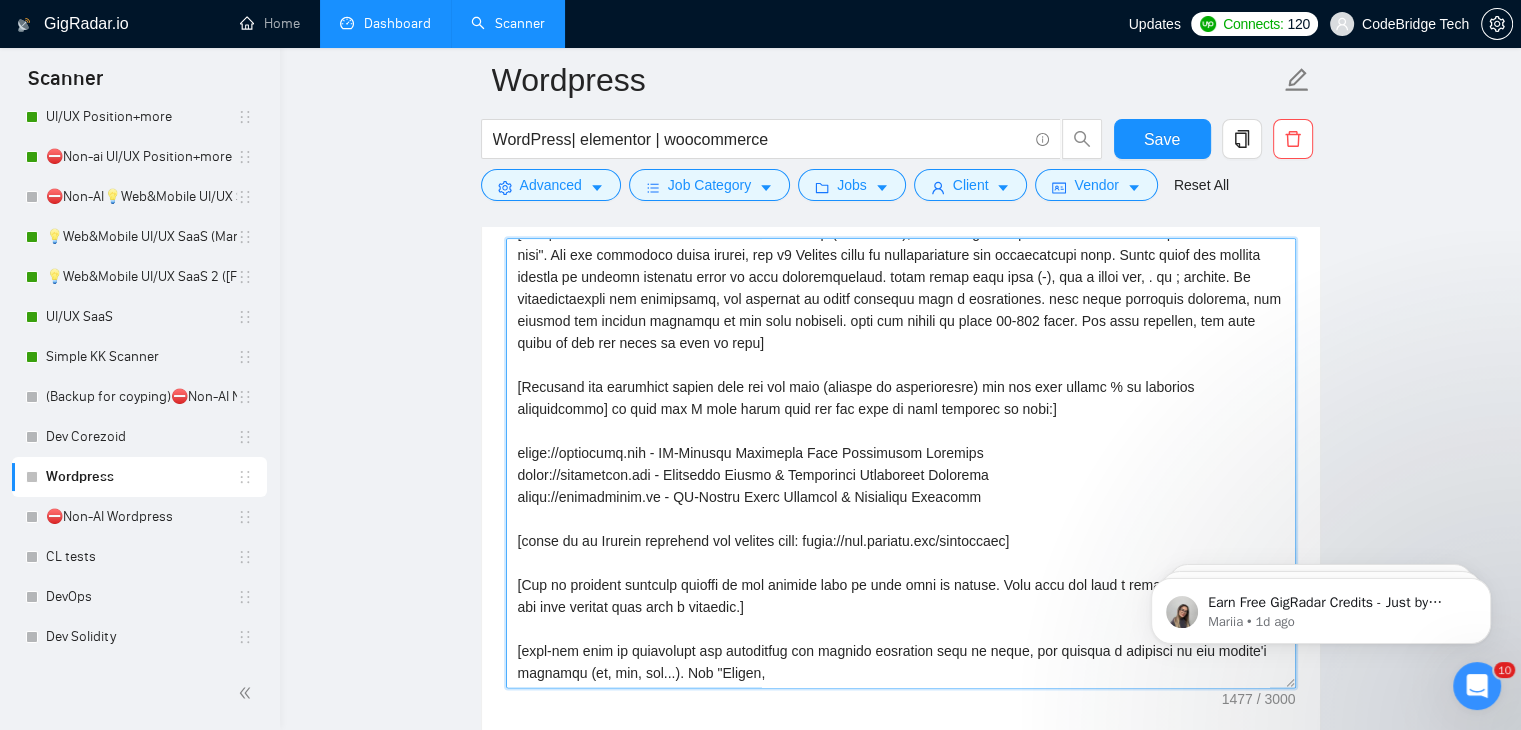 click on "Cover letter template:" at bounding box center (901, 463) 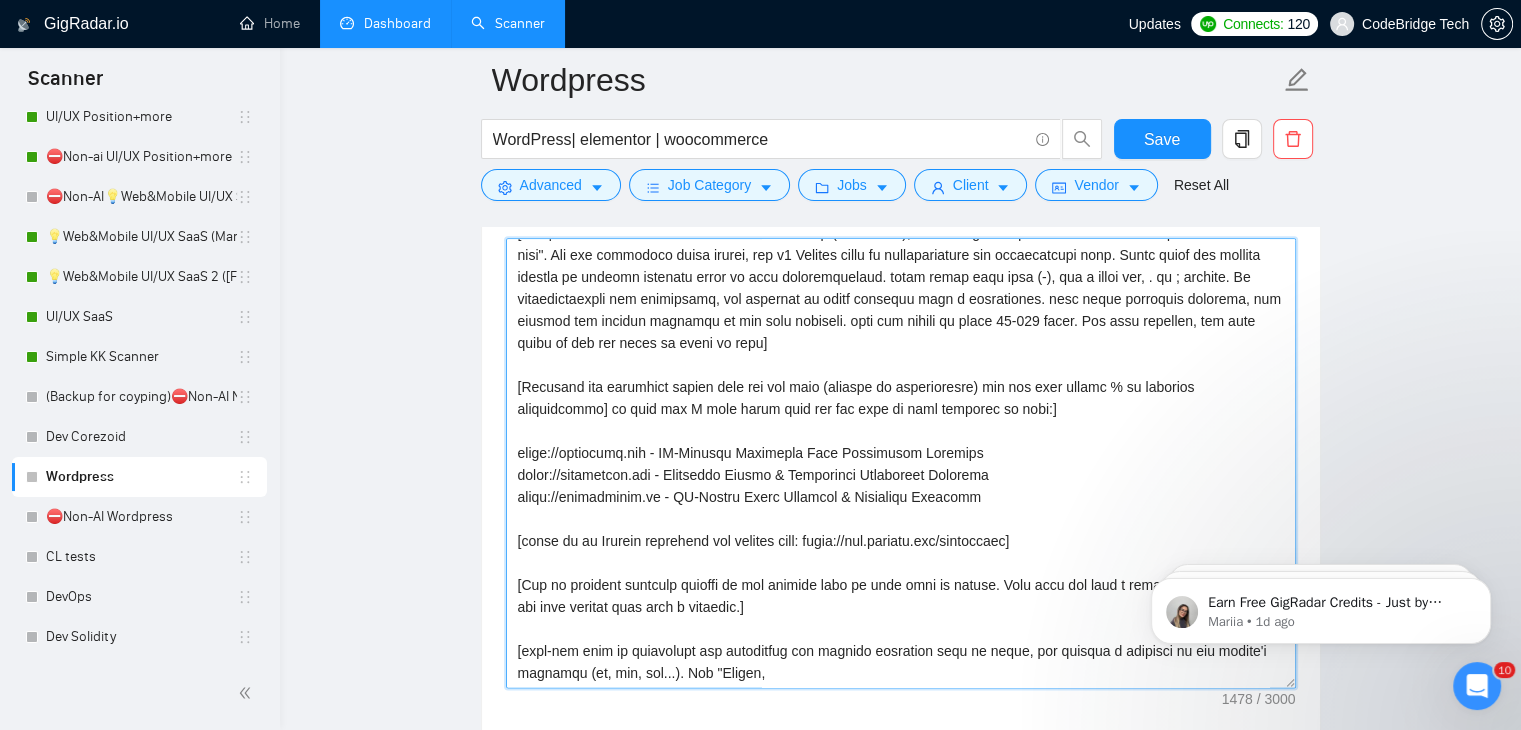 drag, startPoint x: 751, startPoint y: 337, endPoint x: 1089, endPoint y: 309, distance: 339.15778 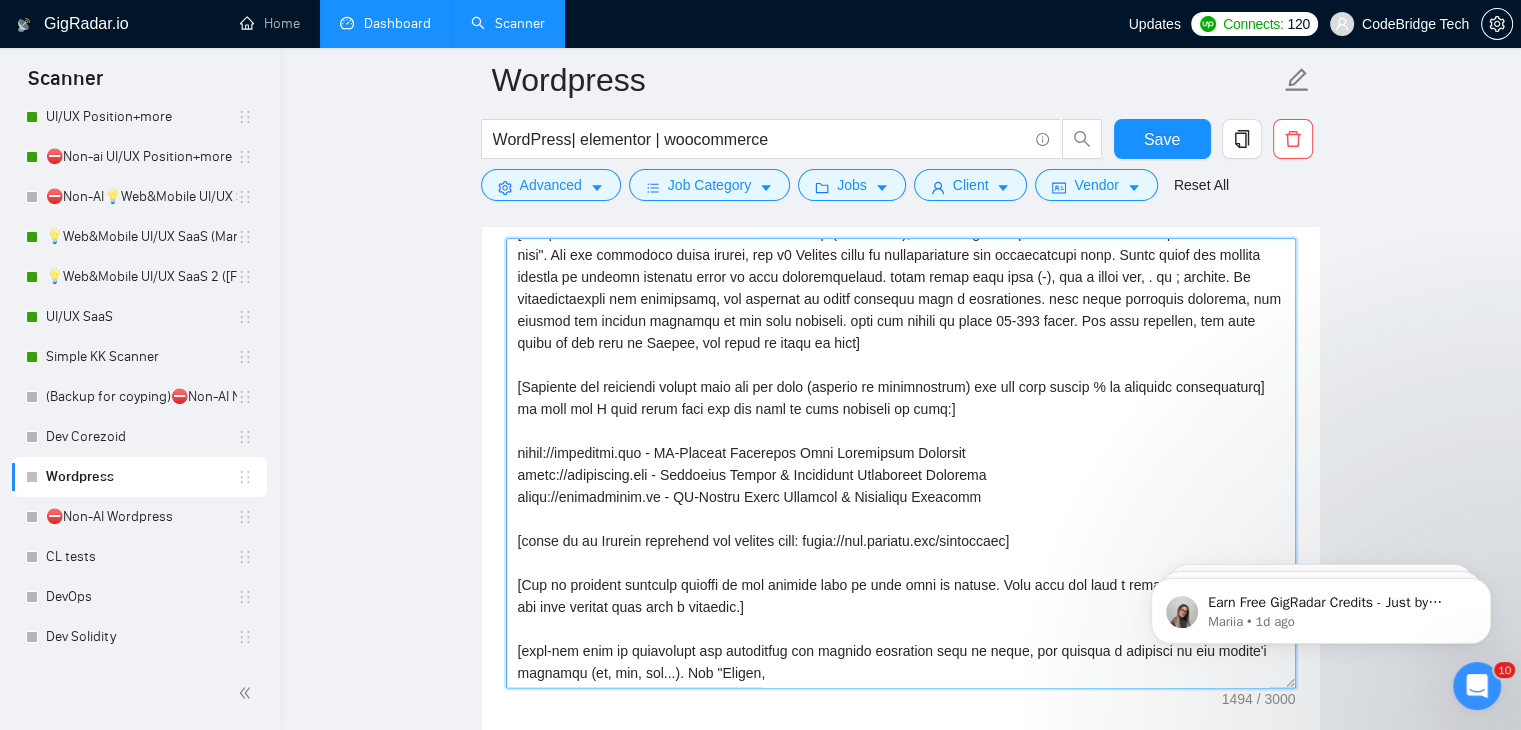 drag, startPoint x: 1088, startPoint y: 314, endPoint x: 855, endPoint y: 343, distance: 234.79779 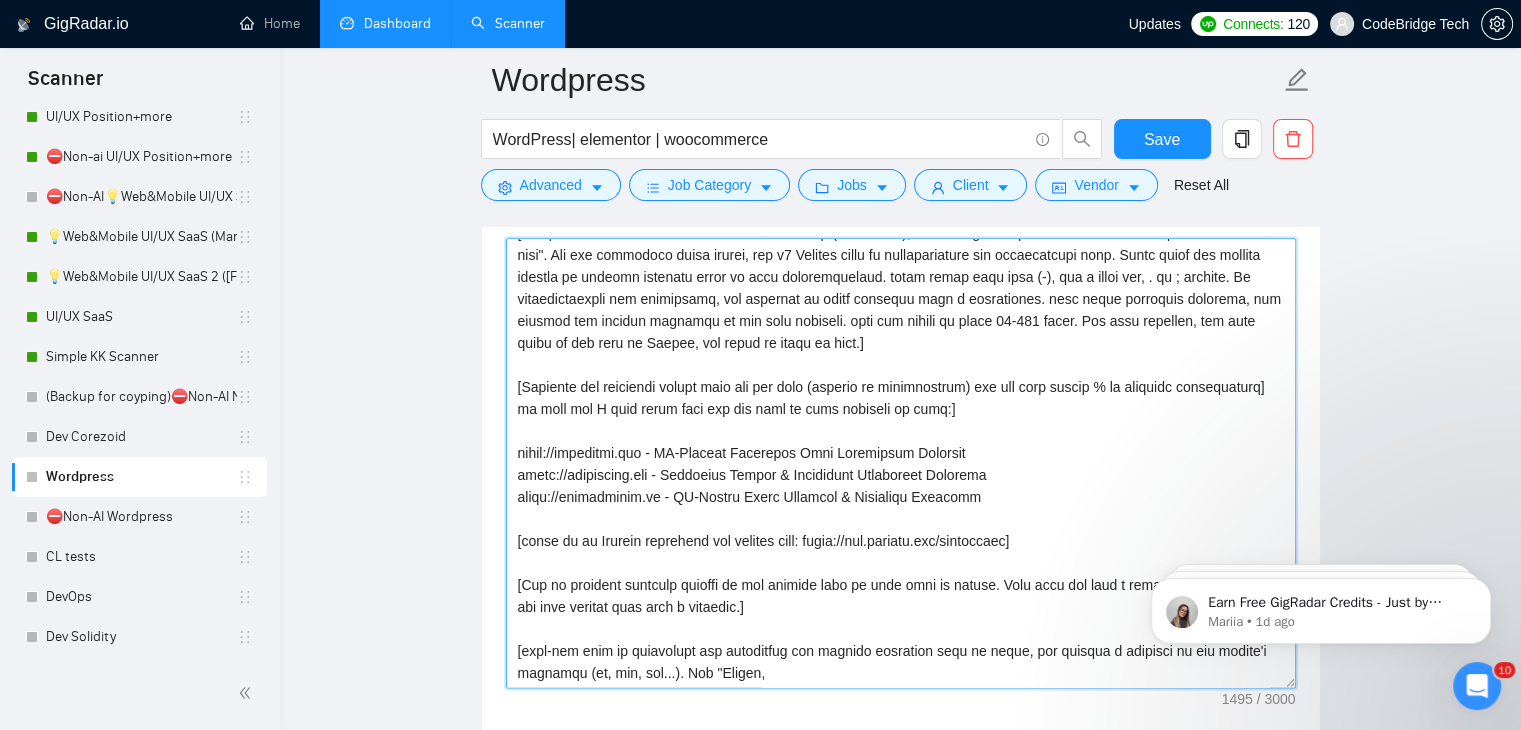 drag, startPoint x: 859, startPoint y: 340, endPoint x: 1087, endPoint y: 323, distance: 228.63289 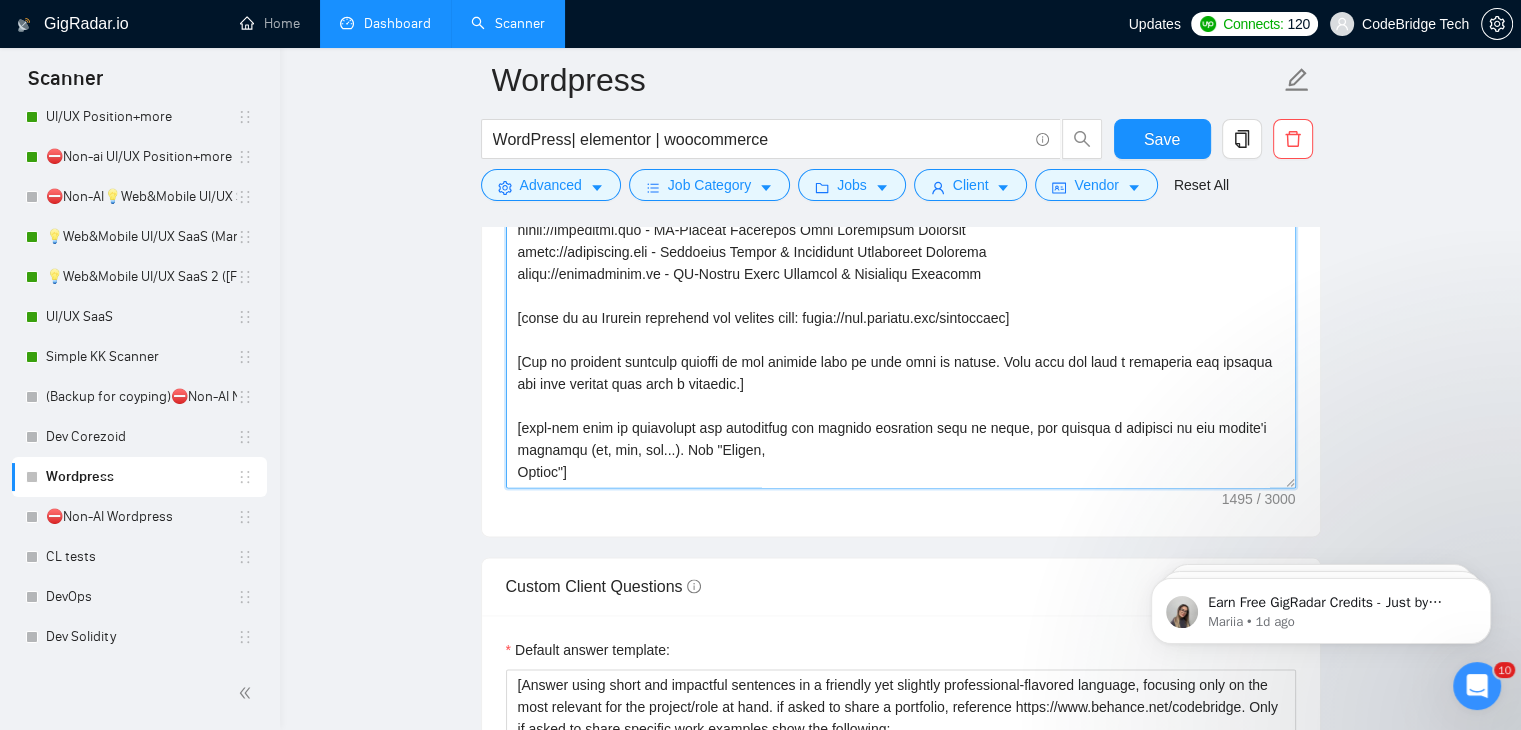 scroll, scrollTop: 2800, scrollLeft: 0, axis: vertical 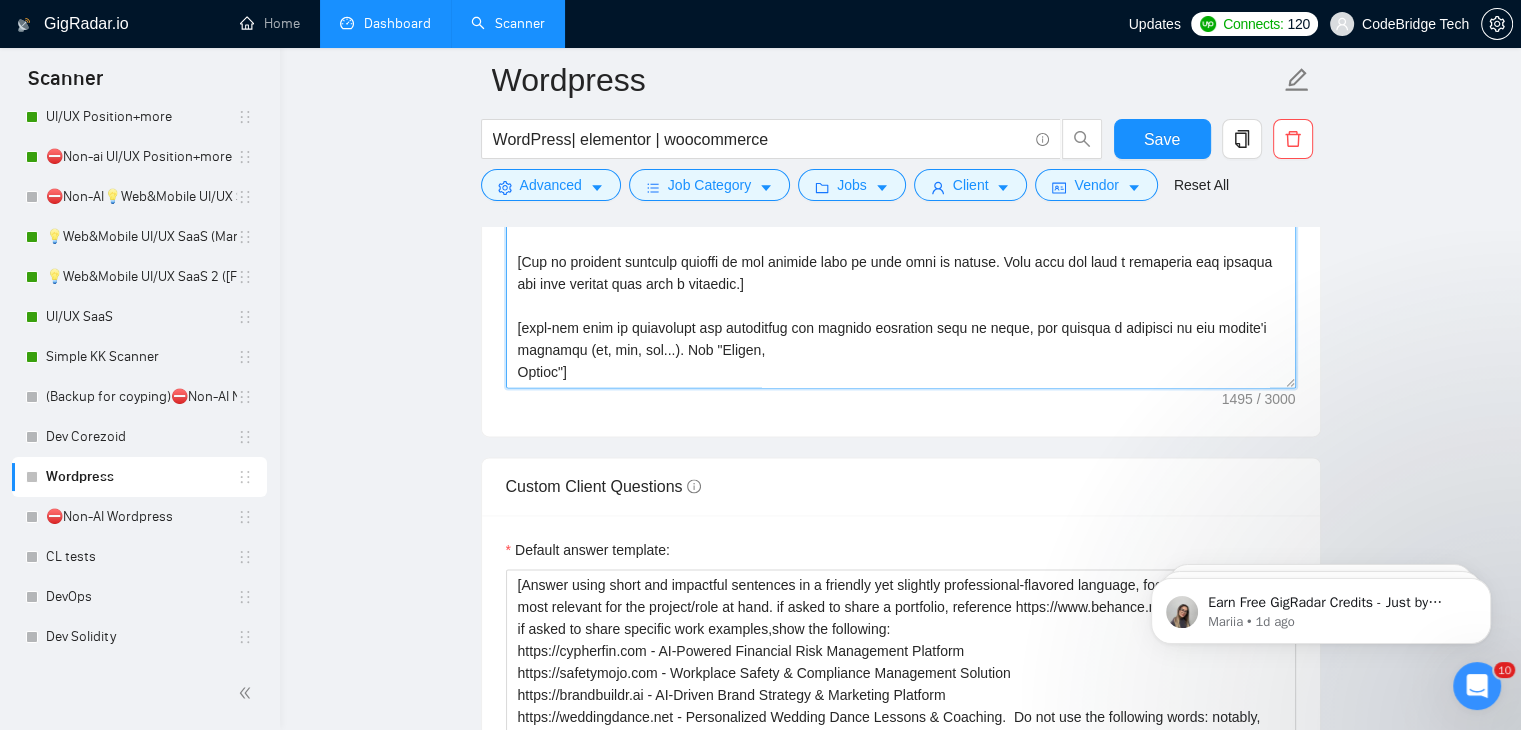 click on "Cover letter template:" at bounding box center (901, 163) 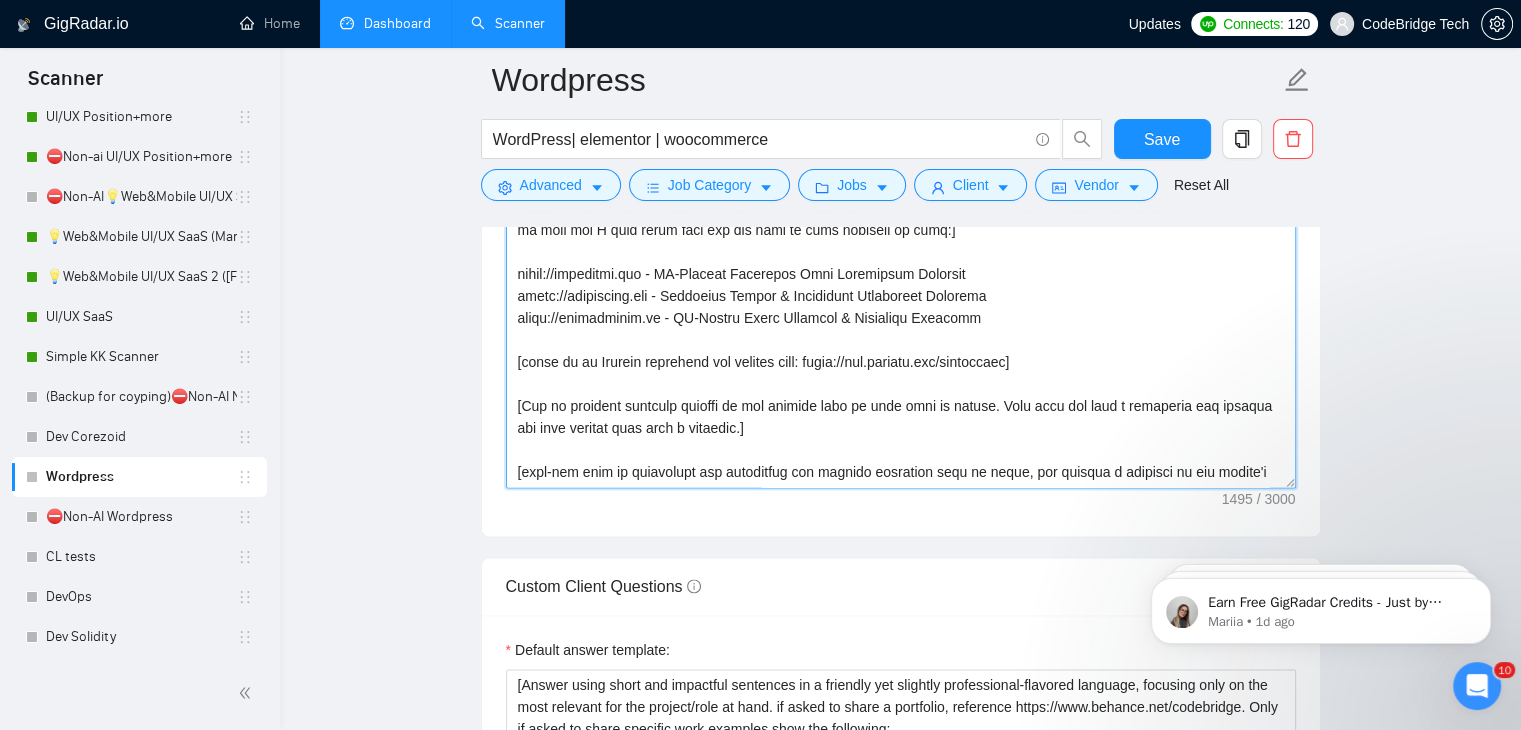 scroll, scrollTop: 2600, scrollLeft: 0, axis: vertical 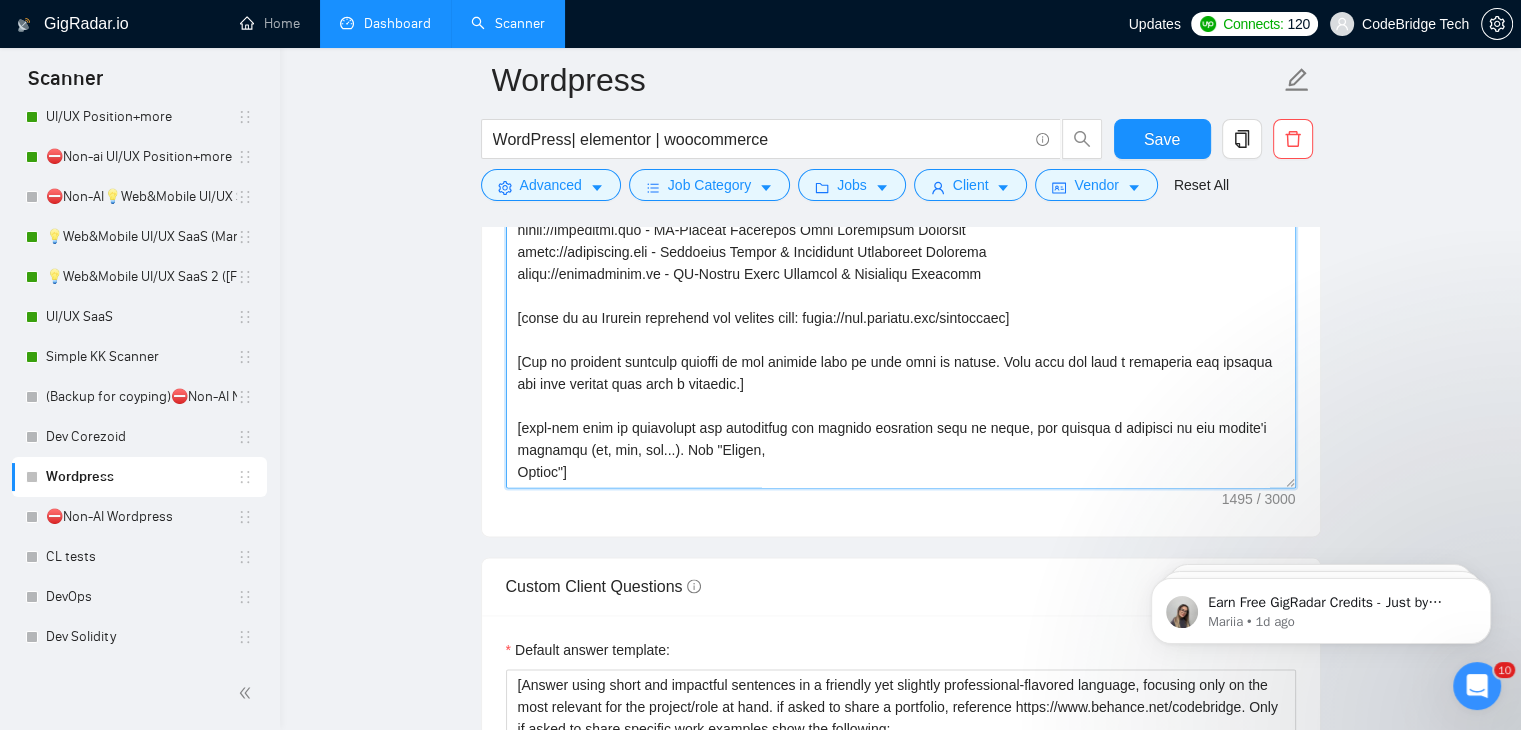 drag, startPoint x: 673, startPoint y: 449, endPoint x: 702, endPoint y: 449, distance: 29 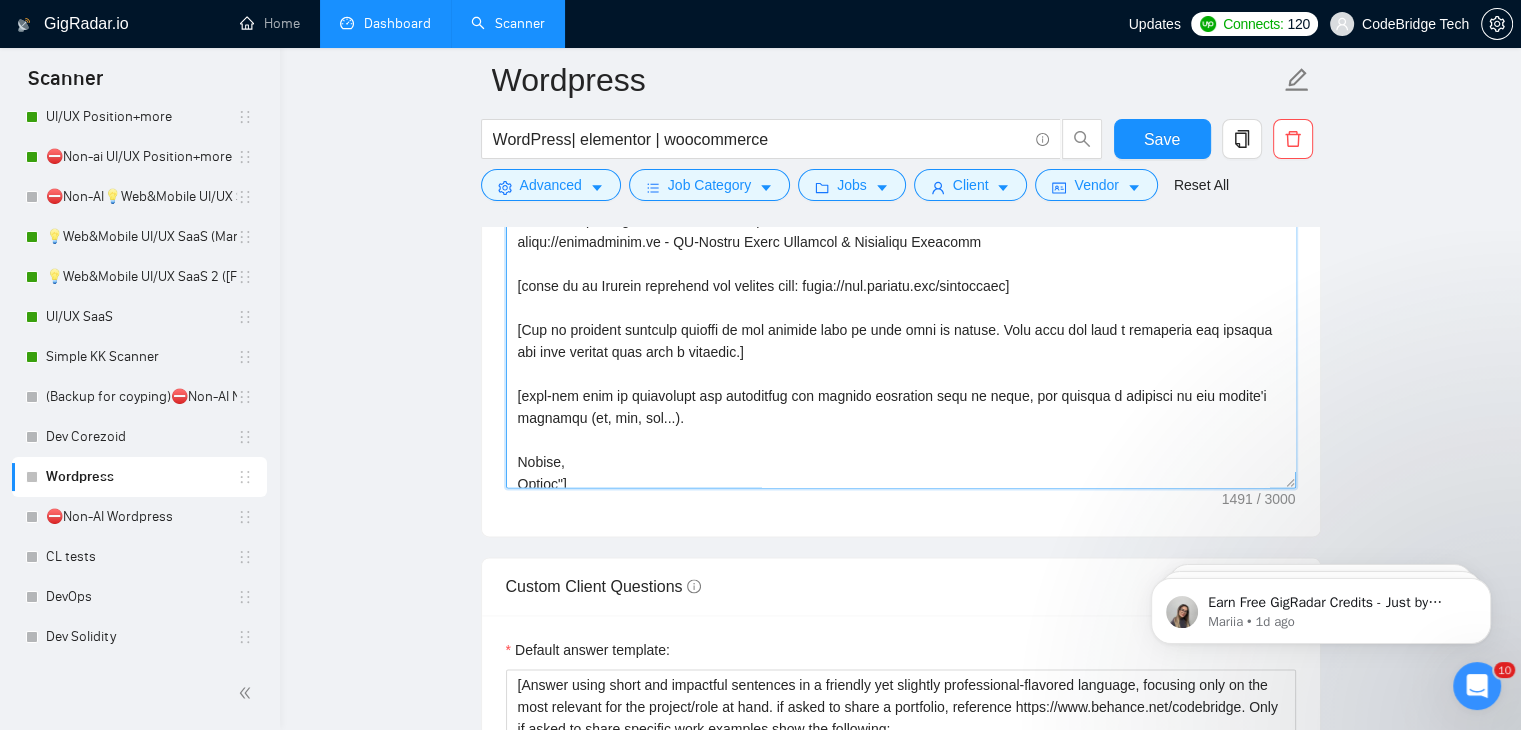 scroll, scrollTop: 88, scrollLeft: 0, axis: vertical 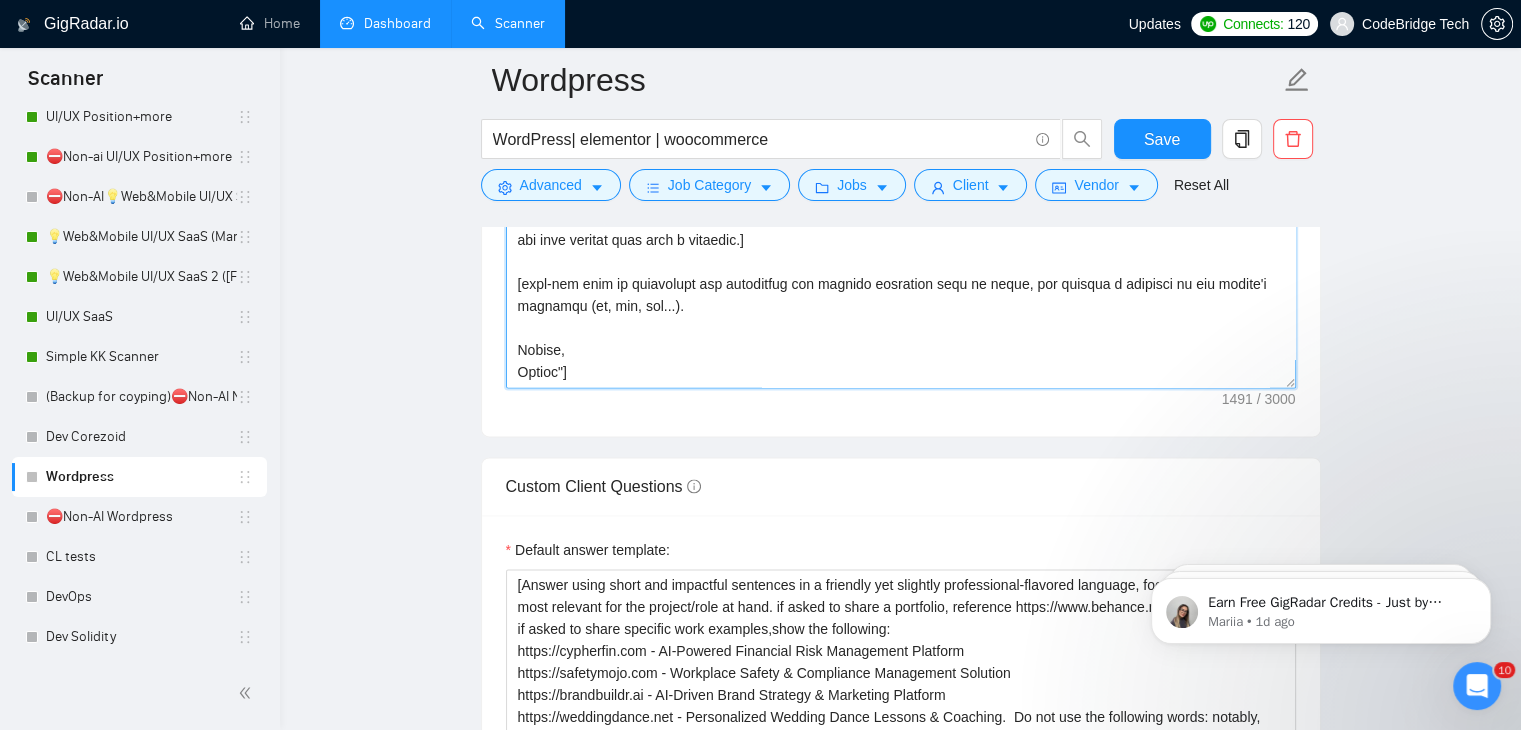 click on "Cover letter template:" at bounding box center [901, 163] 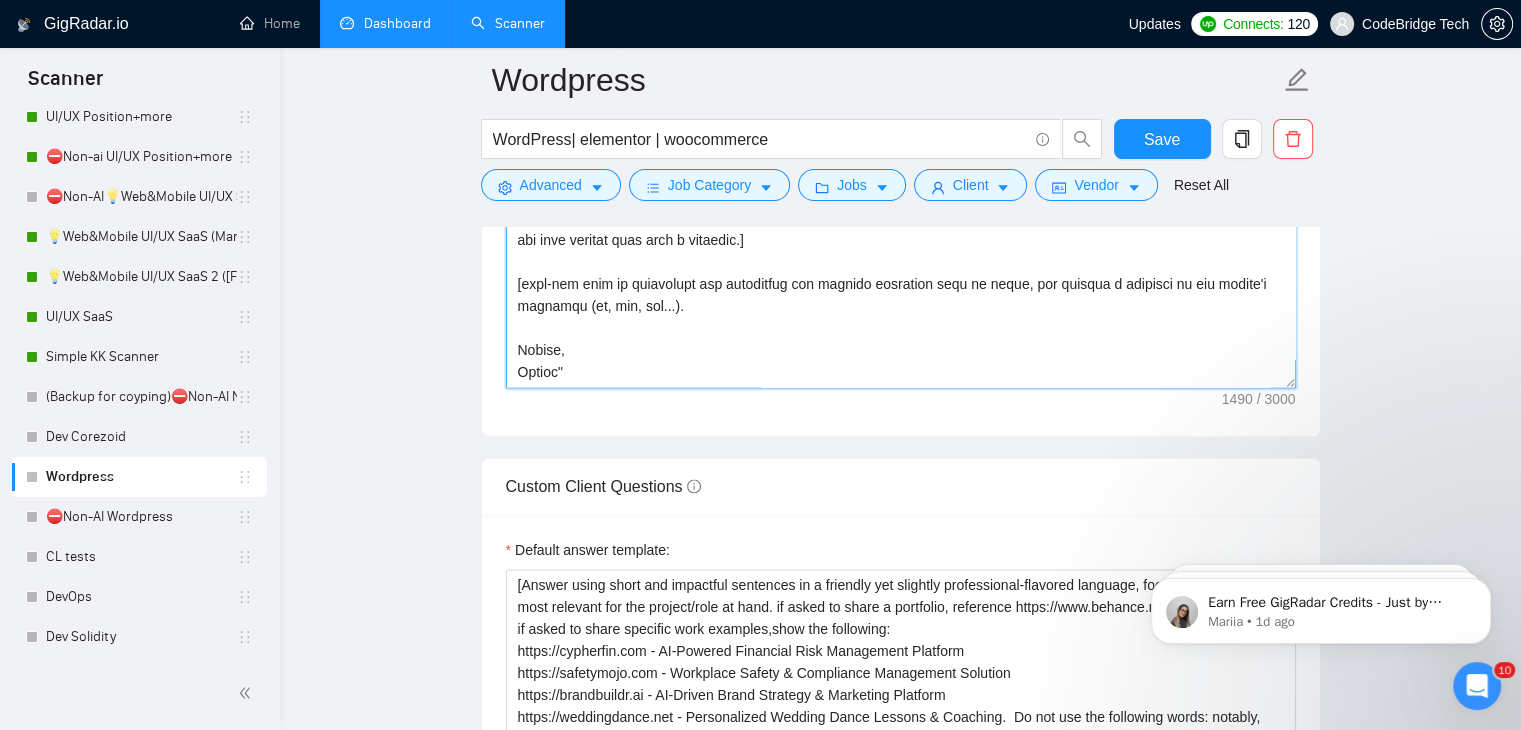 click on "Cover letter template:" at bounding box center (901, 163) 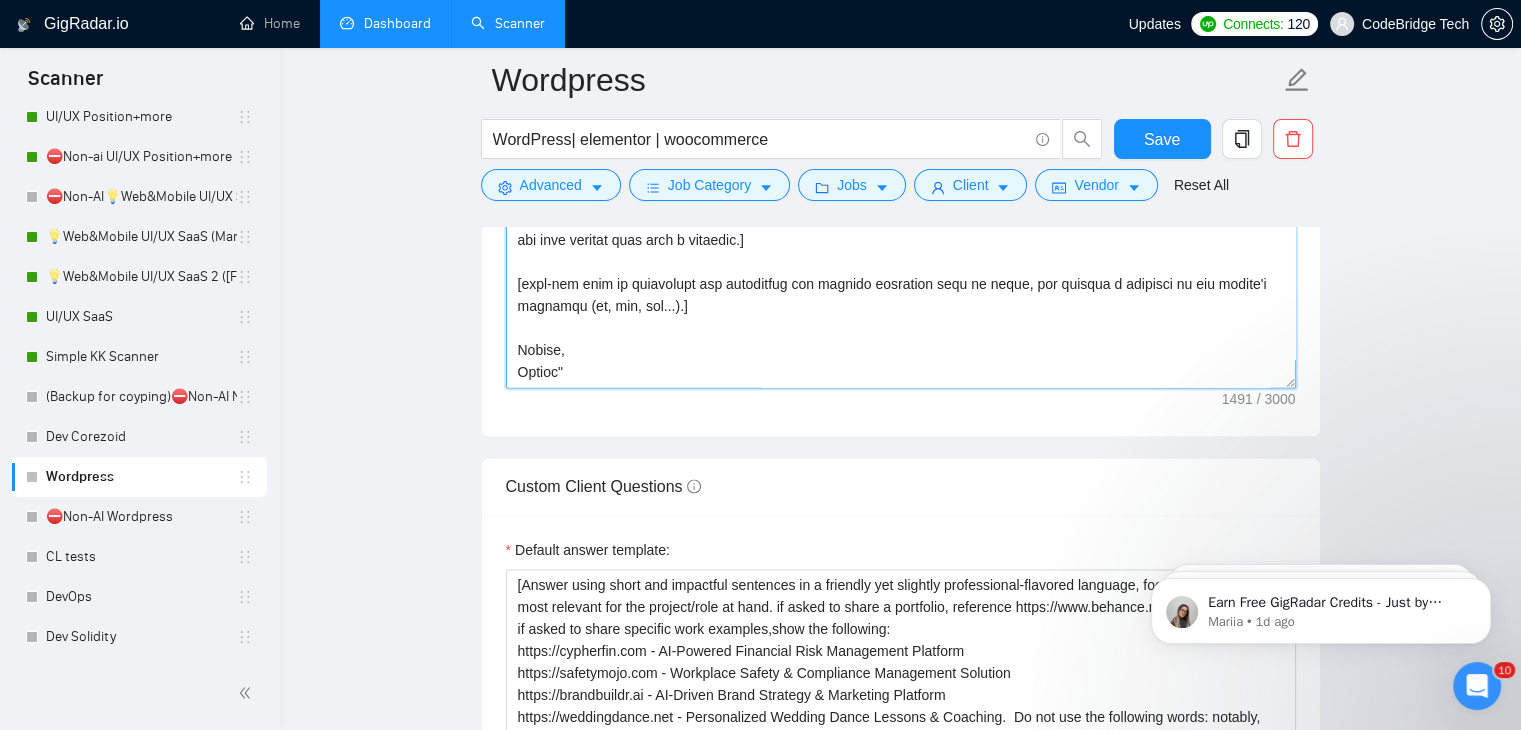 click on "Cover letter template:" at bounding box center (901, 163) 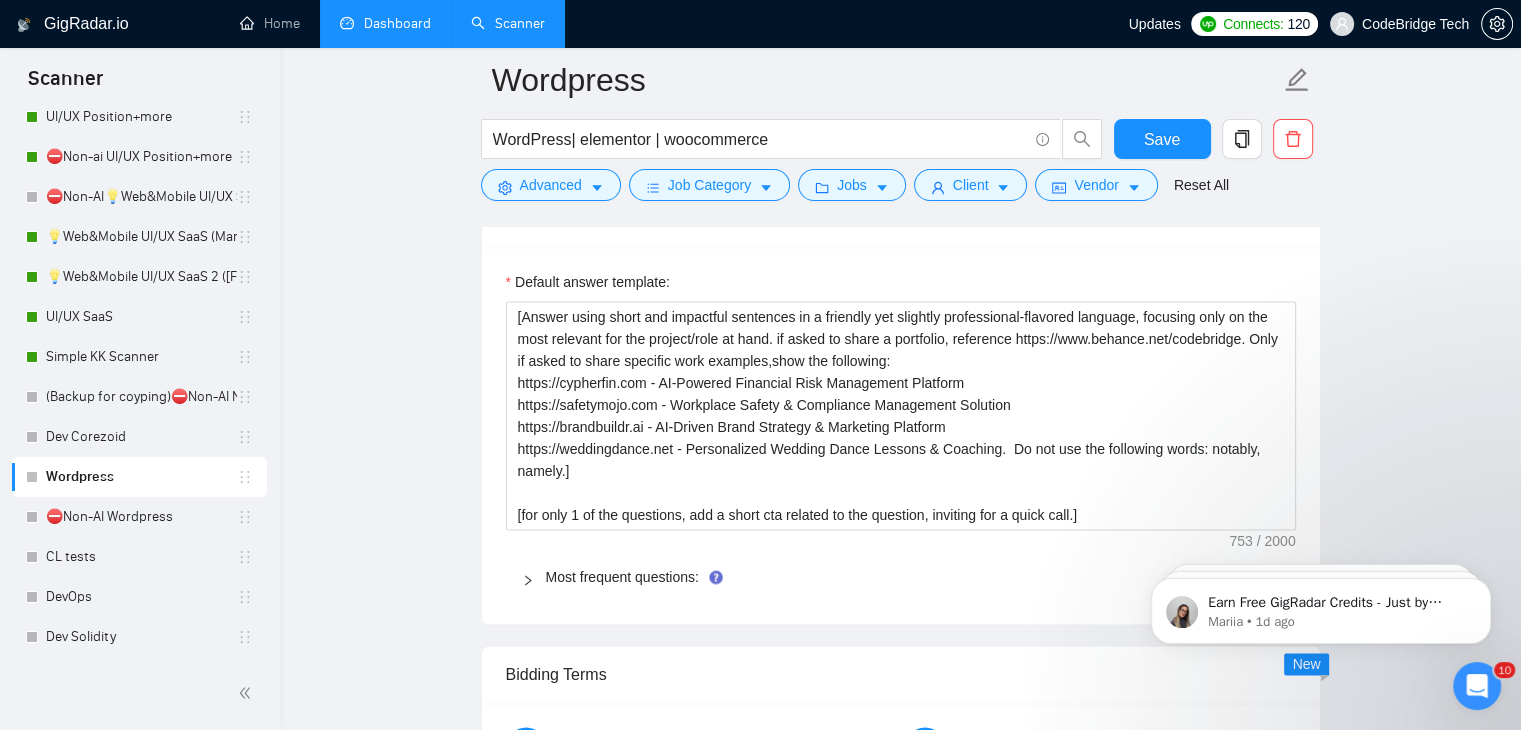 scroll, scrollTop: 3200, scrollLeft: 0, axis: vertical 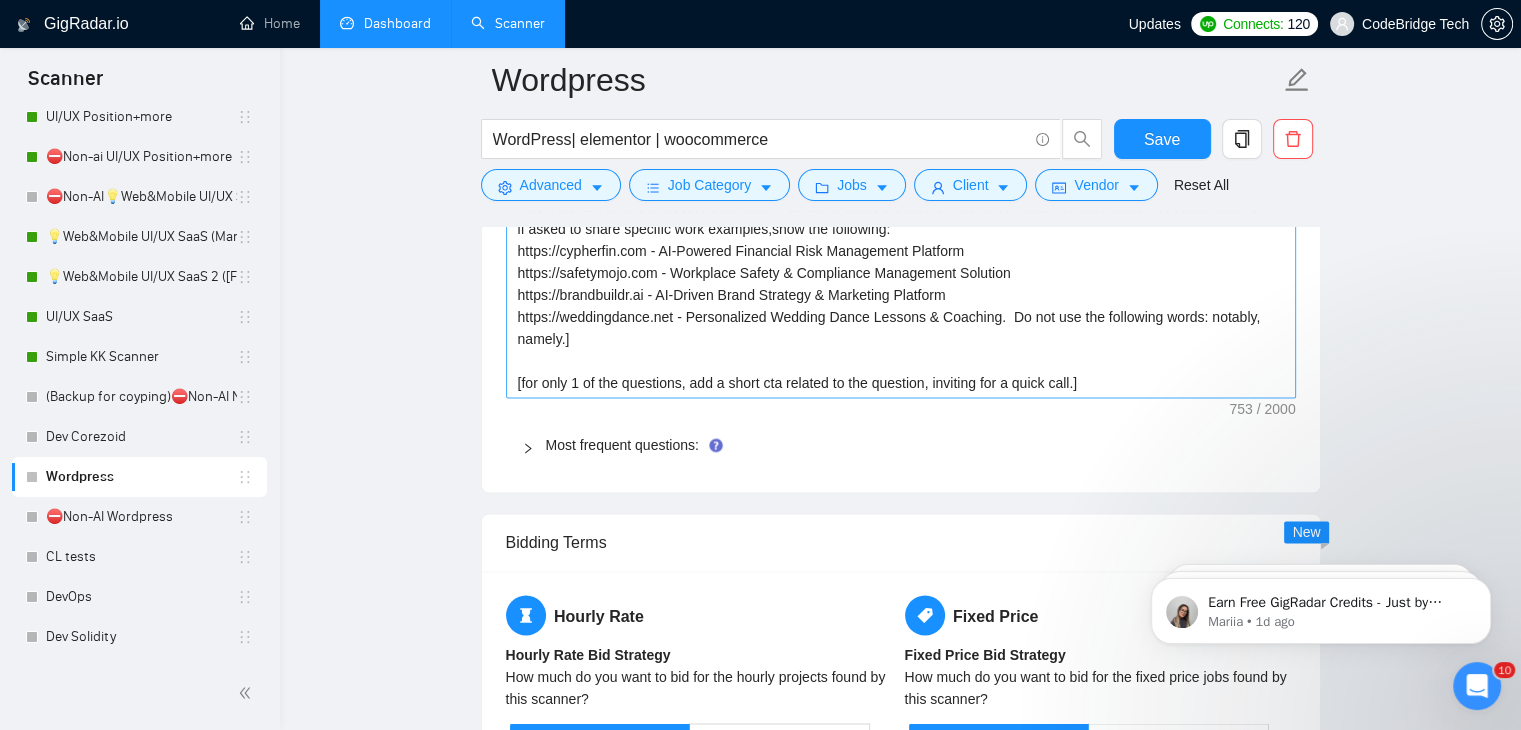 type on "[Say hello using the client's name or company name (if provided), in the local language of their country. don't say "hello from". For the remaining cover letter, use b2 English level in conversational yet professional tone. Avoid slang and generic phrases or cliches commonly found in such communications. avoid using long dash (-), use a small one, . or ; instead. Be straightforward and respectful, and remember to avoid sounding like a salesperson. make every paragraph striking, eye opening and concise focusing on the most relevant. keep the length to about 70-100 words. For loom requests, say that speed is key here on Upwork, and offer to share in chat.]
[Creating the delivered result from the job post (mention it specifically) and add real catchy % of possible achievements] is easy and I will share with you the best of such examples of mine:]
https://cypherfin.com - AI-Powered Financial Risk Management Platform
https://safetymojo.com - Workplace Safety & Compliance Management Solution
https://brandbuil..." 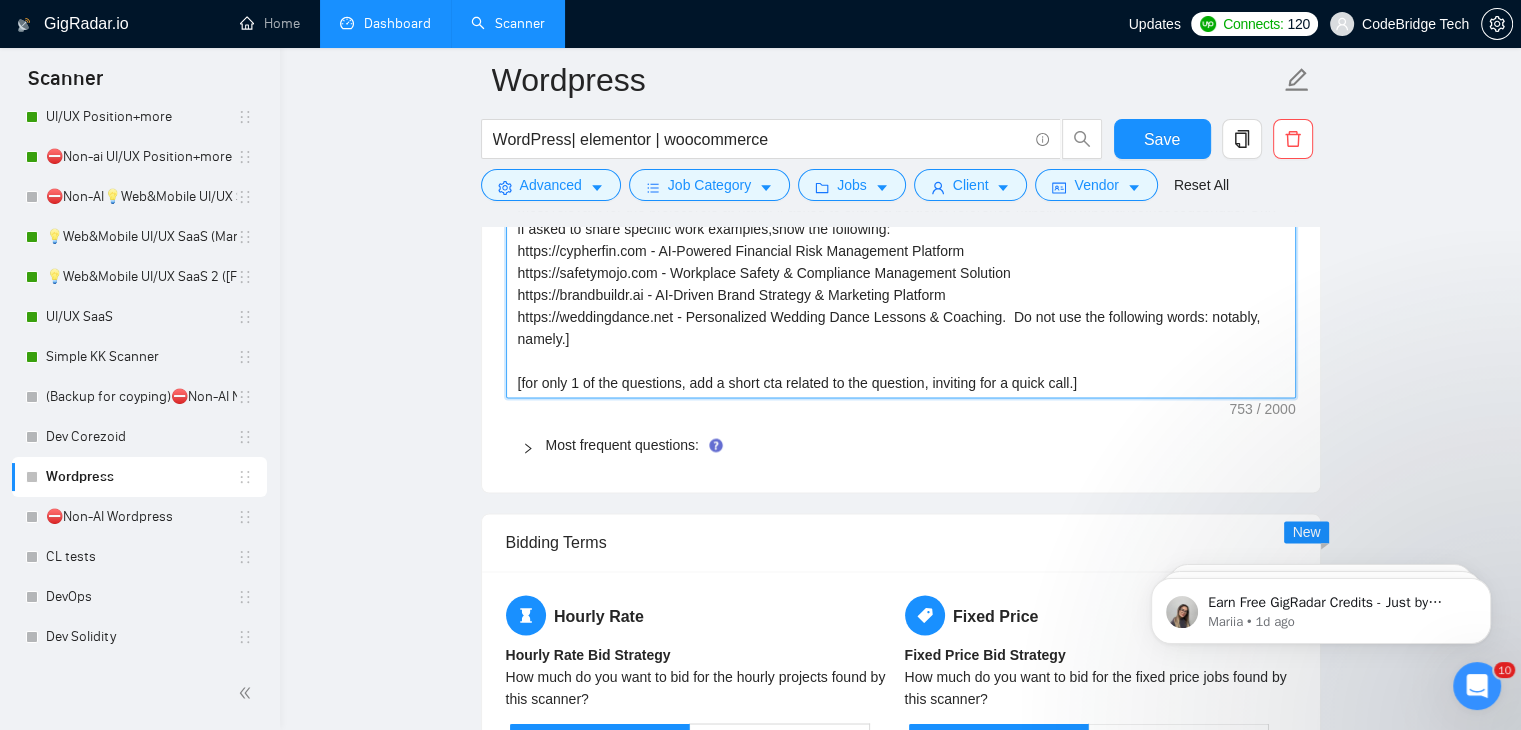 click on "[Answer using short and impactful sentences in a friendly yet slightly professional-flavored language, focusing only on the most relevant for the project/role at hand. if asked to share a portfolio, reference https://www.behance.net/codebridge. Only if asked to share specific work examples,show the following:
https://cypherfin.com - AI-Powered Financial Risk Management Platform
https://safetymojo.com - Workplace Safety & Compliance Management Solution
https://brandbuildr.ai - AI-Driven Brand Strategy & Marketing Platform
https://weddingdance.net - Personalized Wedding Dance Lessons & Coaching.  Do not use the following words: notably, namely.]
[for only 1 of the questions, add a short cta related to the question, inviting for a quick call.]" at bounding box center [901, 284] 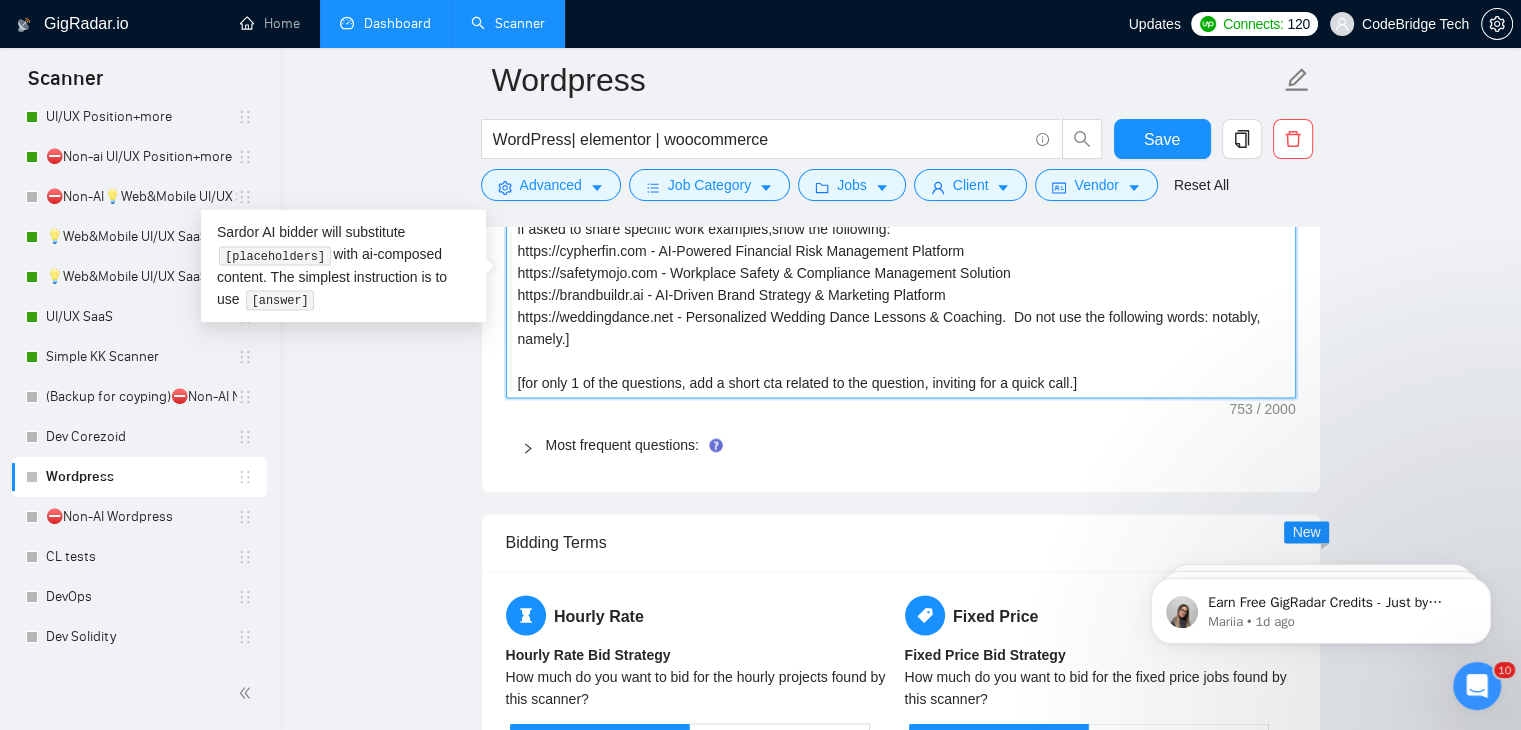 click on "[Answer using short and impactful sentences in a friendly yet slightly professional-flavored language, focusing only on the most relevant for the project/role at hand. if asked to share a portfolio, reference https://www.behance.net/codebridge. Only if asked to share specific work examples,show the following:
https://cypherfin.com - AI-Powered Financial Risk Management Platform
https://safetymojo.com - Workplace Safety & Compliance Management Solution
https://brandbuildr.ai - AI-Driven Brand Strategy & Marketing Platform
https://weddingdance.net - Personalized Wedding Dance Lessons & Coaching.  Do not use the following words: notably, namely.]
[for only 1 of the questions, add a short cta related to the question, inviting for a quick call.]" at bounding box center (901, 284) 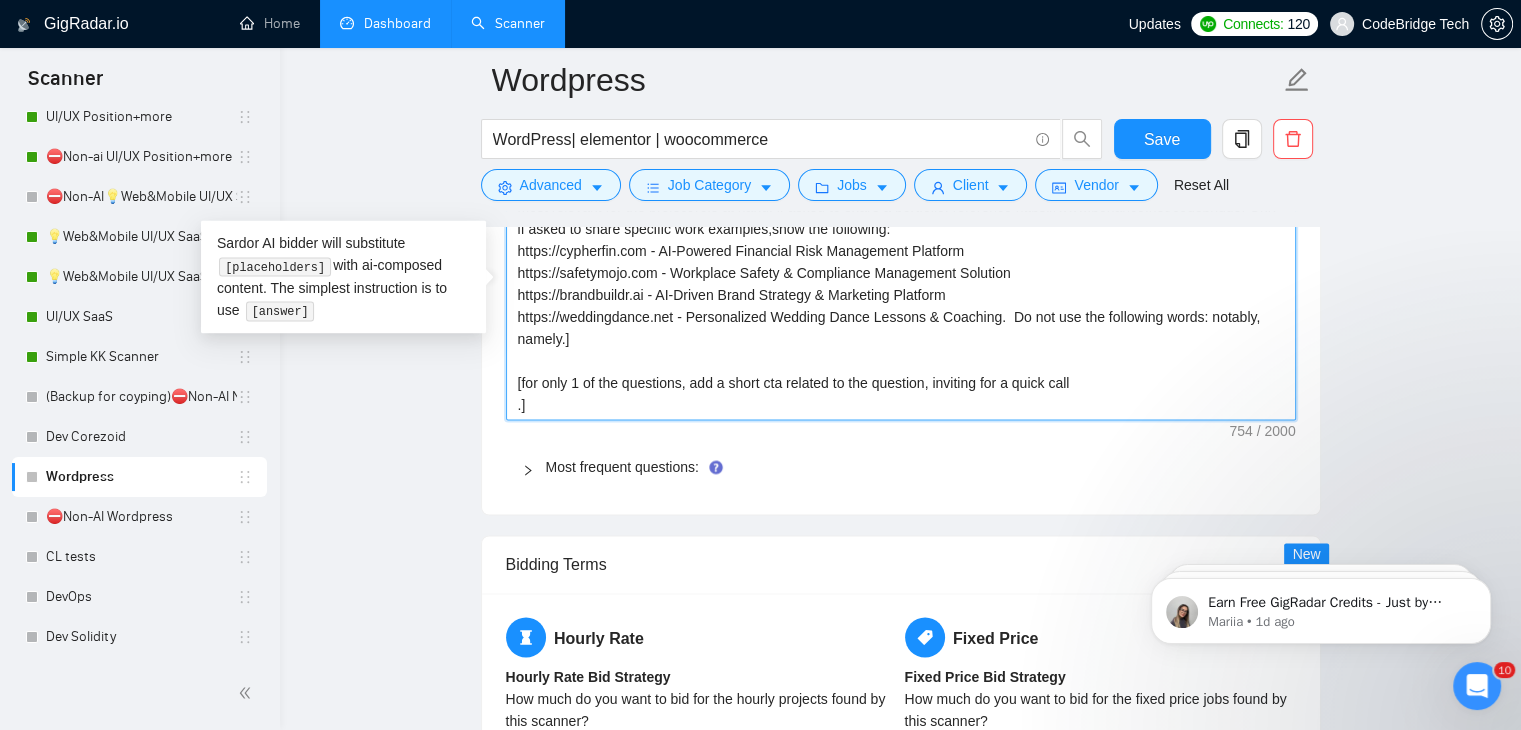 paste on "For loom requests, say that speed is key here on Upwork, and offer to share in chat." 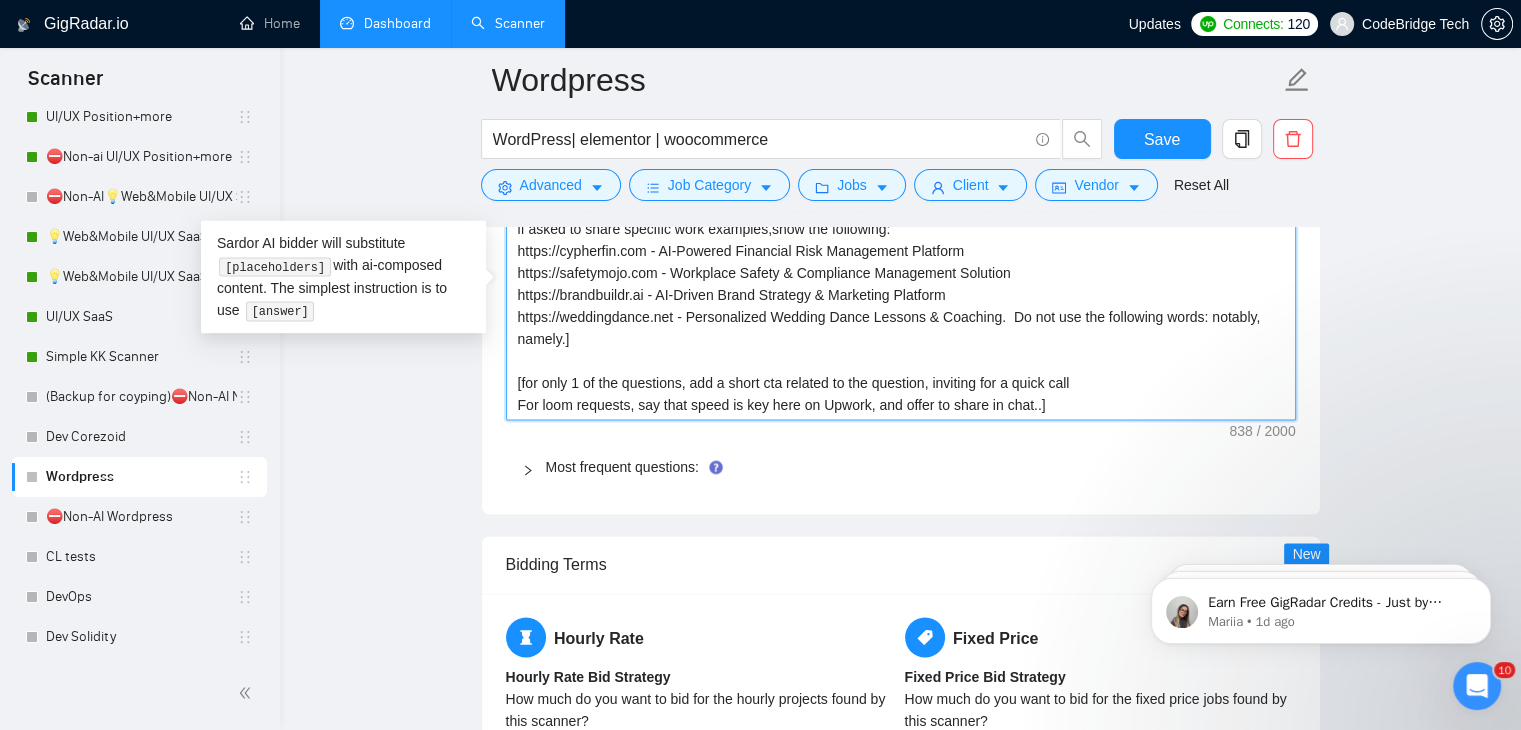 type on "[Answer using short and impactful sentences in a friendly yet slightly professional-flavored language, focusing only on the most relevant for the project/role at hand. if asked to share a portfolio, reference https://www.behance.net/codebridge. Only if asked to share specific work examples,show the following:
https://cypherfin.com - AI-Powered Financial Risk Management Platform
https://safetymojo.com - Workplace Safety & Compliance Management Solution
https://brandbuildr.ai - AI-Driven Brand Strategy & Marketing Platform
https://weddingdance.net - Personalized Wedding Dance Lessons & Coaching.  Do not use the following words: notably, namely.]
[for only 1 of the questions, add a short cta related to the question, inviting for a quick call
For loom requests, say that speed is key here on Upwork, and offer to share in chat.]" 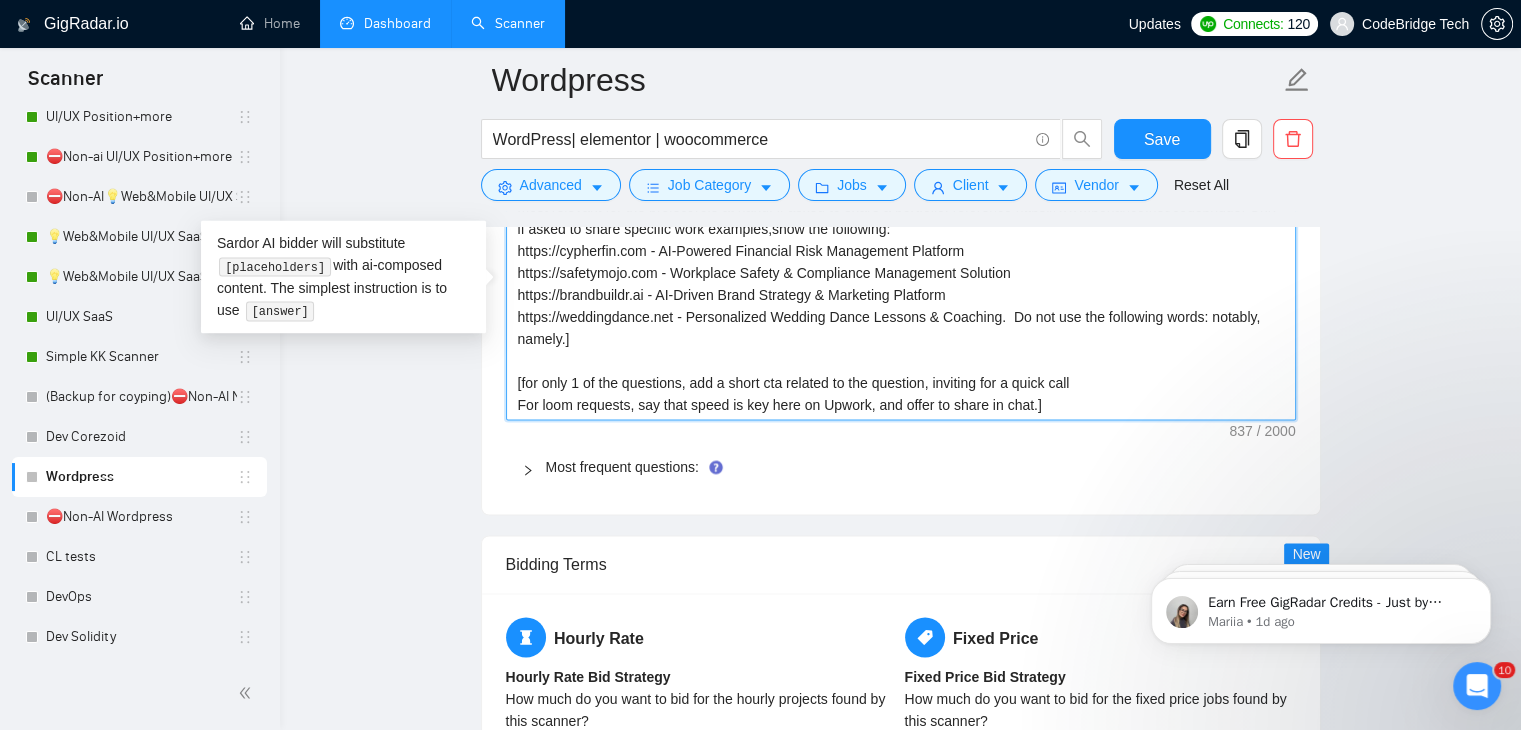 click on "[Answer using short and impactful sentences in a friendly yet slightly professional-flavored language, focusing only on the most relevant for the project/role at hand. if asked to share a portfolio, reference https://www.behance.net/codebridge. Only if asked to share specific work examples,show the following:
https://cypherfin.com - AI-Powered Financial Risk Management Platform
https://safetymojo.com - Workplace Safety & Compliance Management Solution
https://brandbuildr.ai - AI-Driven Brand Strategy & Marketing Platform
https://weddingdance.net - Personalized Wedding Dance Lessons & Coaching.  Do not use the following words: notably, namely.]
[for only 1 of the questions, add a short cta related to the question, inviting for a quick call
For loom requests, say that speed is key here on Upwork, and offer to share in chat.]" at bounding box center [901, 295] 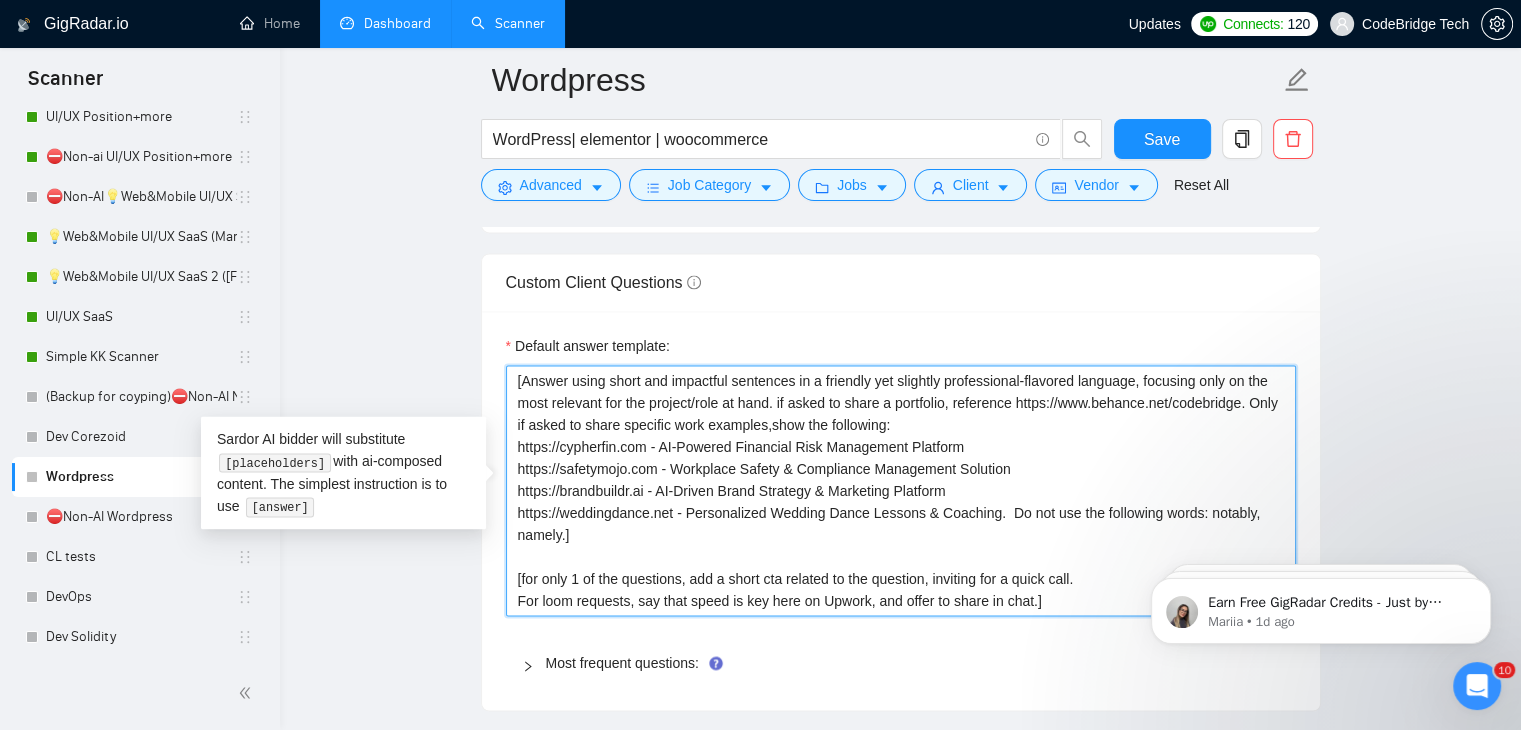 scroll, scrollTop: 3000, scrollLeft: 0, axis: vertical 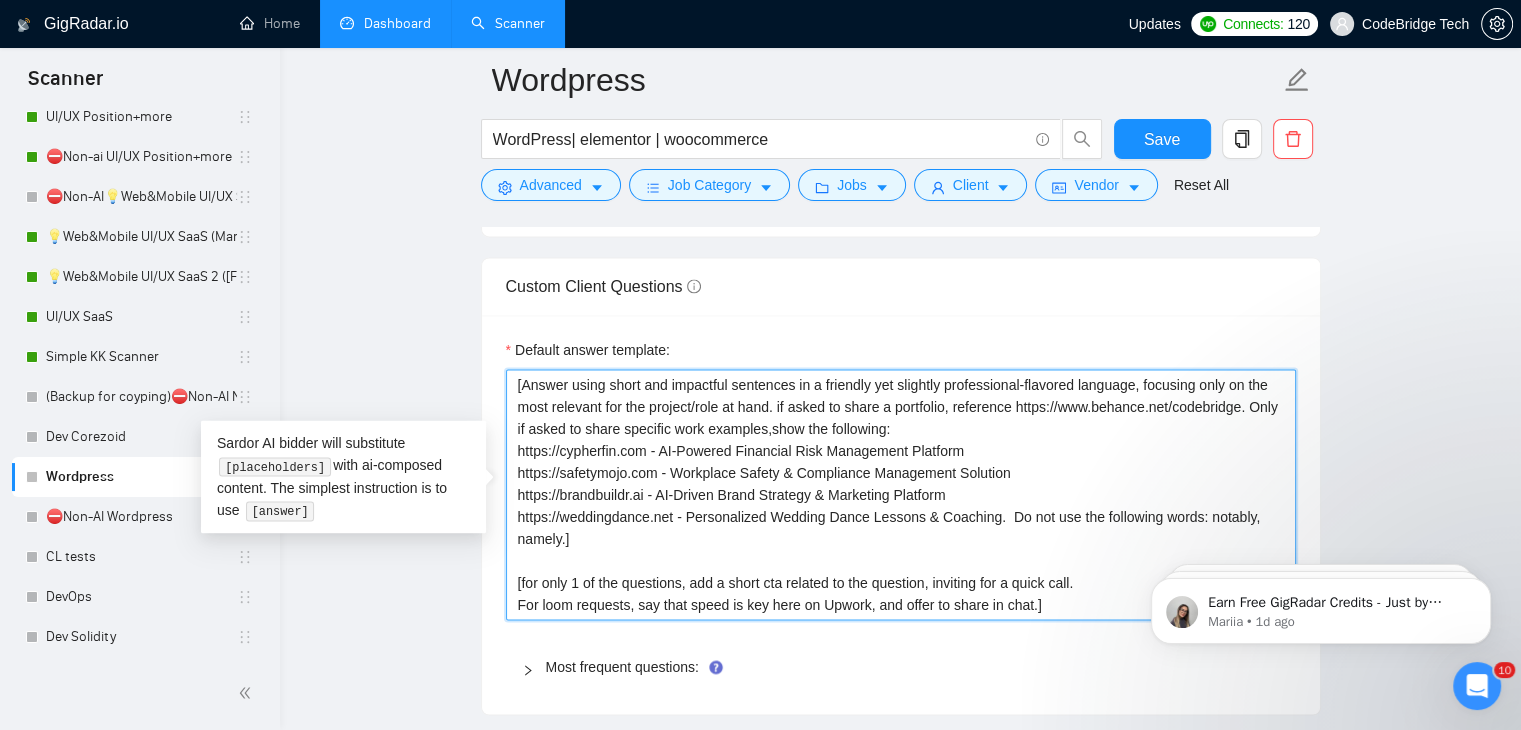 drag, startPoint x: 1030, startPoint y: 605, endPoint x: 460, endPoint y: 620, distance: 570.1973 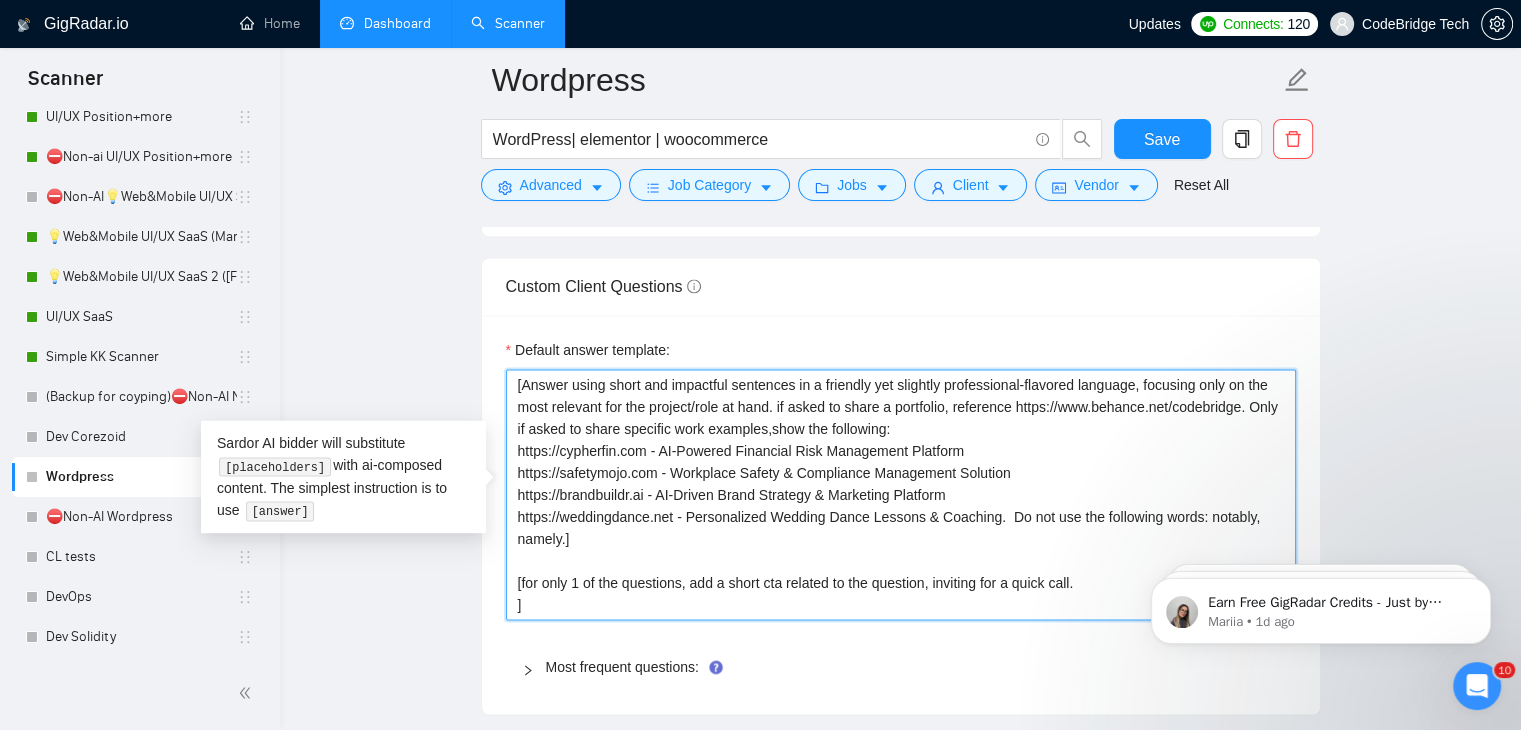 type 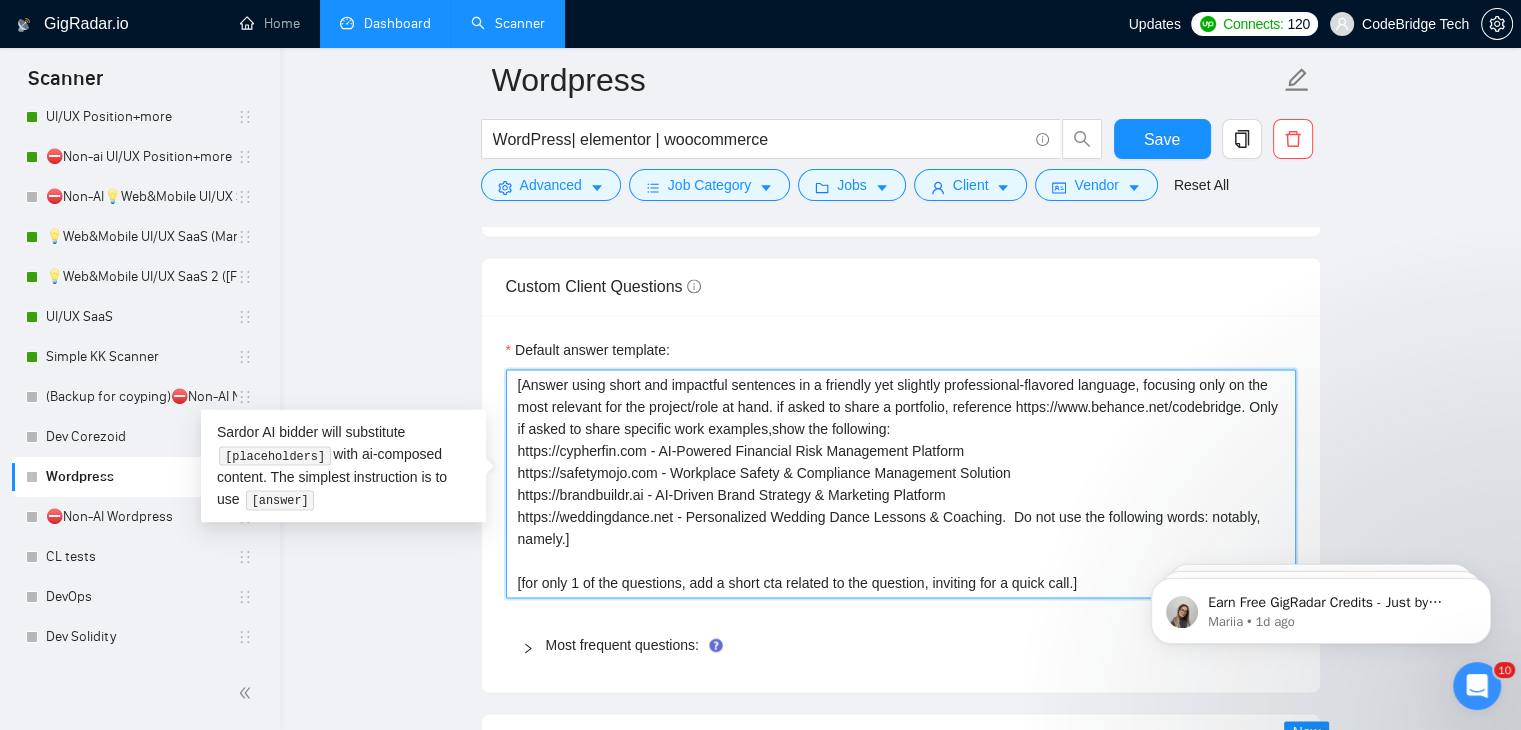click on "[Answer using short and impactful sentences in a friendly yet slightly professional-flavored language, focusing only on the most relevant for the project/role at hand. if asked to share a portfolio, reference https://www.behance.net/codebridge. Only if asked to share specific work examples,show the following:
https://cypherfin.com - AI-Powered Financial Risk Management Platform
https://safetymojo.com - Workplace Safety & Compliance Management Solution
https://brandbuildr.ai - AI-Driven Brand Strategy & Marketing Platform
https://weddingdance.net - Personalized Wedding Dance Lessons & Coaching.  Do not use the following words: notably, namely.]
[for only 1 of the questions, add a short cta related to the question, inviting for a quick call.]" at bounding box center (901, 484) 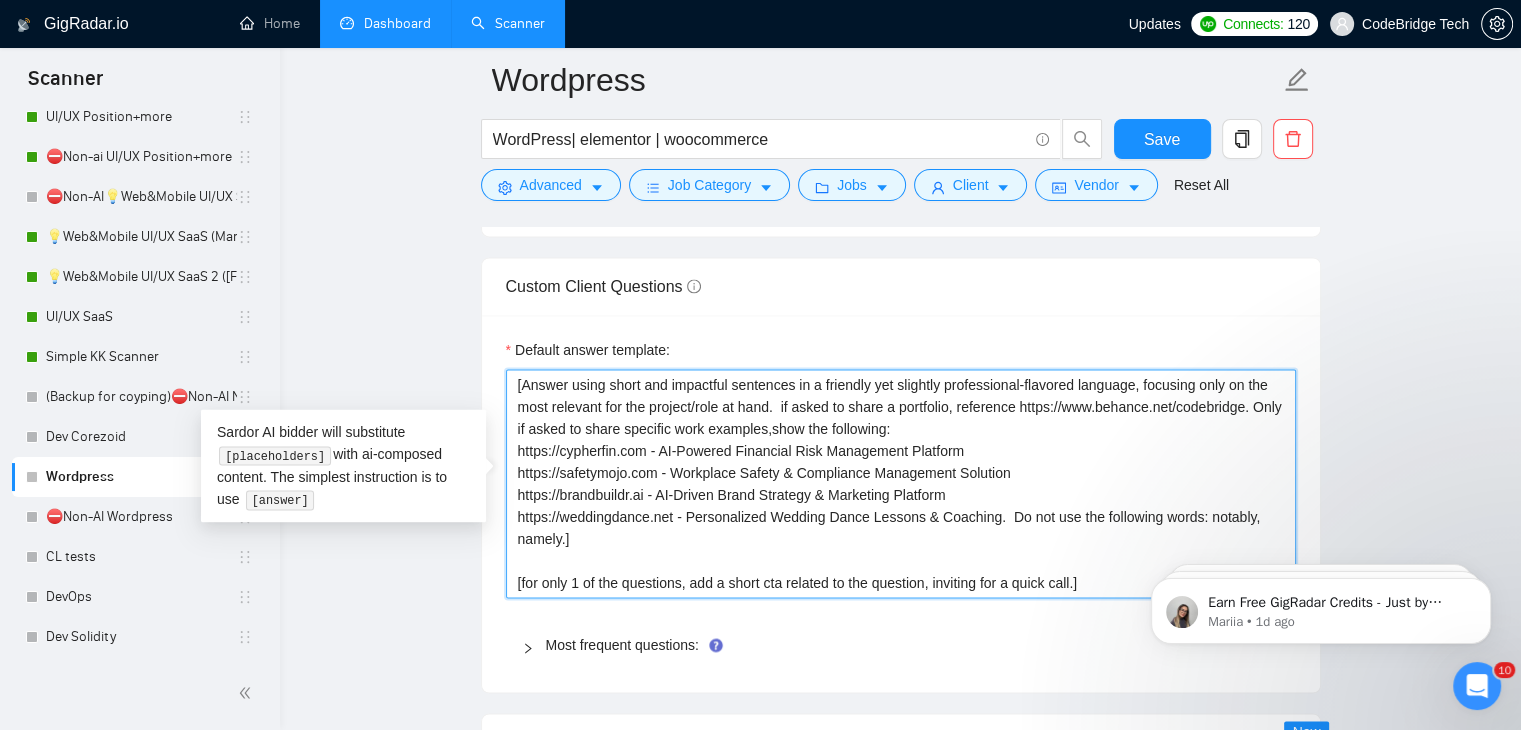 paste on "For loom requests, say that speed is key here on Upwork, and offer to share in chat." 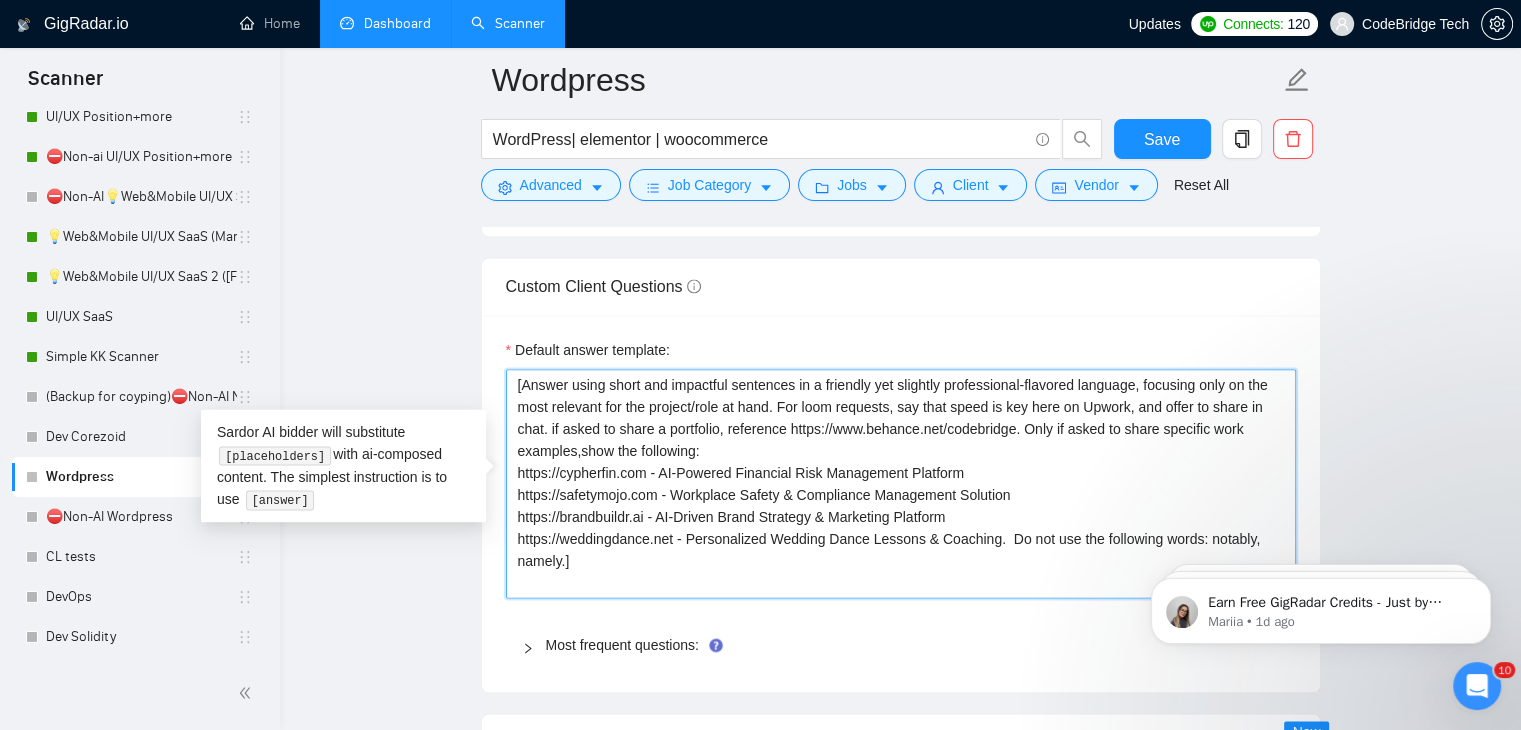 type 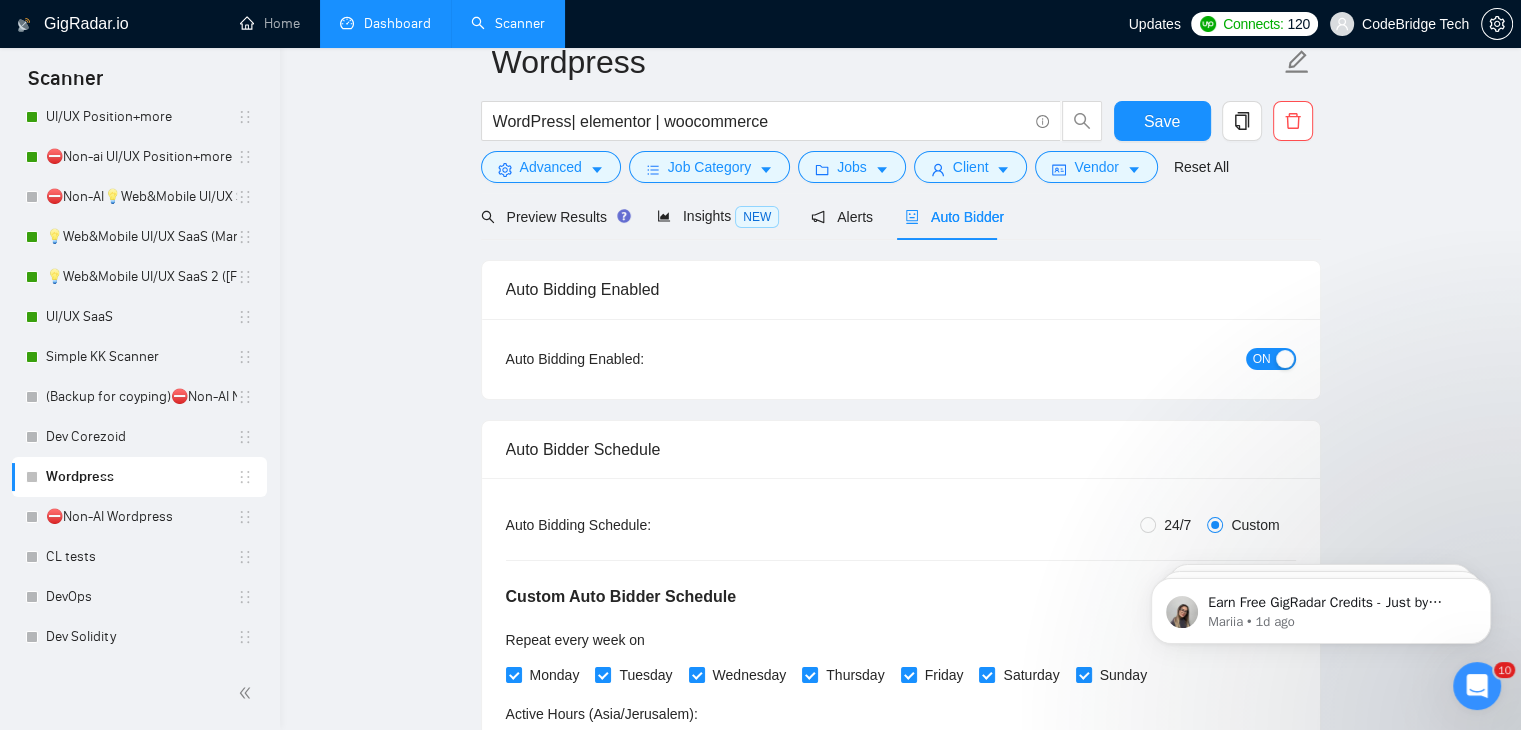 scroll, scrollTop: 0, scrollLeft: 0, axis: both 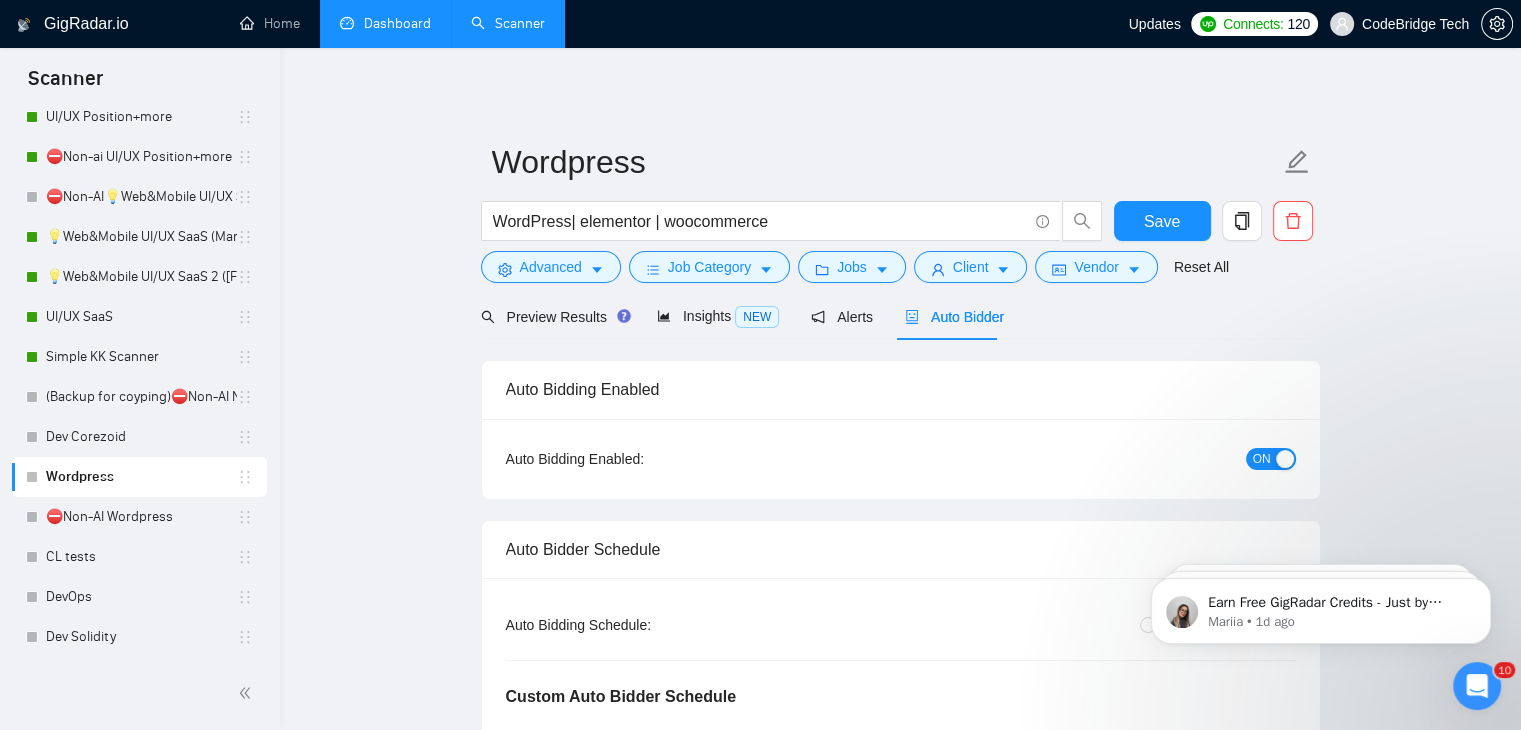 type on "[Answer using short and impactful sentences in a friendly yet slightly professional-flavored language, focusing only on the most relevant for the project/role at hand. For loom requests, say that speed is key here on Upwork, and offer to share in chat. if asked to share a portfolio, reference https://www.behance.net/codebridge. Only if asked to share specific work examples,show the following:
https://cypherfin.com - AI-Powered Financial Risk Management Platform
https://safetymojo.com - Workplace Safety & Compliance Management Solution
https://brandbuildr.ai - AI-Driven Brand Strategy & Marketing Platform
https://weddingdance.net - Personalized Wedding Dance Lessons & Coaching.  Do not use the following words: notably, namely.]
[for only 1 of the questions, add a short cta related to the question, inviting for a quick call.]" 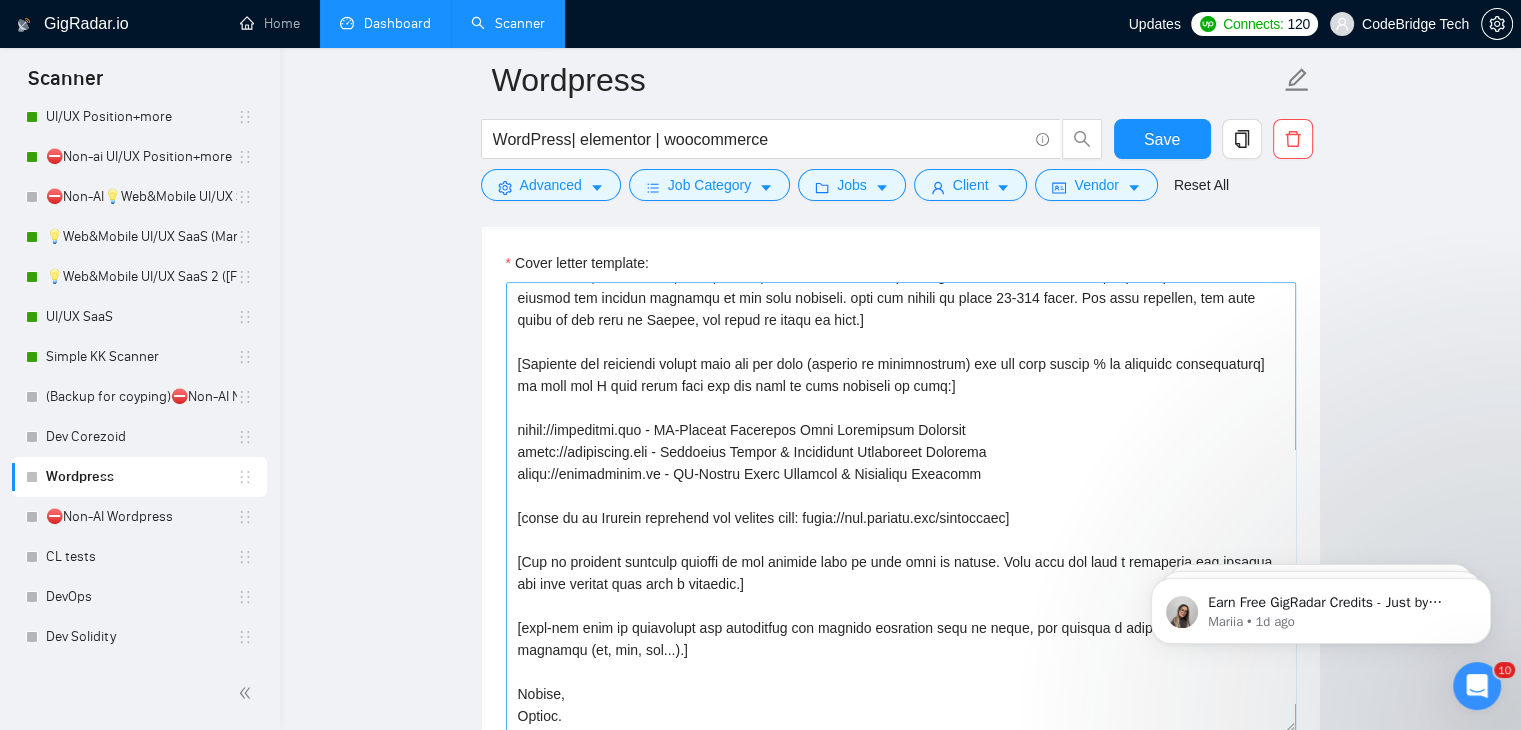 scroll, scrollTop: 2500, scrollLeft: 0, axis: vertical 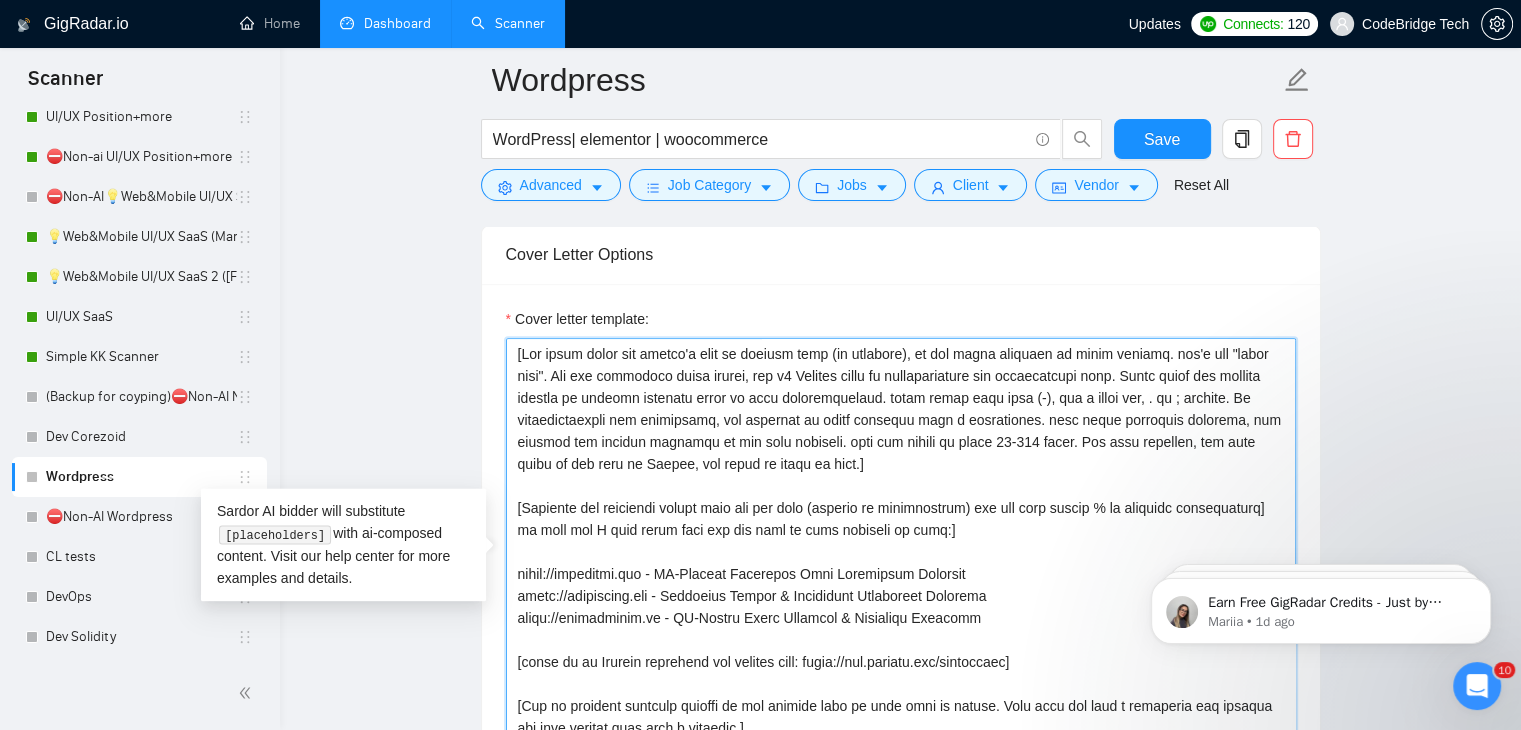 drag, startPoint x: 1229, startPoint y: 395, endPoint x: 895, endPoint y: 397, distance: 334.00598 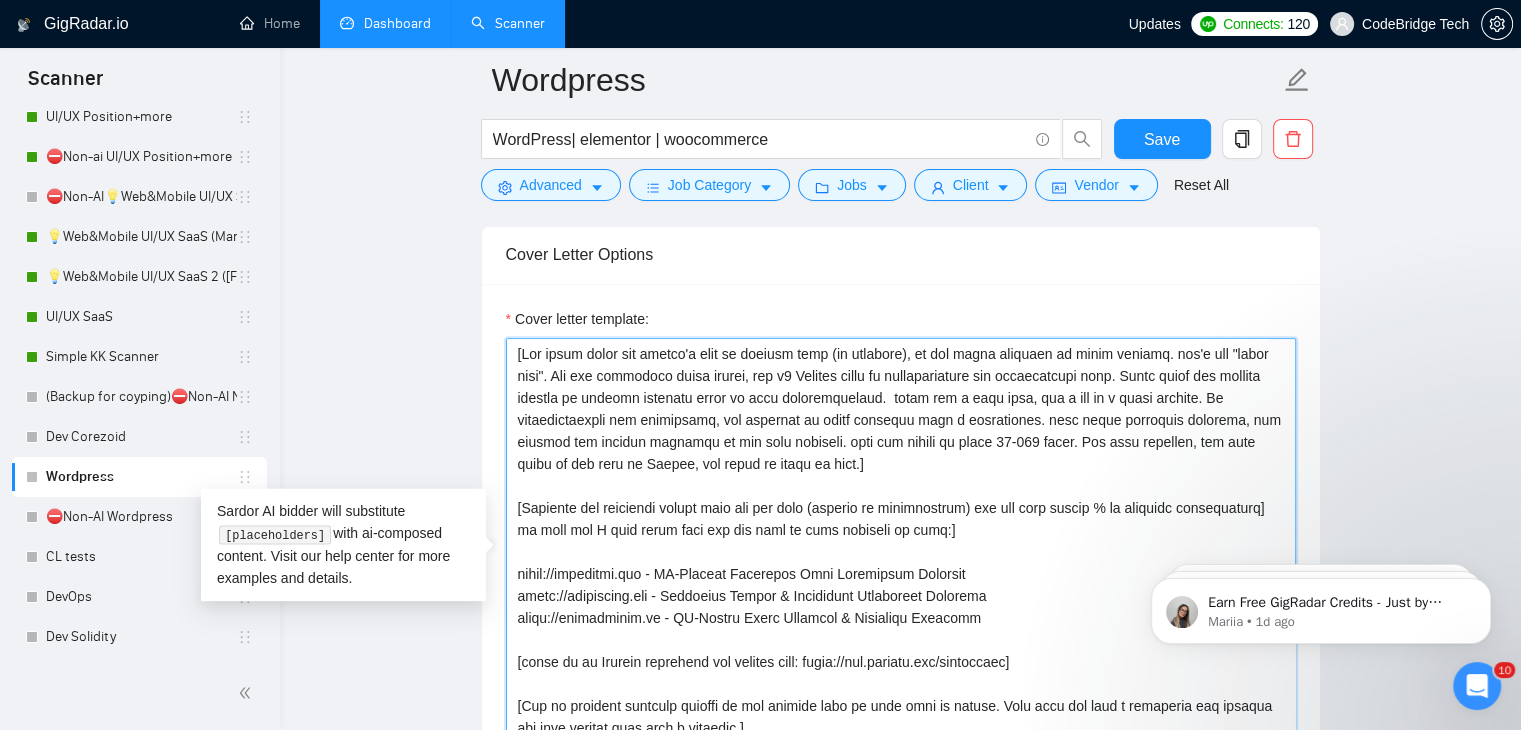 click on "Cover letter template:" at bounding box center (901, 563) 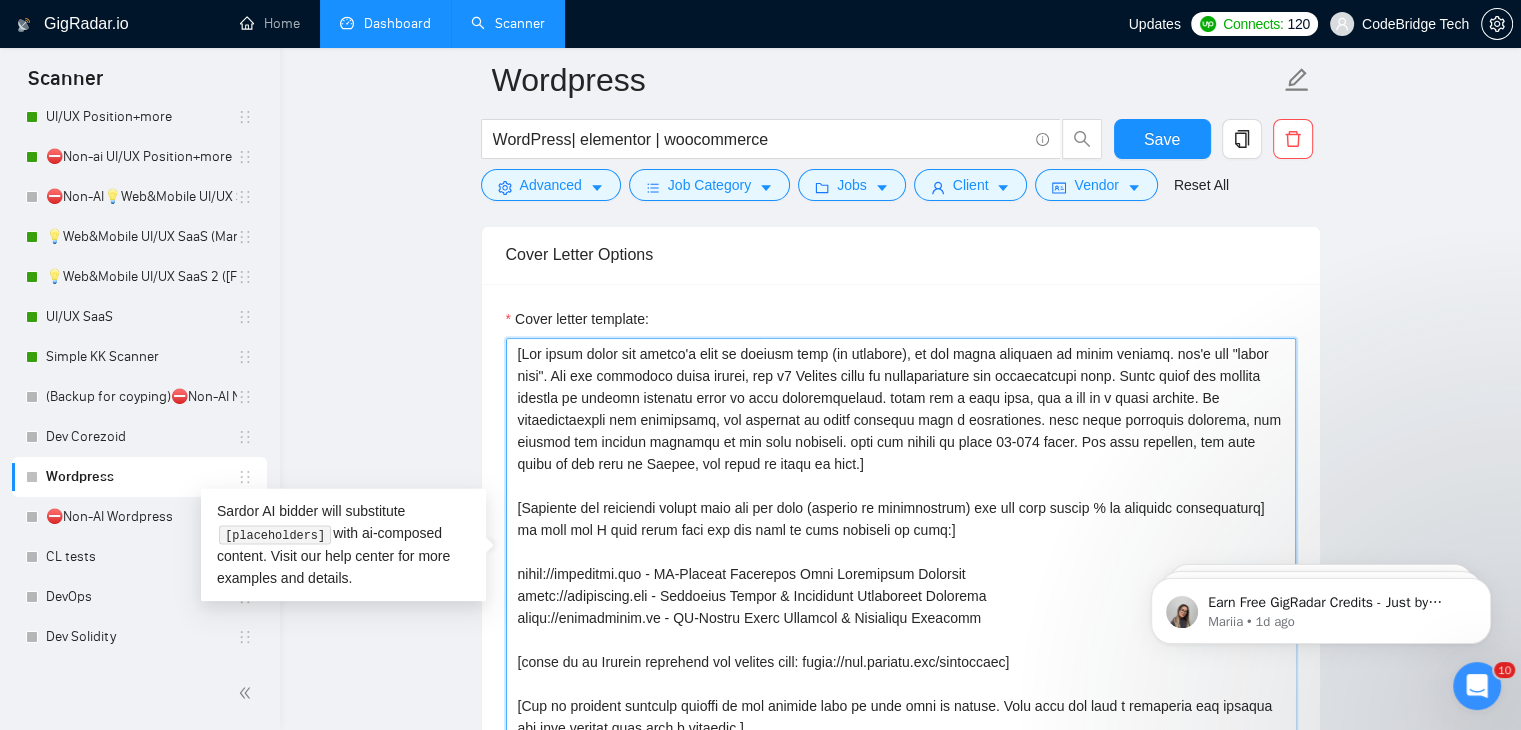 click on "Cover letter template:" at bounding box center [901, 563] 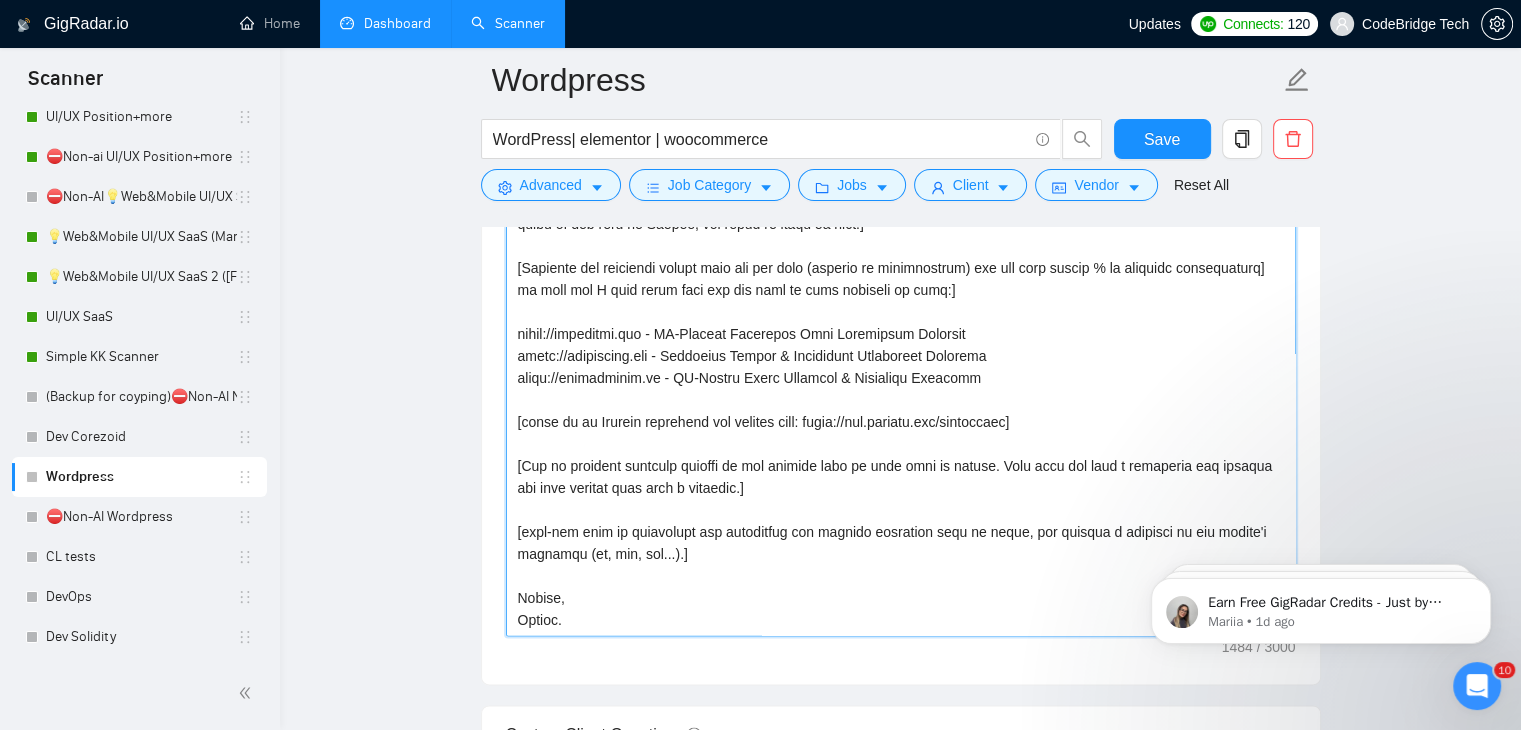 scroll, scrollTop: 2600, scrollLeft: 0, axis: vertical 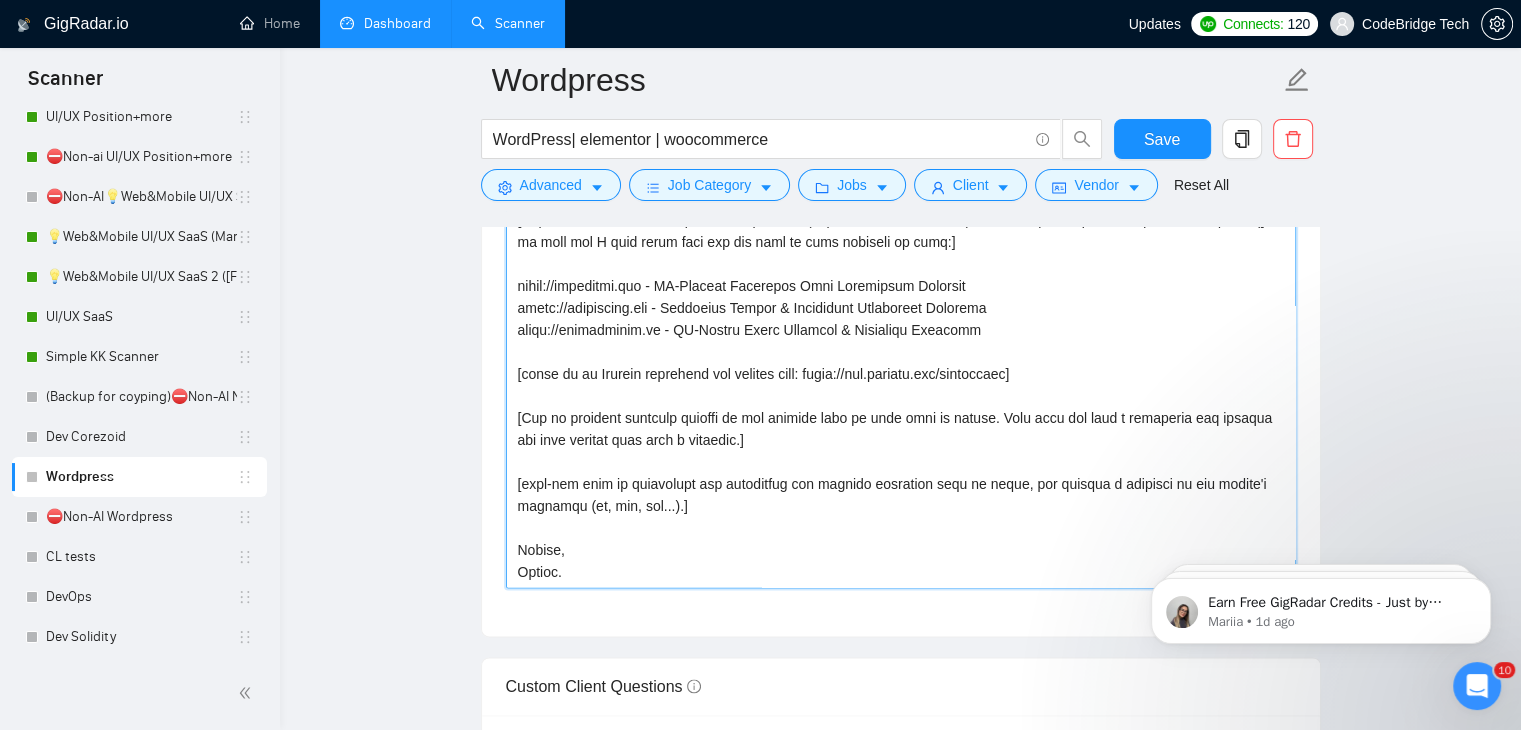 type on "[Say hello using the client's name or company name (if provided), in the local language of their country. don't say "hello from". For the remaining cover letter, use b2 English level in conversational yet professional tone. Avoid slang and generic phrases or cliches commonly found in such communications. never use a long dash, use a dot or a comma instead. Be straightforward and respectful, and remember to avoid sounding like a salesperson. make every paragraph striking, eye opening and concise focusing on the most relevant. keep the length to about 70-100 words. For loom requests, say that speed is key here on Upwork, and offer to share in chat.]
[Creating the delivered result from the job post (mention it specifically) and add real catchy % of possible achievements] is easy and I will share with you the best of such examples of mine:]
https://cypherfin.com - AI-Powered Financial Risk Management Platform
https://safetymojo.com - Workplace Safety & Compliance Management Solution
https://brandbuildr.ai -..." 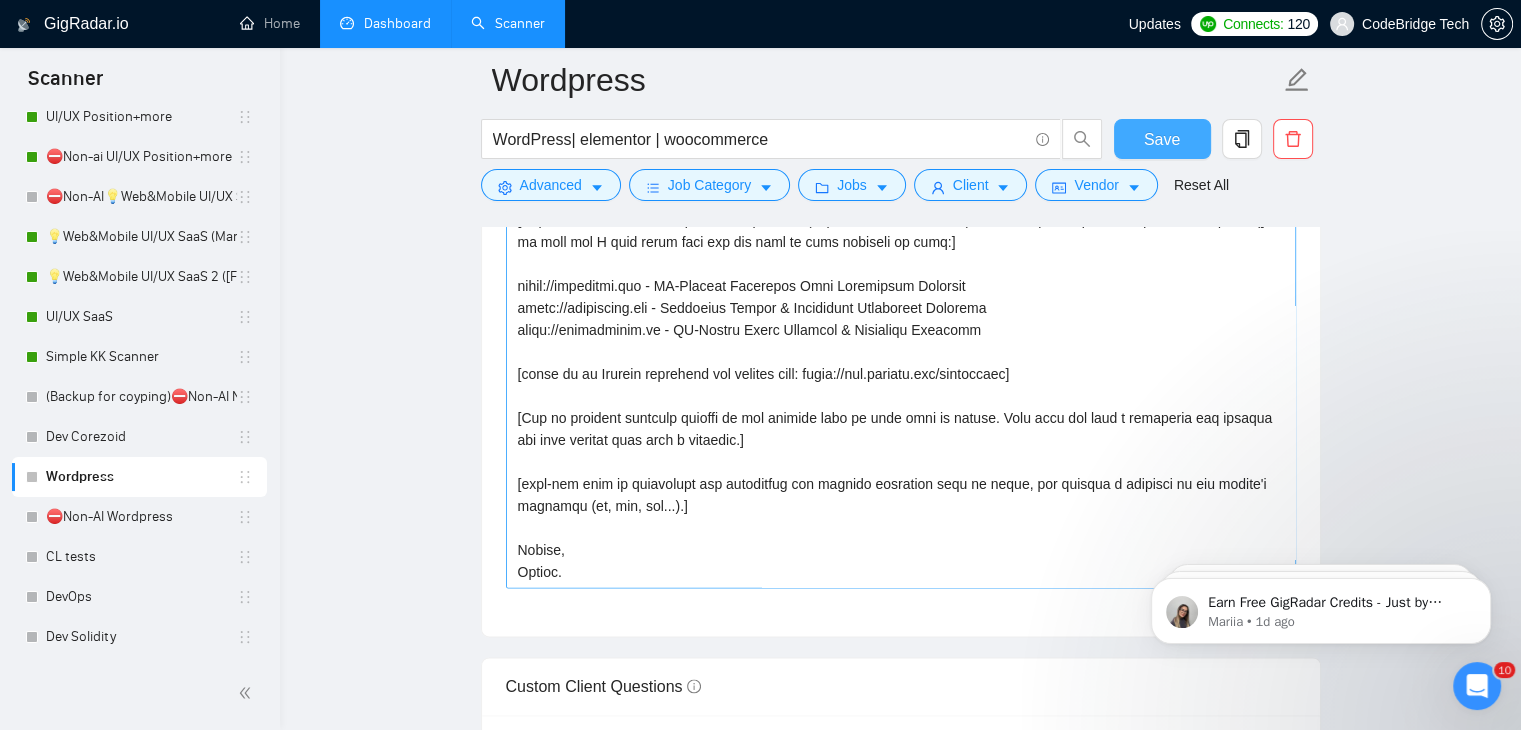 click on "Save" at bounding box center (1162, 139) 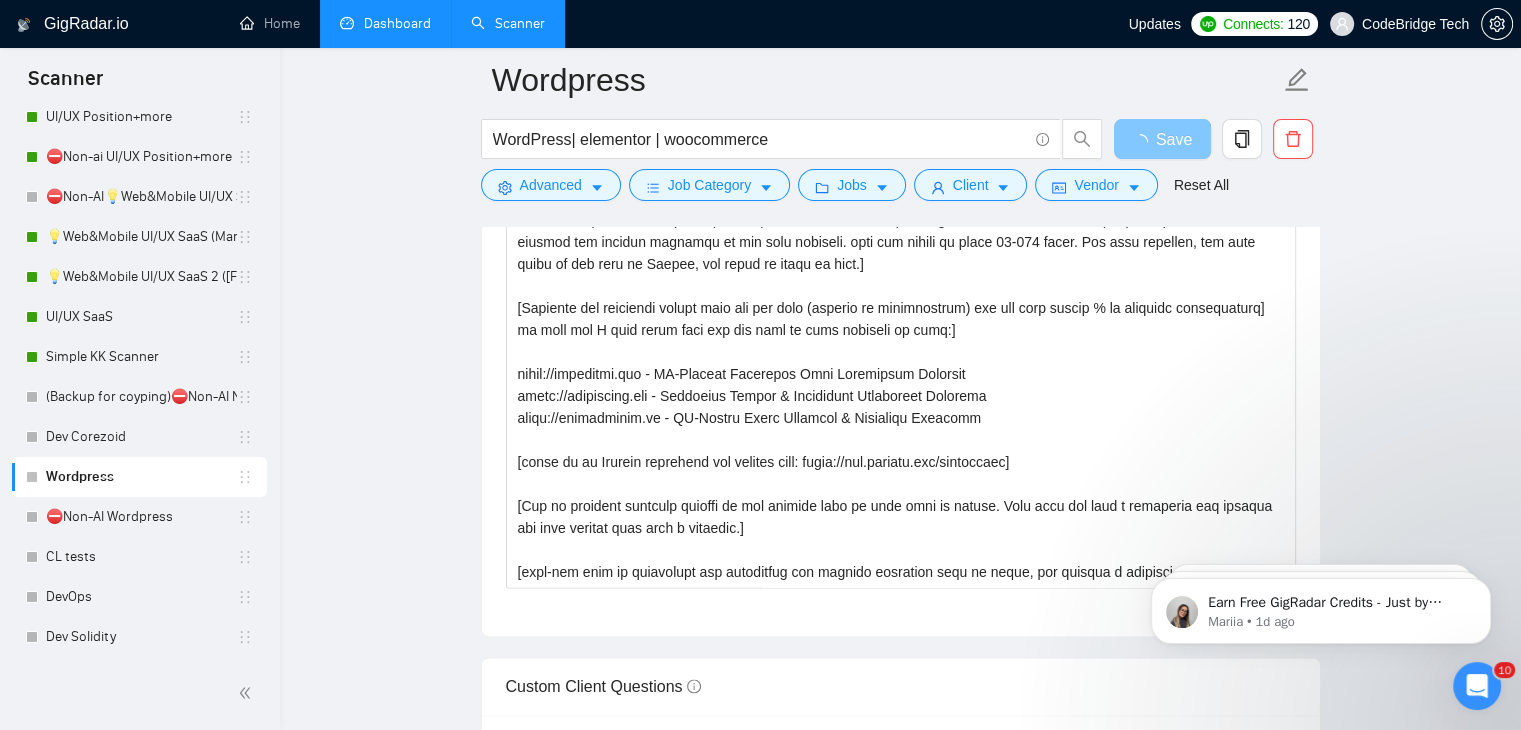 scroll, scrollTop: 2800, scrollLeft: 0, axis: vertical 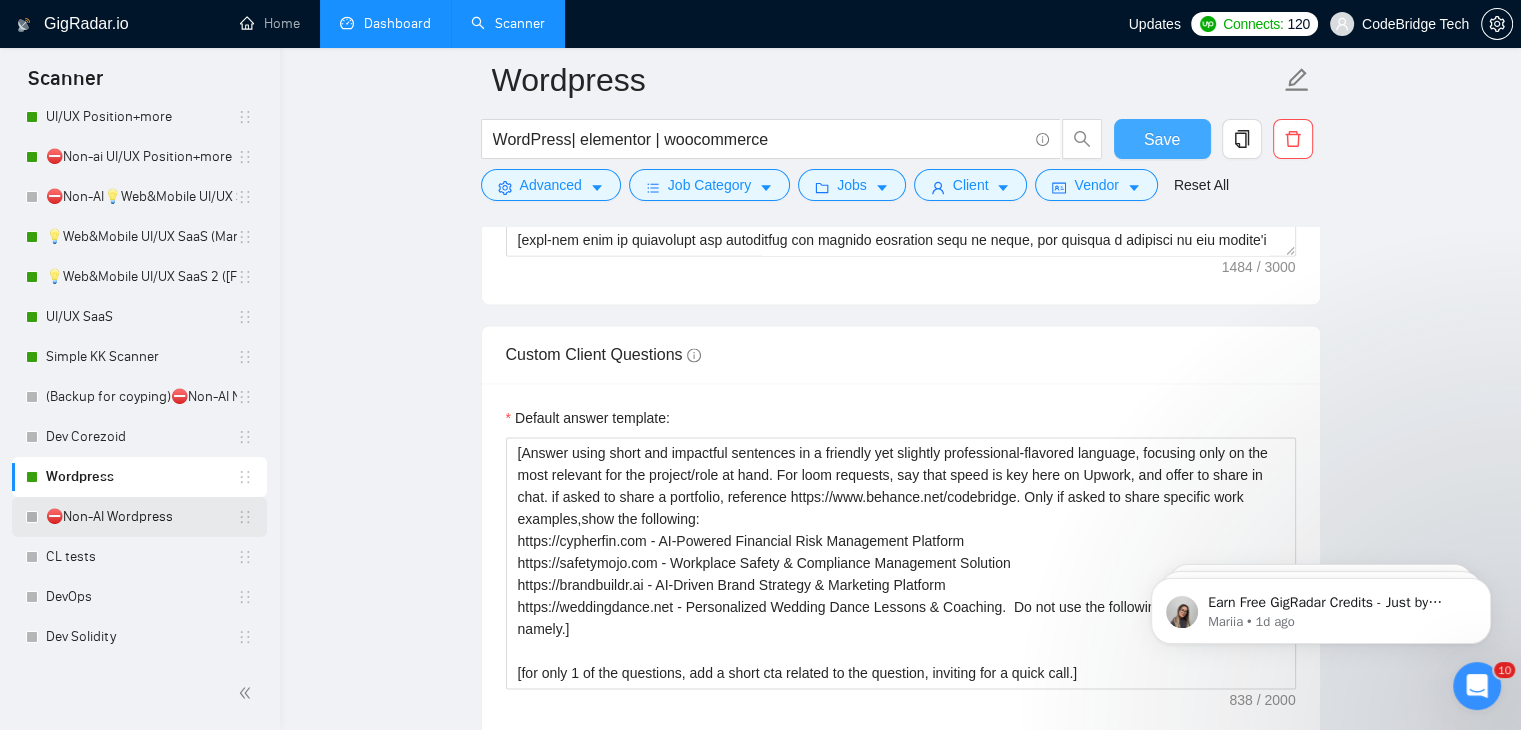 type 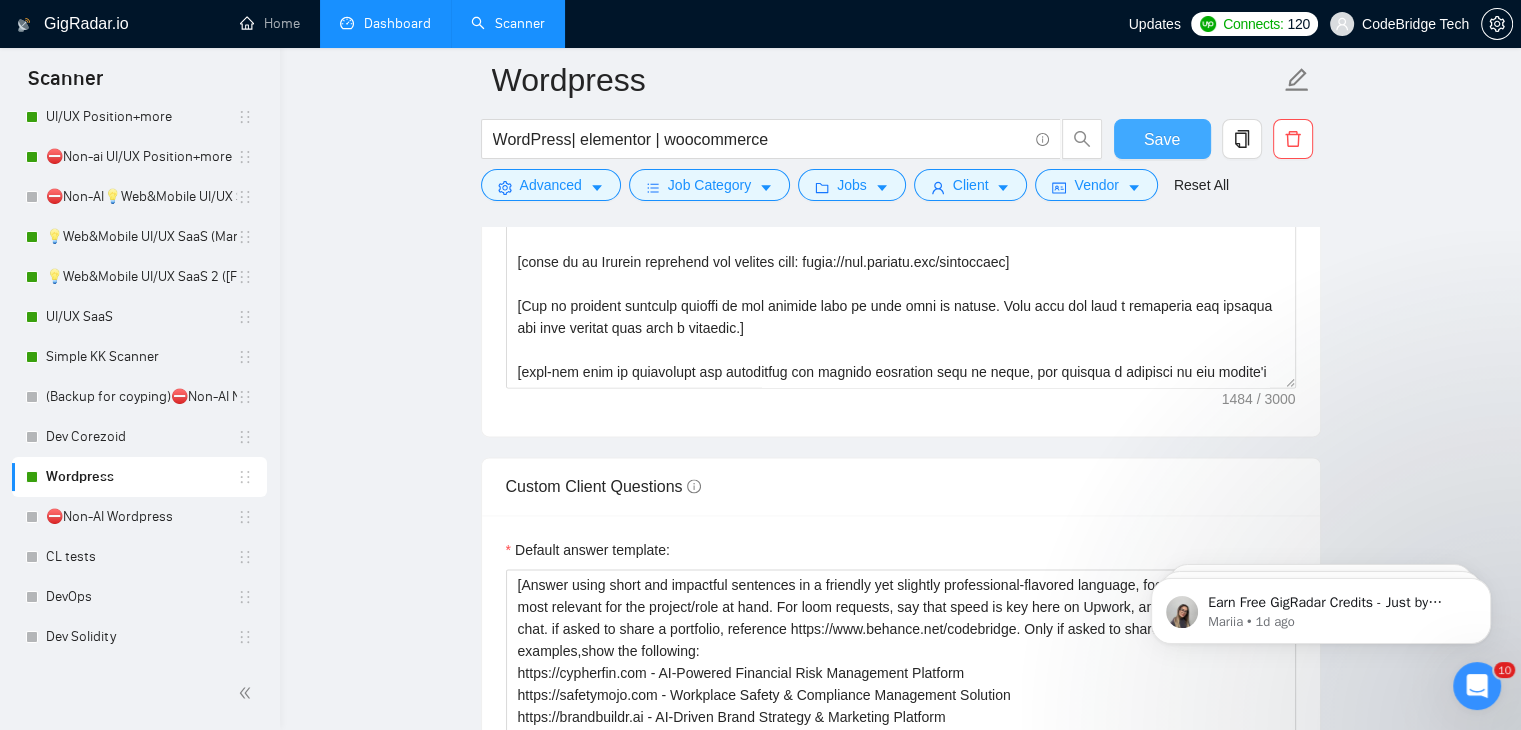 scroll, scrollTop: 2900, scrollLeft: 0, axis: vertical 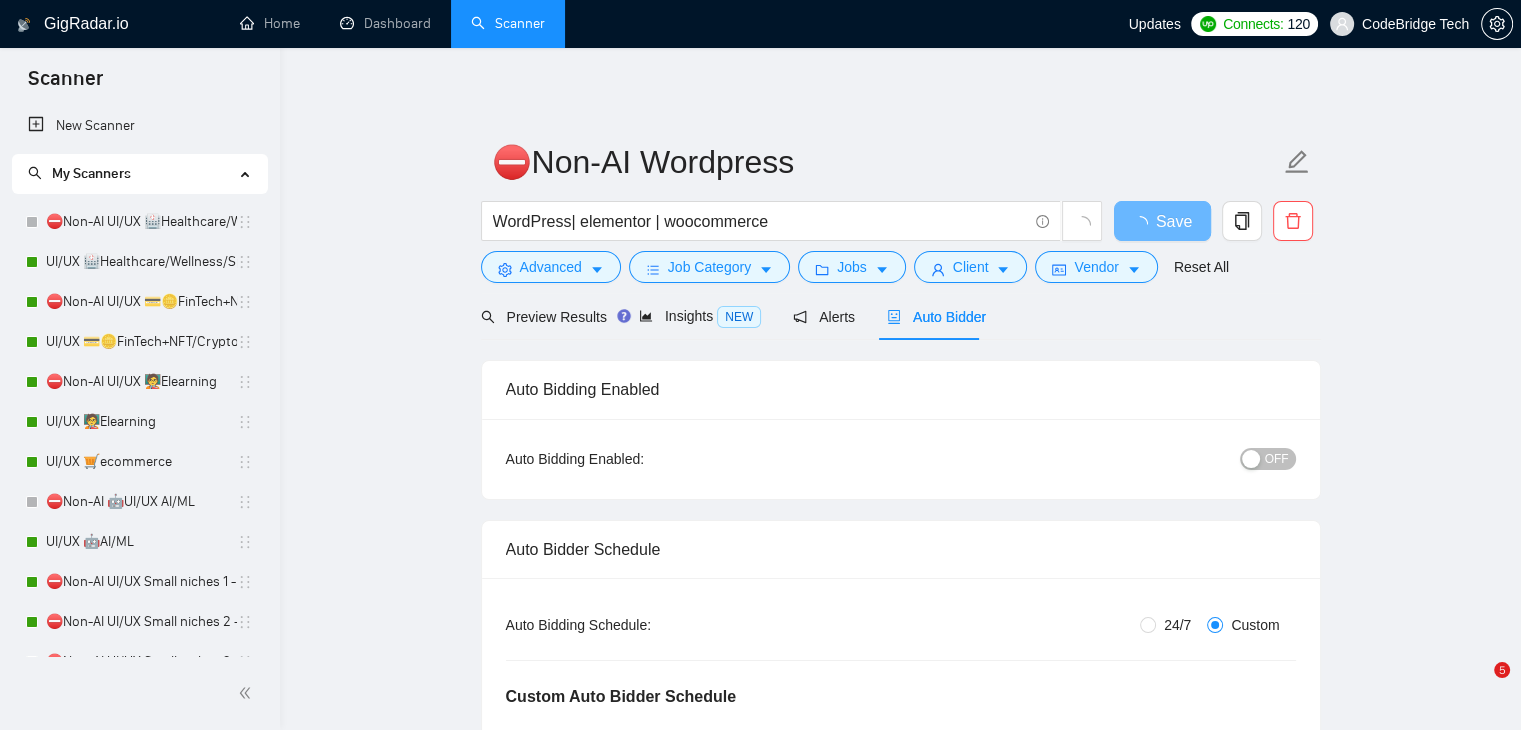 click on "OFF" at bounding box center (1268, 459) 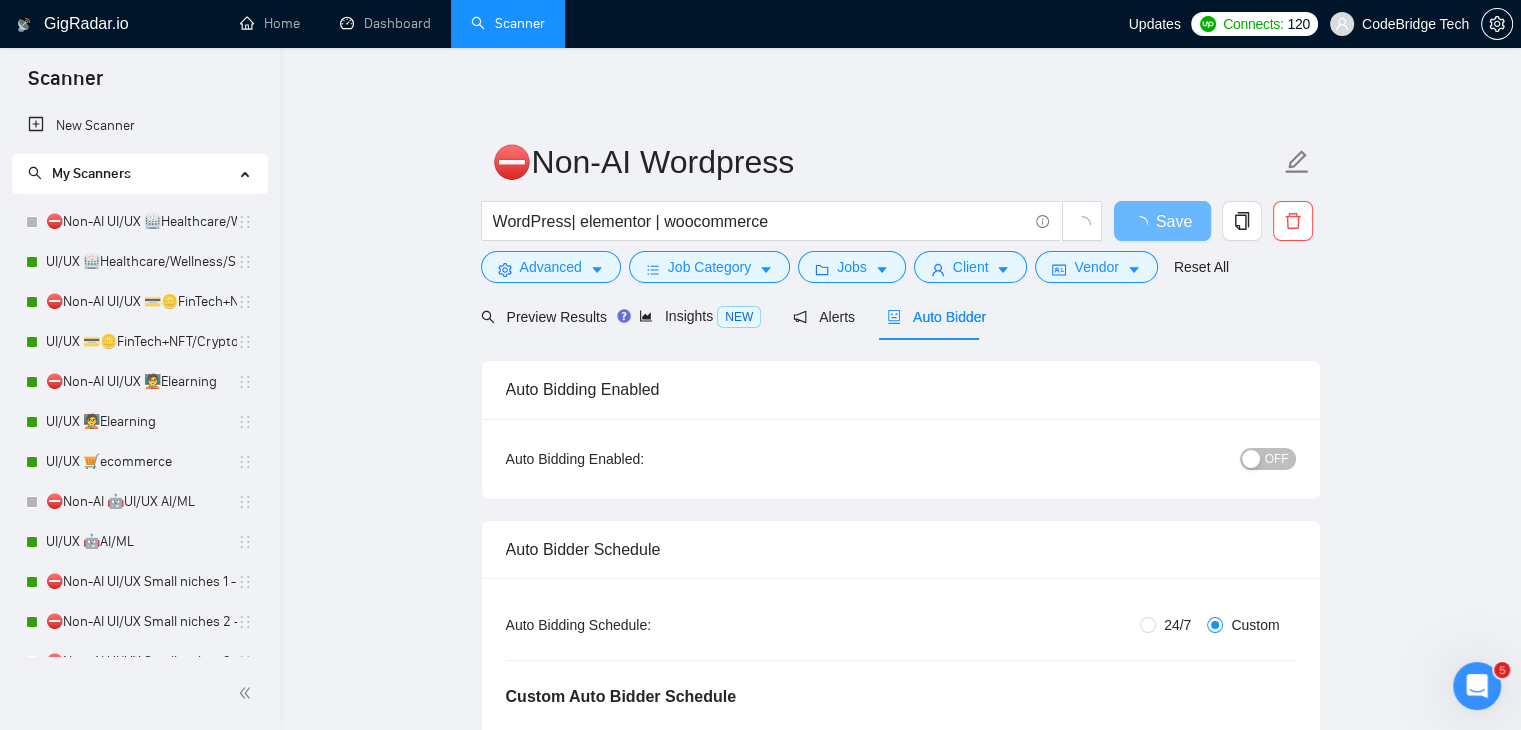 scroll, scrollTop: 0, scrollLeft: 0, axis: both 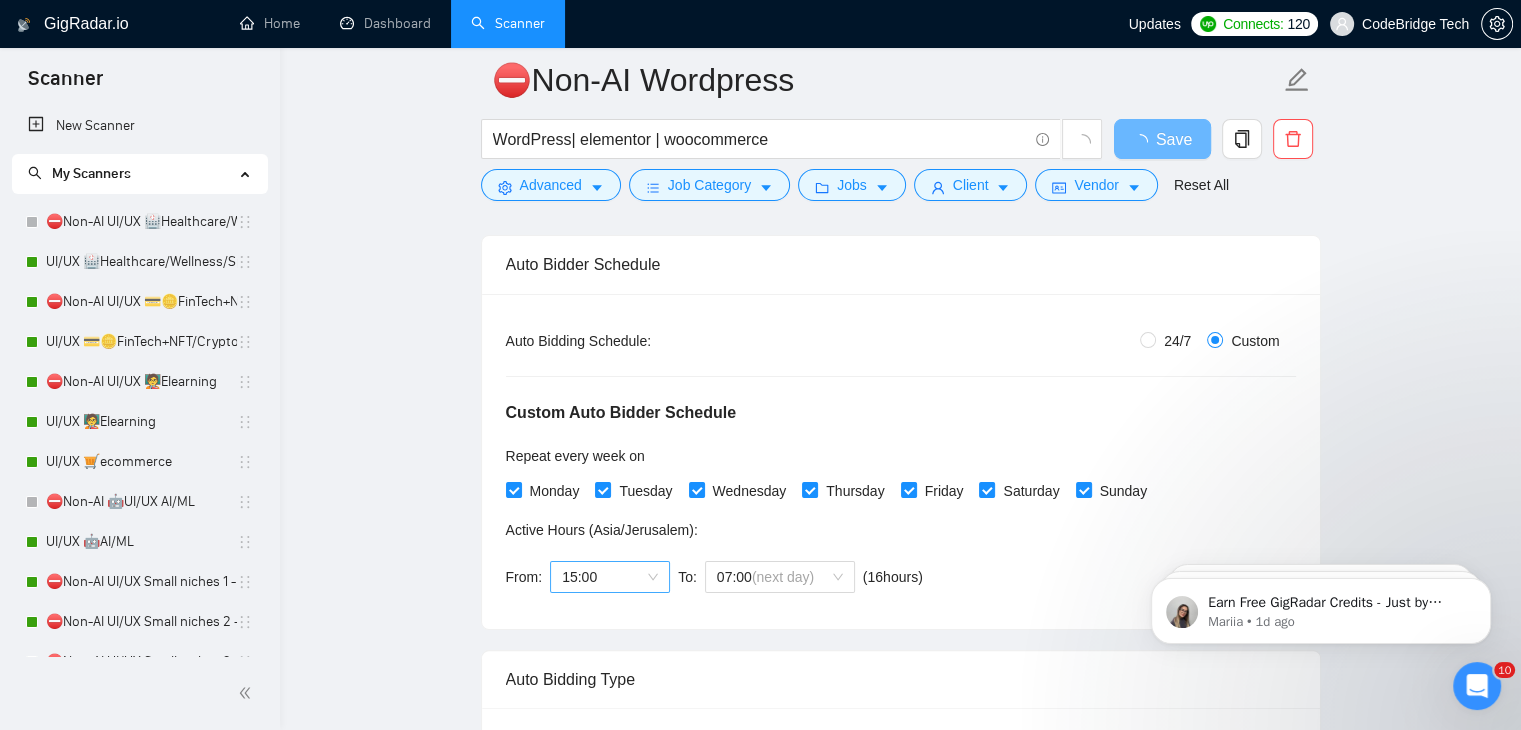 click on "15:00" at bounding box center (610, 577) 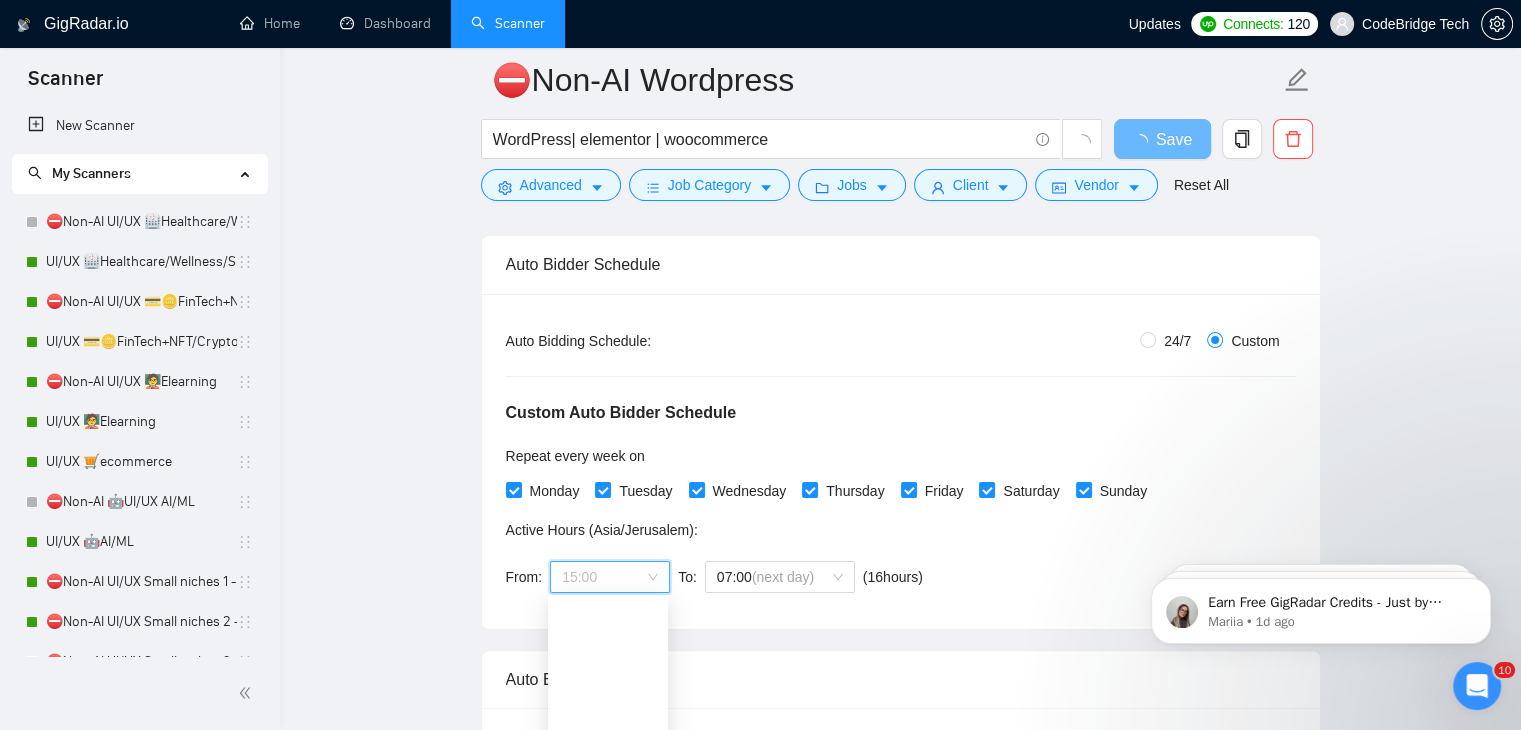 scroll, scrollTop: 256, scrollLeft: 0, axis: vertical 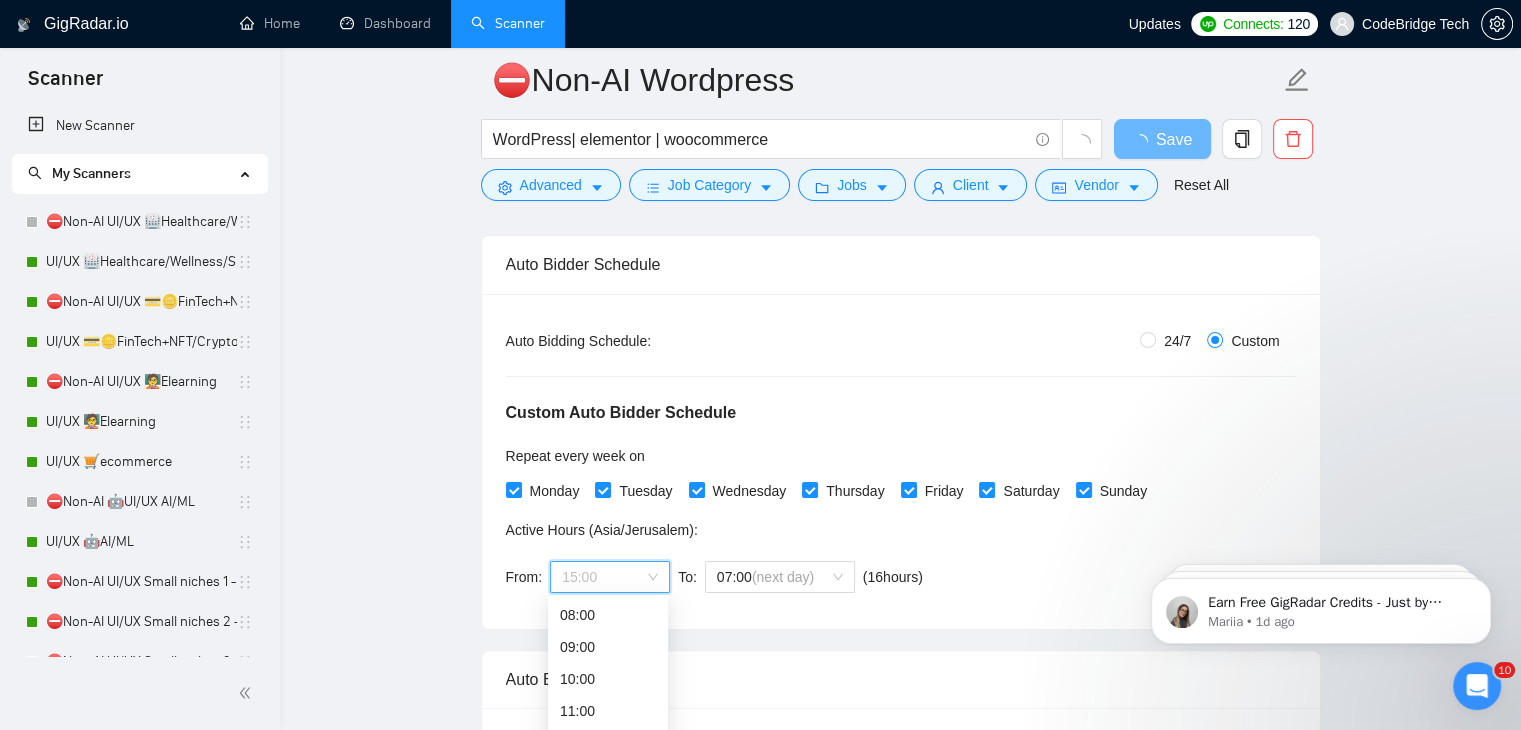 click on "Auto Bidding Type: Automated (recommended) Semi-automated Auto Bidding Schedule: 24/7 Custom Custom Auto Bidder Schedule Repeat every week on Monday Tuesday Wednesday Thursday Friday Saturday Sunday Active Hours ( Asia/Jerusalem ): From: 15:00 To: 07:00  (next day) ( 16  hours) Asia/Jerusalem" at bounding box center [901, 461] 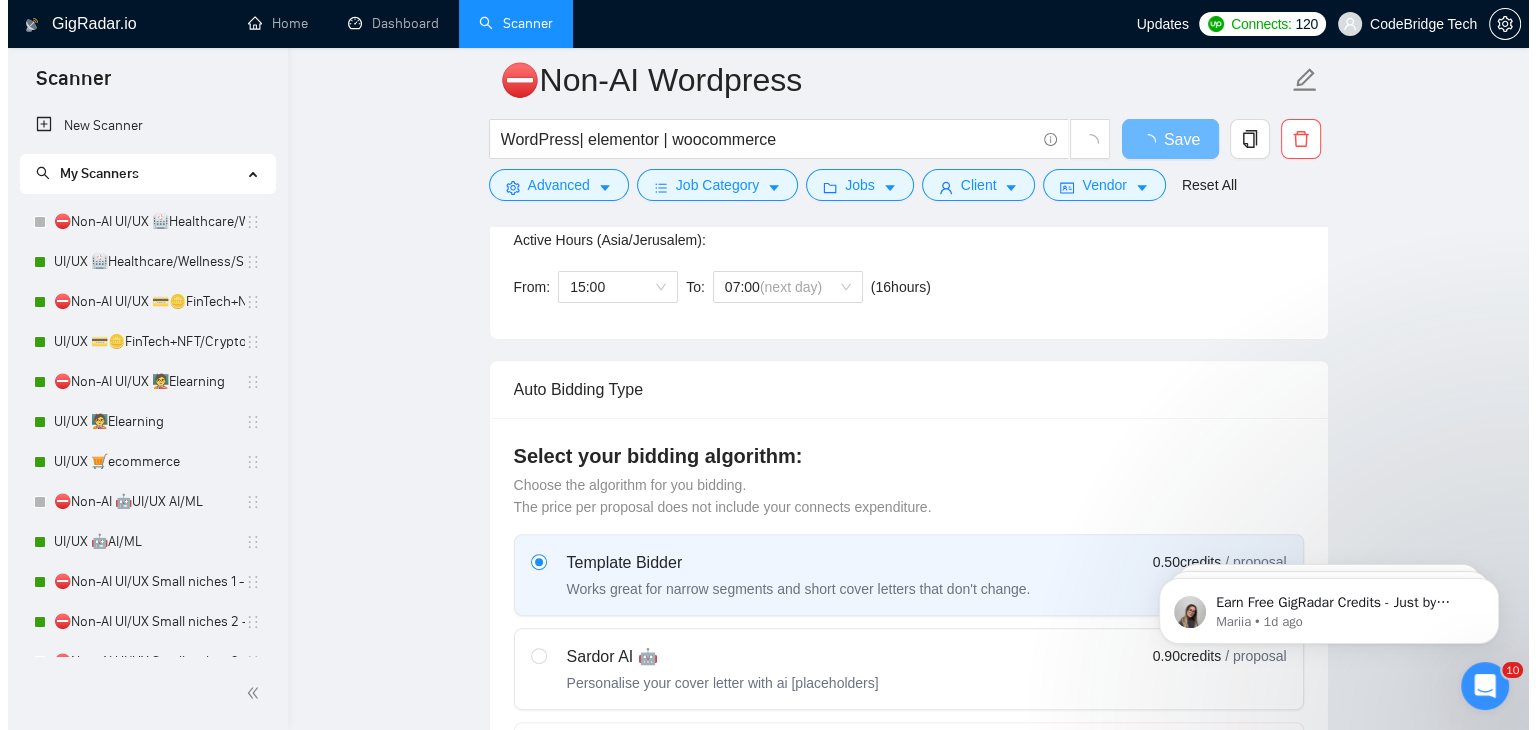 scroll, scrollTop: 600, scrollLeft: 0, axis: vertical 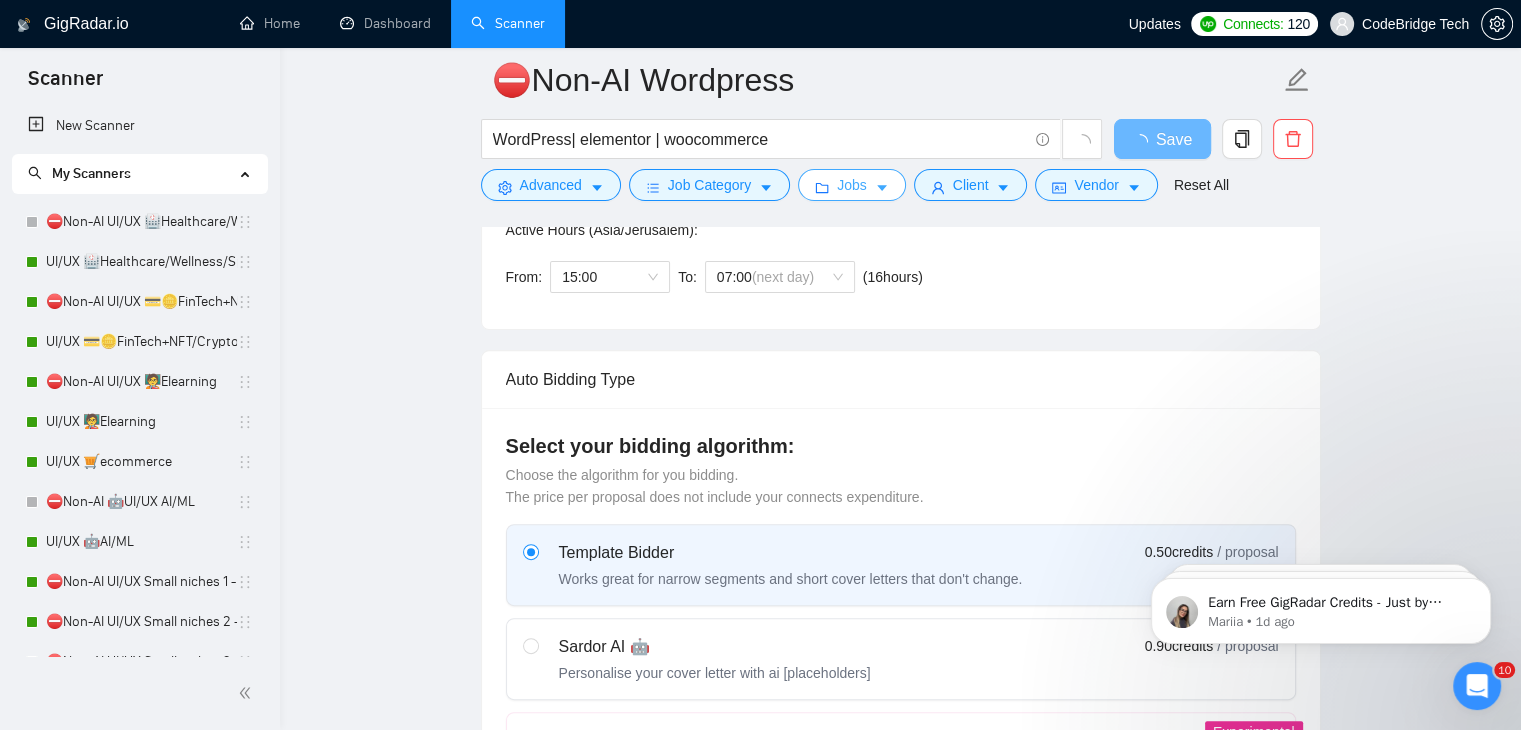 click on "Jobs" at bounding box center (852, 185) 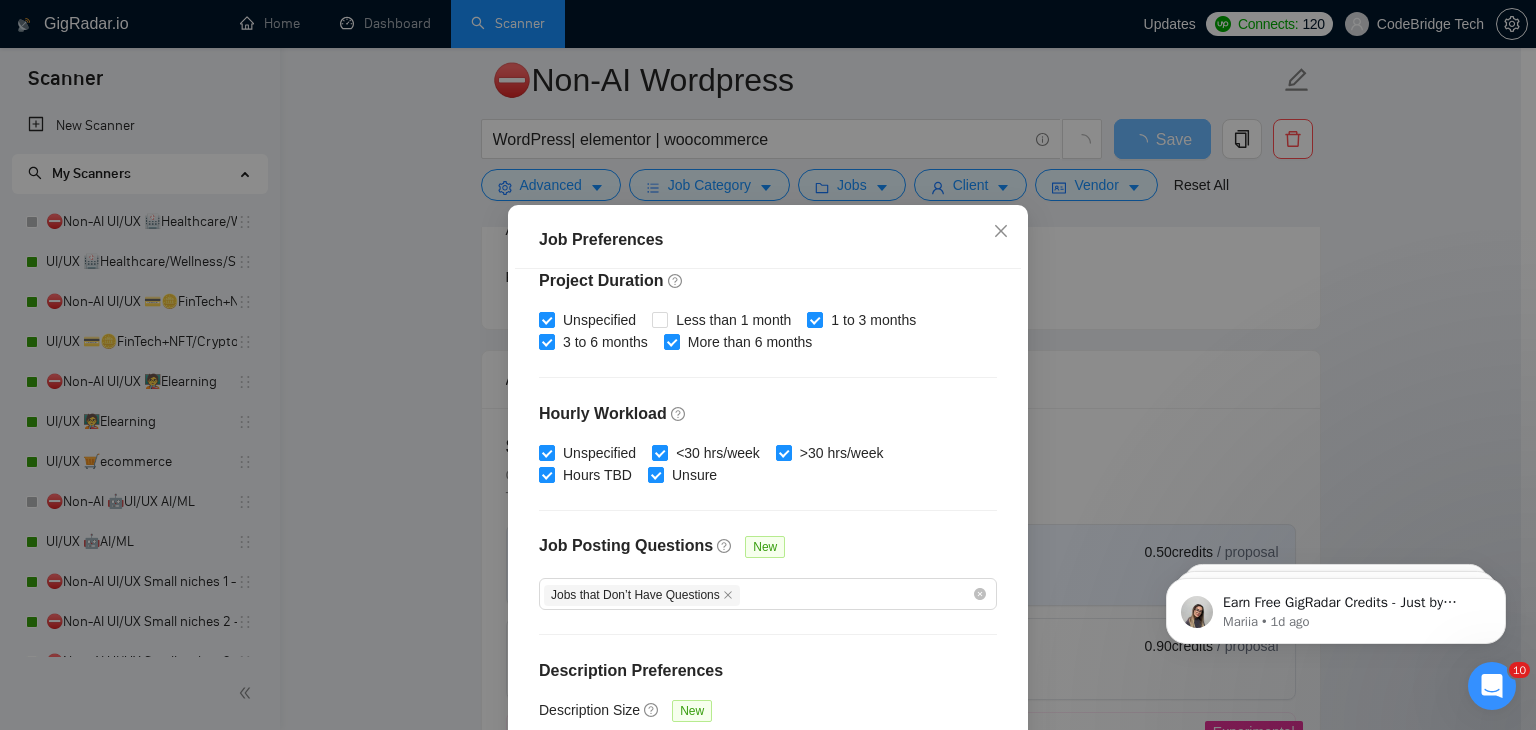 scroll, scrollTop: 616, scrollLeft: 0, axis: vertical 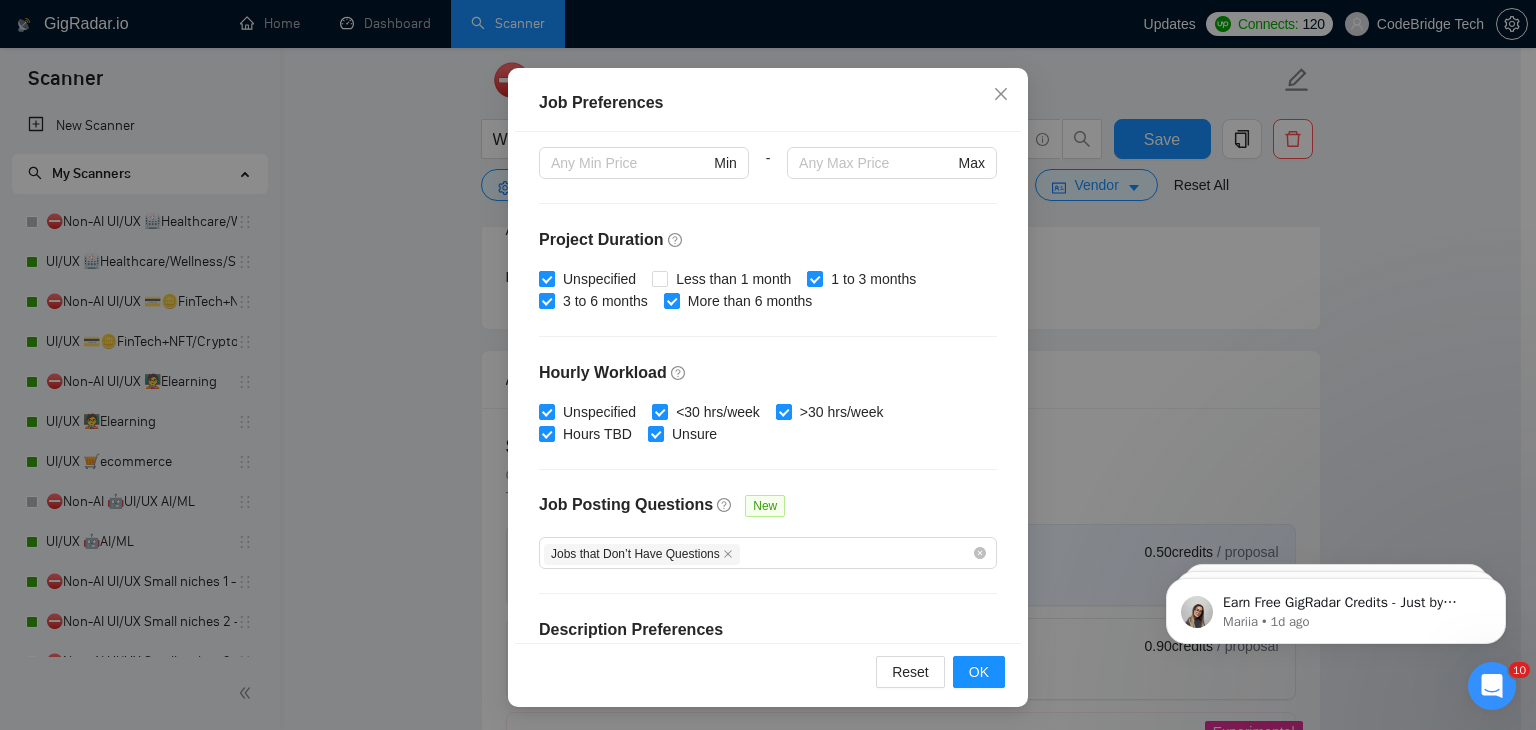 click on "Unspecified" at bounding box center (546, 278) 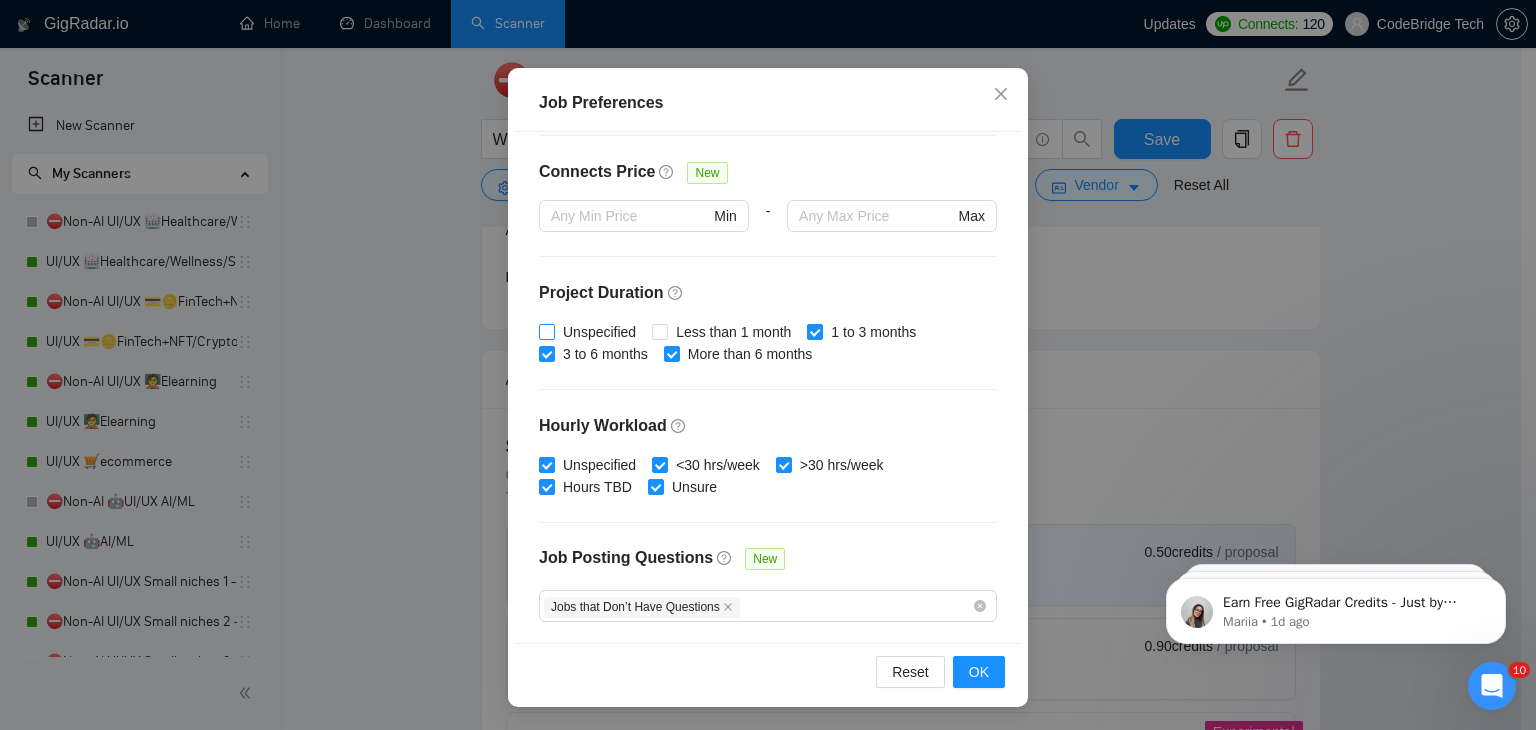 scroll, scrollTop: 416, scrollLeft: 0, axis: vertical 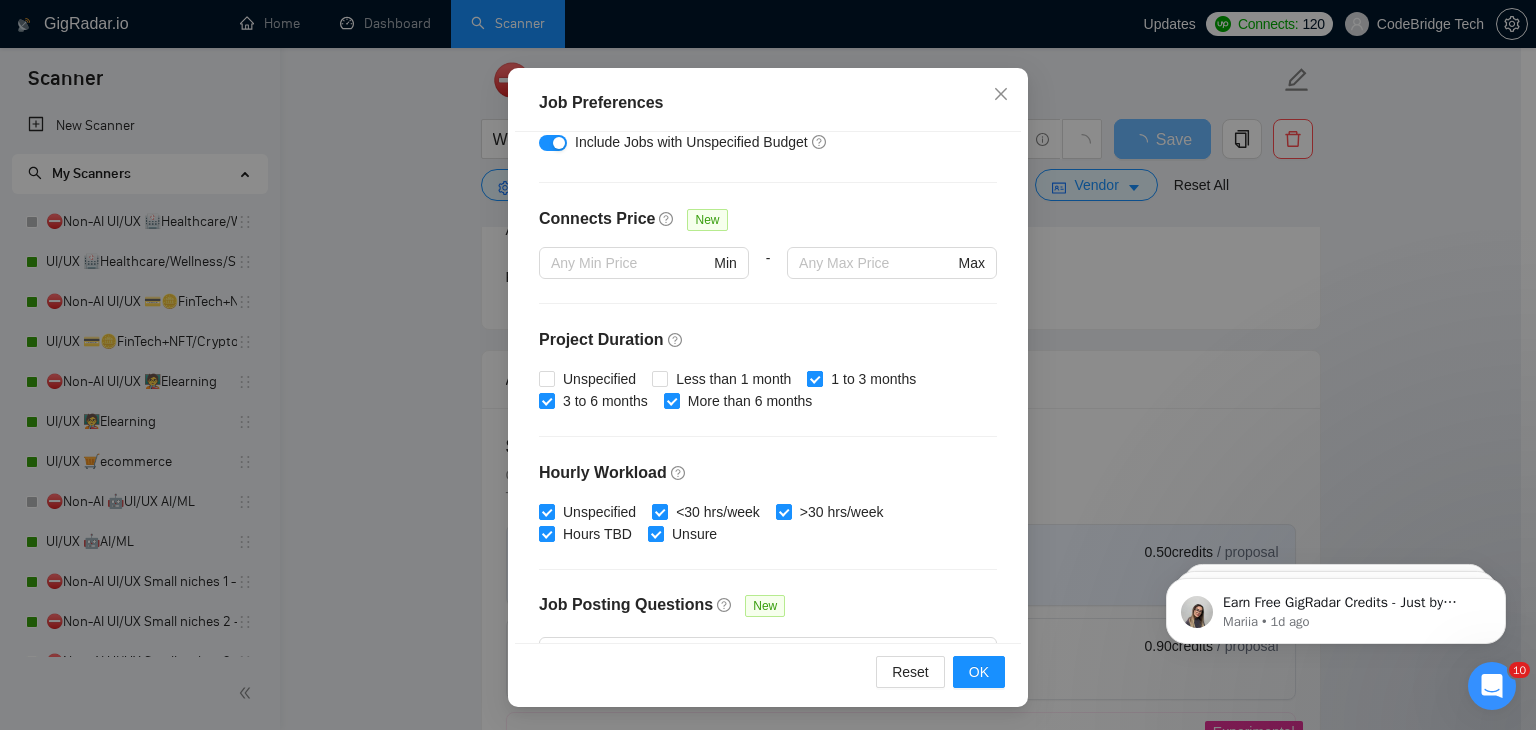 click on "1 to 3 months" at bounding box center (814, 378) 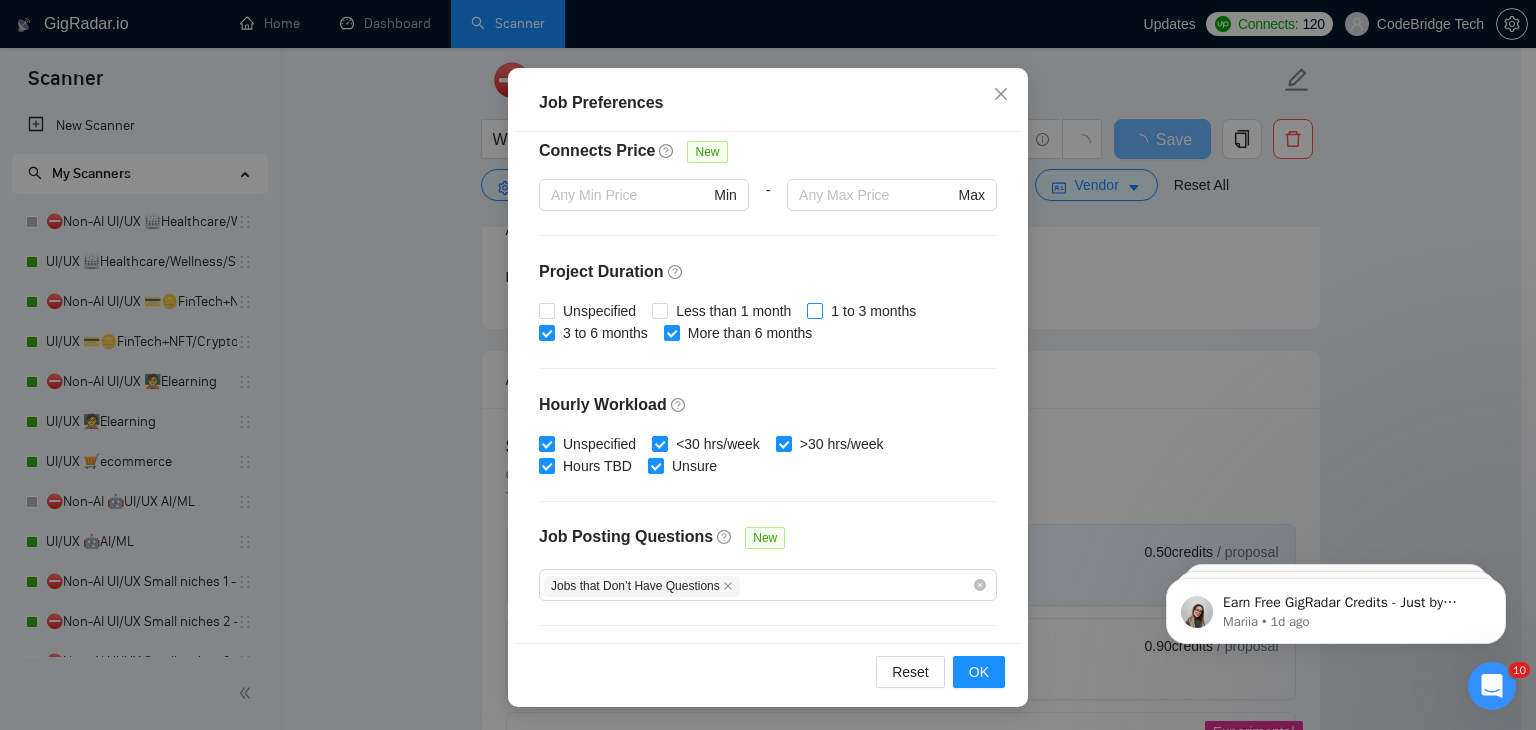 scroll, scrollTop: 600, scrollLeft: 0, axis: vertical 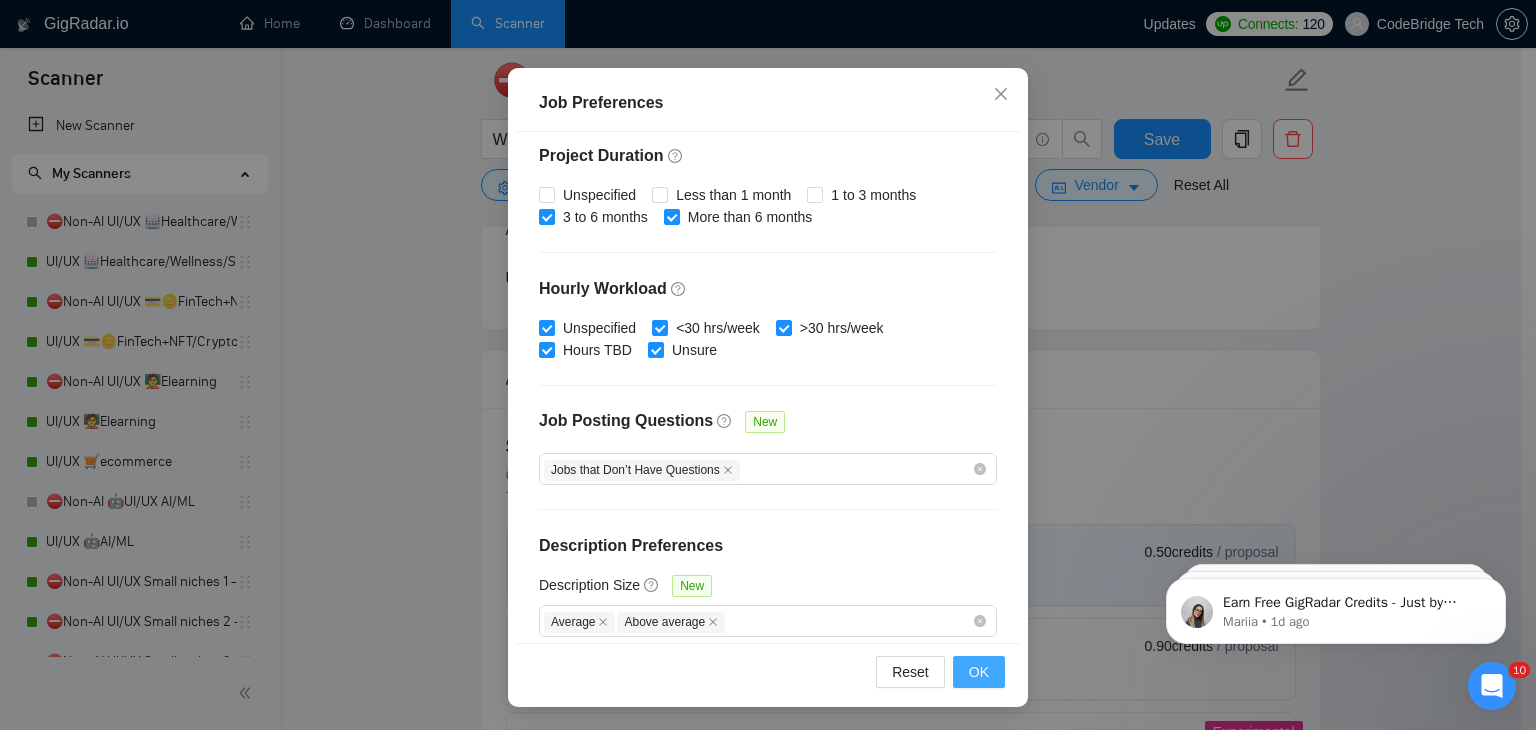 click on "OK" at bounding box center [979, 672] 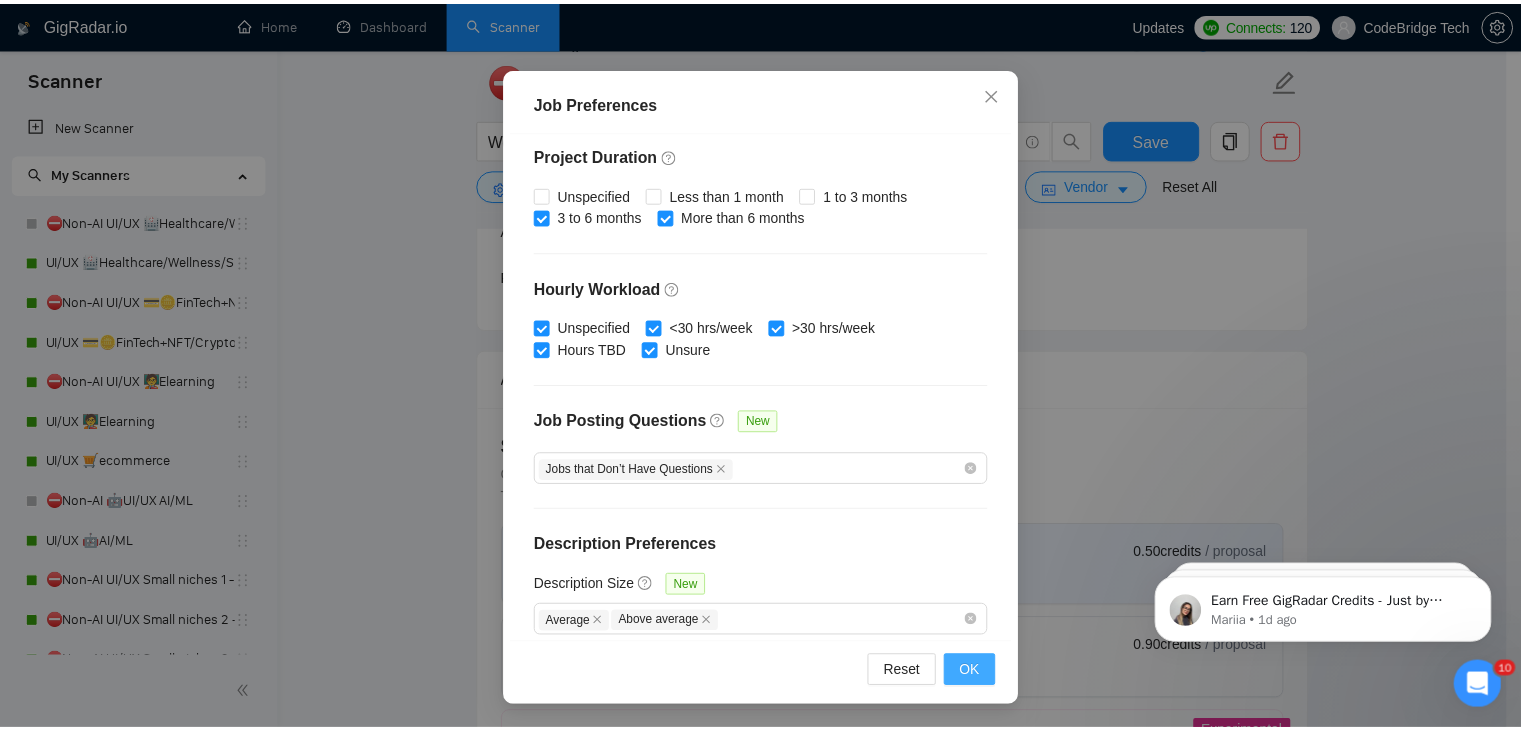 scroll, scrollTop: 52, scrollLeft: 0, axis: vertical 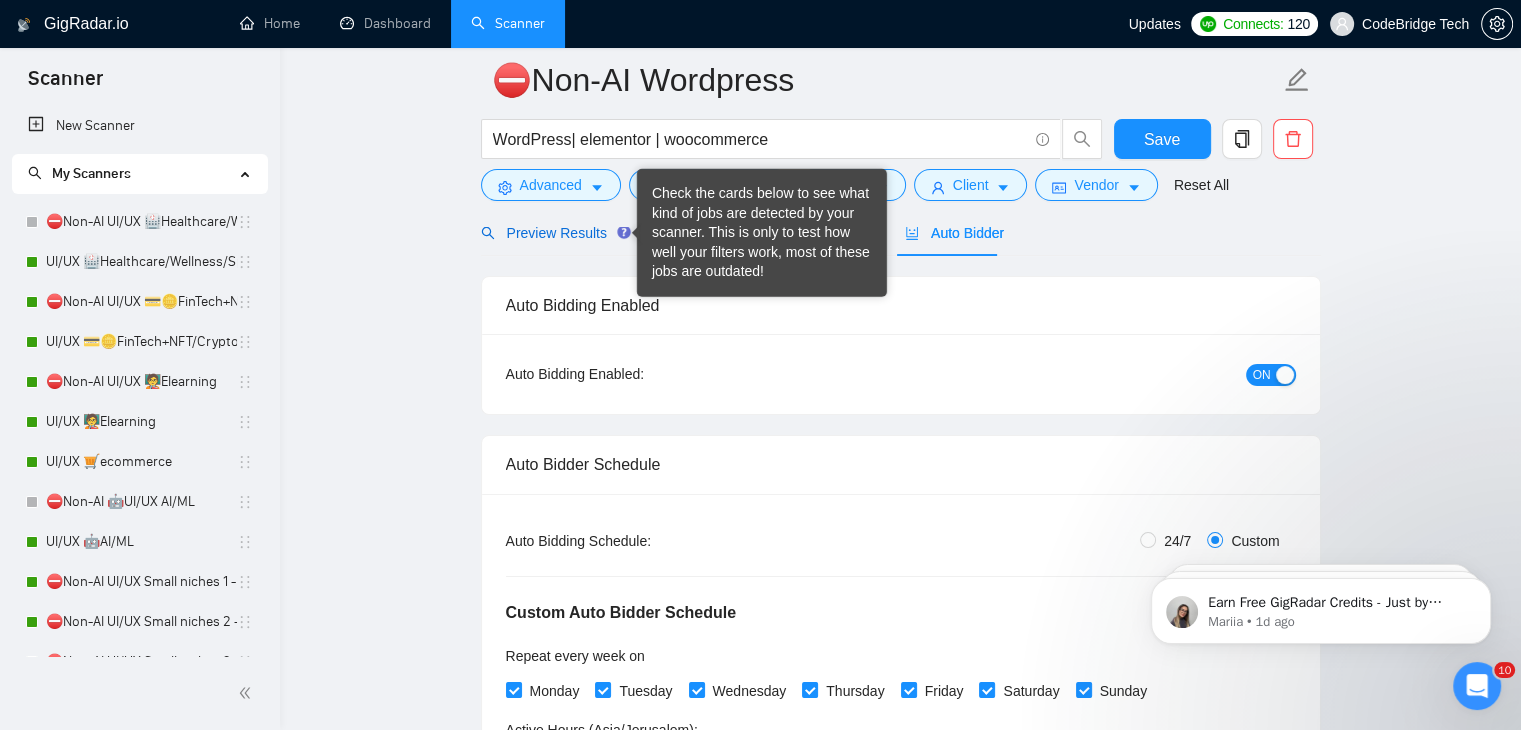 click on "Preview Results" at bounding box center (553, 233) 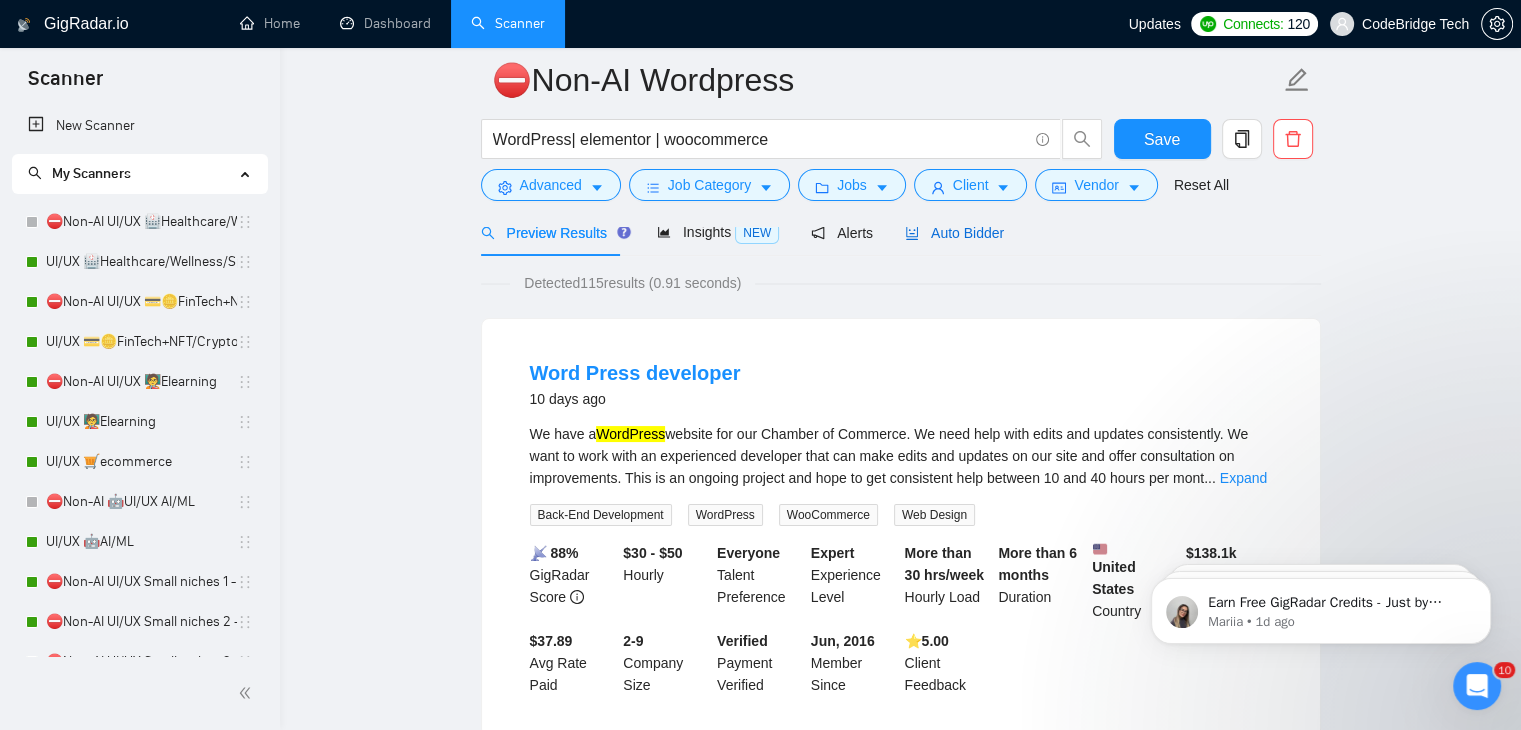 click on "Auto Bidder" at bounding box center (954, 233) 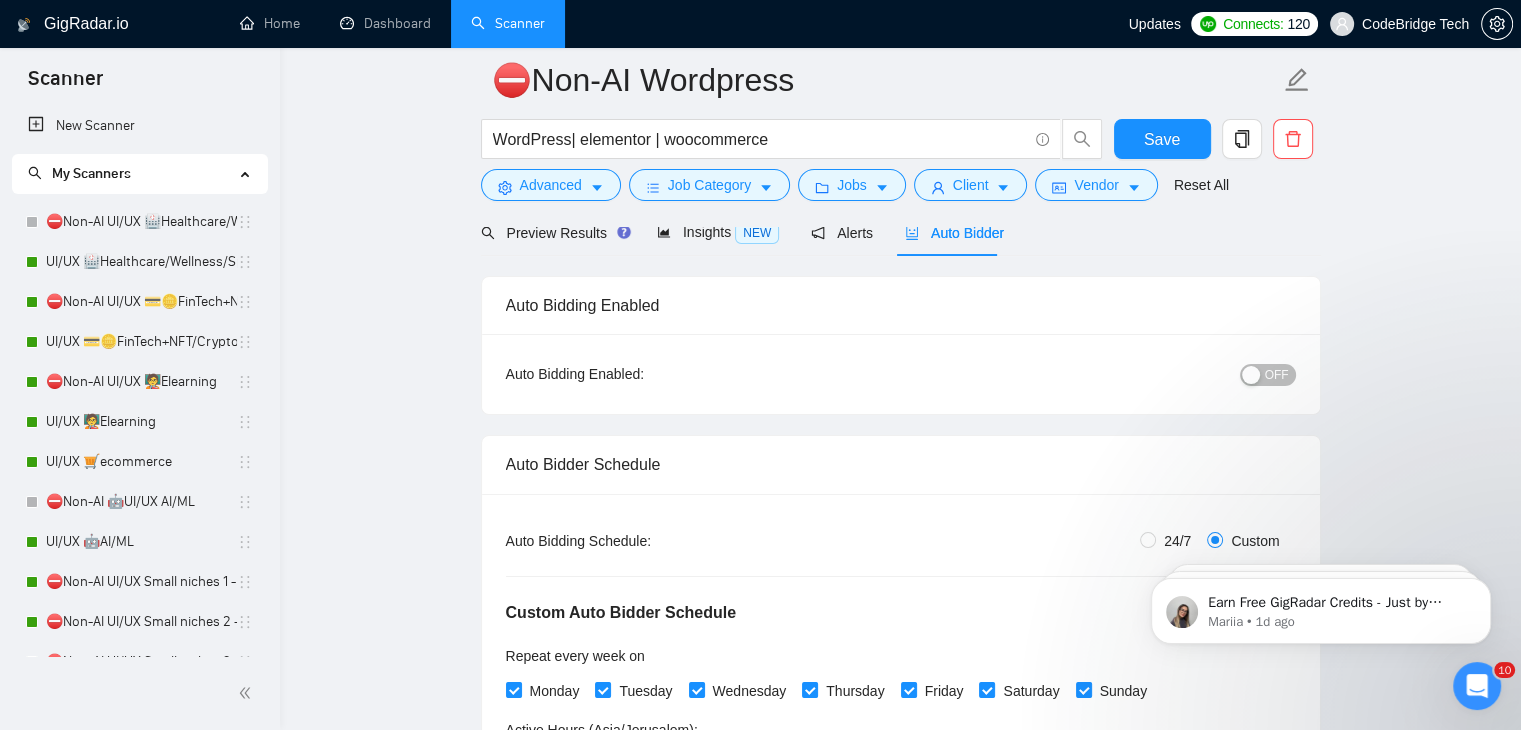 type 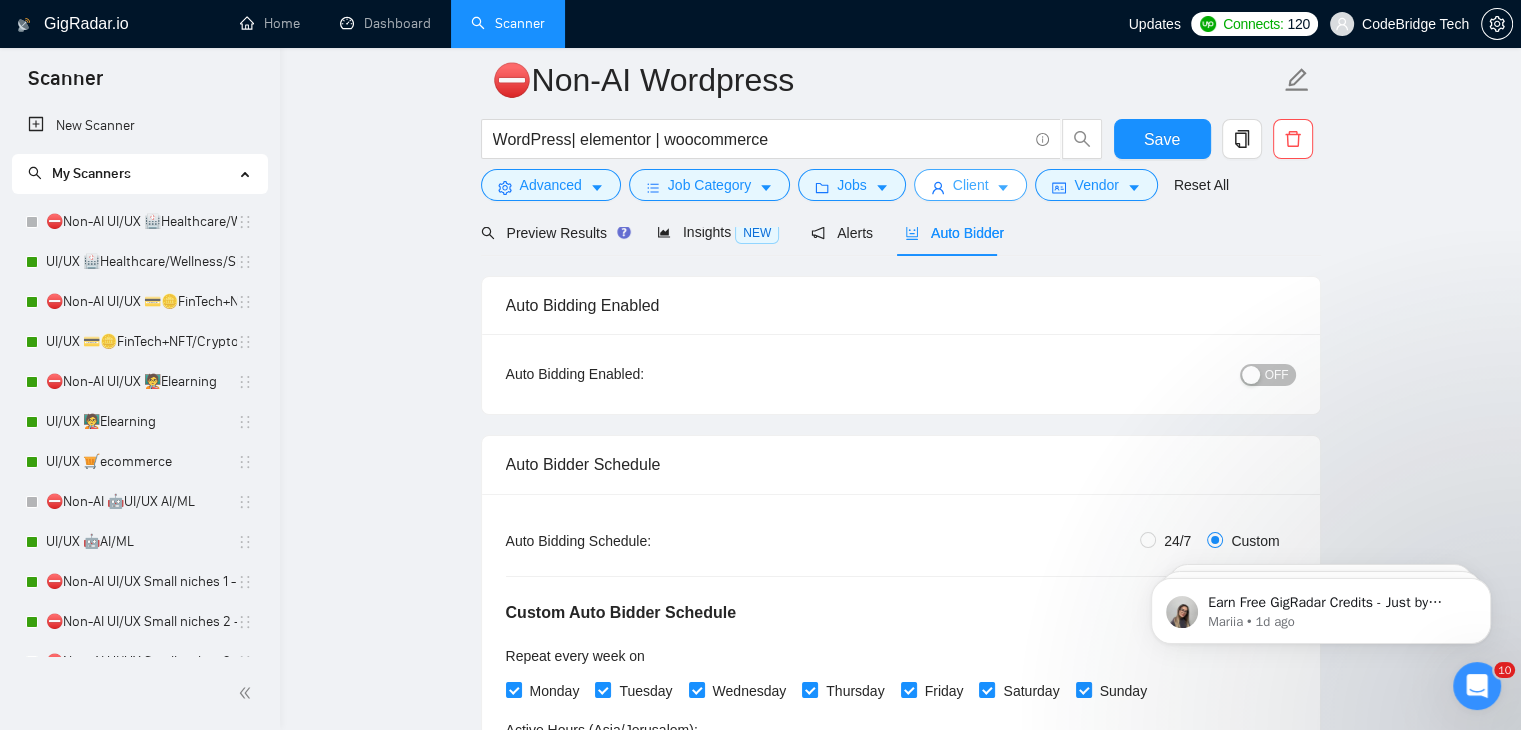 click on "Client" at bounding box center [971, 185] 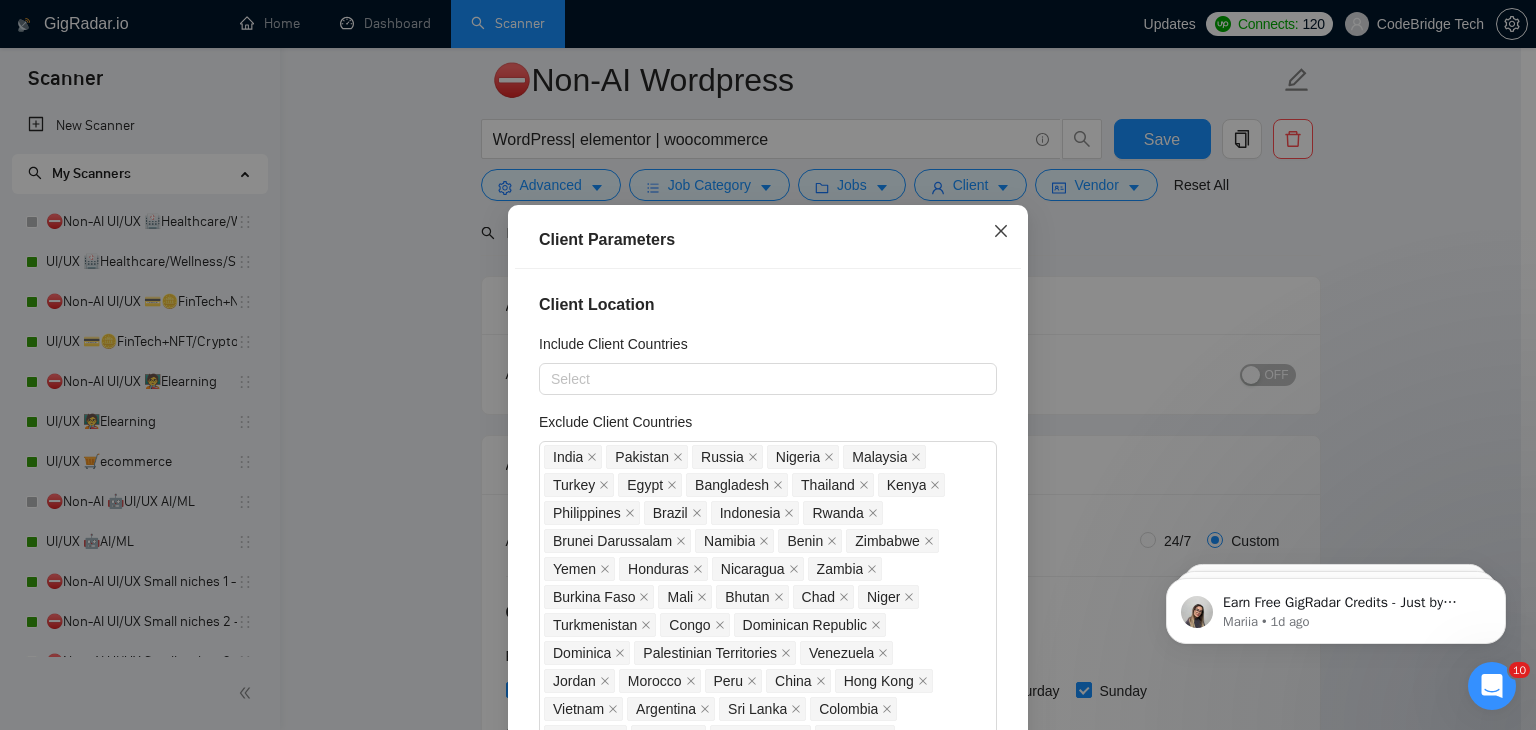 click 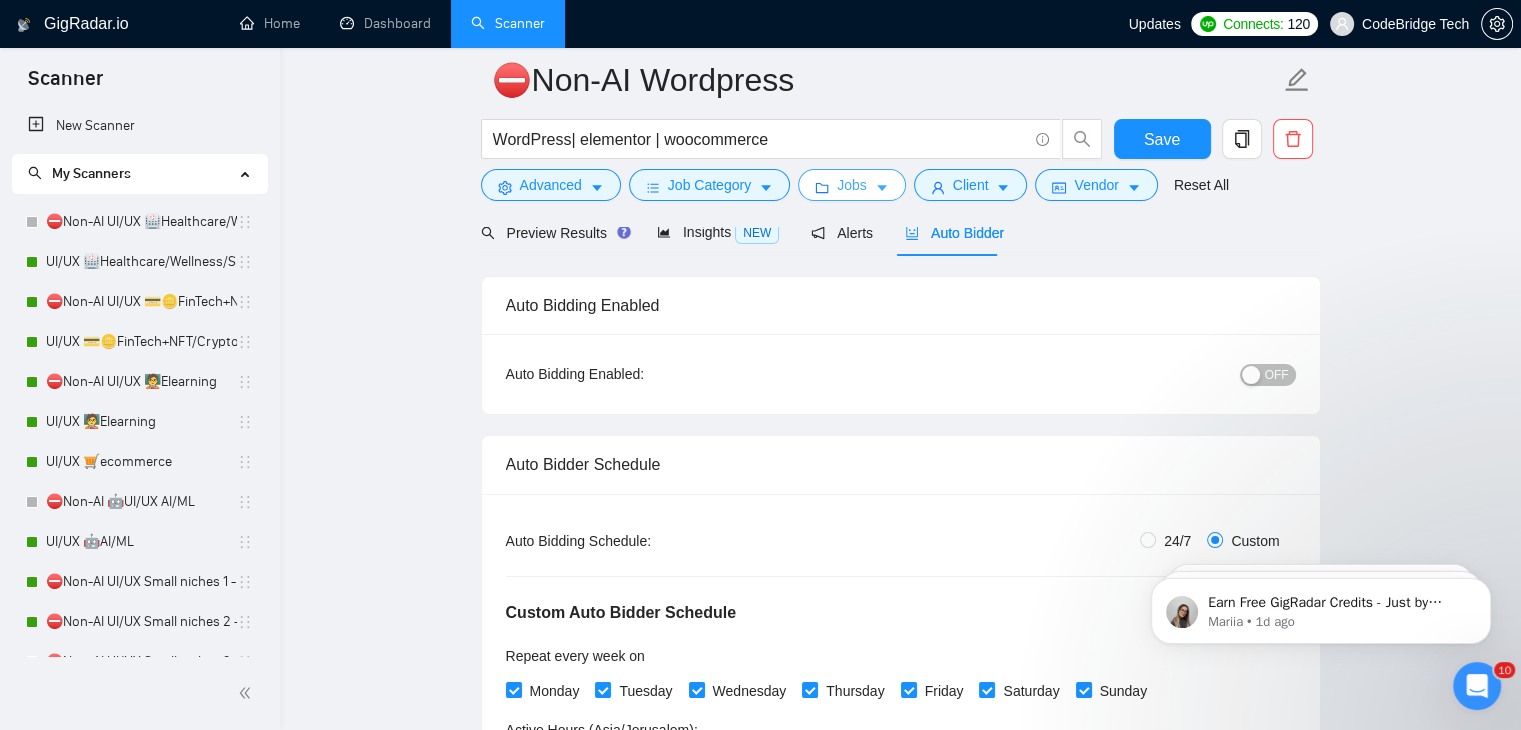 click on "Jobs" at bounding box center [852, 185] 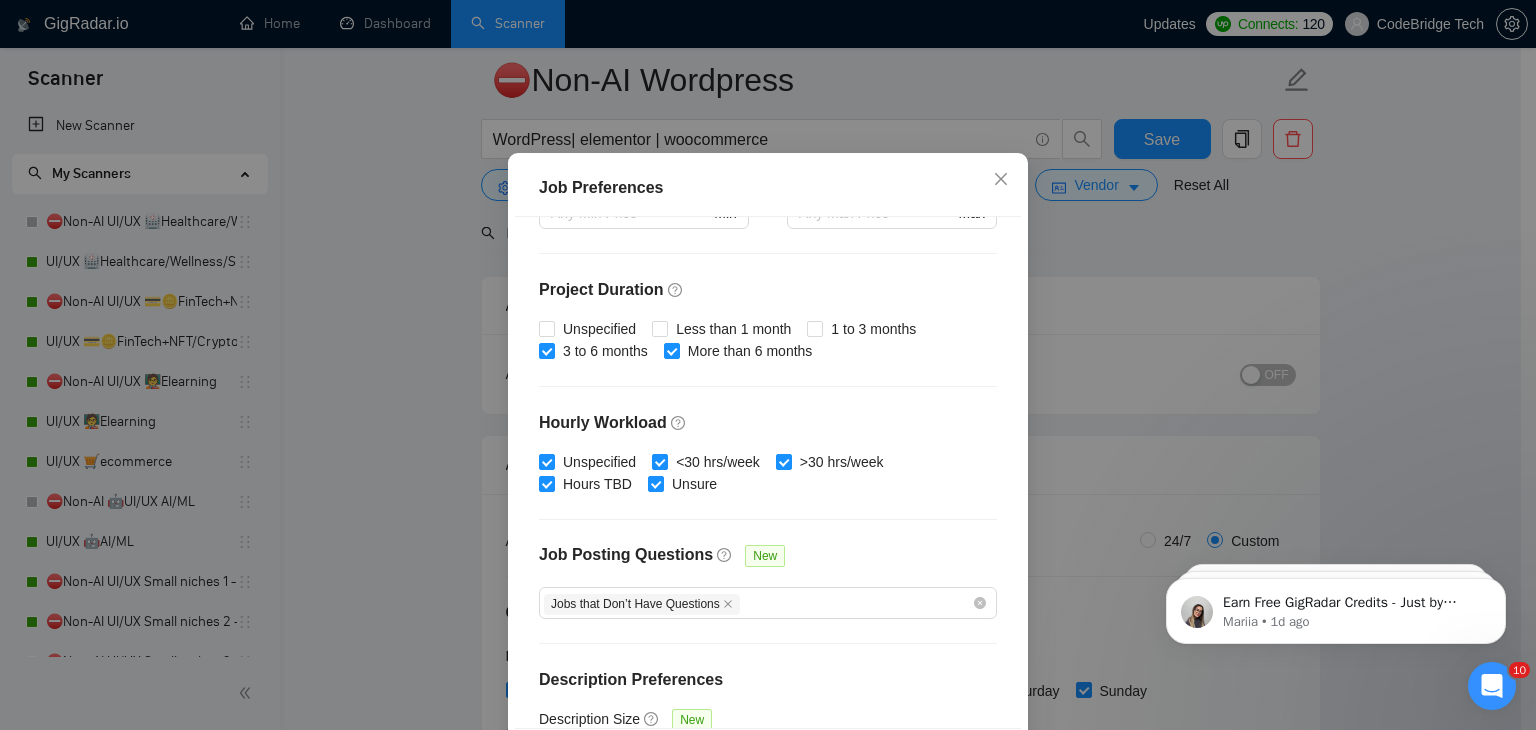 scroll, scrollTop: 516, scrollLeft: 0, axis: vertical 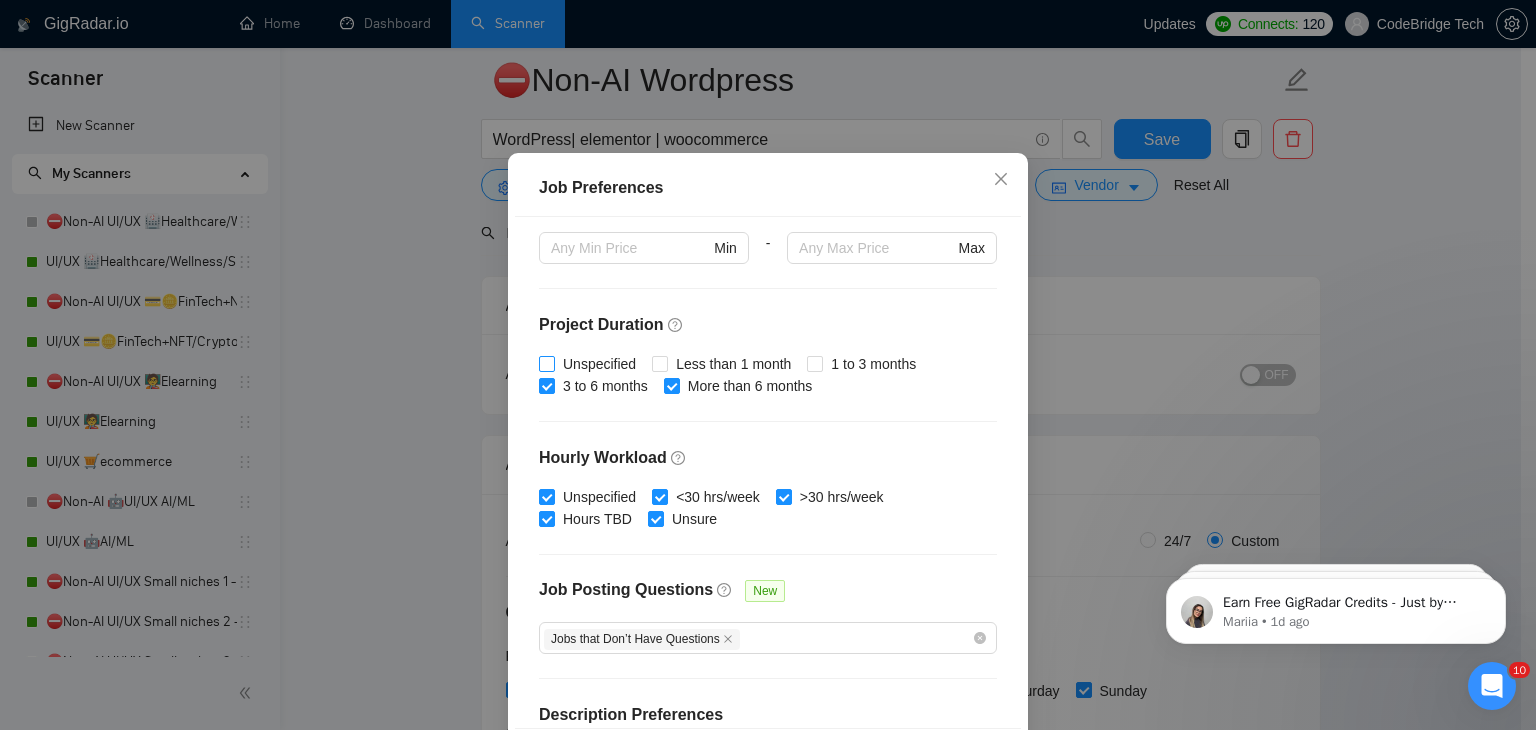 click on "Unspecified" at bounding box center [546, 363] 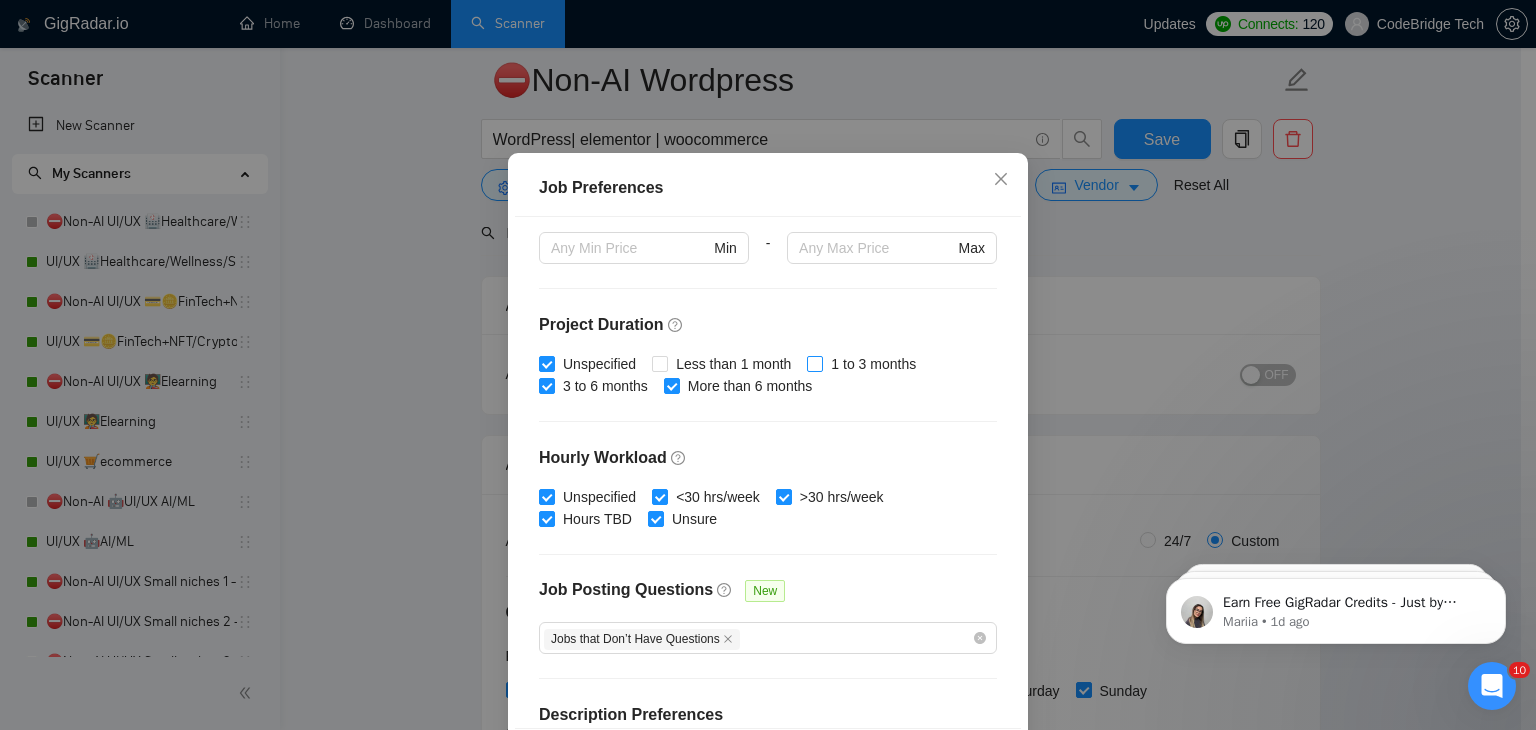 click at bounding box center (815, 364) 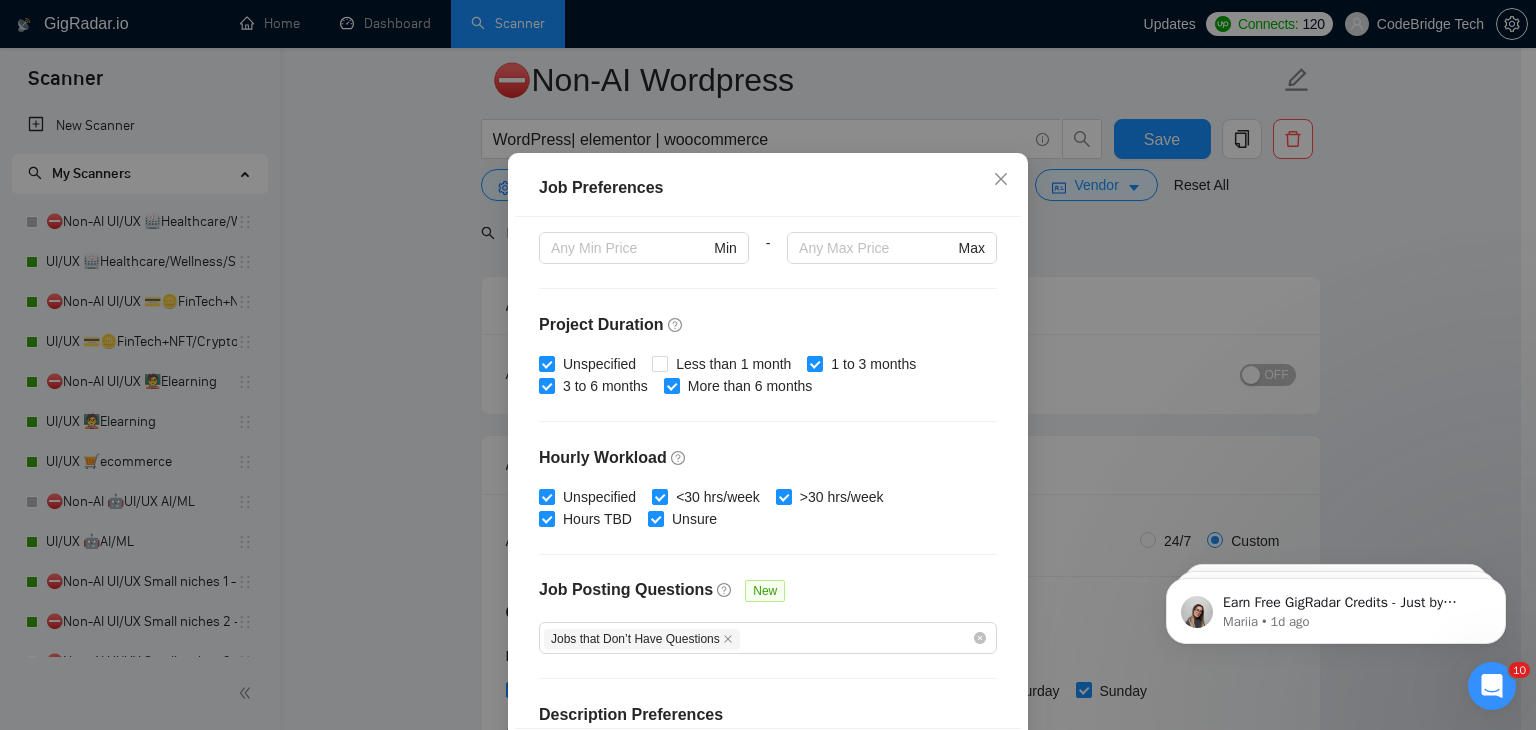 scroll, scrollTop: 616, scrollLeft: 0, axis: vertical 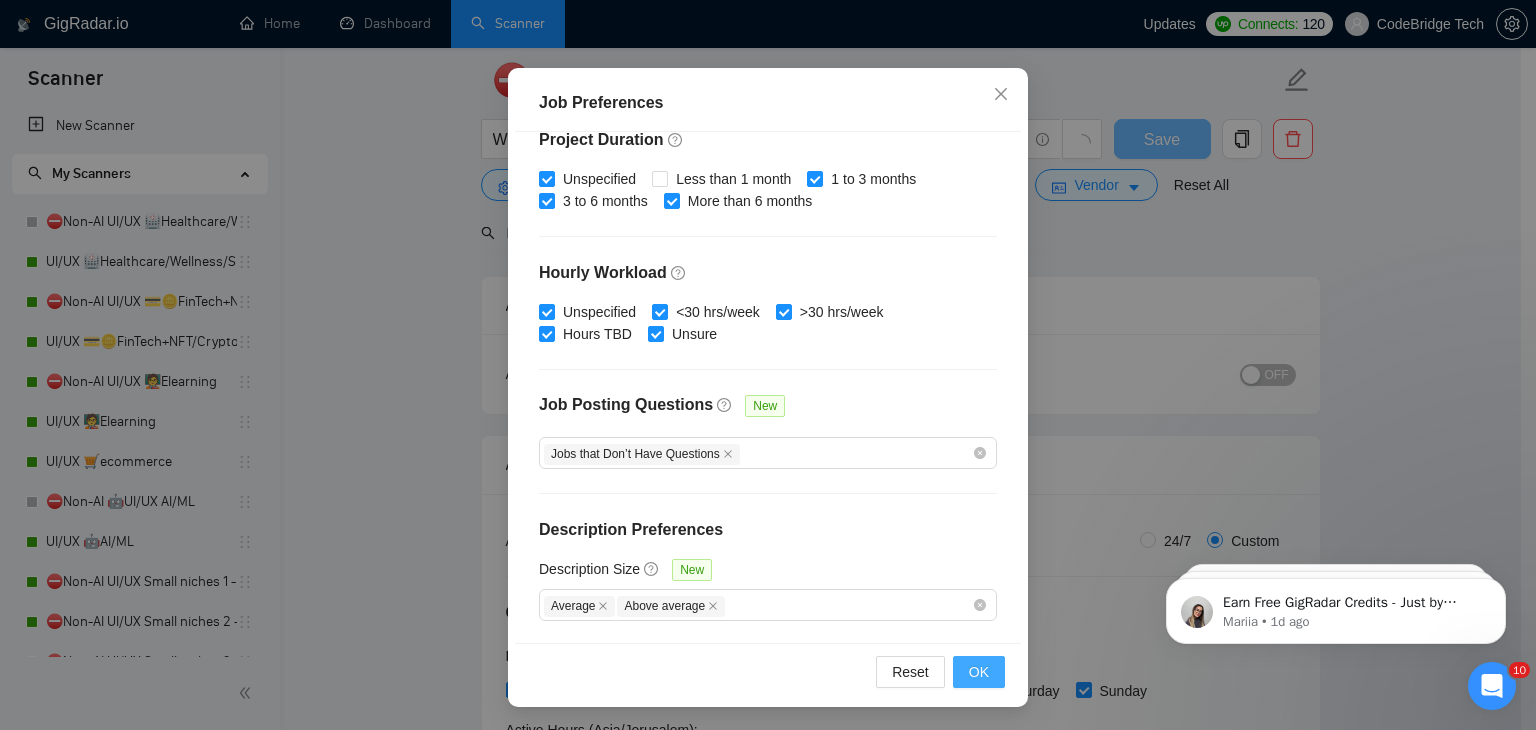 click on "OK" at bounding box center (979, 672) 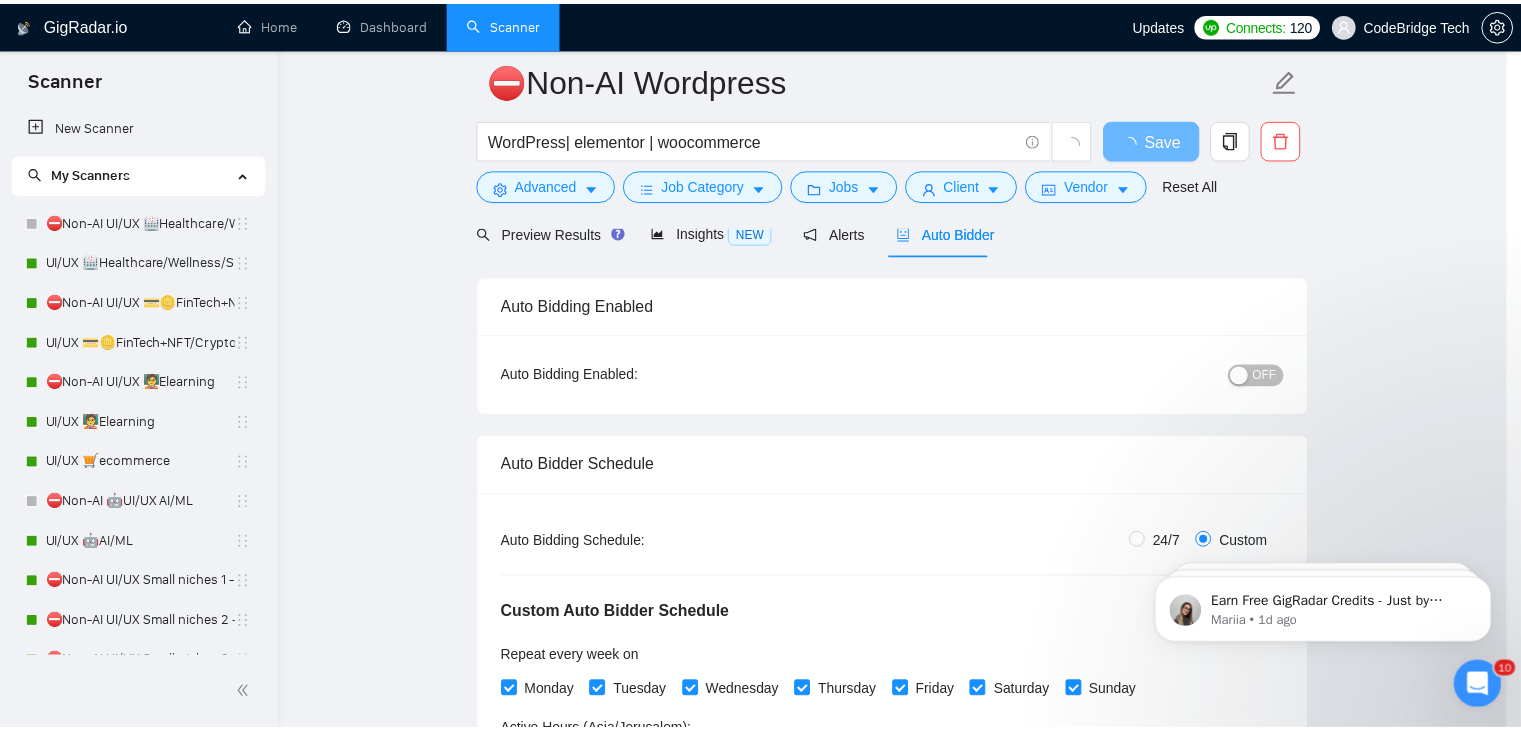 scroll, scrollTop: 52, scrollLeft: 0, axis: vertical 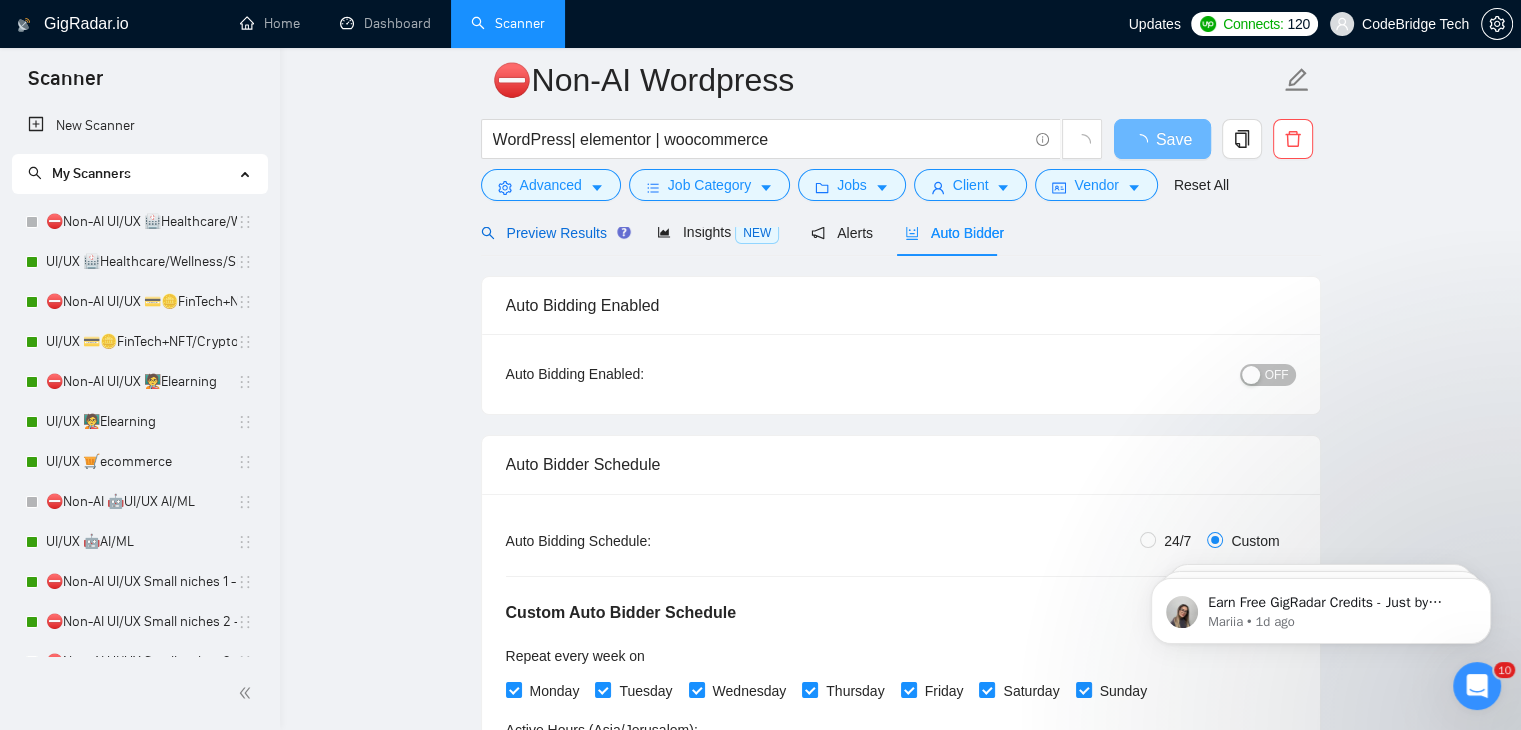 click on "Preview Results" at bounding box center (553, 233) 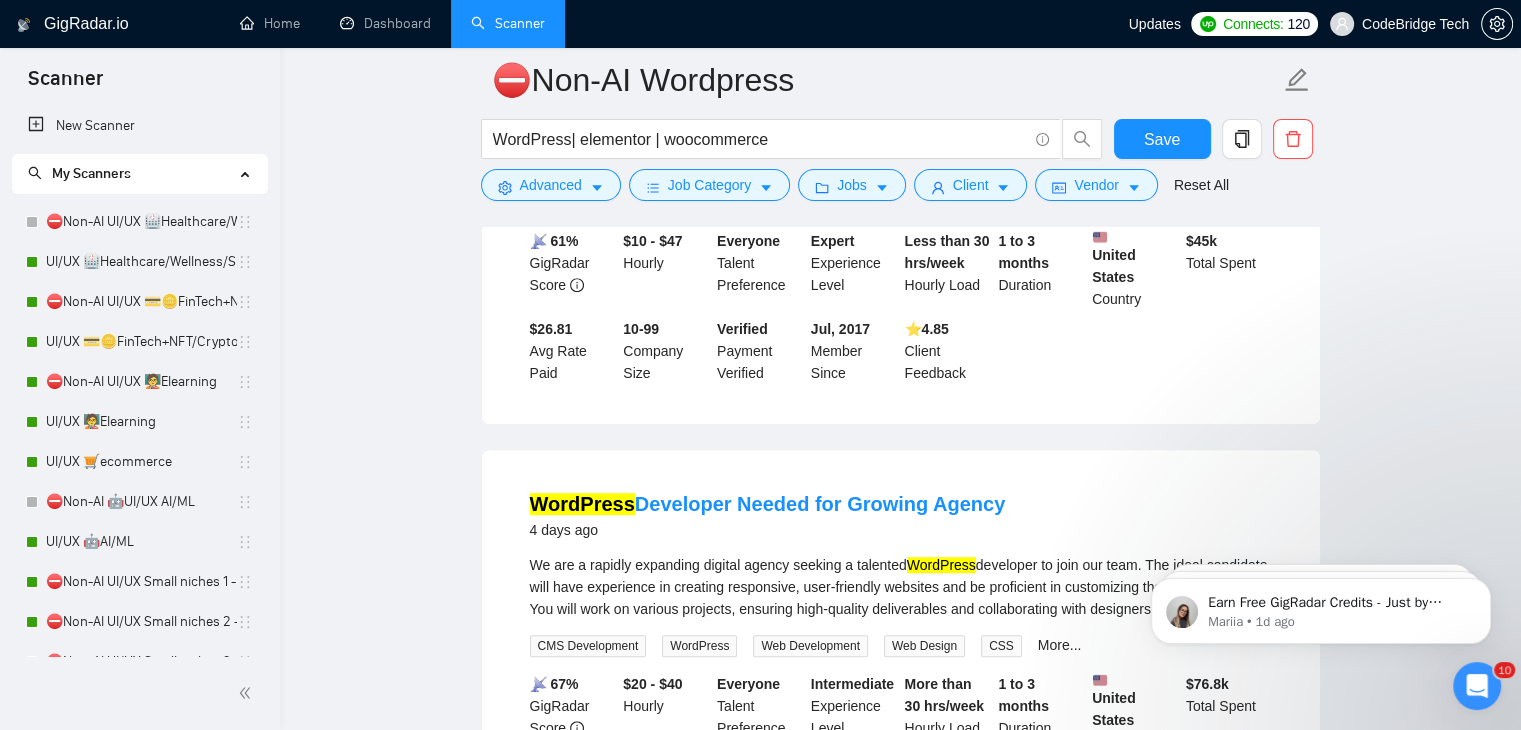 scroll, scrollTop: 900, scrollLeft: 0, axis: vertical 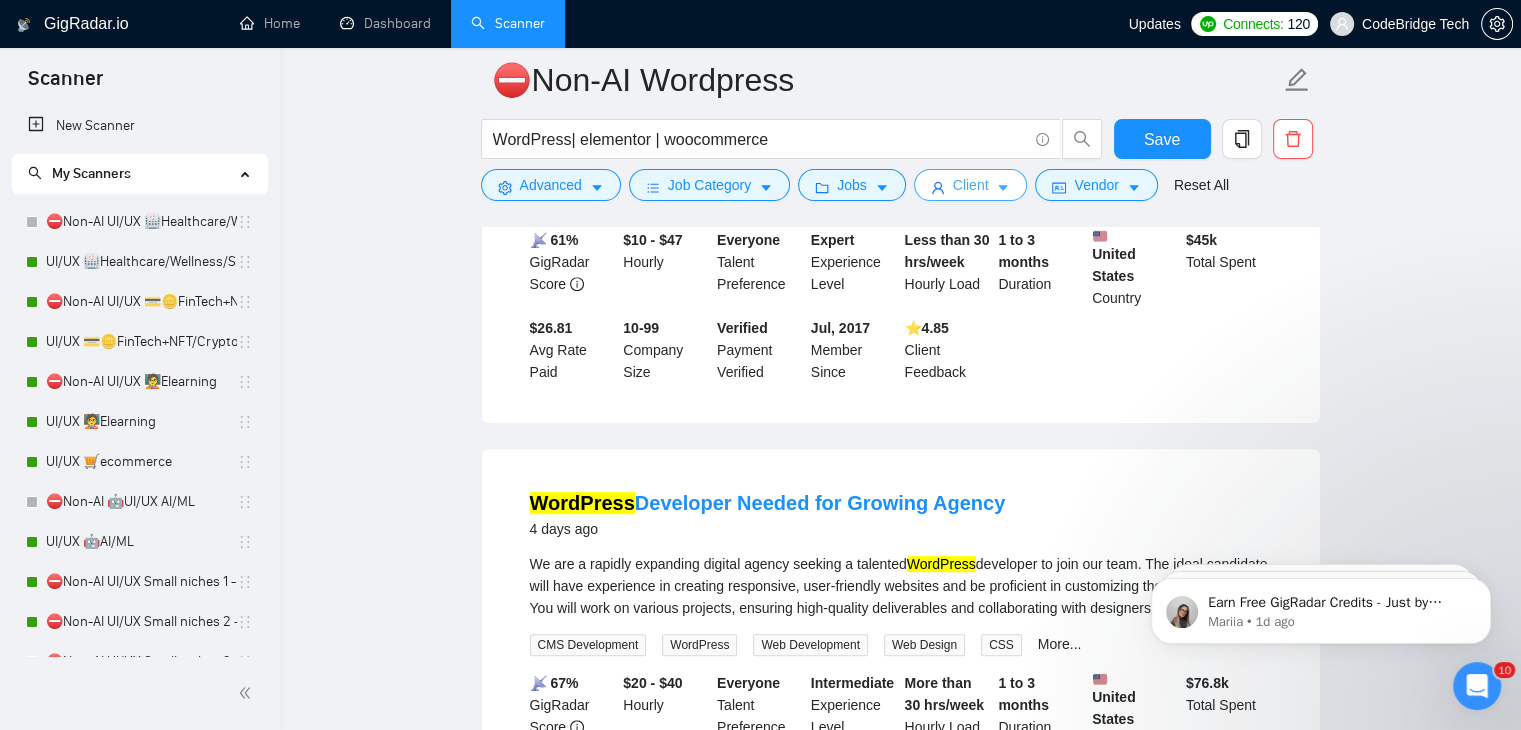 click on "Client" at bounding box center [971, 185] 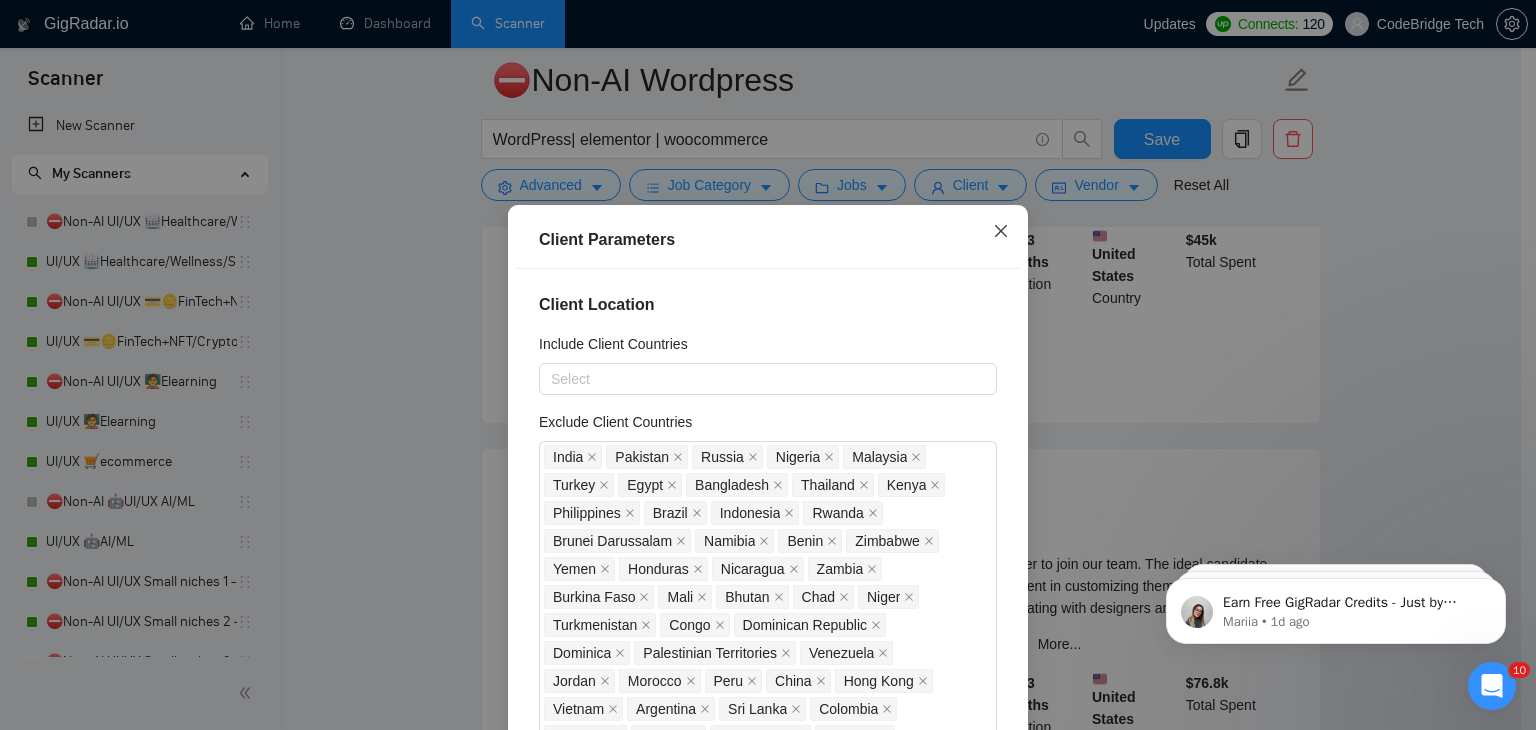 click 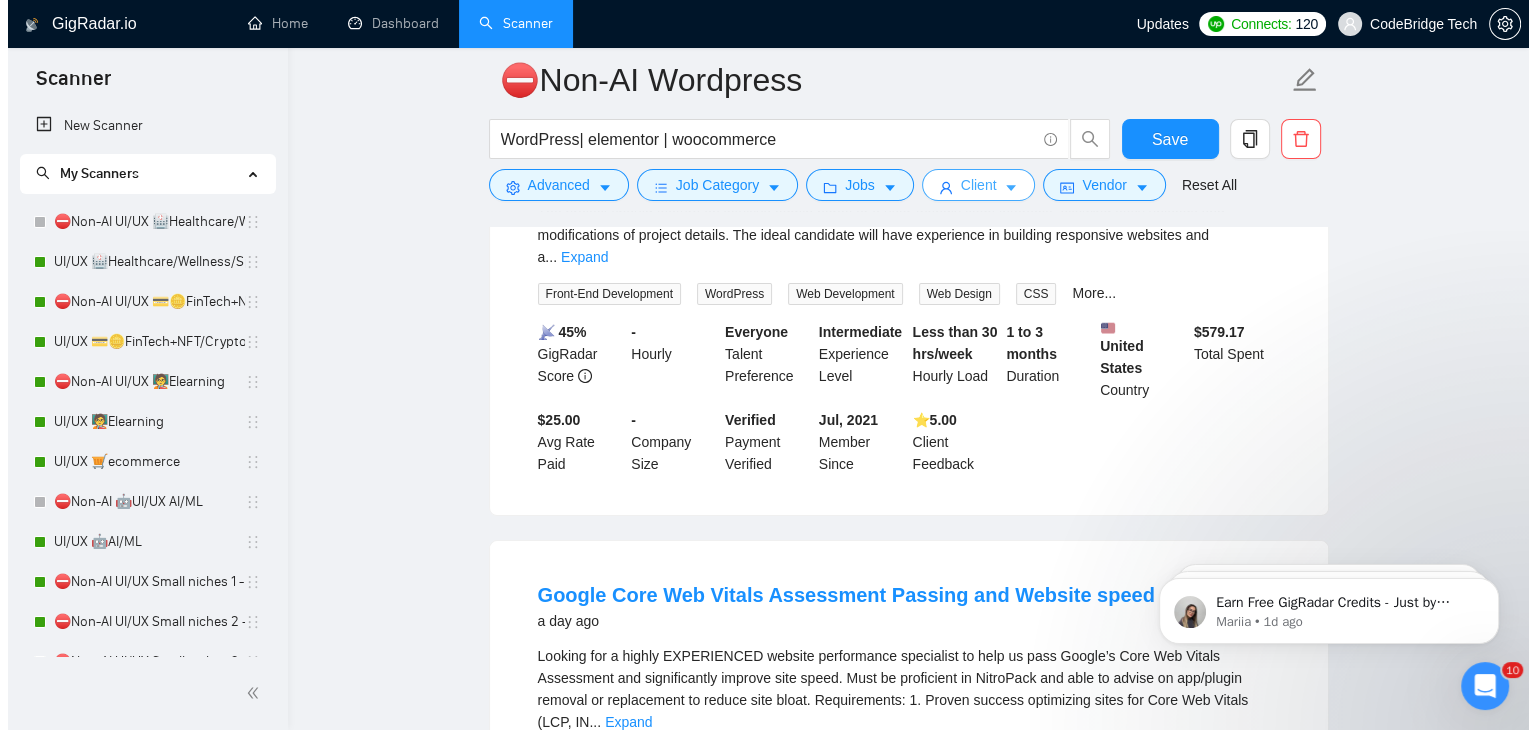 scroll, scrollTop: 200, scrollLeft: 0, axis: vertical 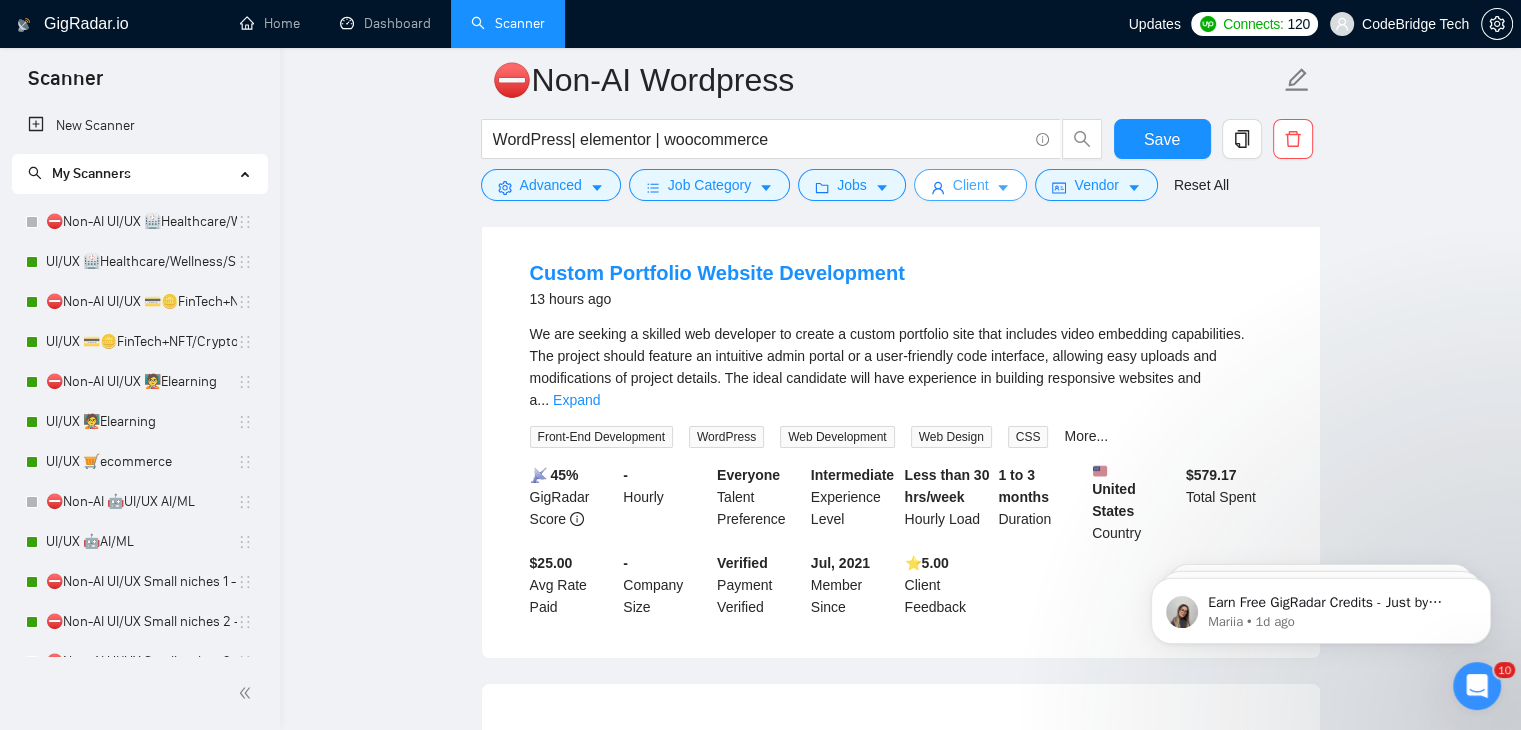 click on "Client" at bounding box center (971, 185) 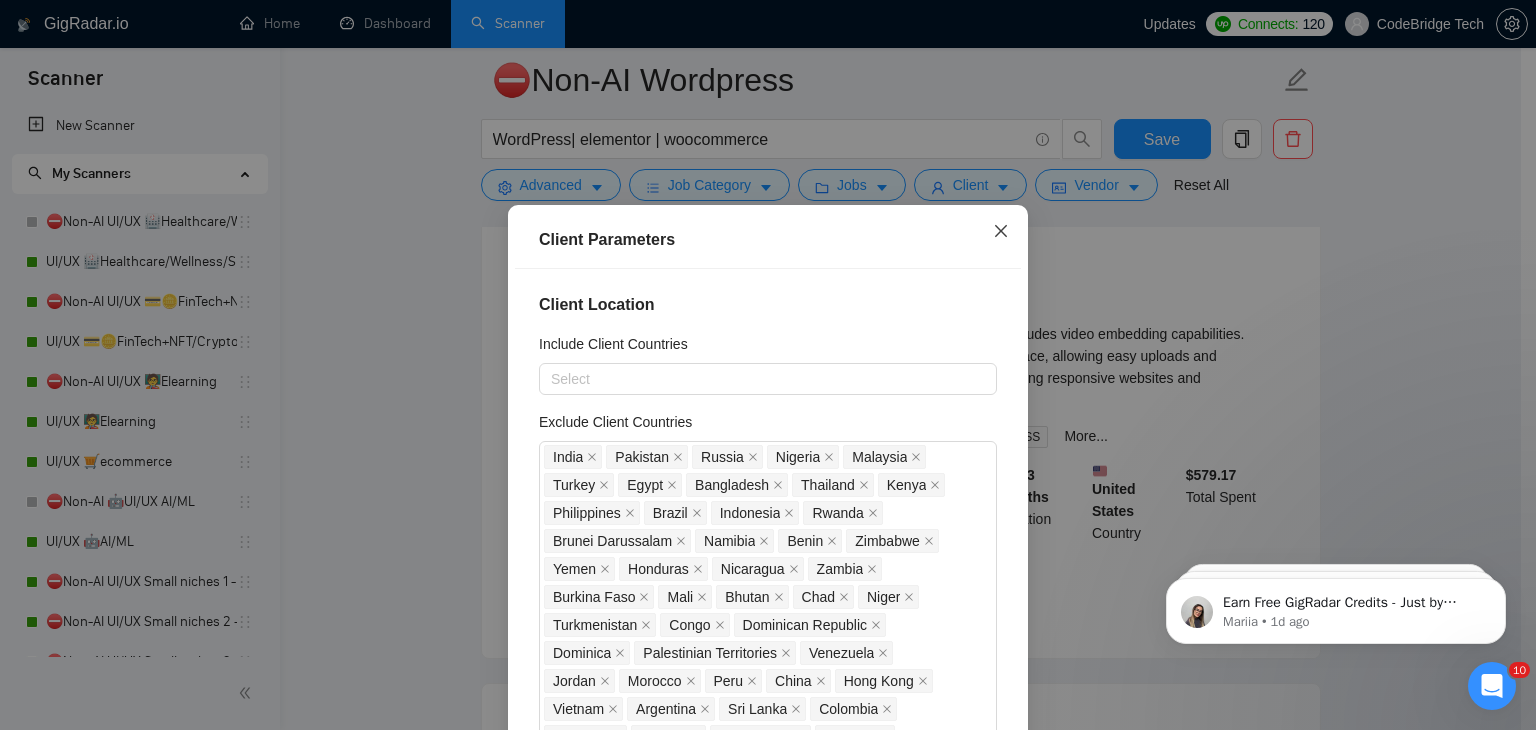 click at bounding box center (1001, 232) 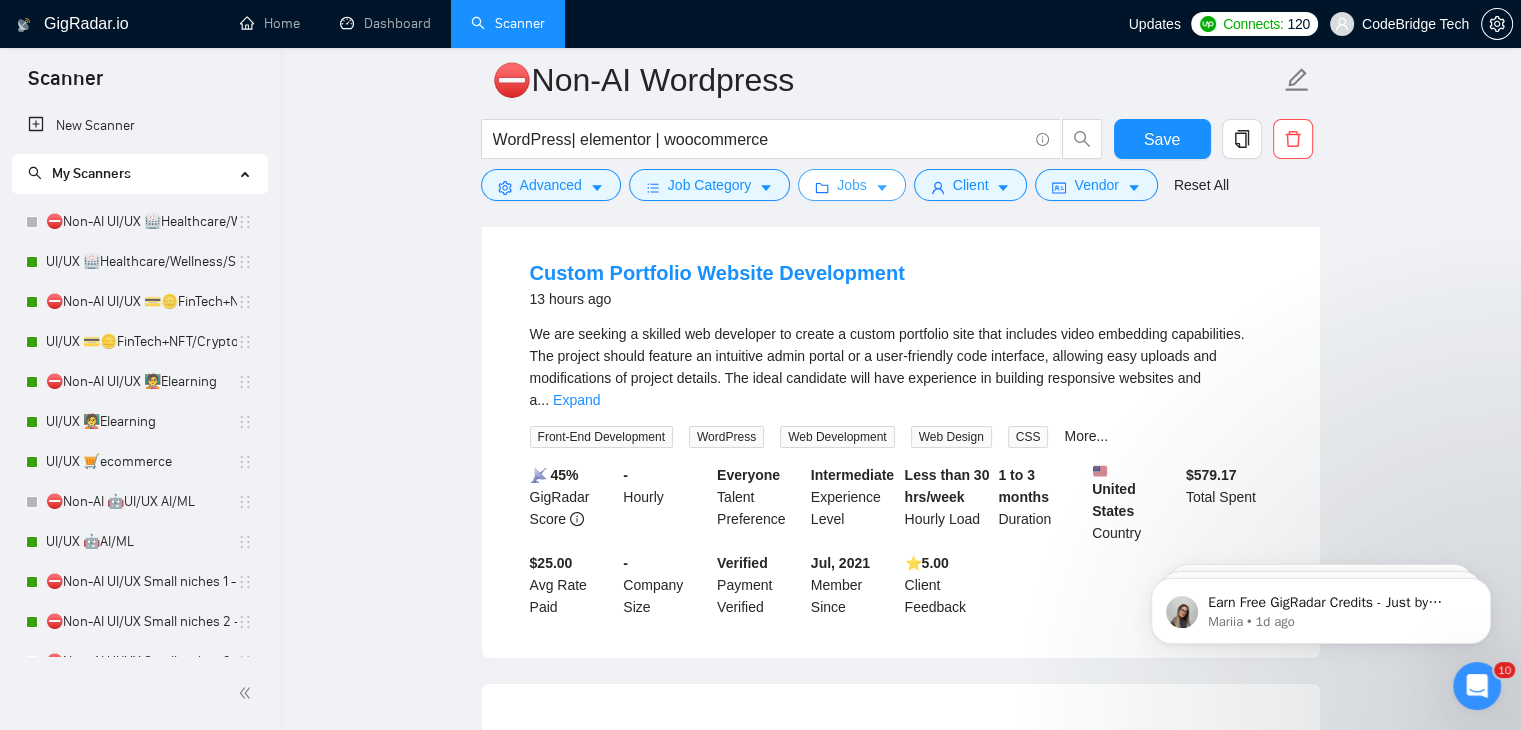 click on "Jobs" at bounding box center [852, 185] 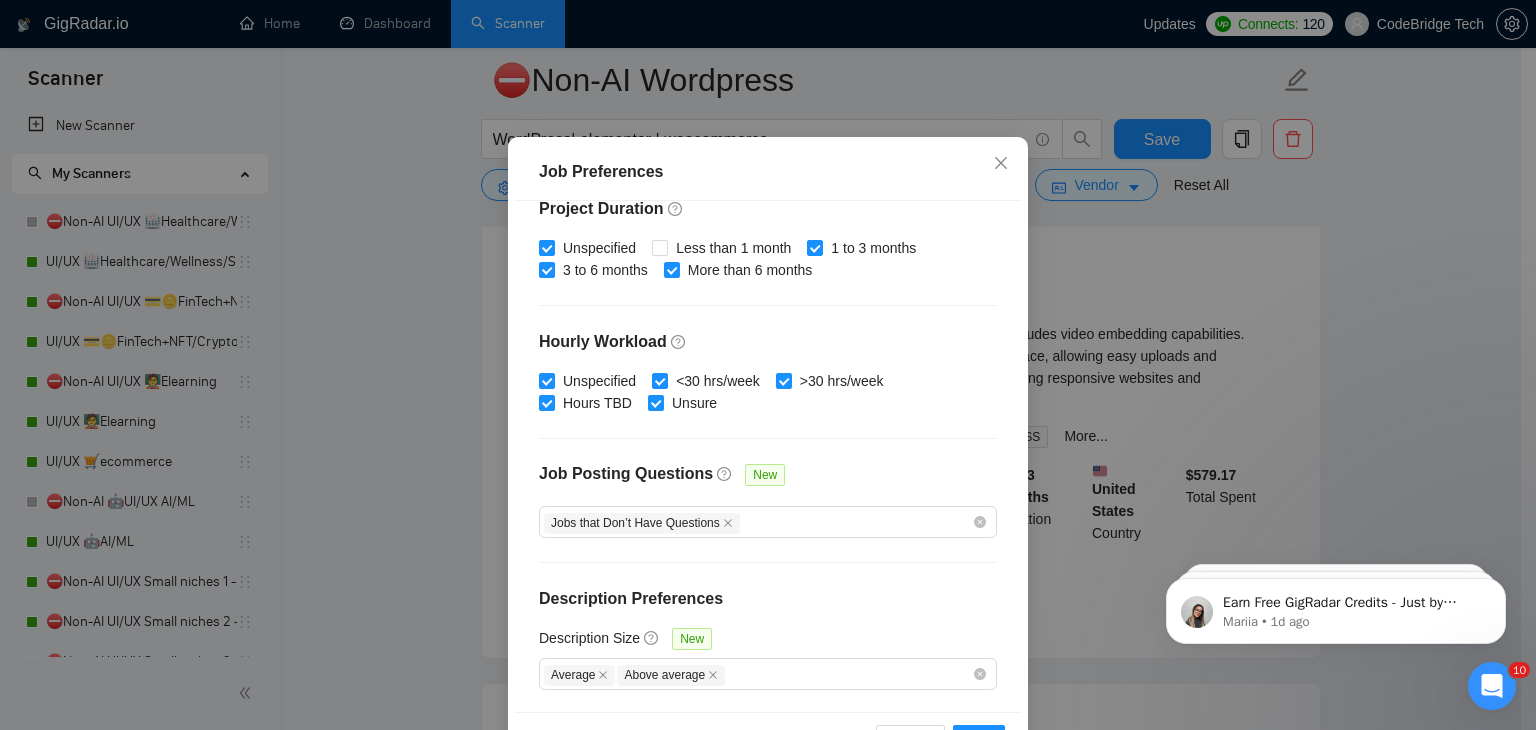 scroll, scrollTop: 137, scrollLeft: 0, axis: vertical 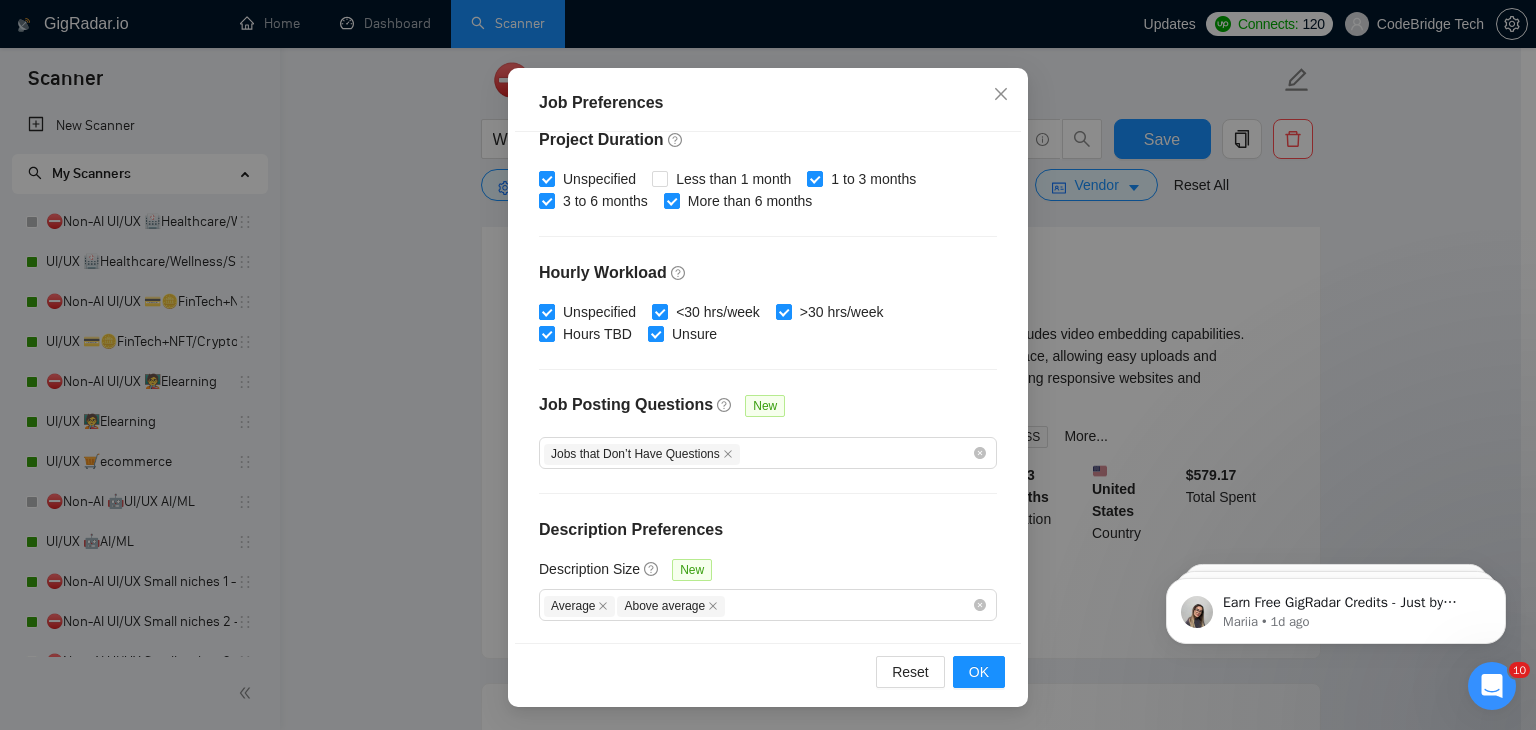 click on "Unspecified" at bounding box center (546, 311) 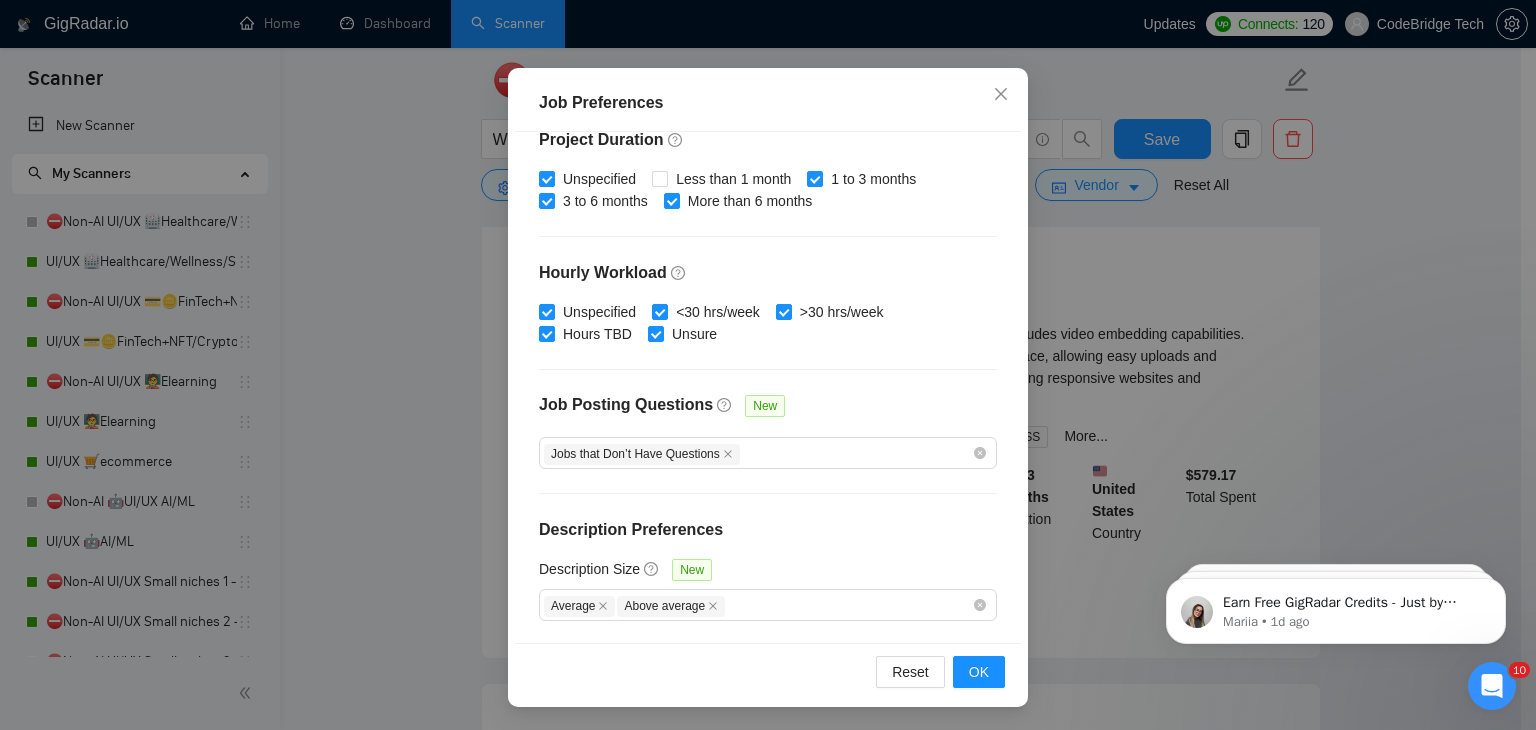 checkbox on "false" 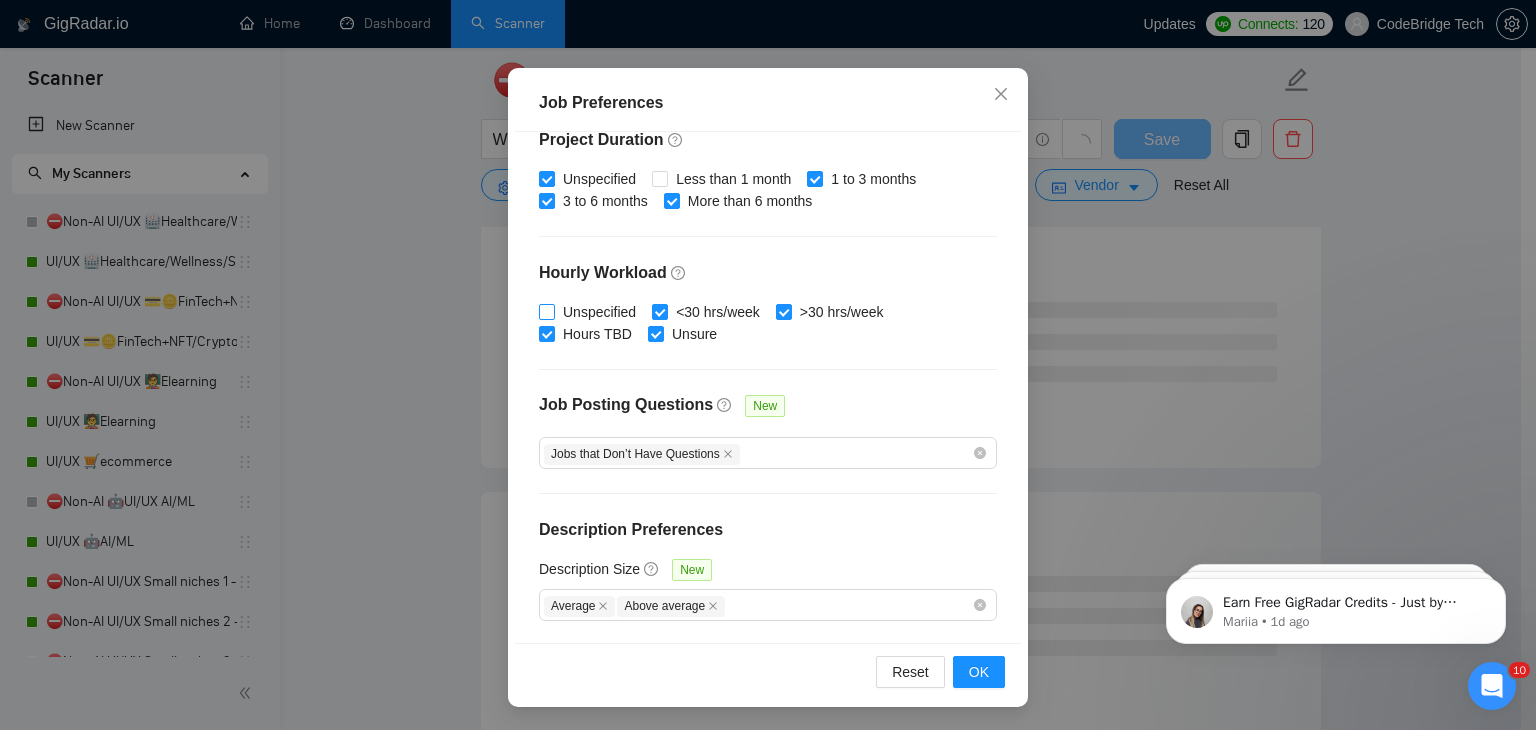 scroll, scrollTop: 516, scrollLeft: 0, axis: vertical 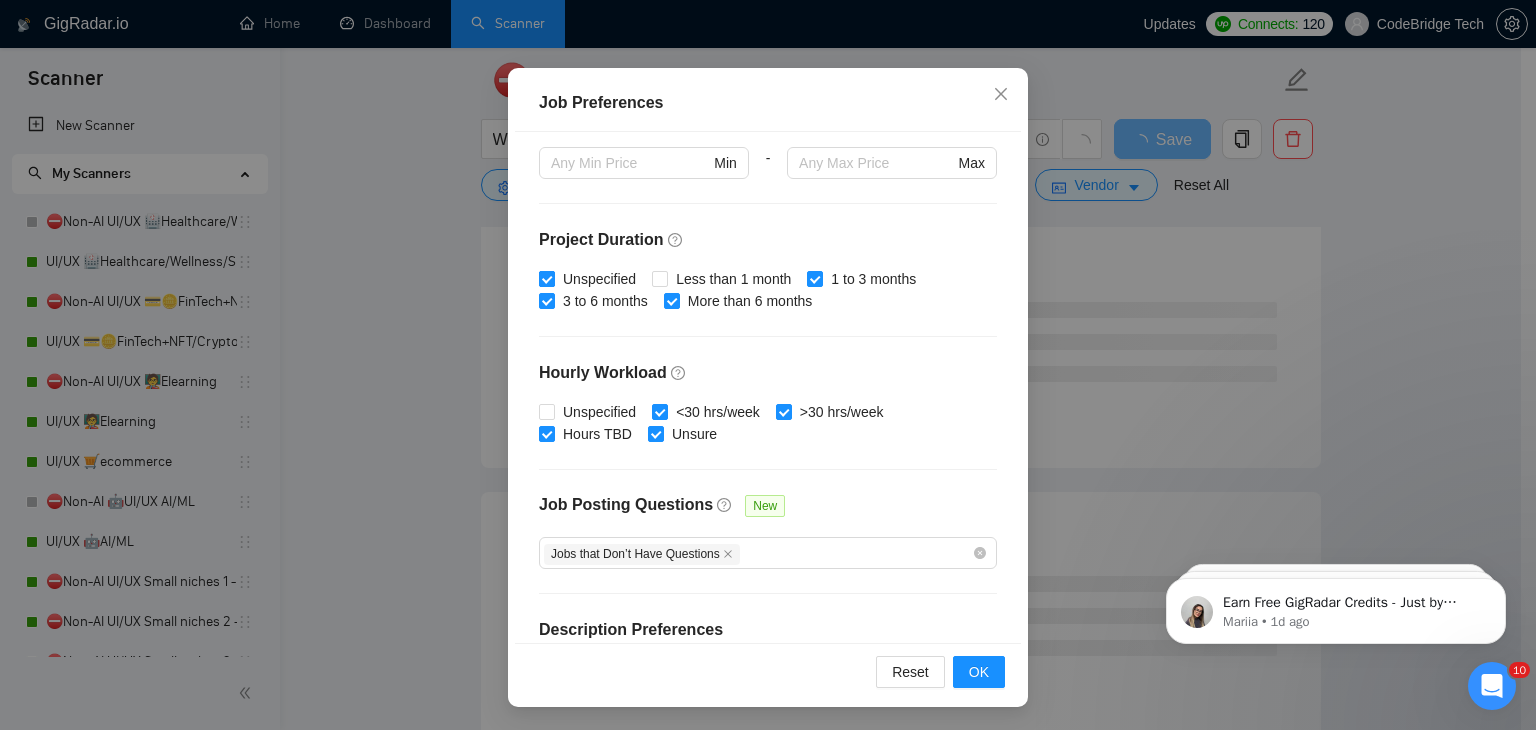 click on "Unspecified" at bounding box center (546, 278) 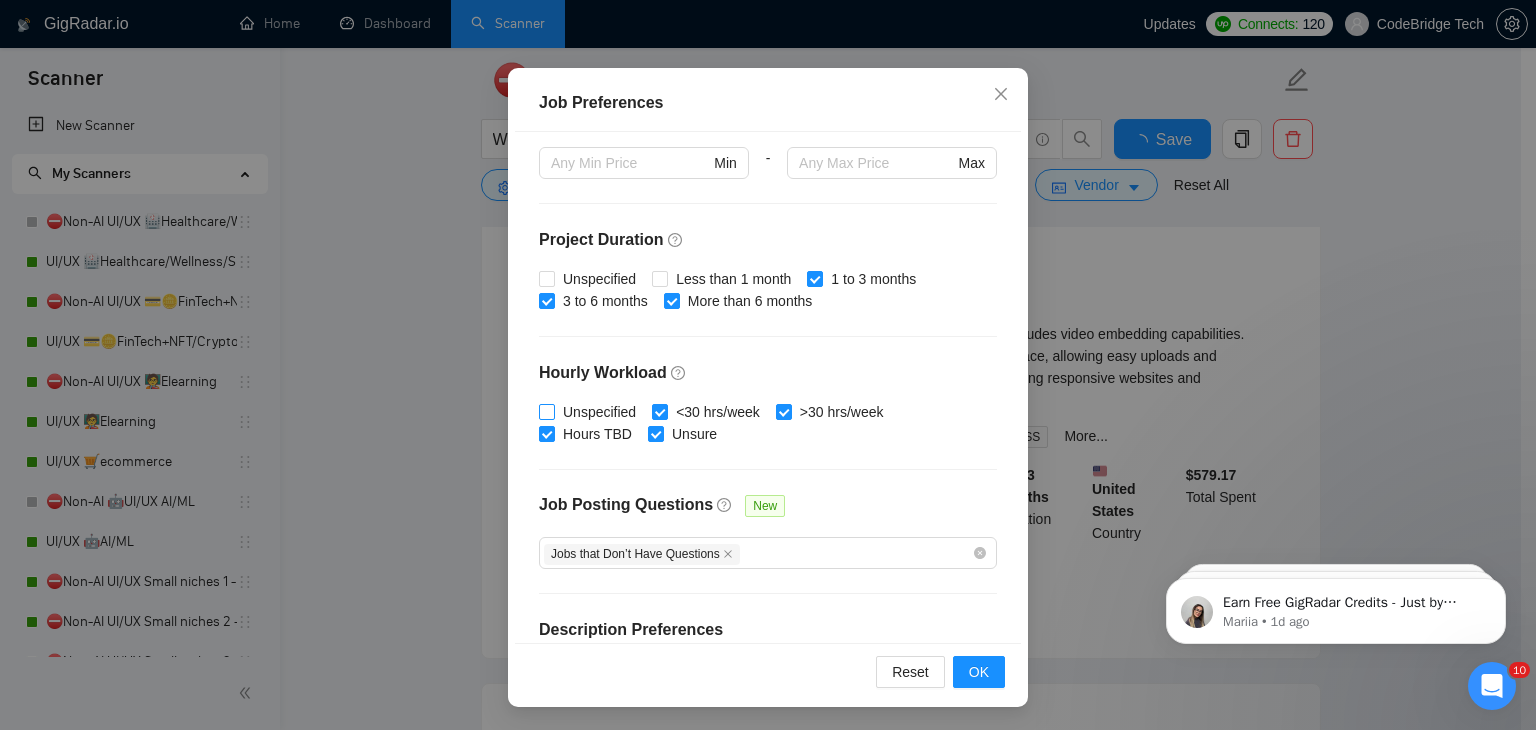 click at bounding box center [547, 412] 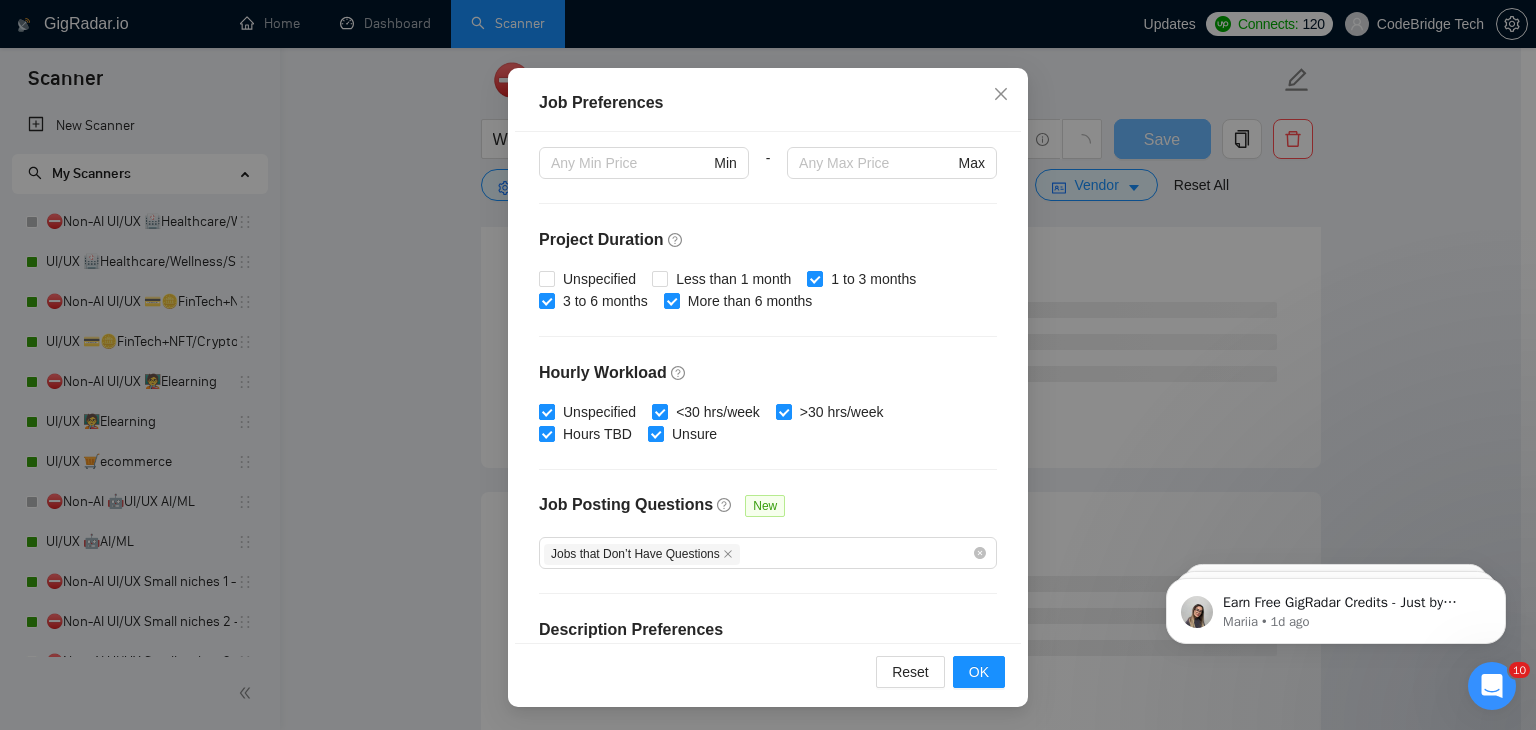 checkbox on "true" 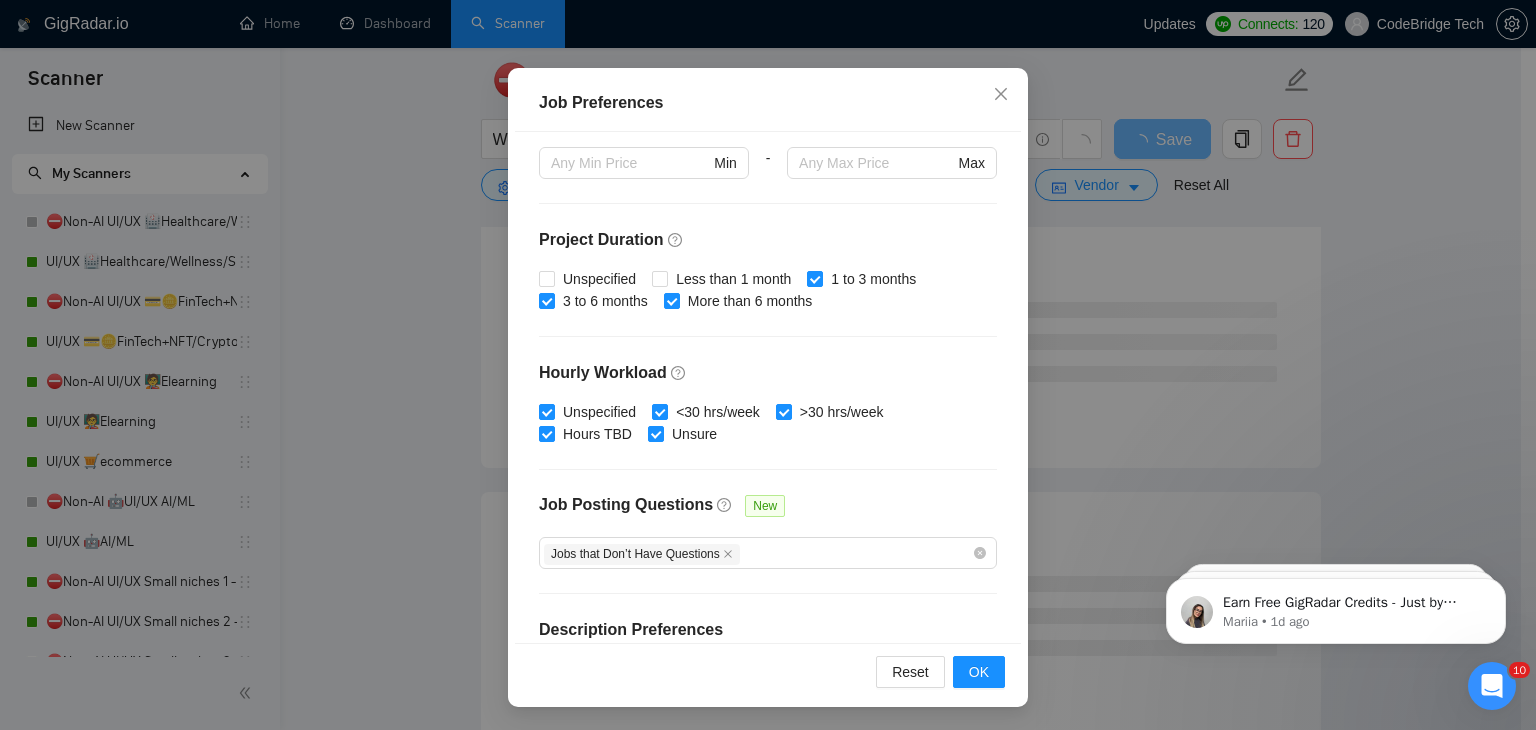 scroll, scrollTop: 616, scrollLeft: 0, axis: vertical 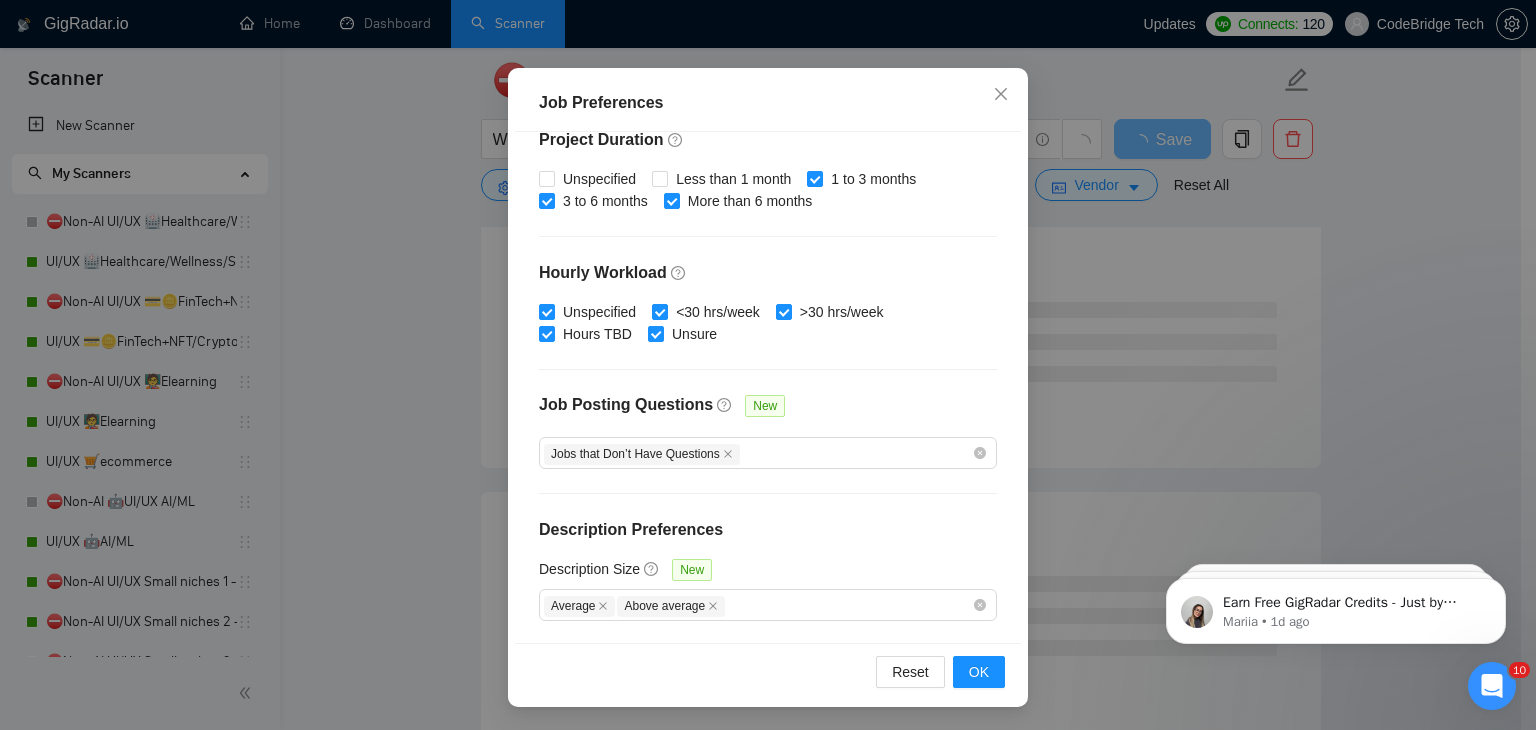 click on "Reset OK" at bounding box center (768, 671) 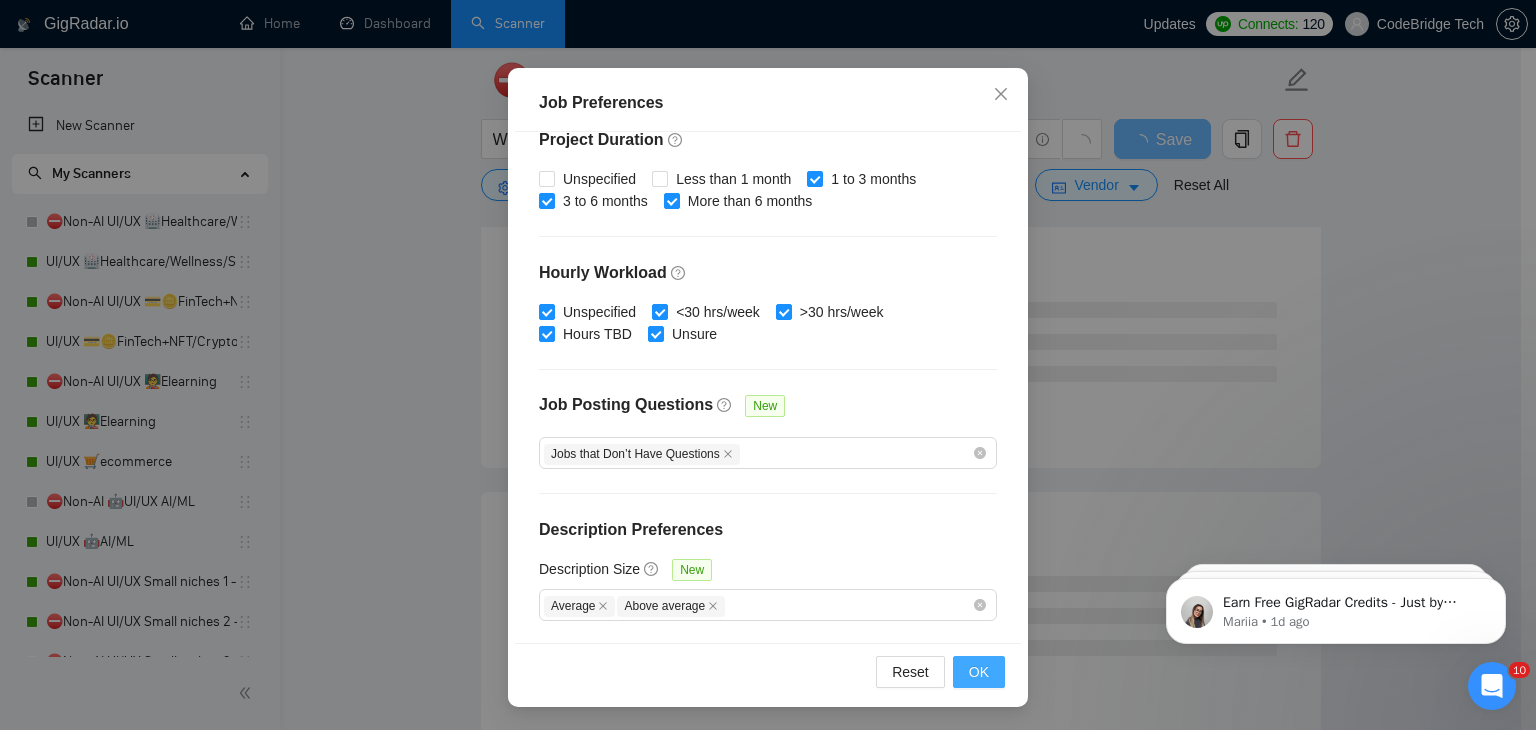 click on "OK" at bounding box center [979, 672] 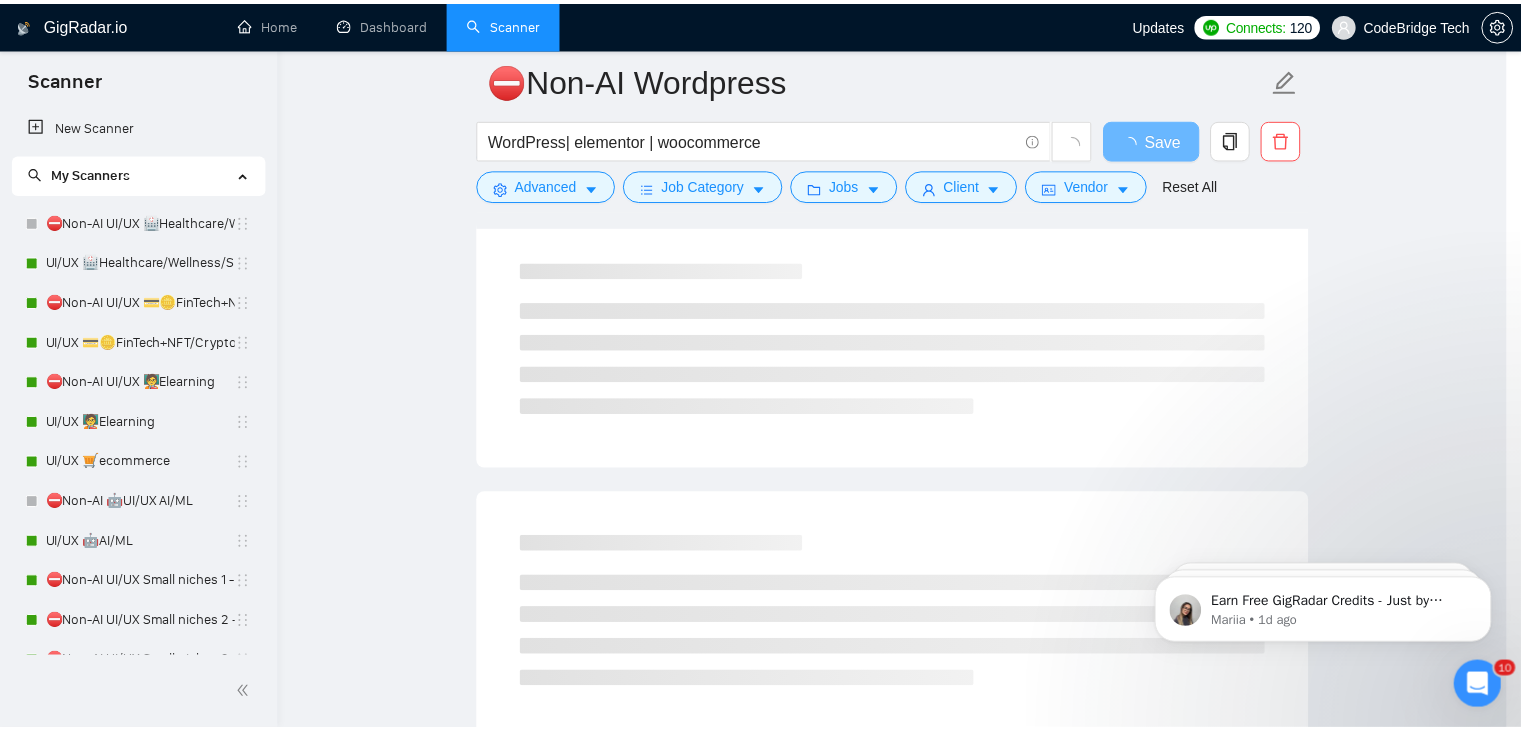 scroll, scrollTop: 52, scrollLeft: 0, axis: vertical 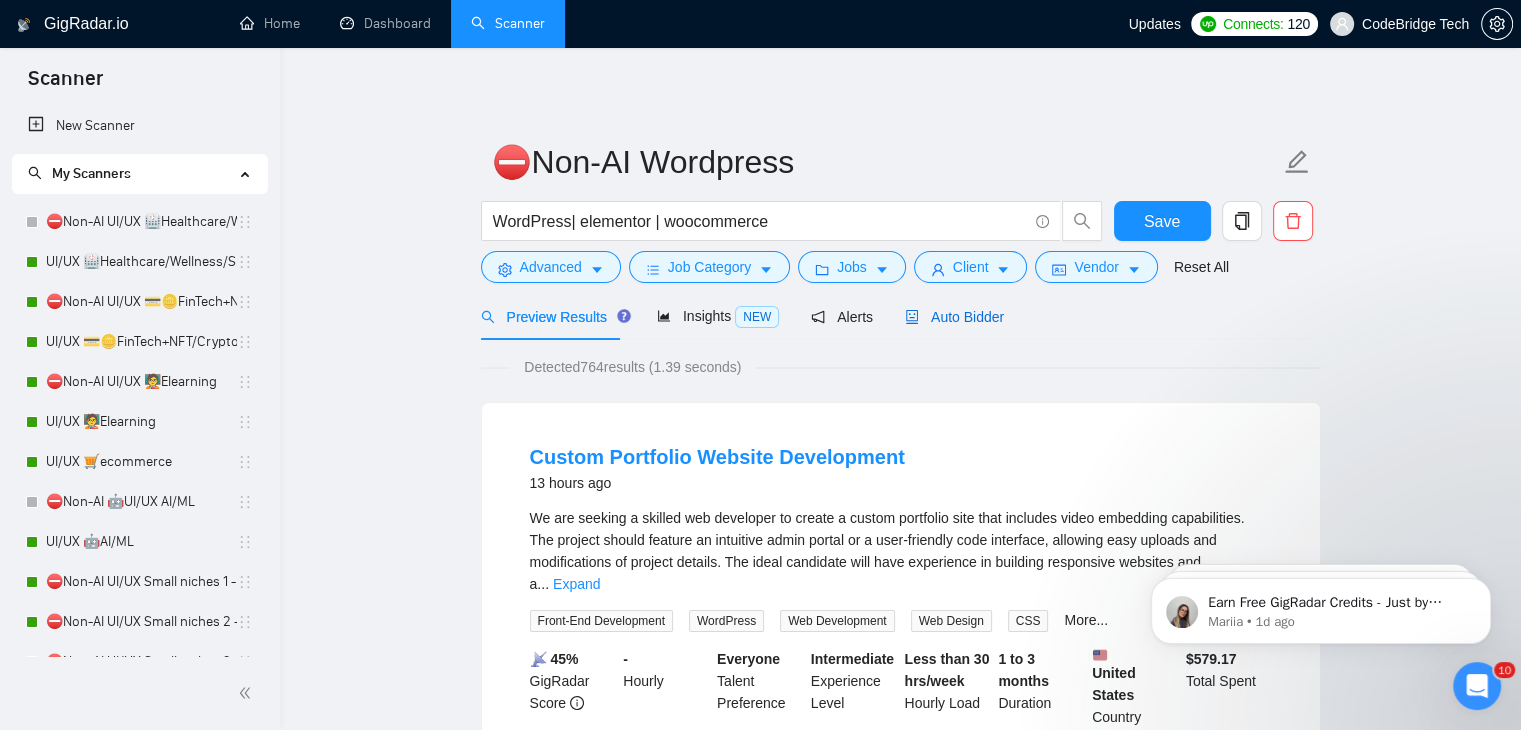 click on "Auto Bidder" at bounding box center [954, 317] 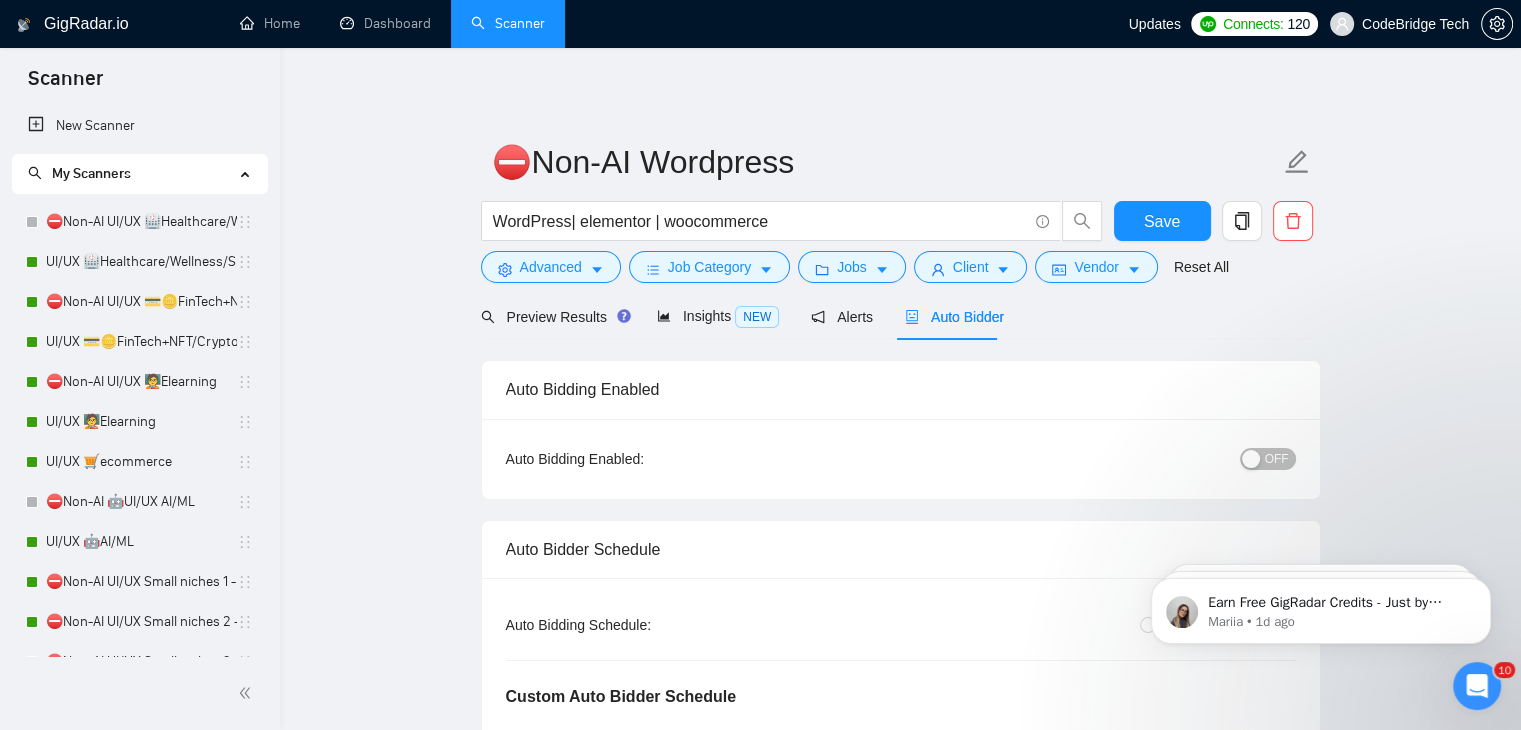 click on "OFF" at bounding box center (1268, 459) 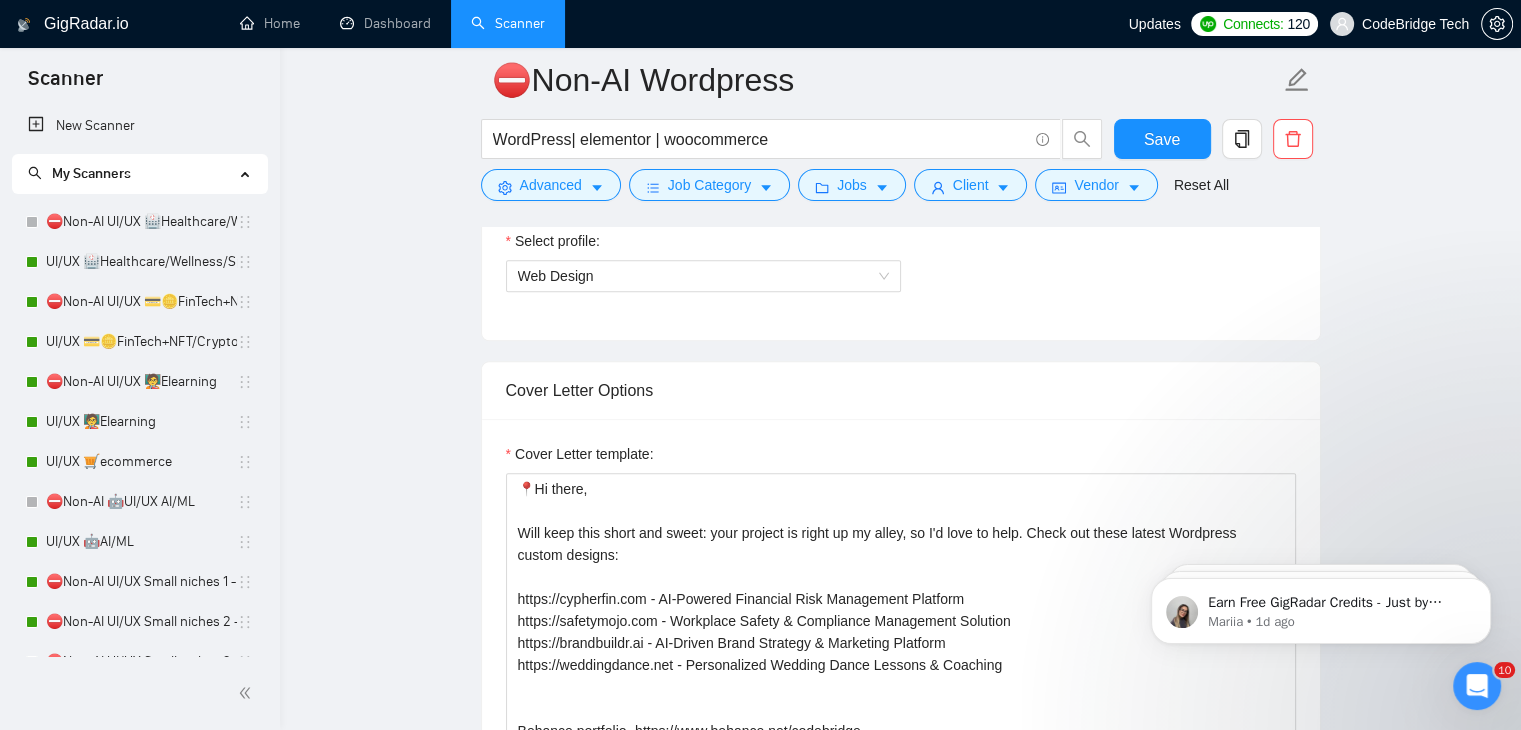 scroll, scrollTop: 1600, scrollLeft: 0, axis: vertical 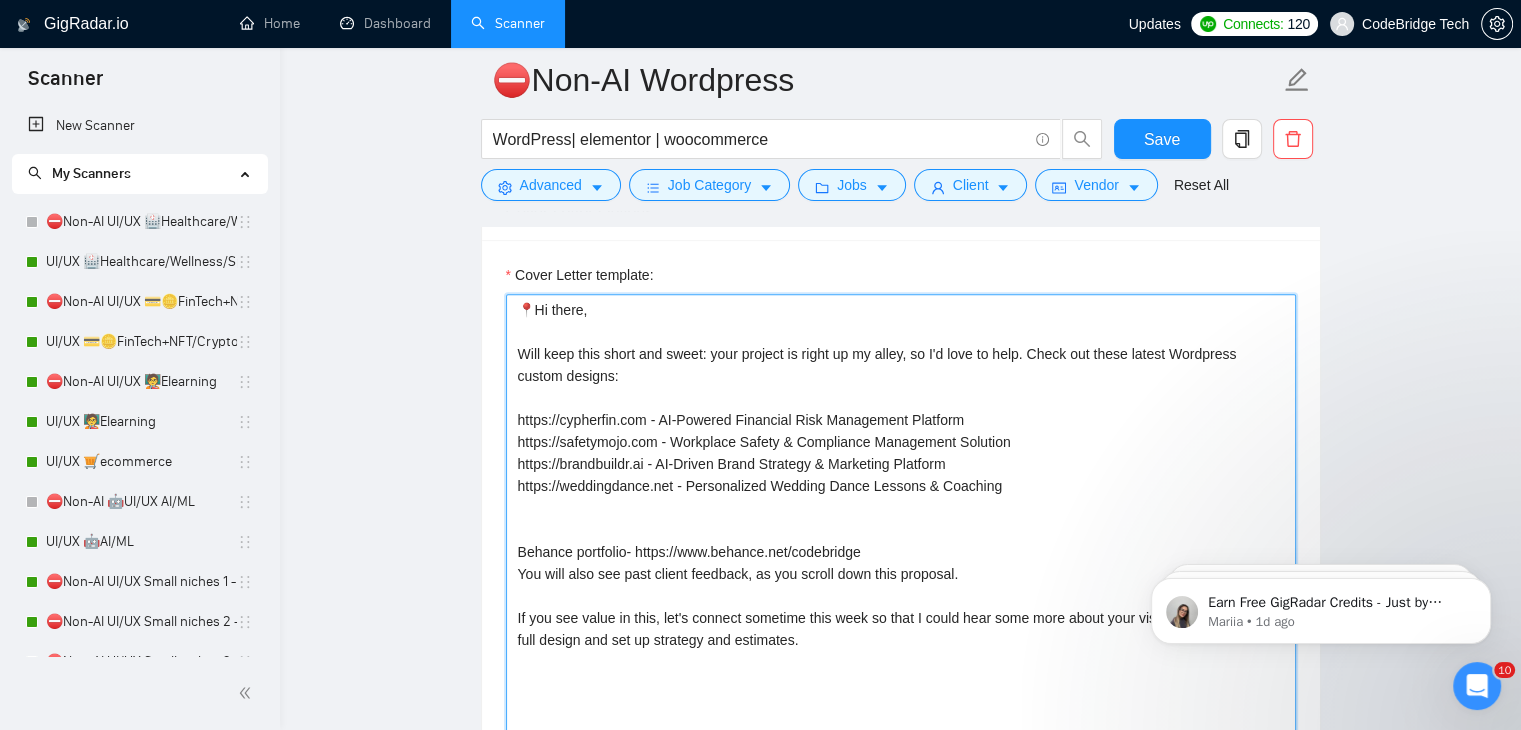 click on "📍Hi there,
Will keep this short and sweet: your project is right up my alley, so I'd love to help. Check out these latest Wordpress custom designs:
https://cypherfin.com - AI-Powered Financial Risk Management Platform
https://safetymojo.com - Workplace Safety & Compliance Management Solution
https://brandbuildr.ai - AI-Driven Brand Strategy & Marketing Platform
https://weddingdance.net - Personalized Wedding Dance Lessons & Coaching
Behance portfolio- https://www.behance.net/codebridge
You will also see past client feedback, as you scroll down this proposal.
If you see value in this, let's connect sometime this week so that I could hear some more about your vision and suggest a full design and set up strategy and estimates." at bounding box center (901, 519) 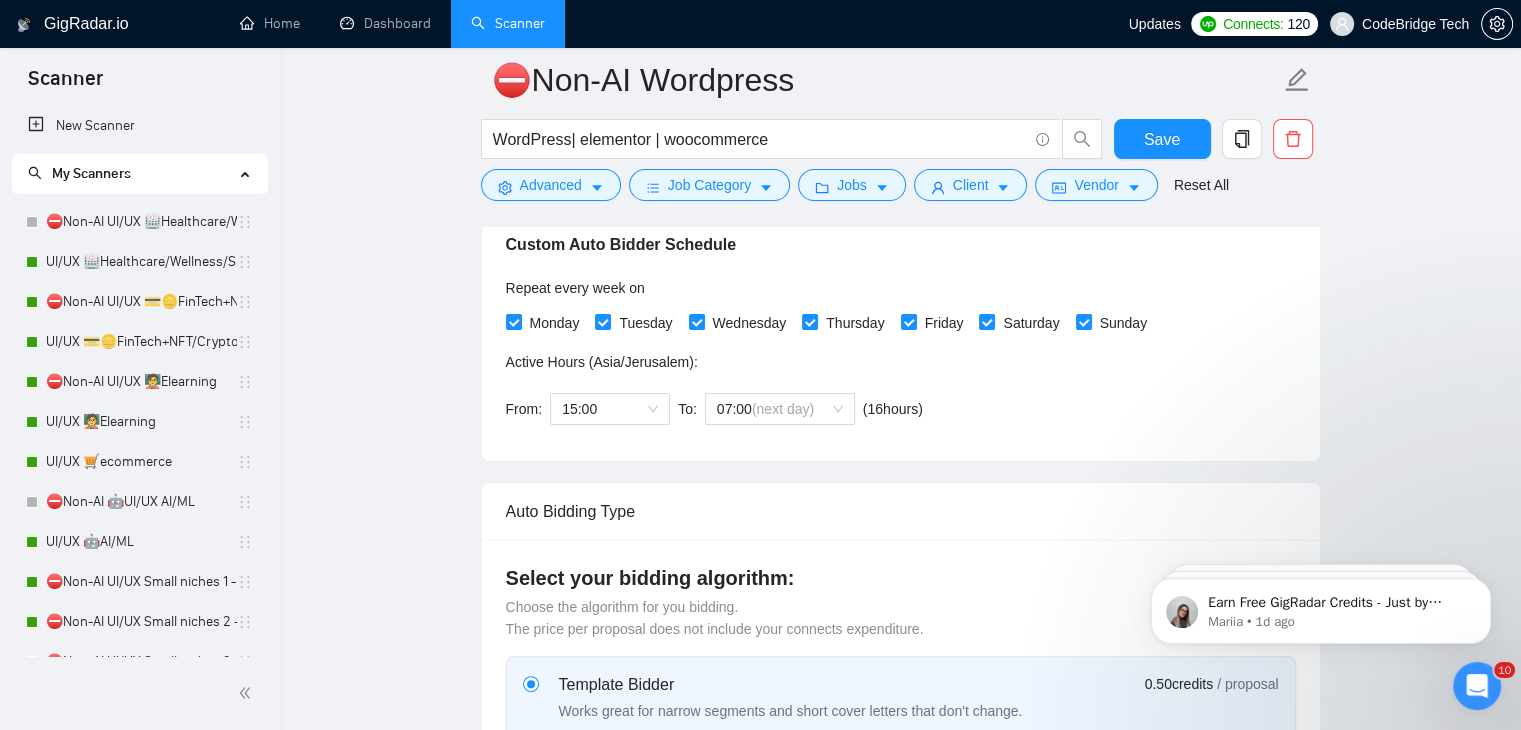 scroll, scrollTop: 200, scrollLeft: 0, axis: vertical 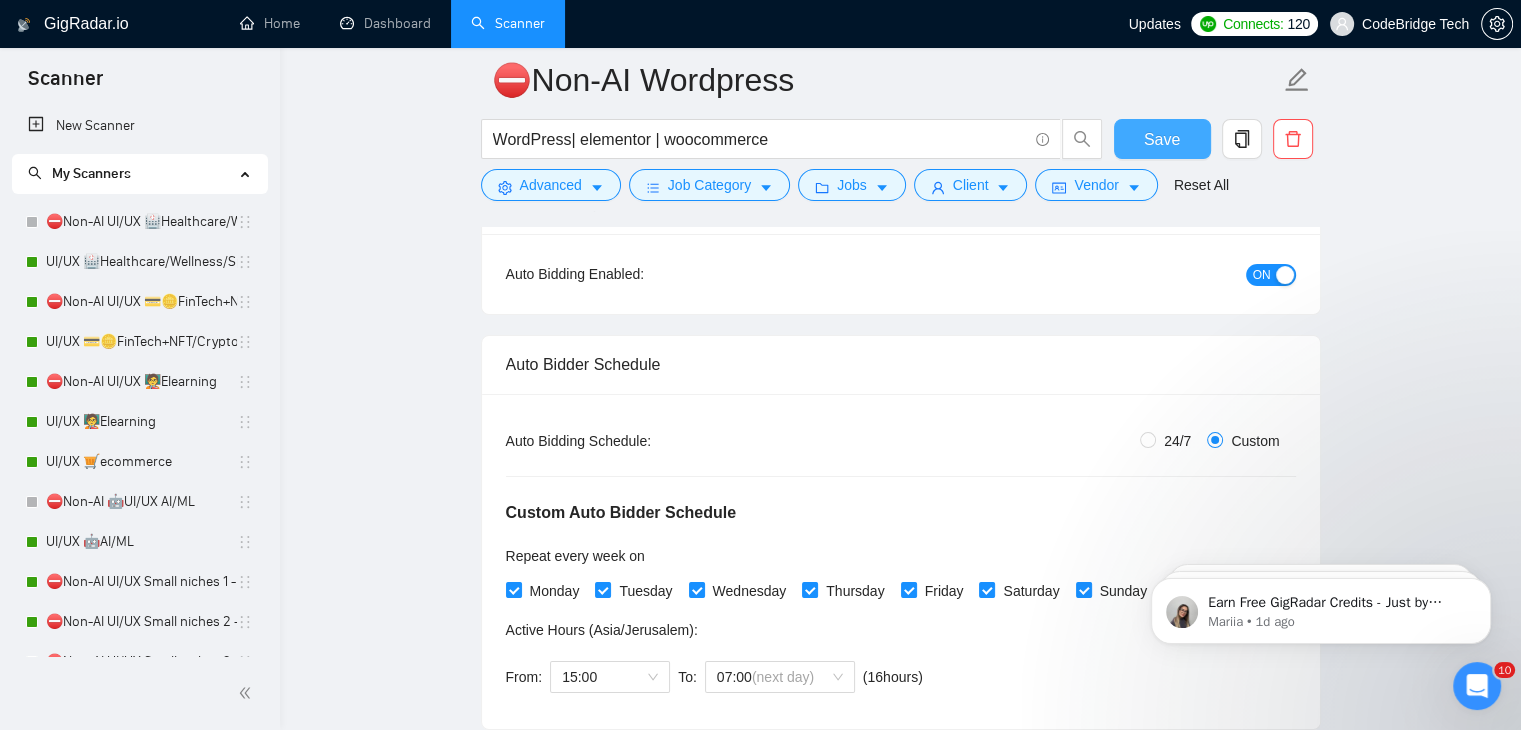 click on "Save" at bounding box center [1162, 139] 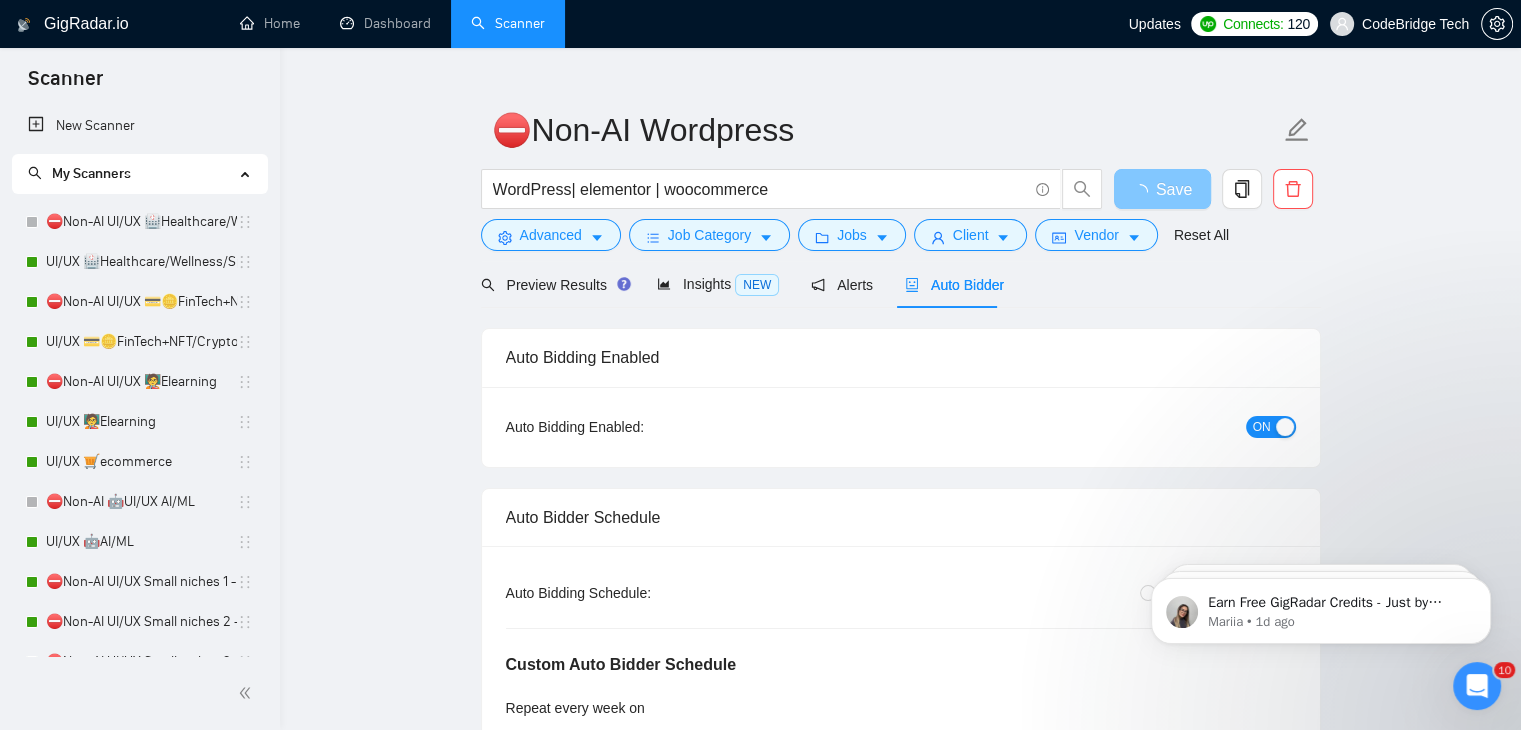 scroll, scrollTop: 0, scrollLeft: 0, axis: both 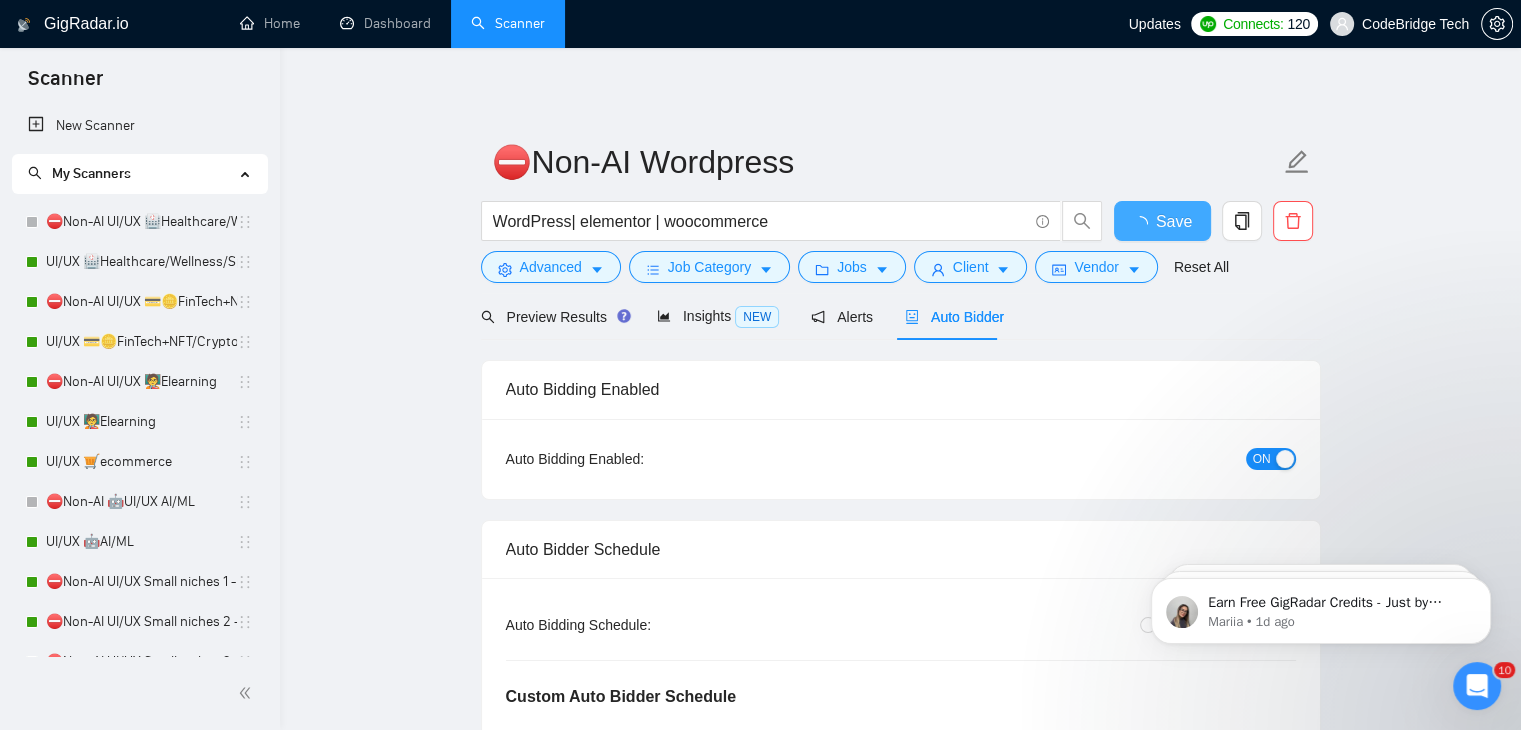 type 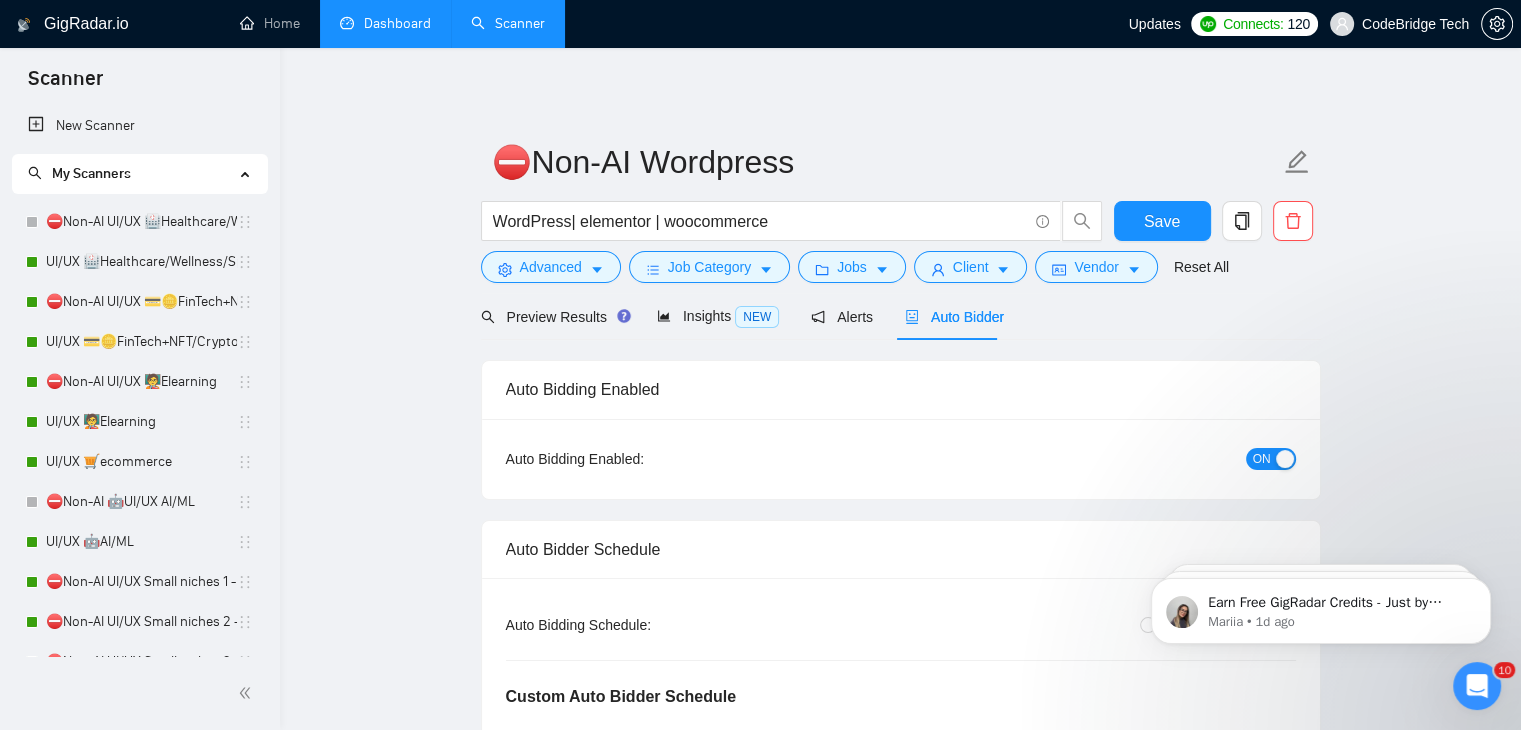 click on "Dashboard" at bounding box center [385, 23] 